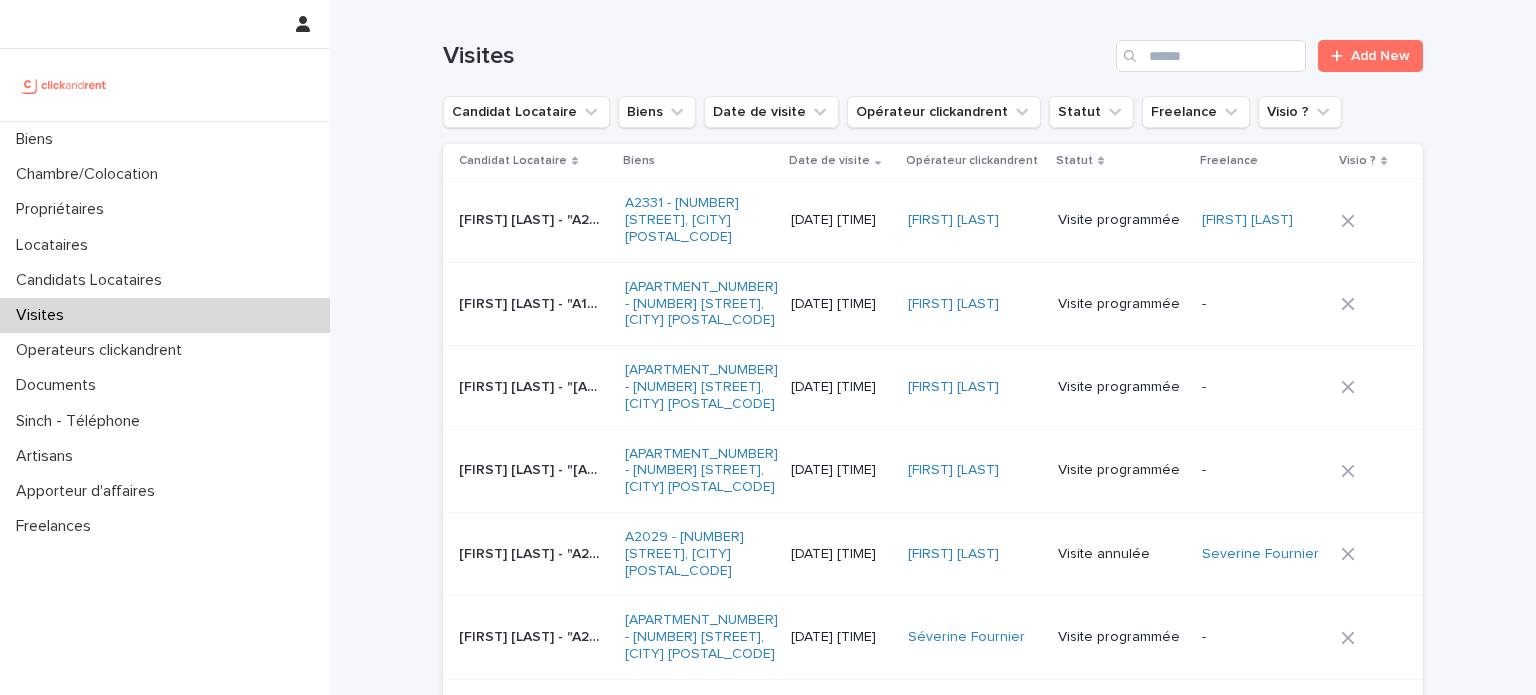 scroll, scrollTop: 0, scrollLeft: 0, axis: both 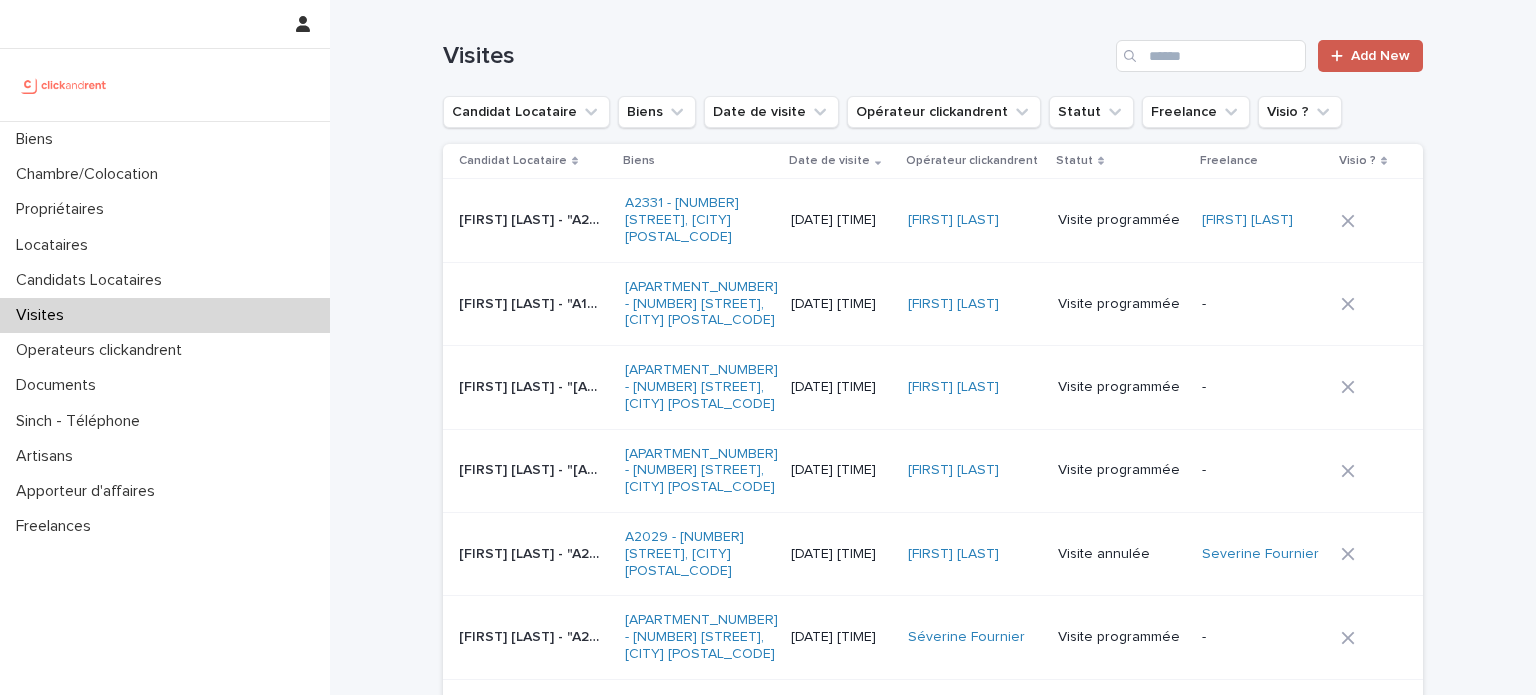 click on "Add New" at bounding box center [1370, 56] 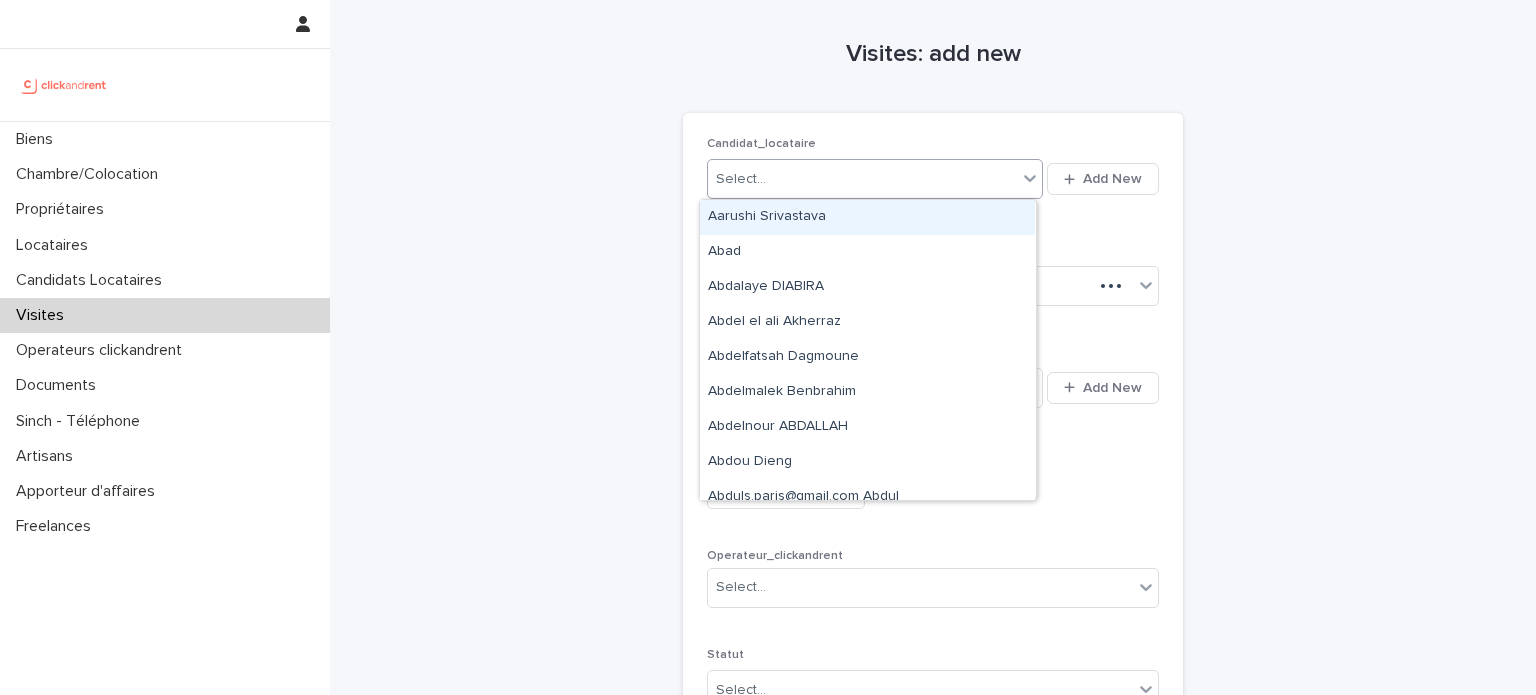 click on "Select..." at bounding box center [862, 179] 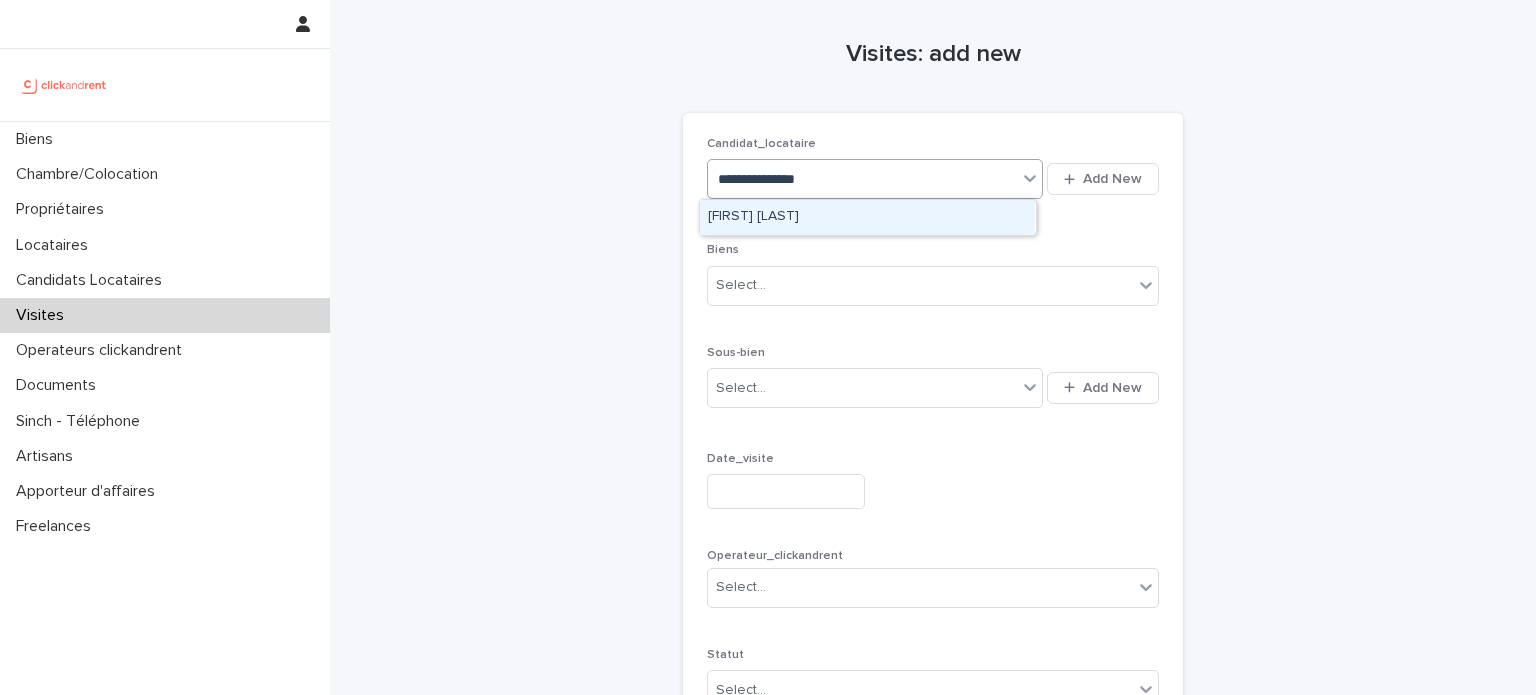 click on "[FIRST] [LAST]" at bounding box center [867, 217] 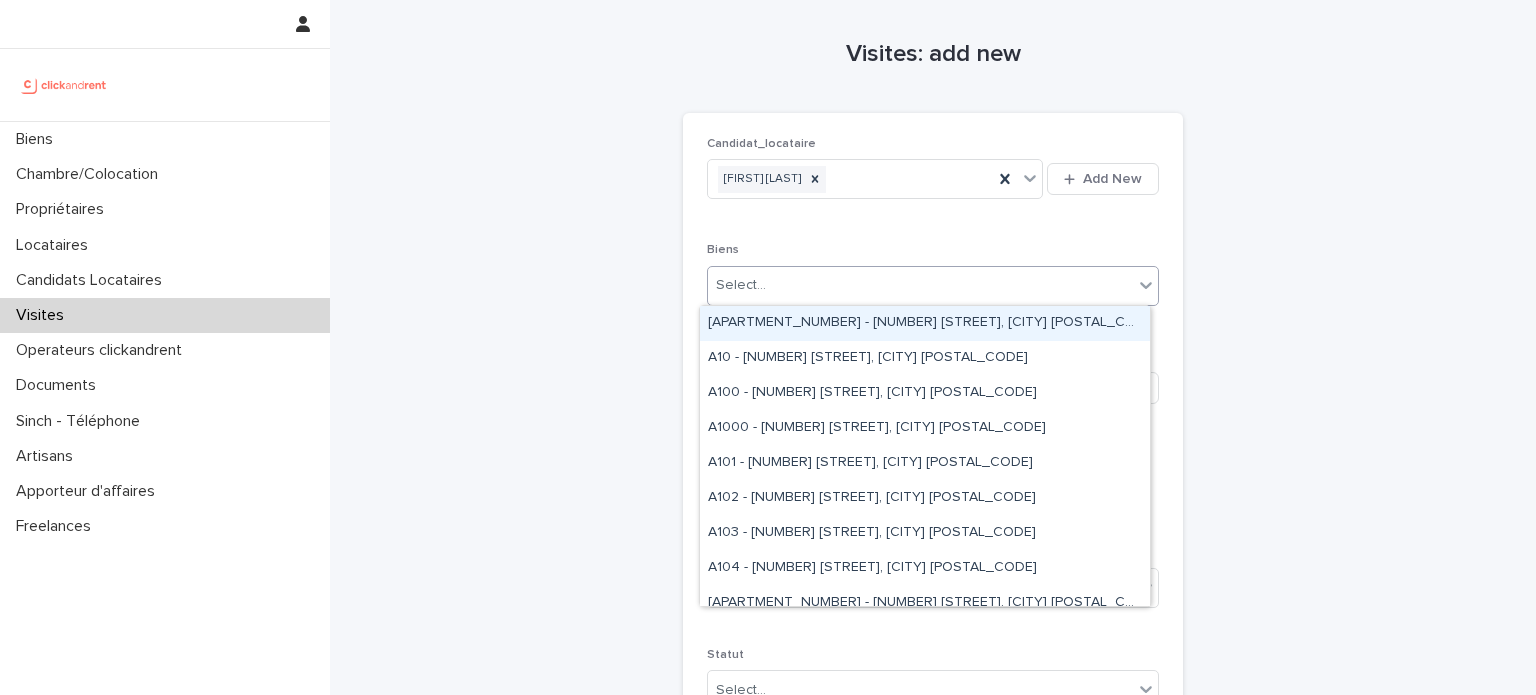 click on "Select..." at bounding box center [920, 285] 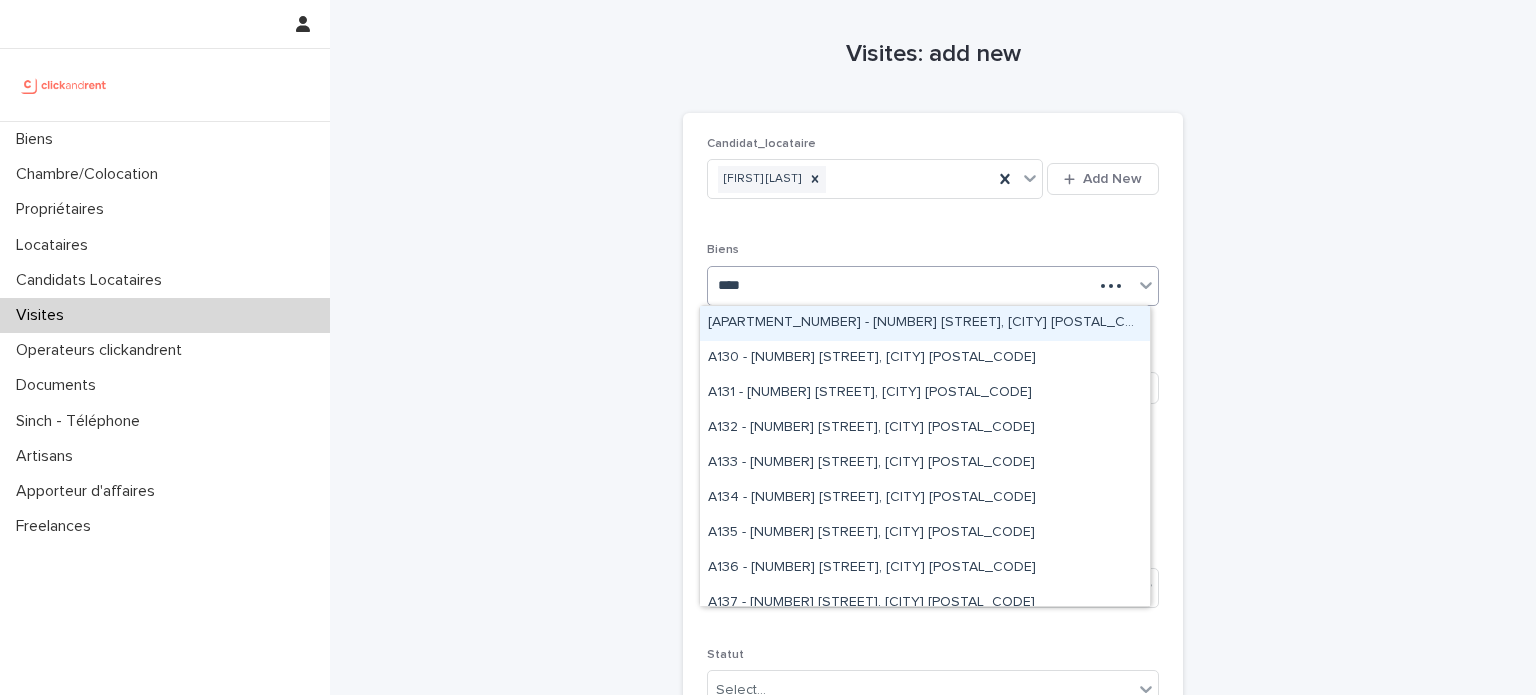 type on "*****" 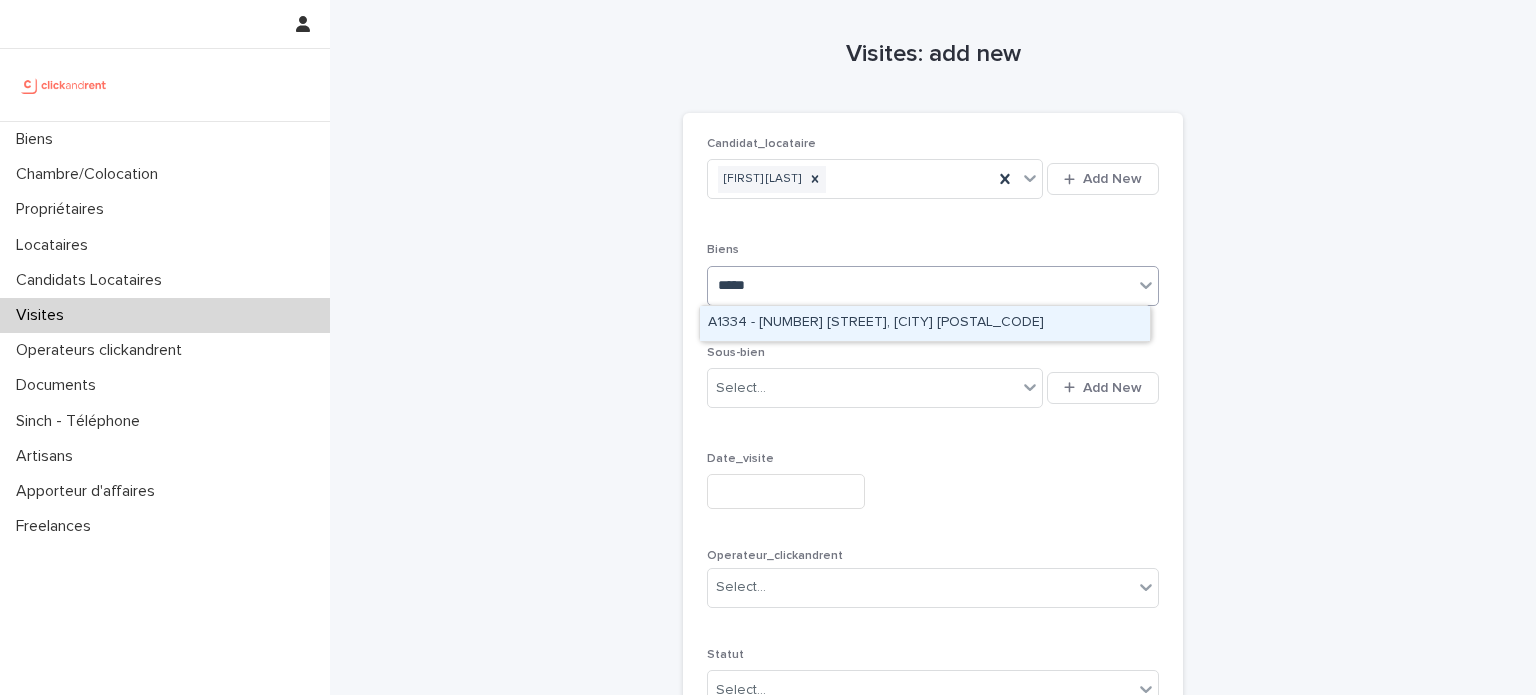 click on "A1334 - [NUMBER] [STREET], [CITY] [POSTAL_CODE]" at bounding box center [925, 323] 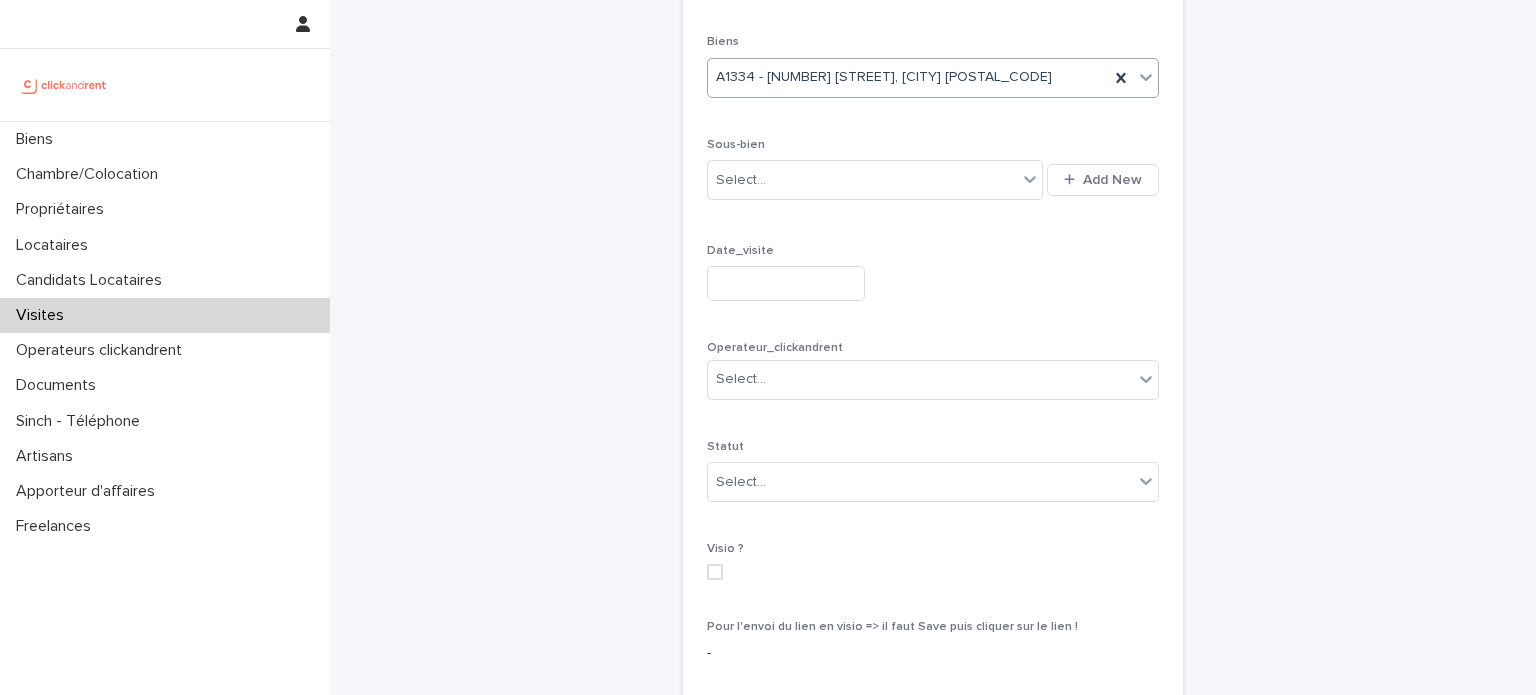 scroll, scrollTop: 222, scrollLeft: 0, axis: vertical 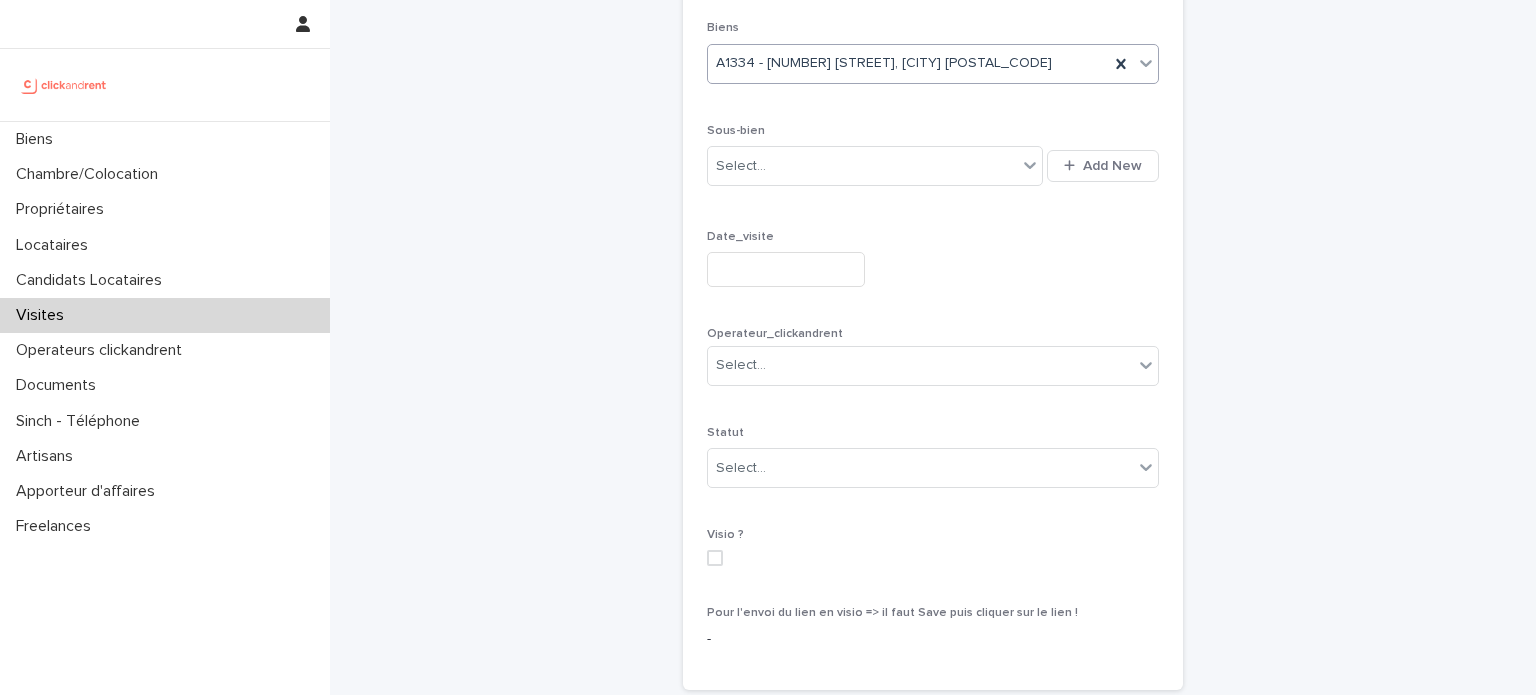 click at bounding box center [786, 269] 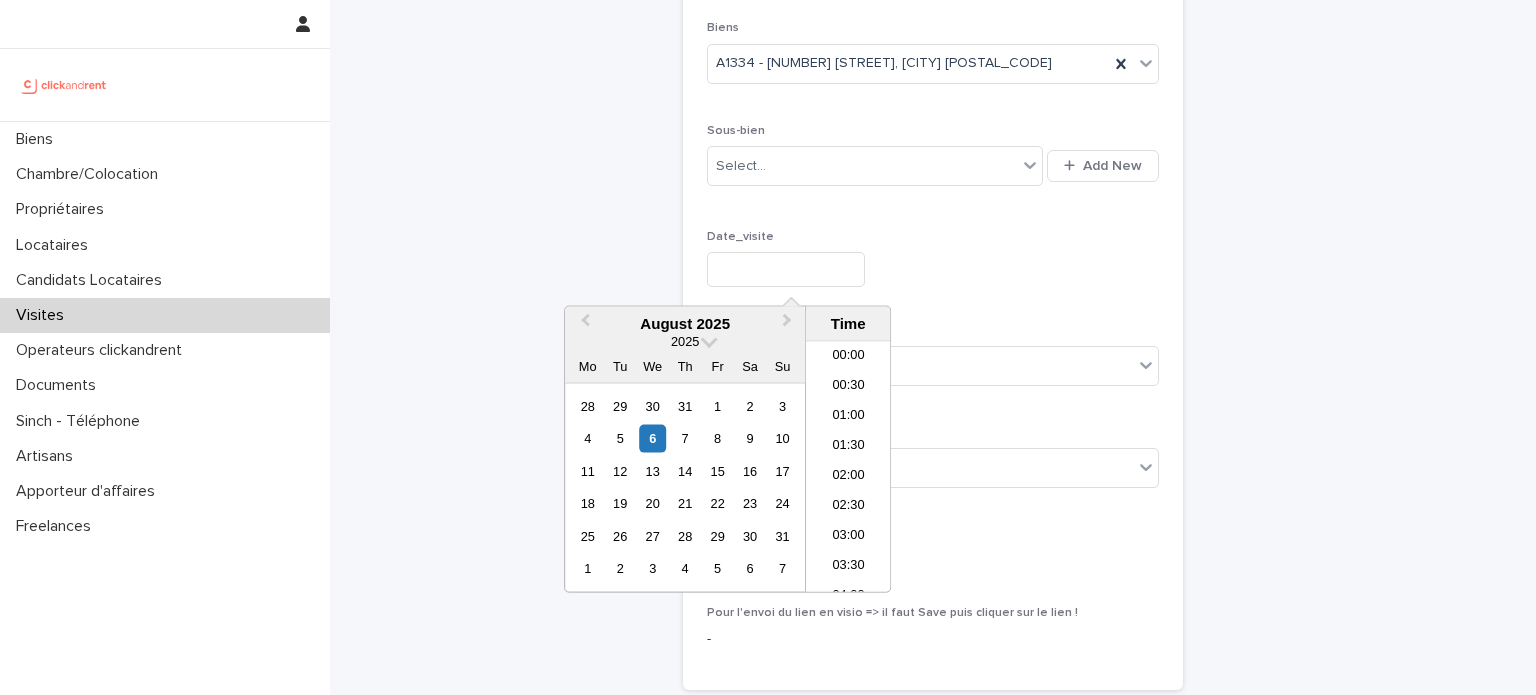 scroll, scrollTop: 550, scrollLeft: 0, axis: vertical 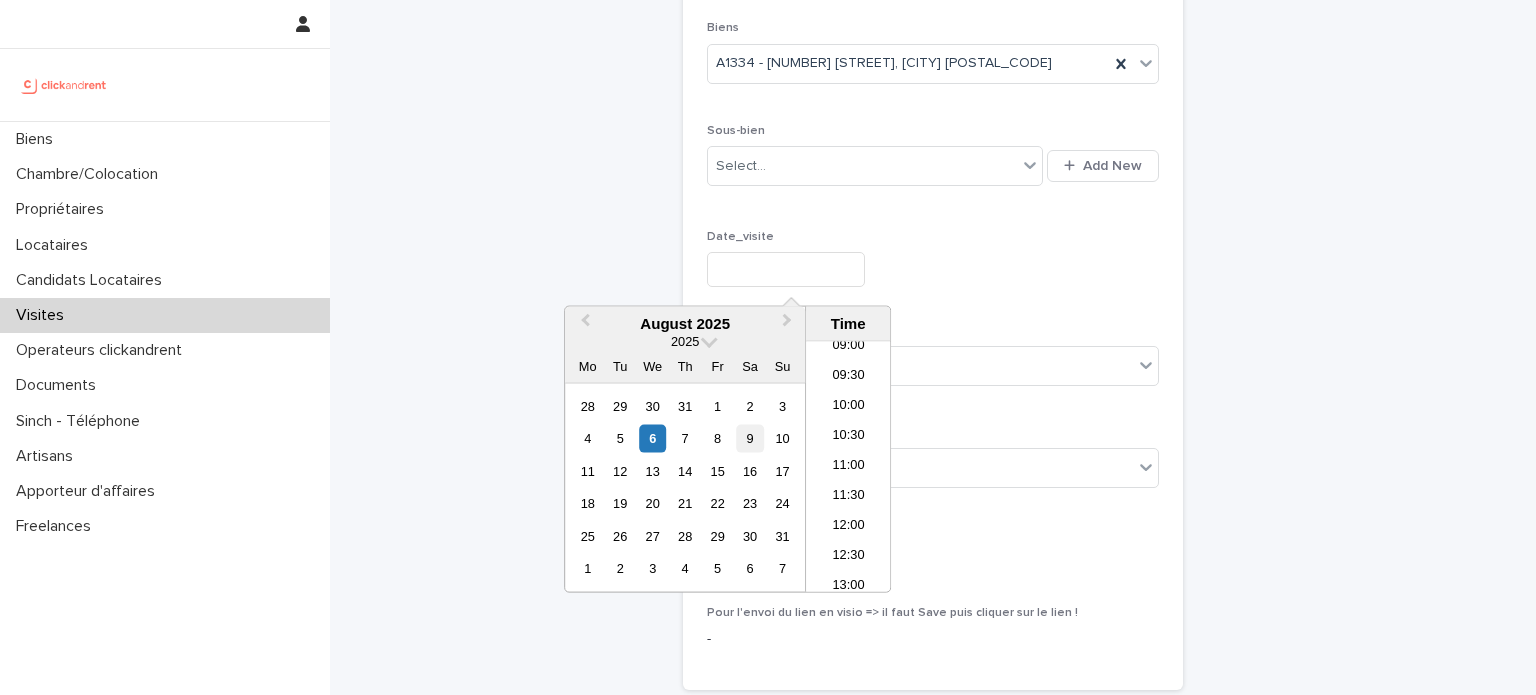 click on "9" at bounding box center (750, 438) 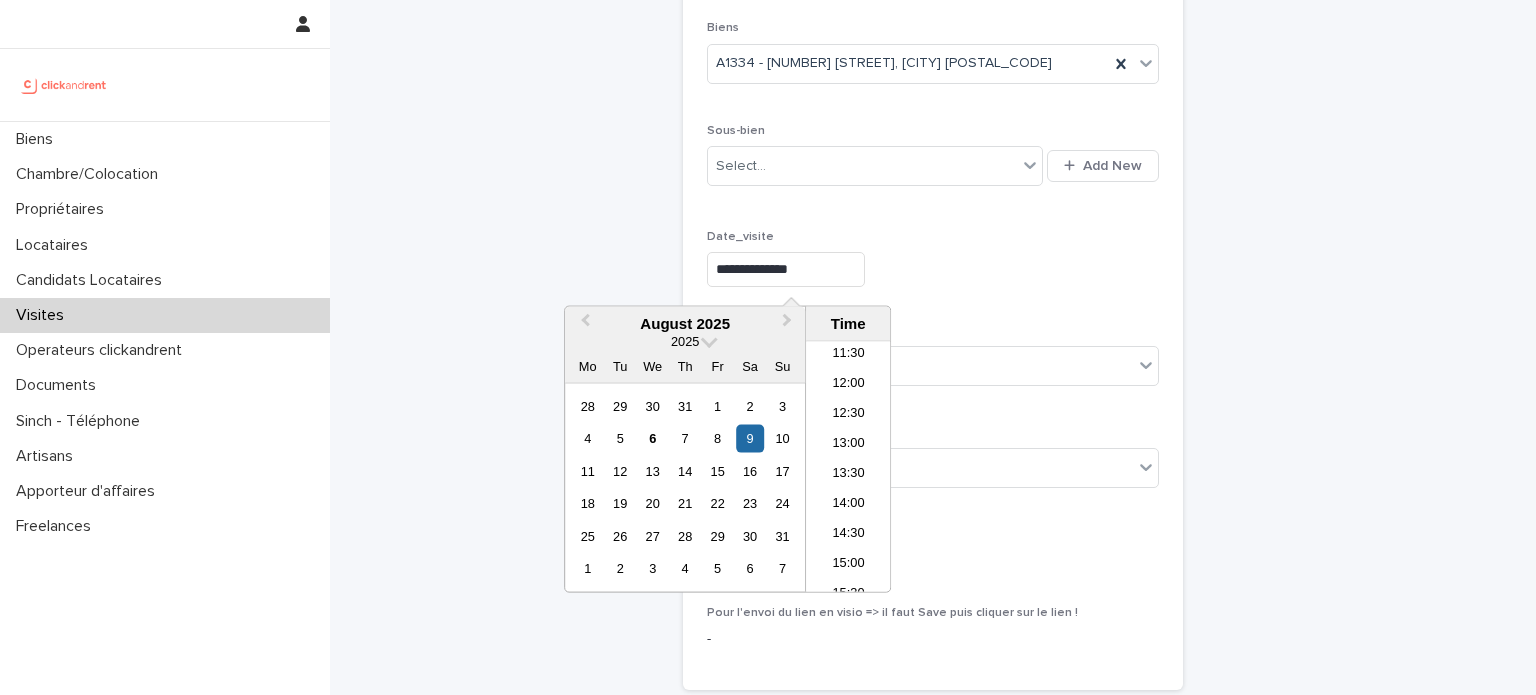 scroll, scrollTop: 694, scrollLeft: 0, axis: vertical 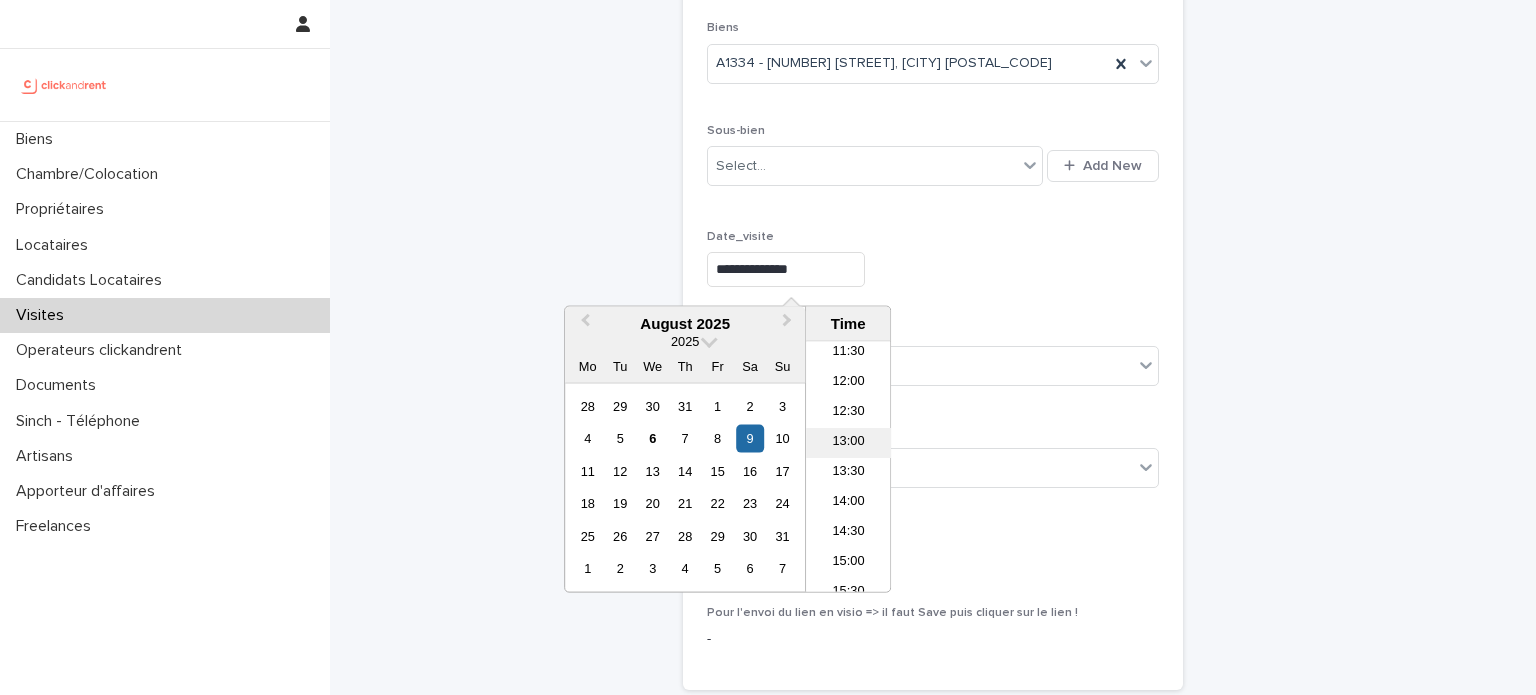 click on "13:00" at bounding box center (848, 443) 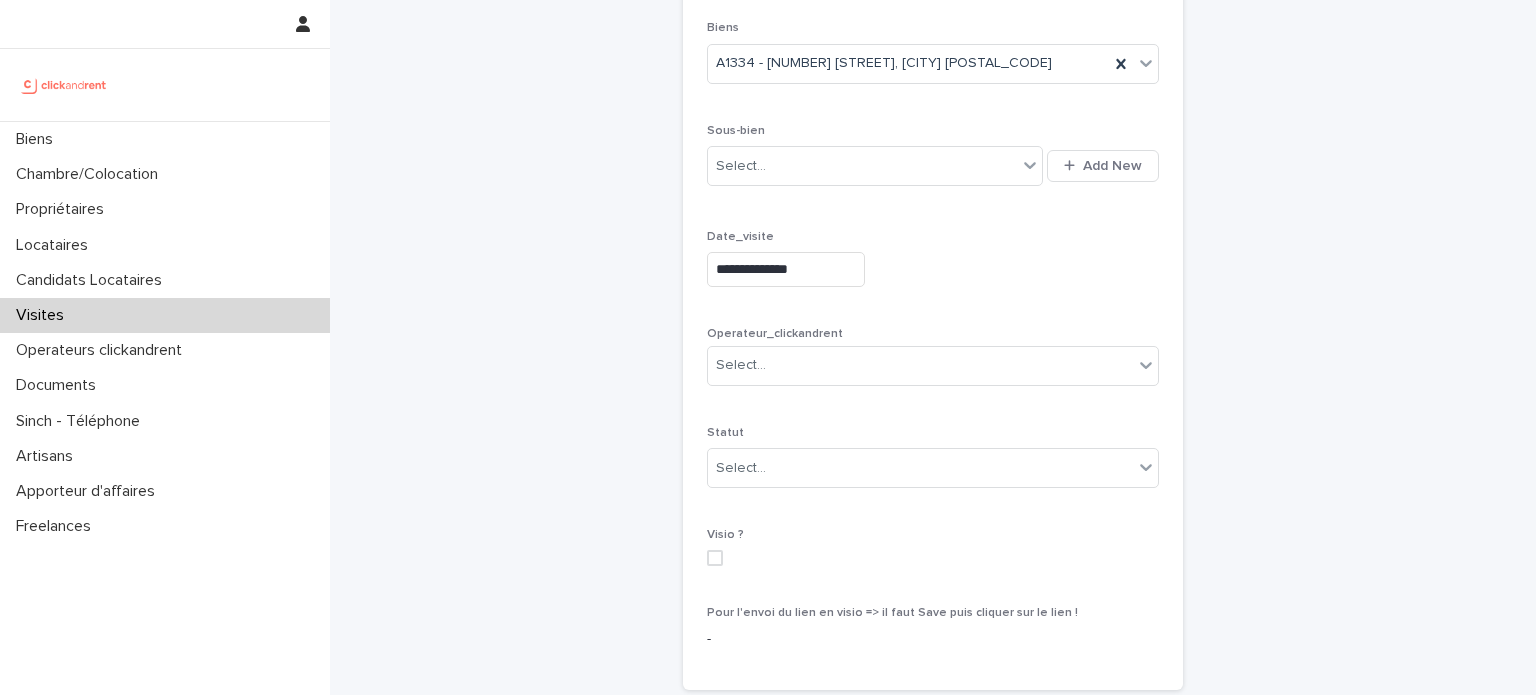 type on "**********" 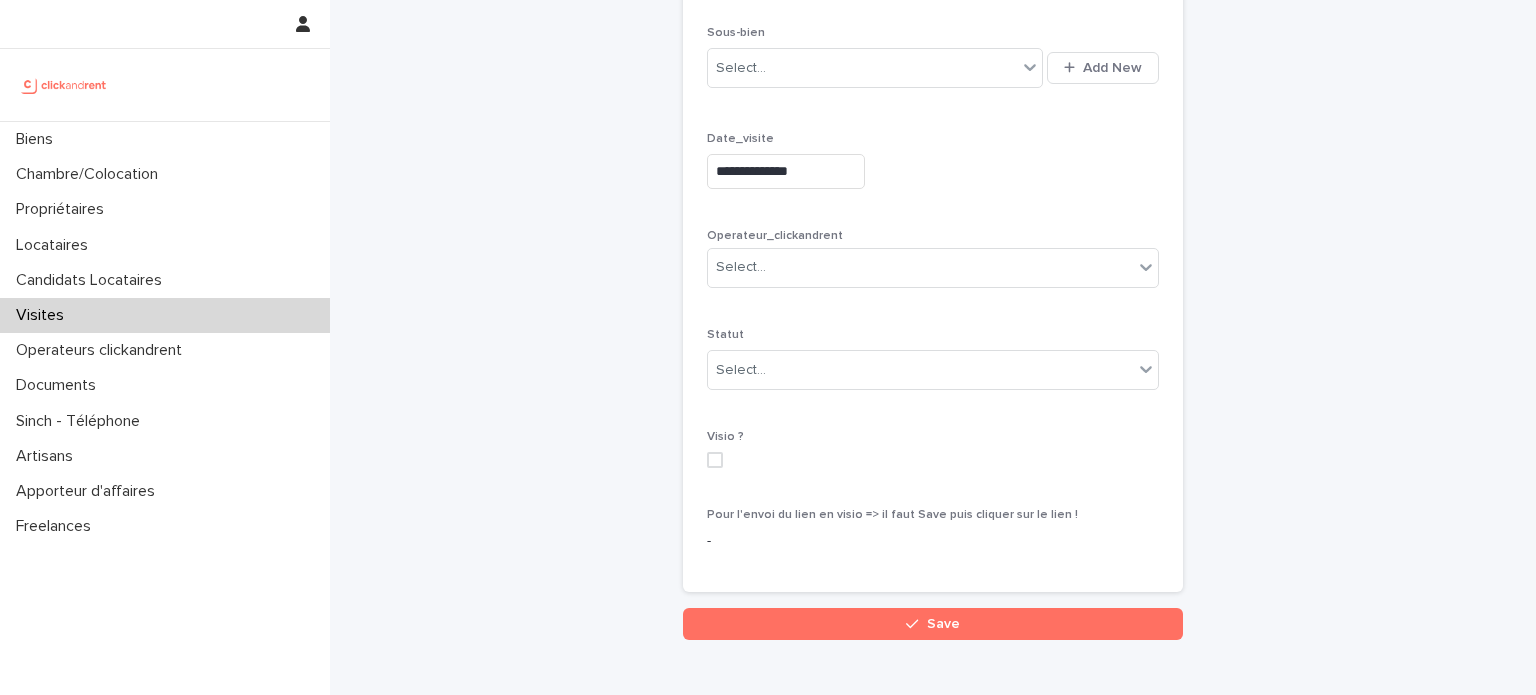 scroll, scrollTop: 328, scrollLeft: 0, axis: vertical 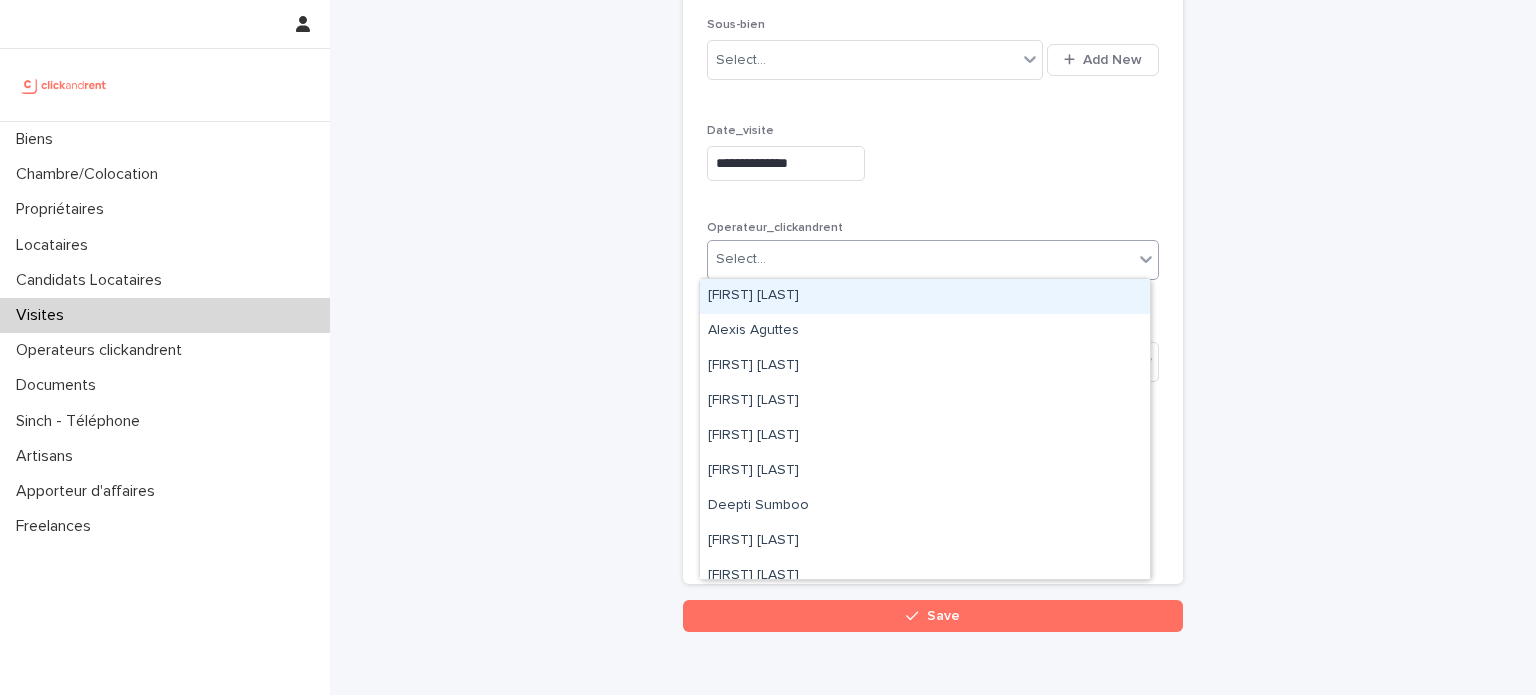 click on "Select..." at bounding box center [920, 259] 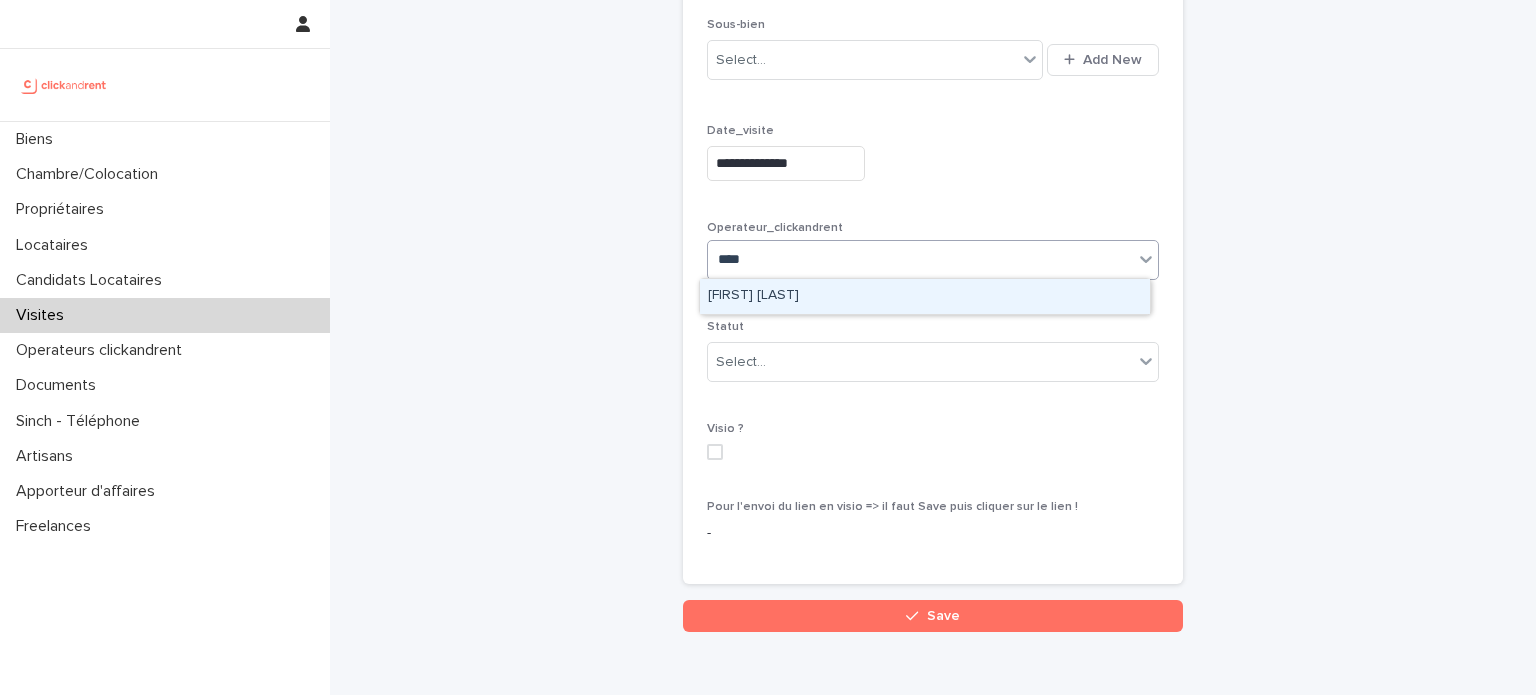 type on "*****" 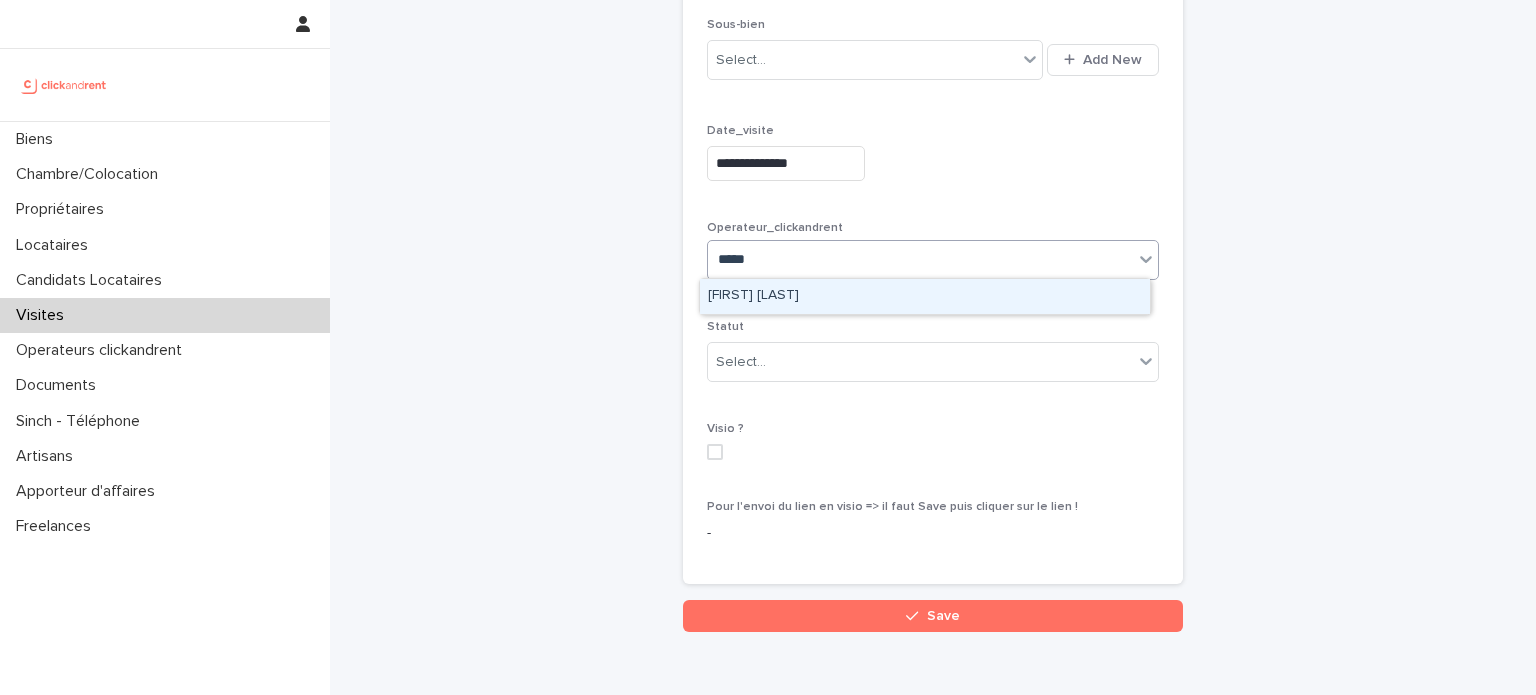 click on "[FIRST] [LAST]" at bounding box center (925, 296) 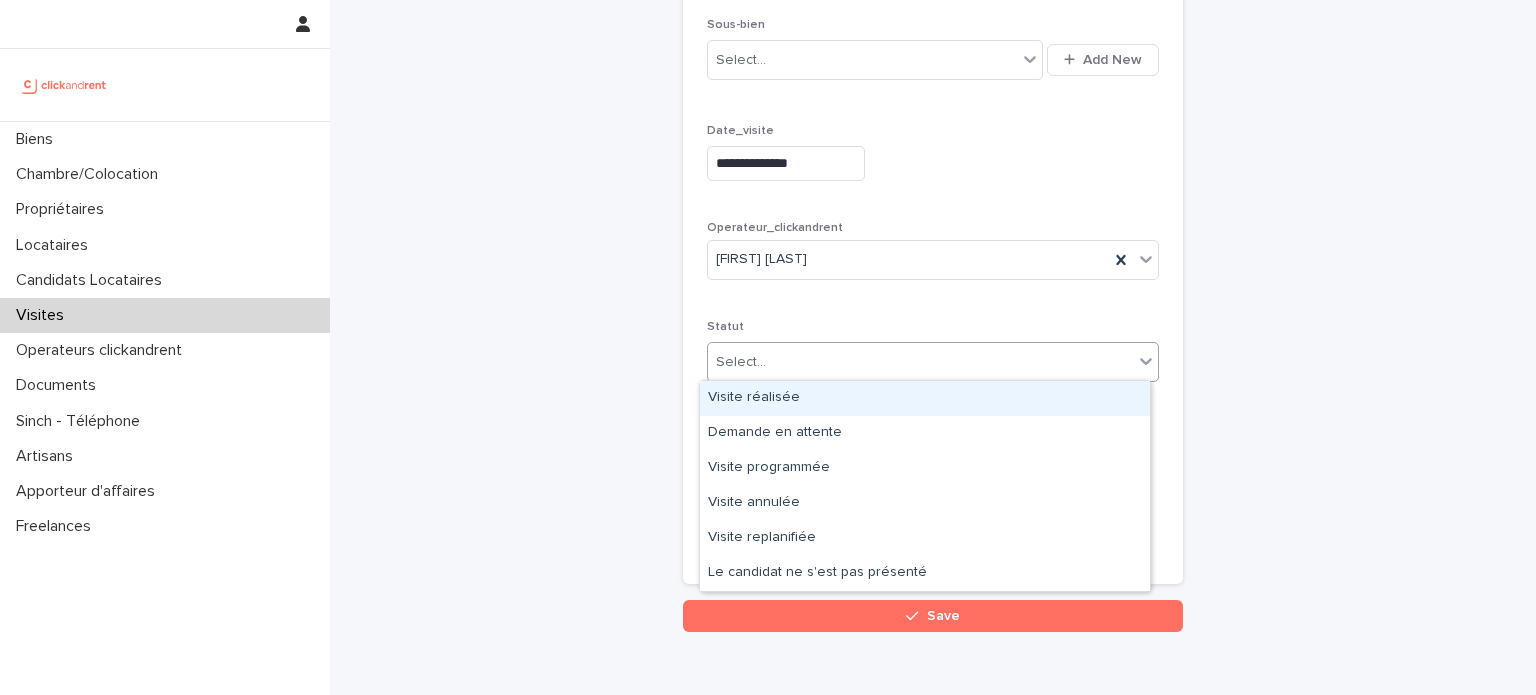 click on "Select..." at bounding box center (920, 362) 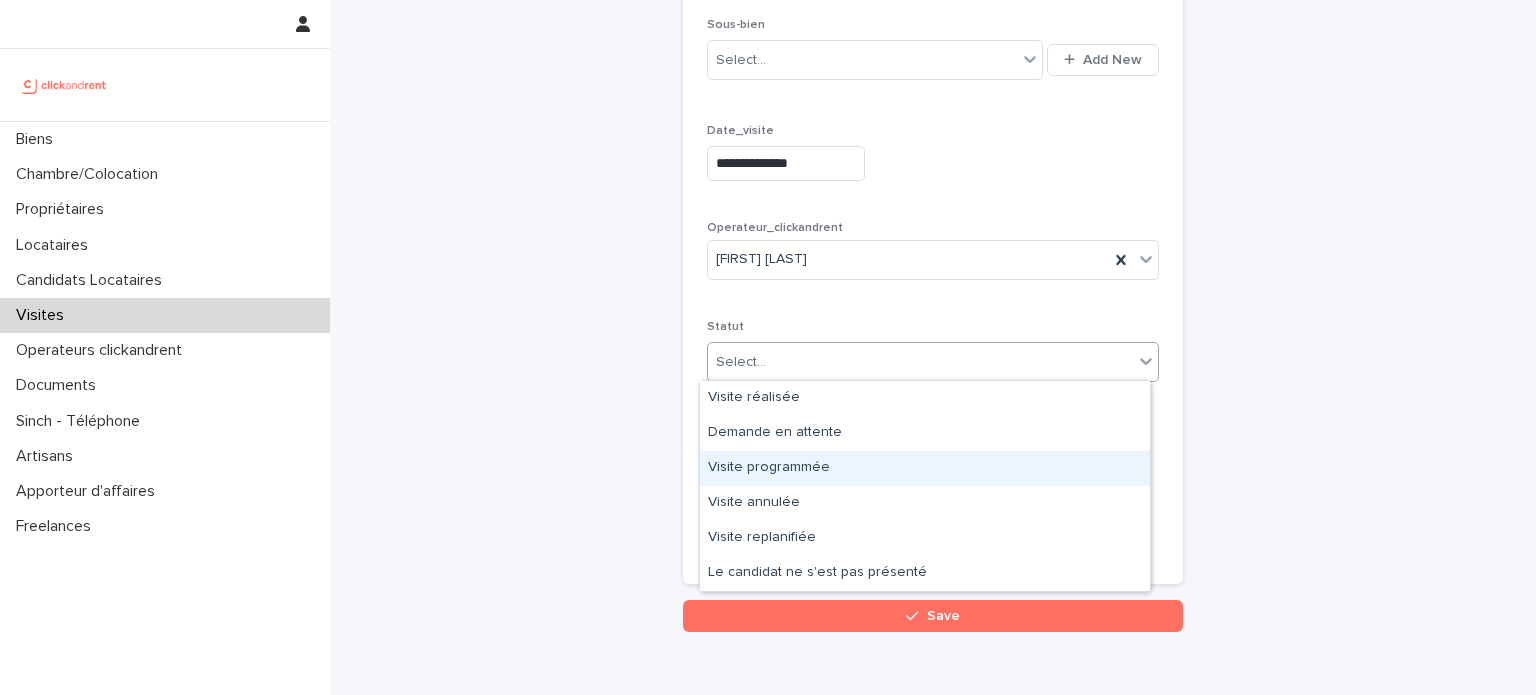click on "Visite programmée" at bounding box center [925, 468] 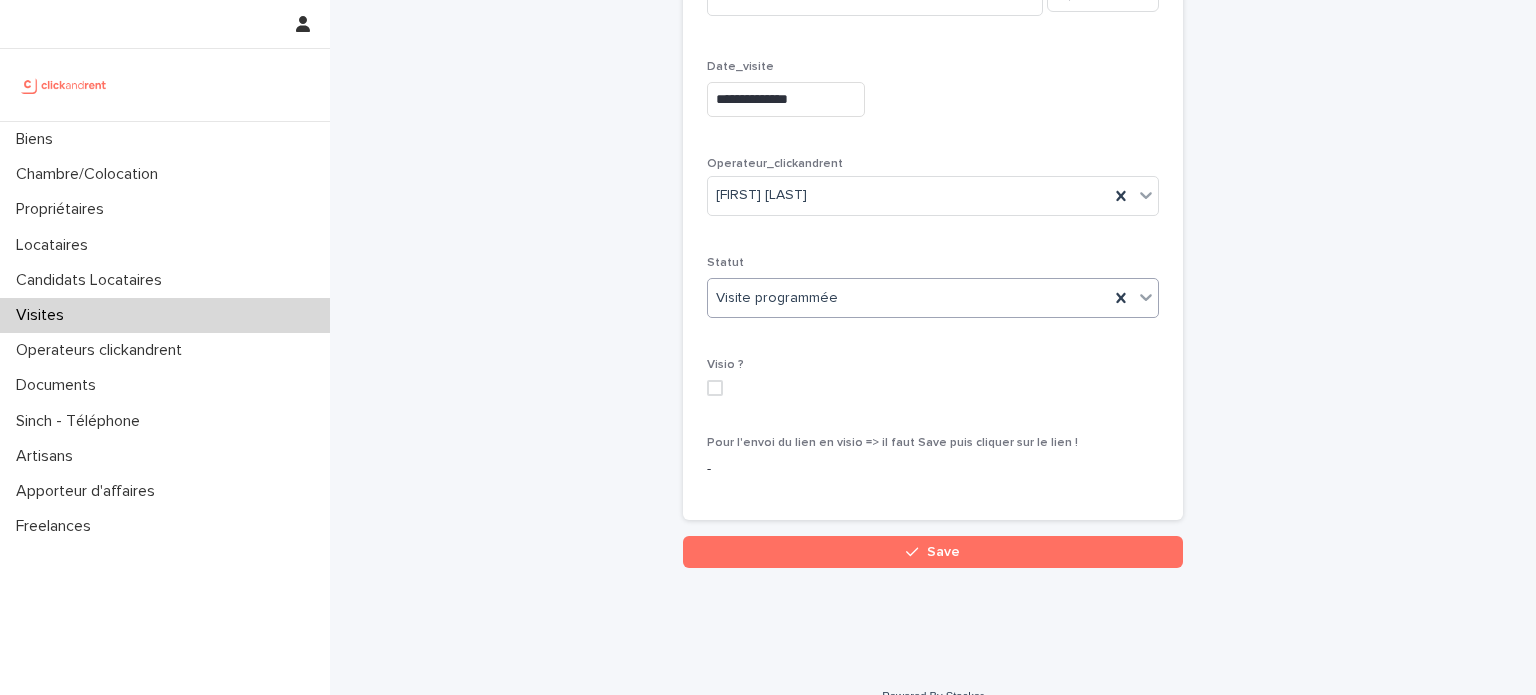 scroll, scrollTop: 394, scrollLeft: 0, axis: vertical 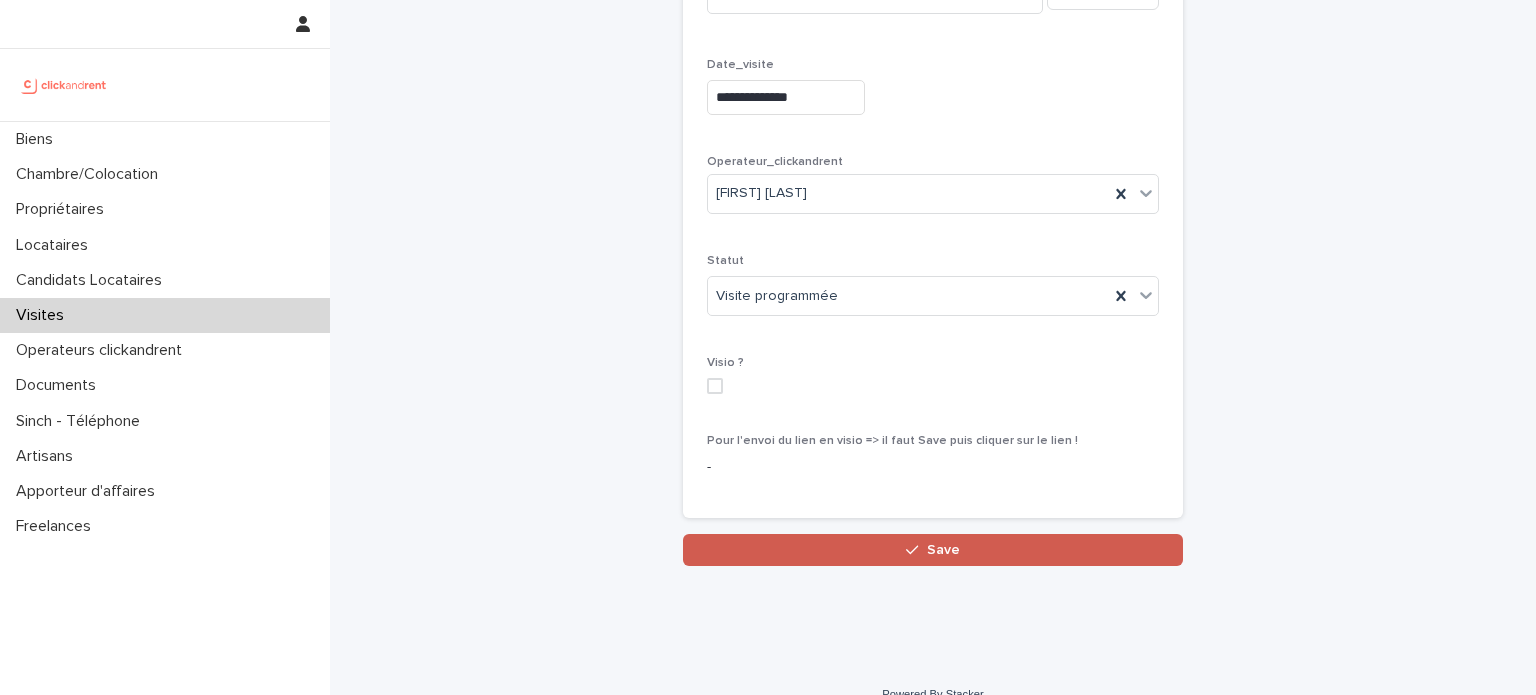 click on "Save" at bounding box center [933, 550] 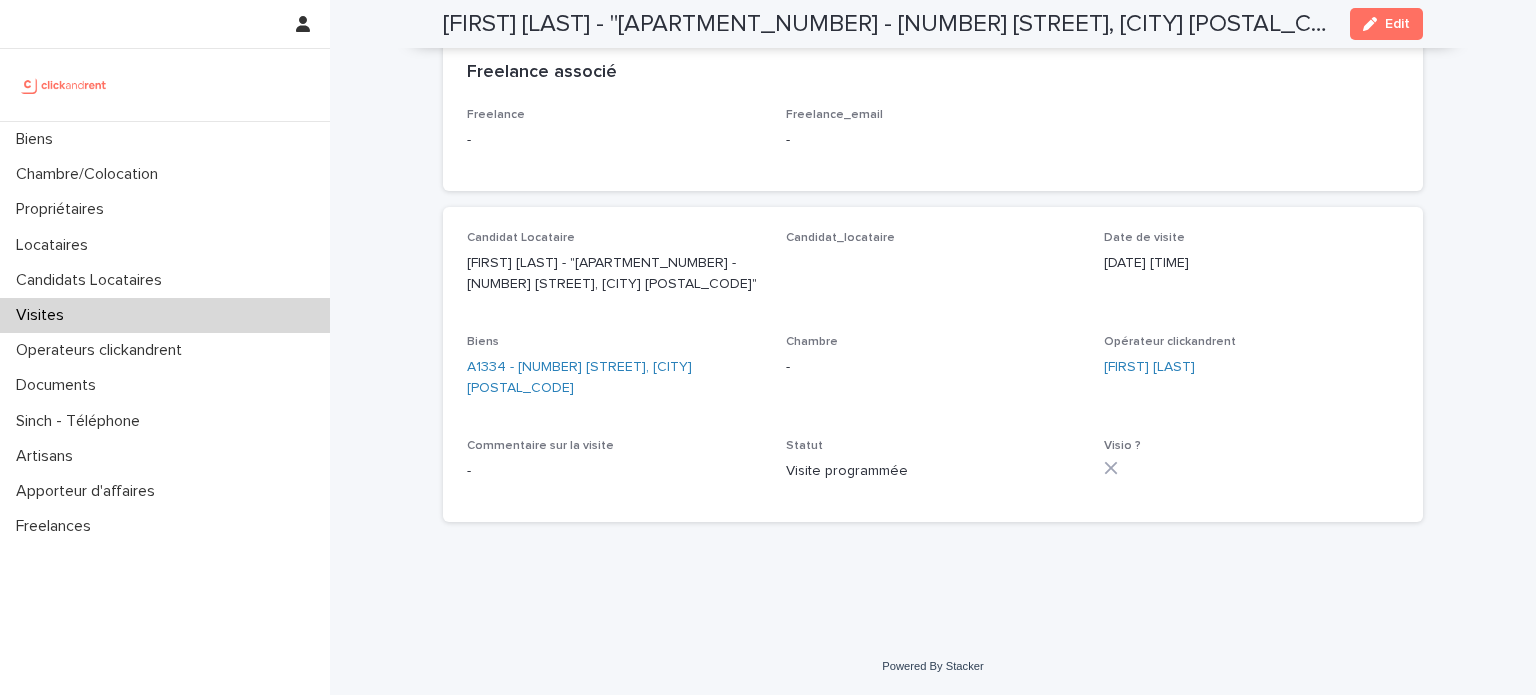 scroll, scrollTop: 60, scrollLeft: 0, axis: vertical 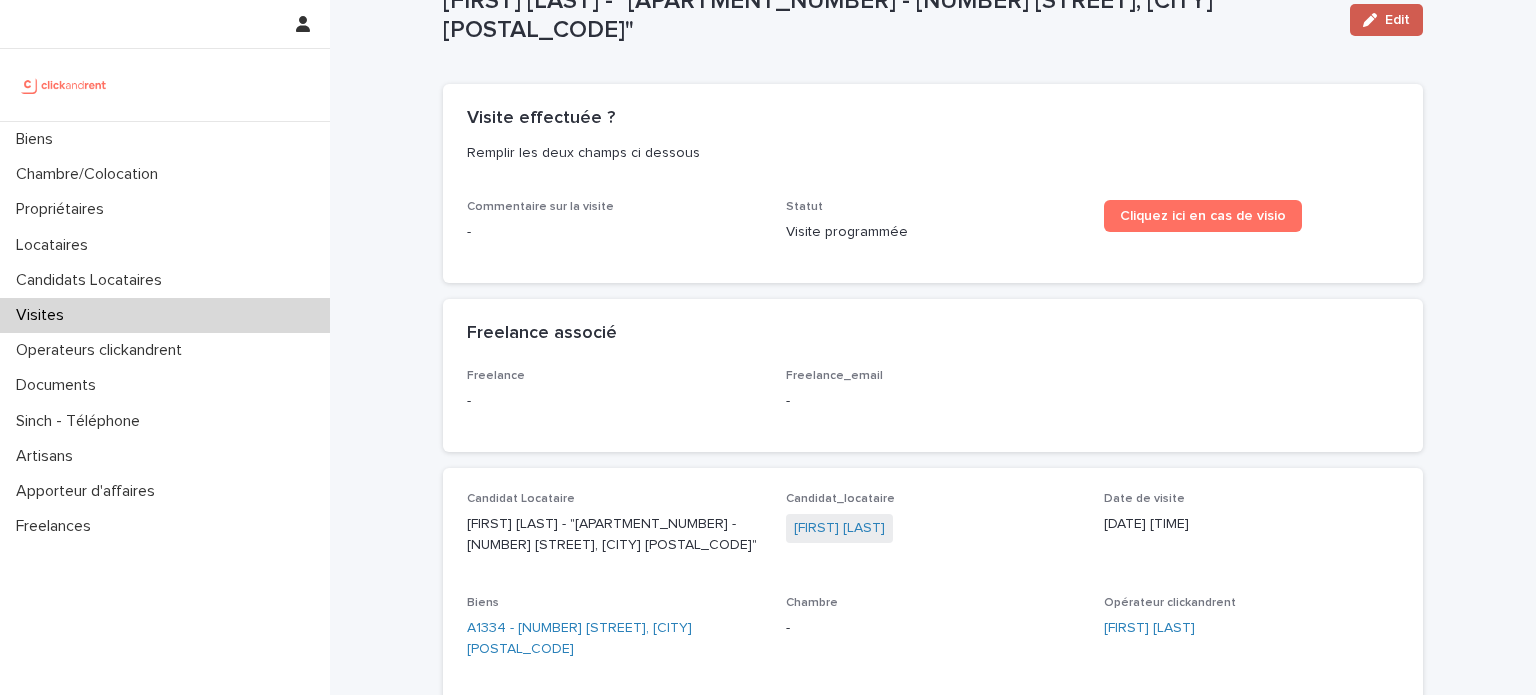 click on "Edit" at bounding box center [1386, 20] 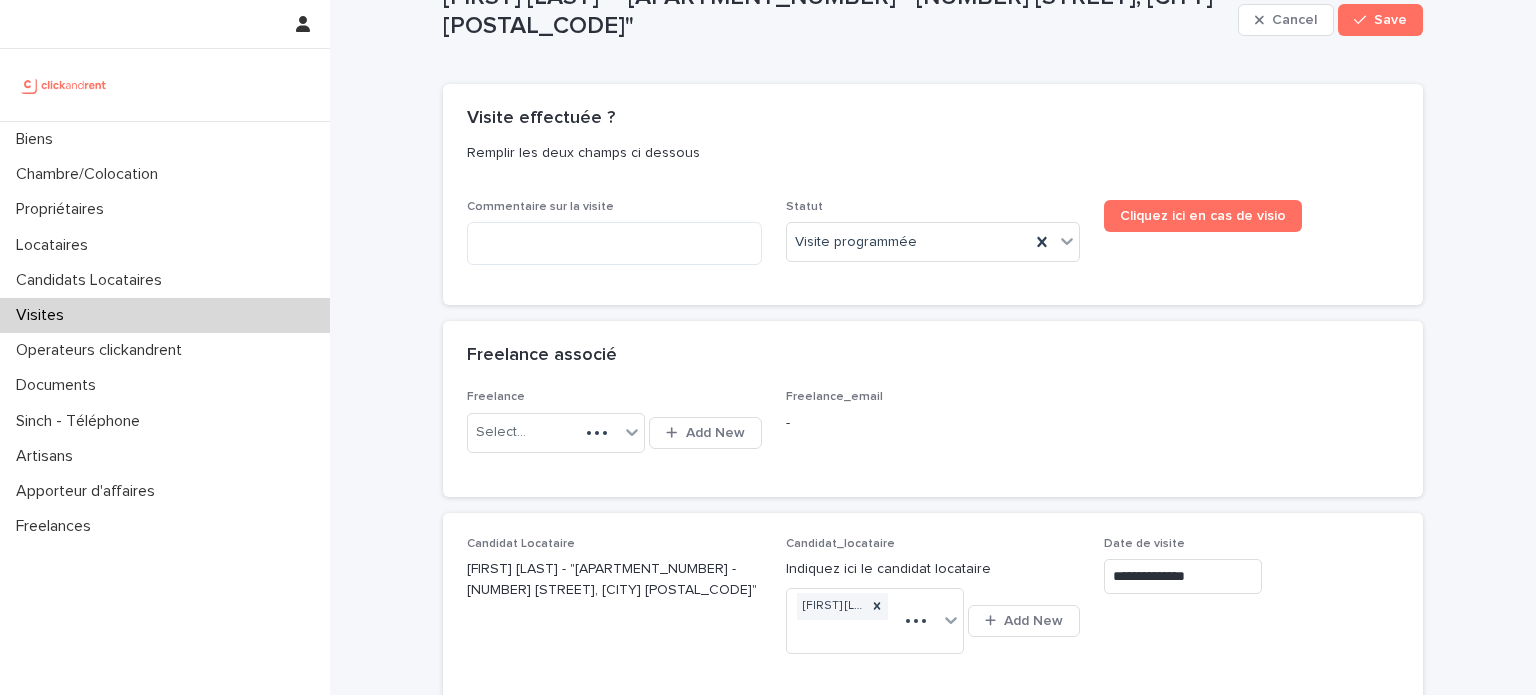 scroll, scrollTop: 229, scrollLeft: 0, axis: vertical 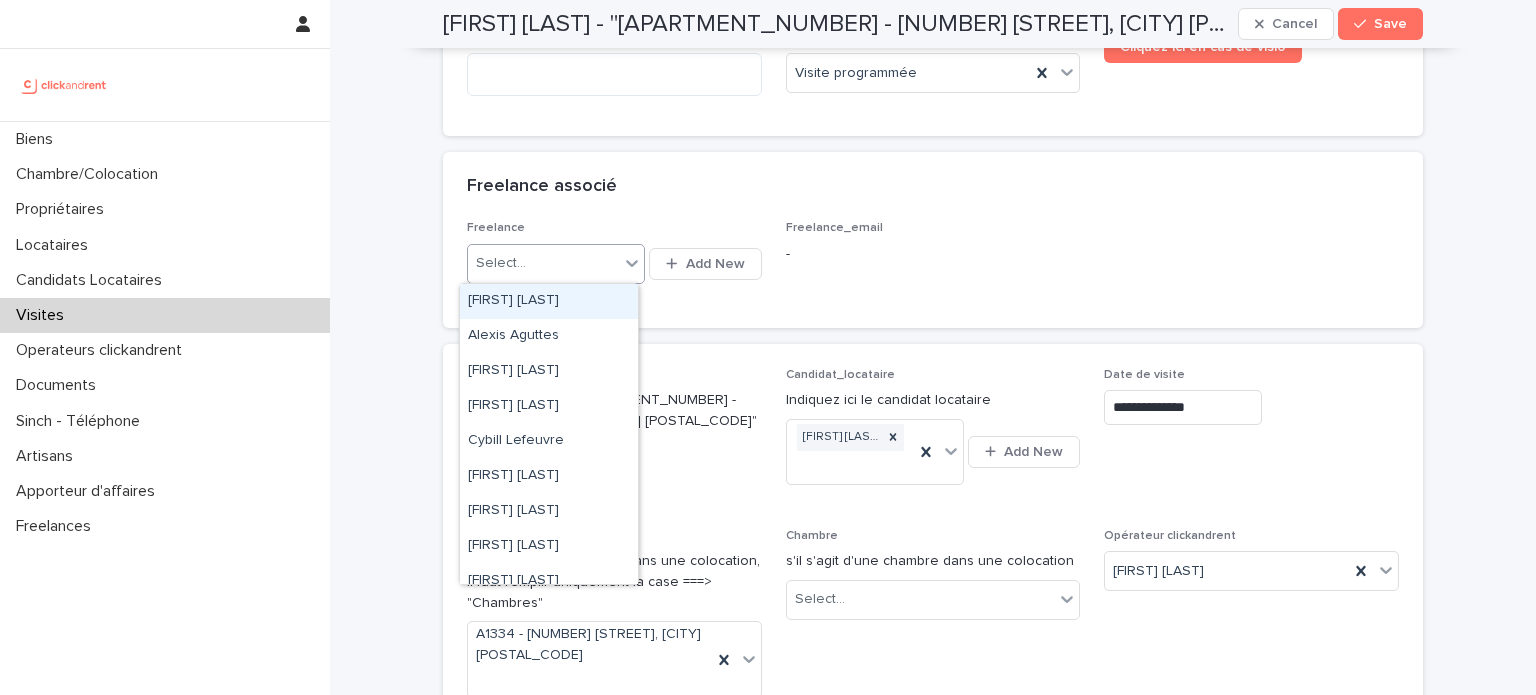 click on "Select..." at bounding box center (543, 263) 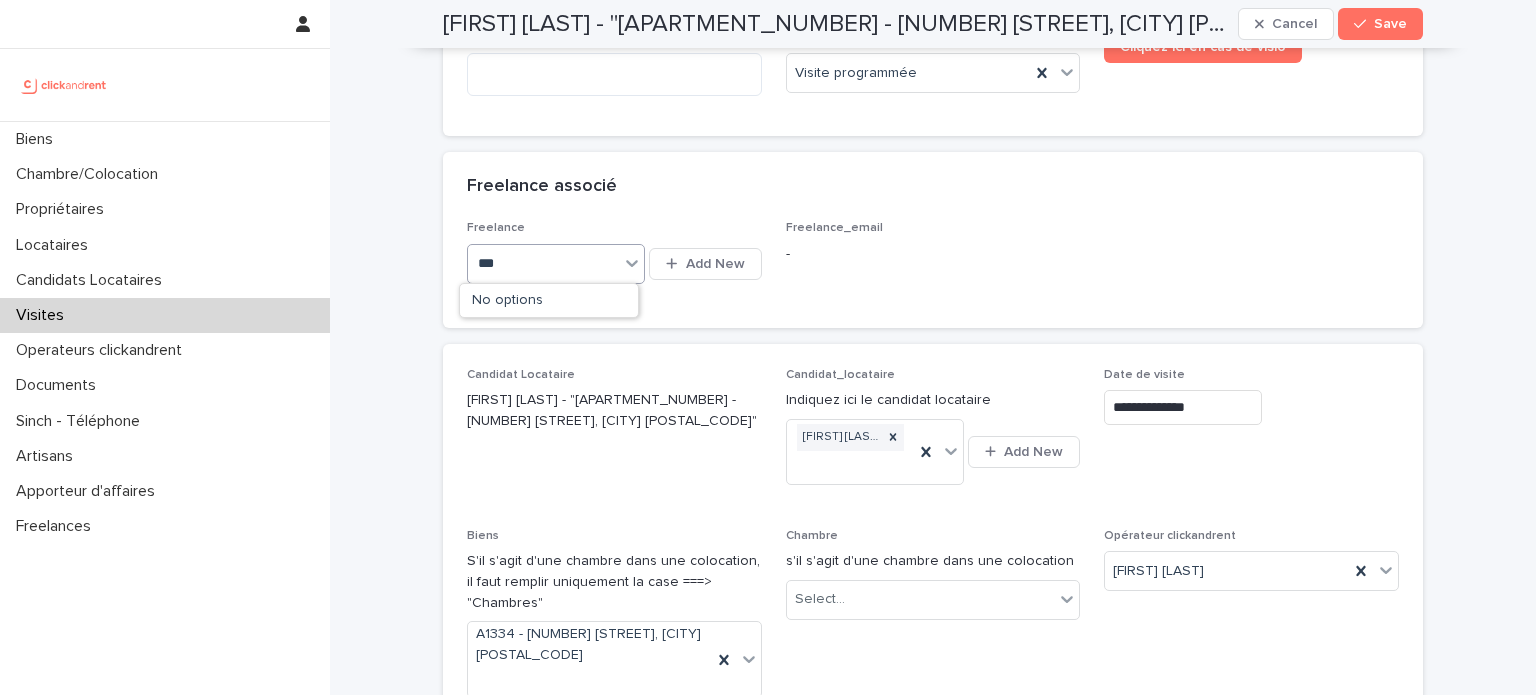 type on "**" 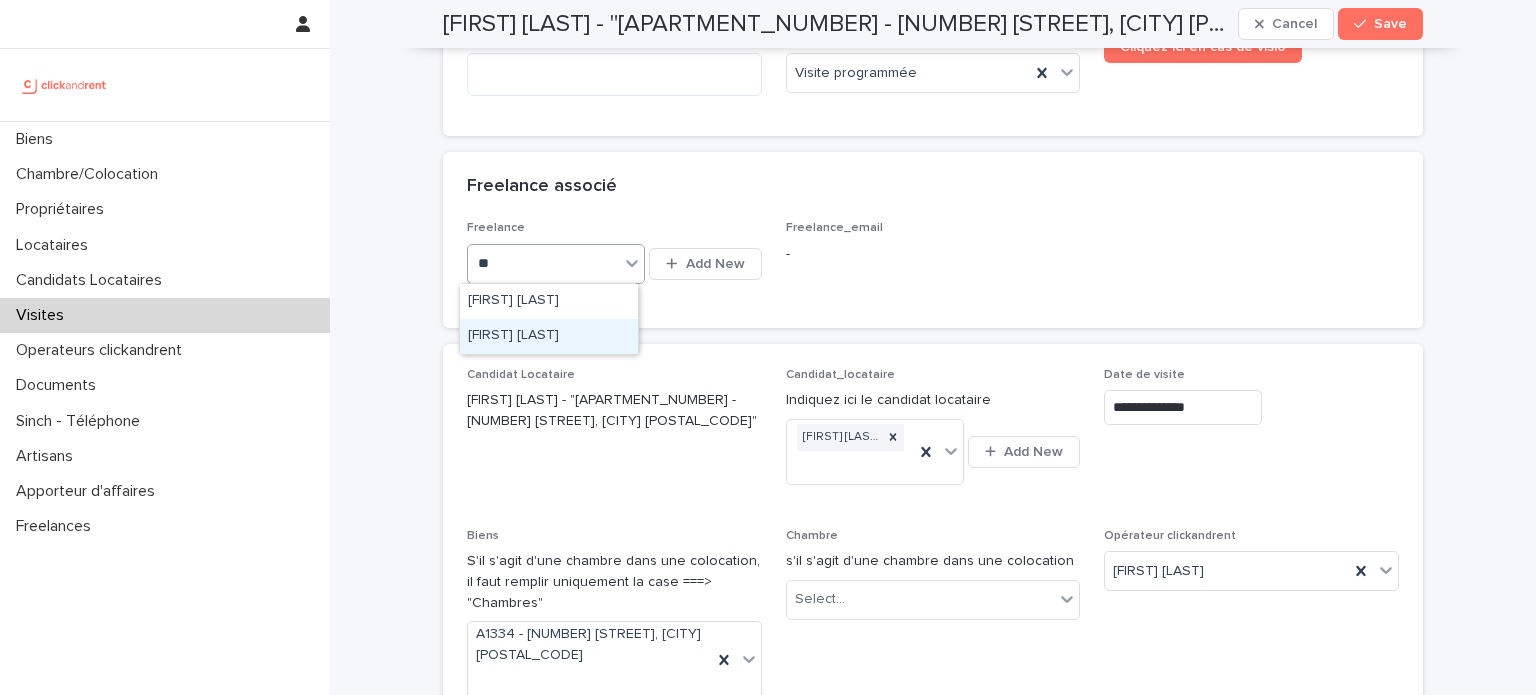 click on "[FIRST] [LAST]" at bounding box center [549, 336] 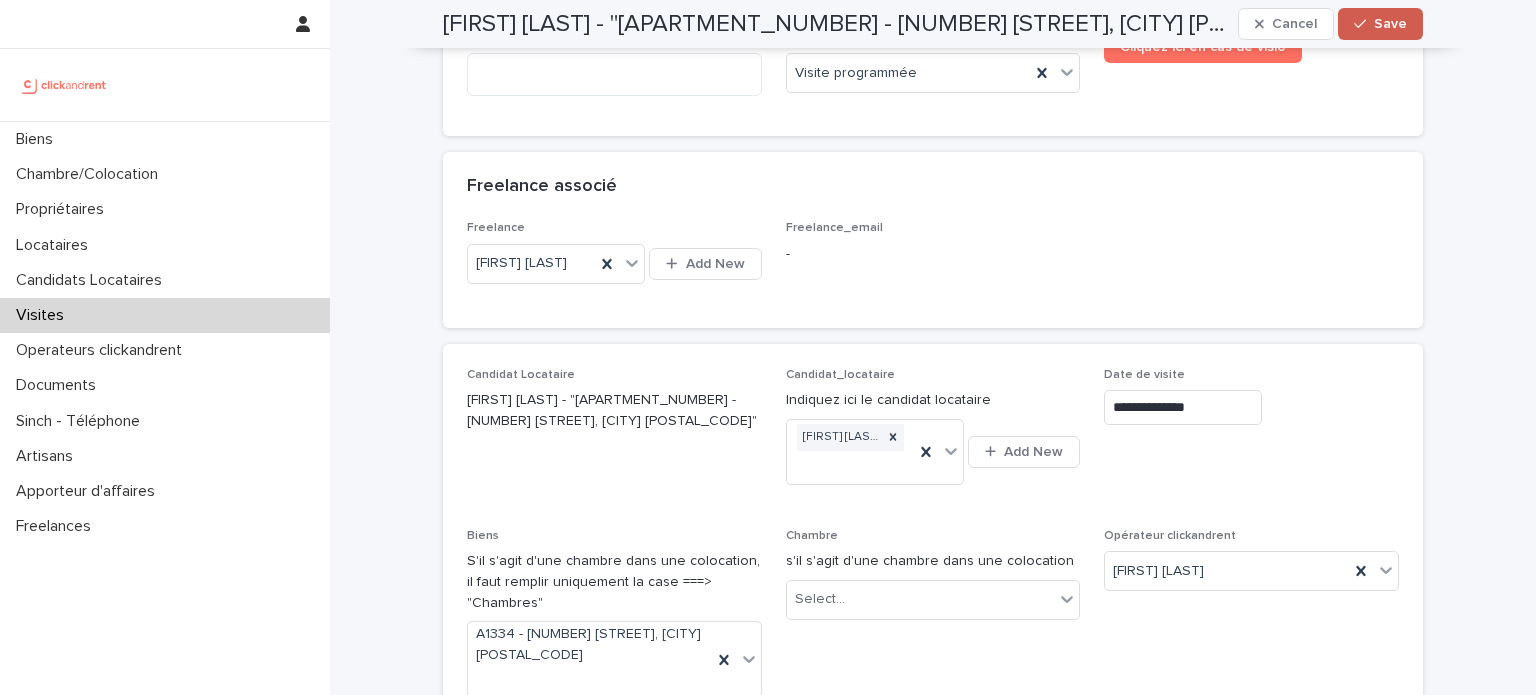click on "Save" at bounding box center [1390, 24] 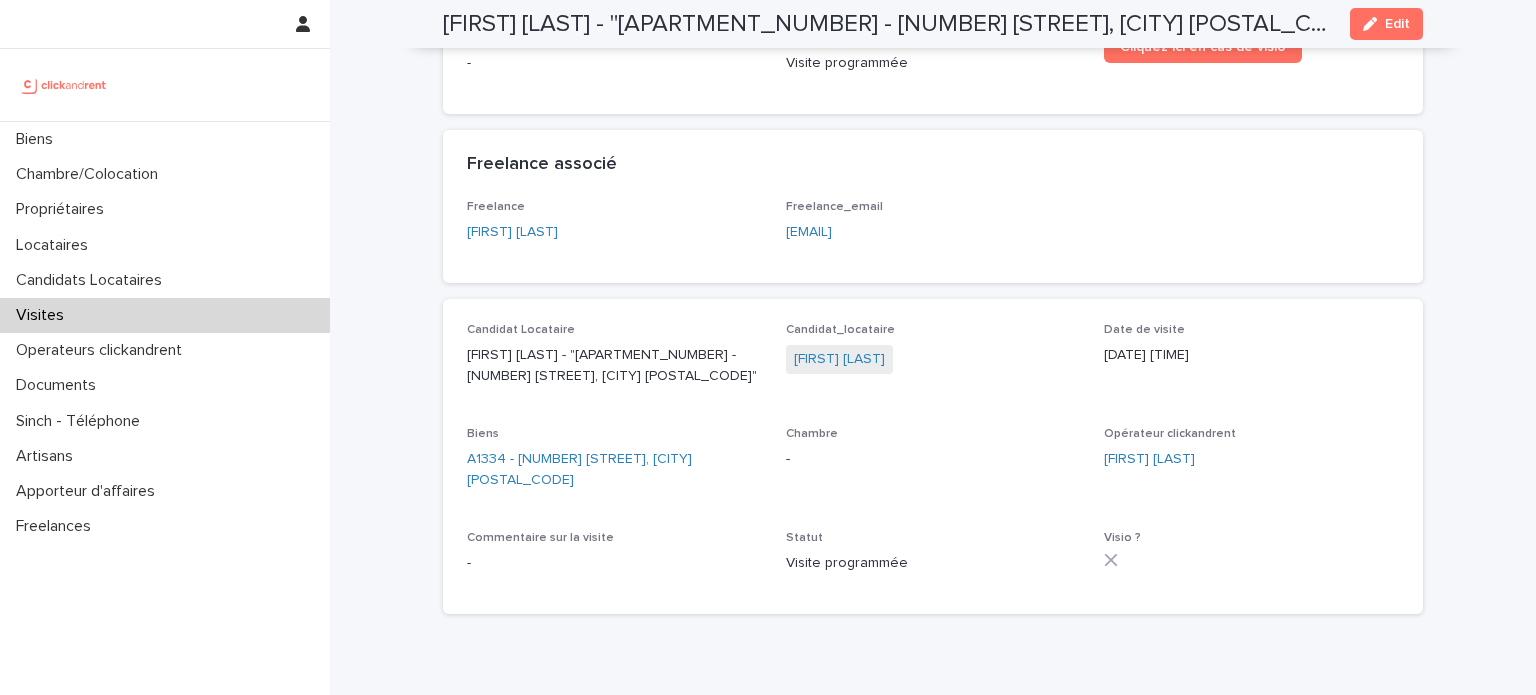 scroll, scrollTop: 59, scrollLeft: 0, axis: vertical 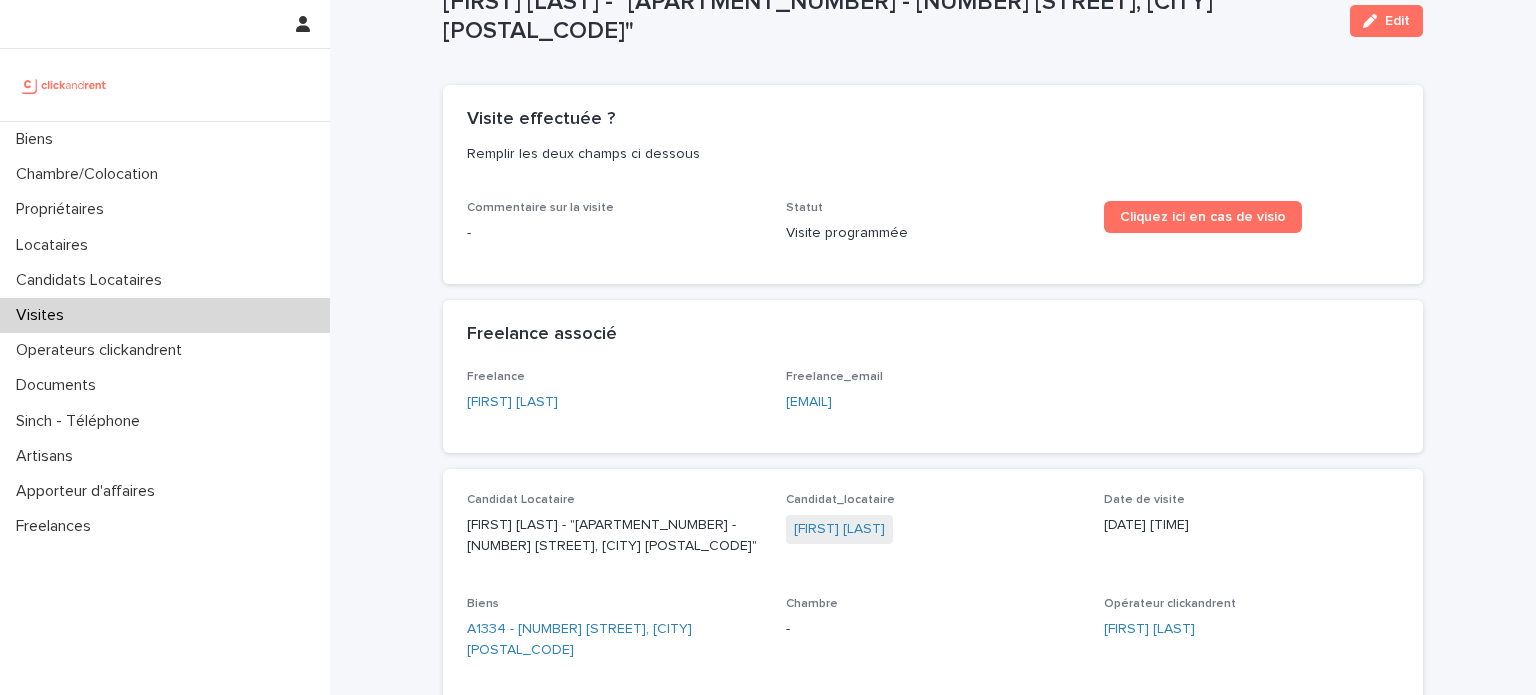 click on "Visites" at bounding box center [165, 315] 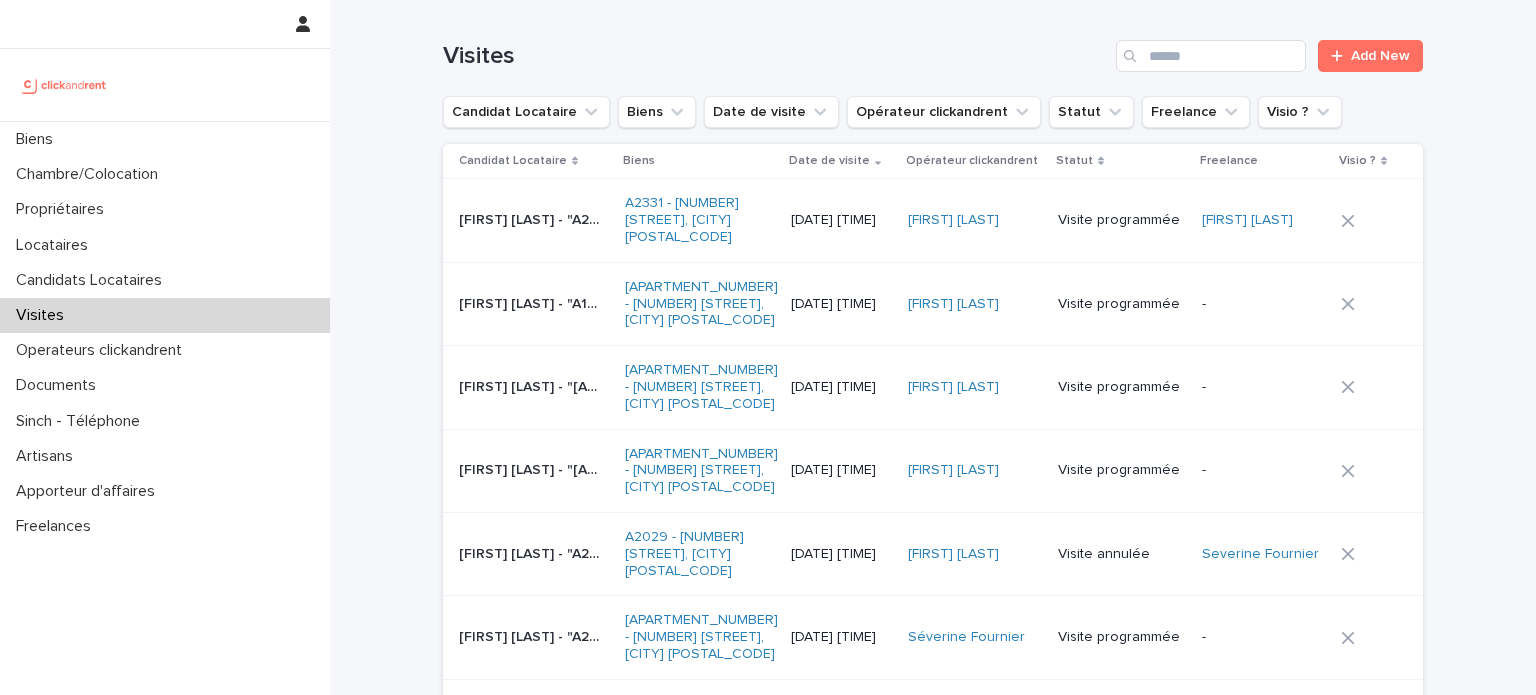 click on "Add New" at bounding box center (1370, 56) 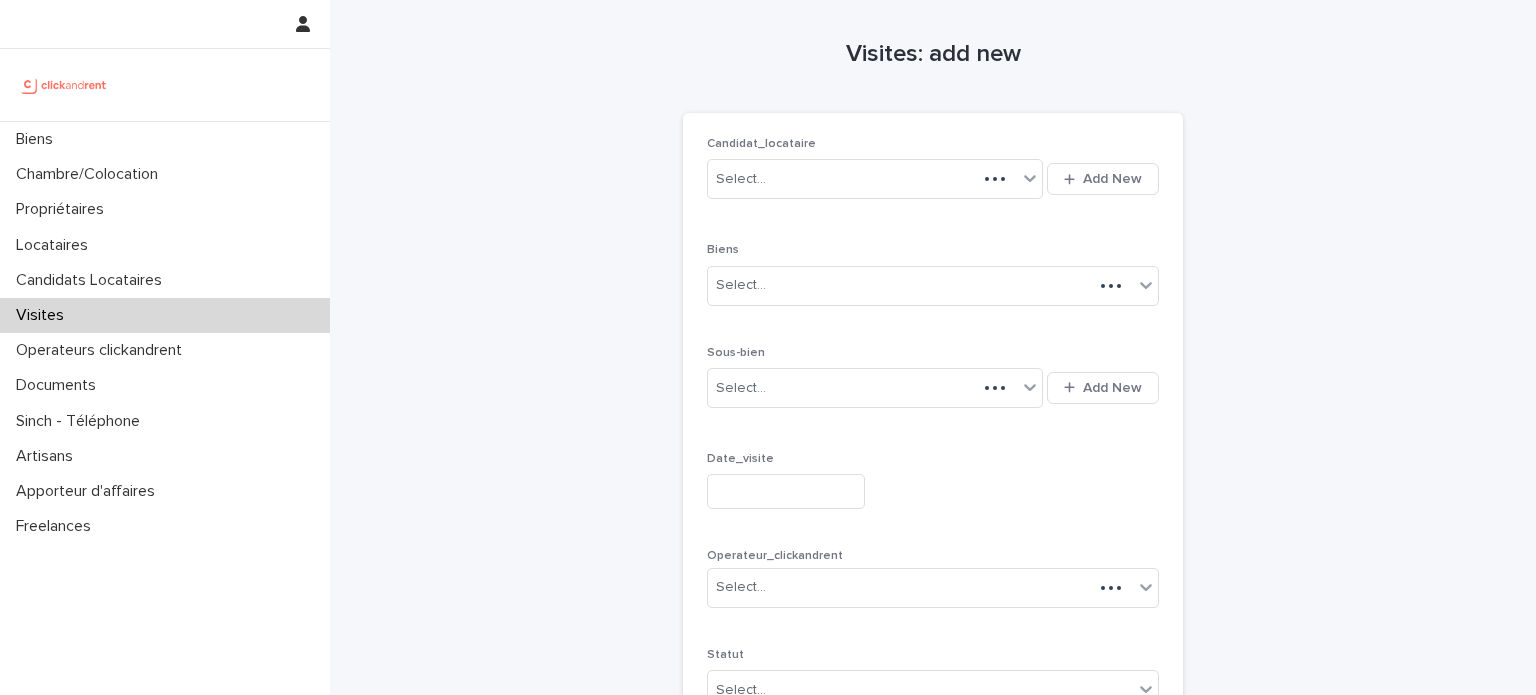 scroll, scrollTop: 0, scrollLeft: 0, axis: both 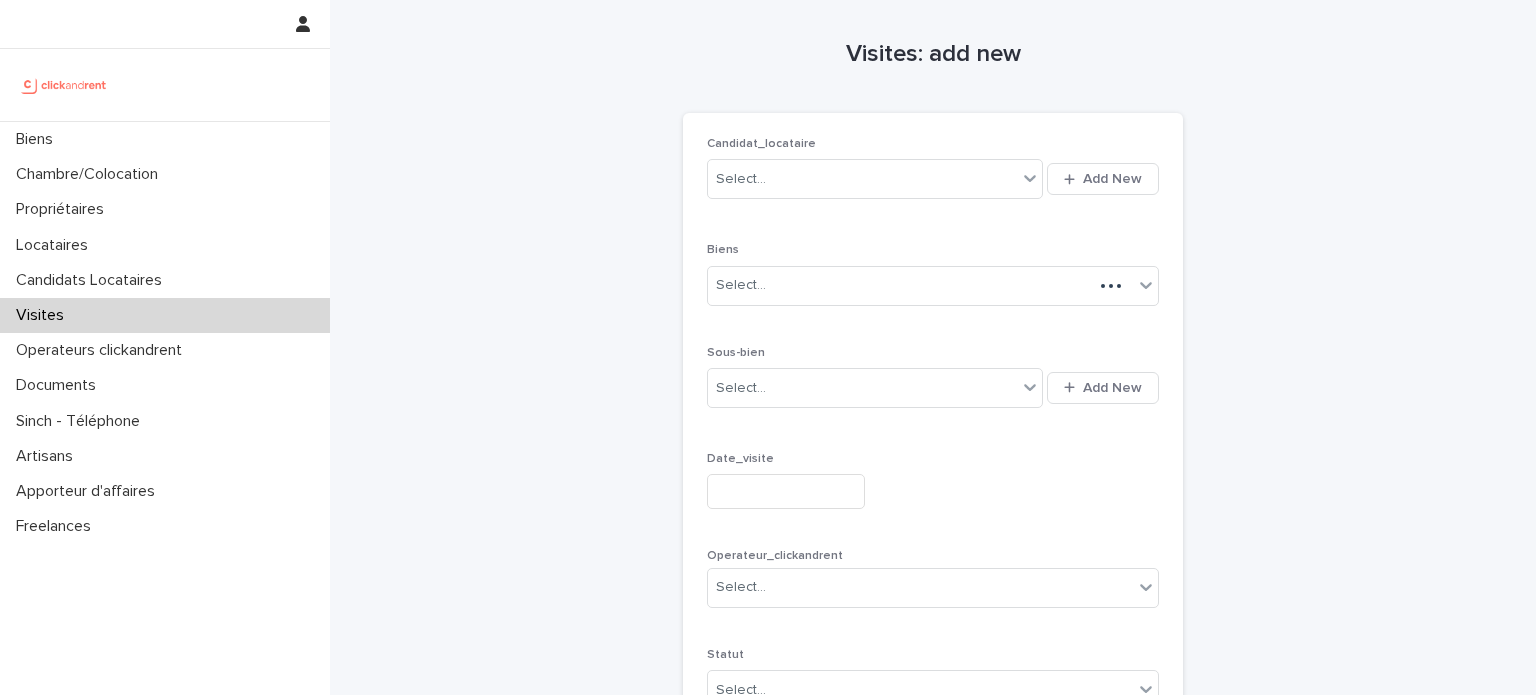 click on "Select... Add New" at bounding box center (933, 179) 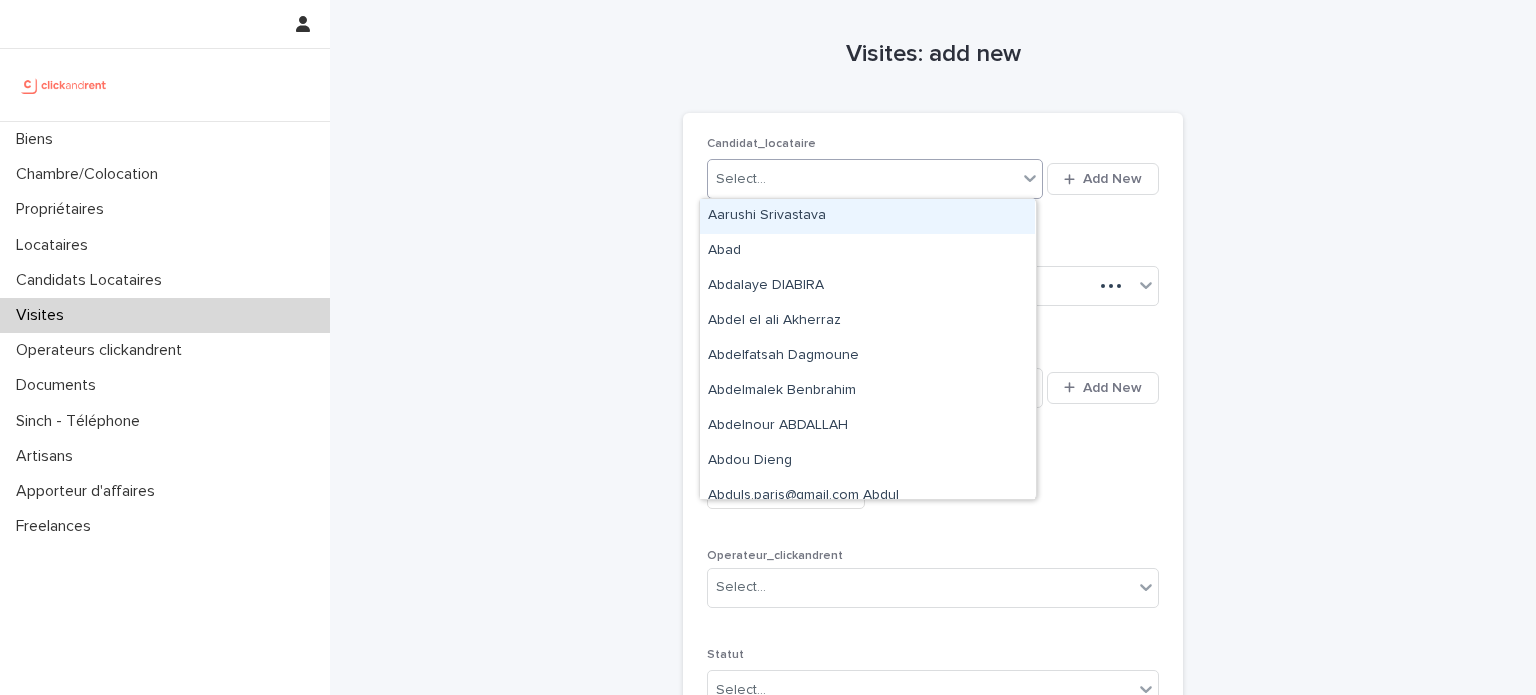 click on "Select..." at bounding box center (862, 179) 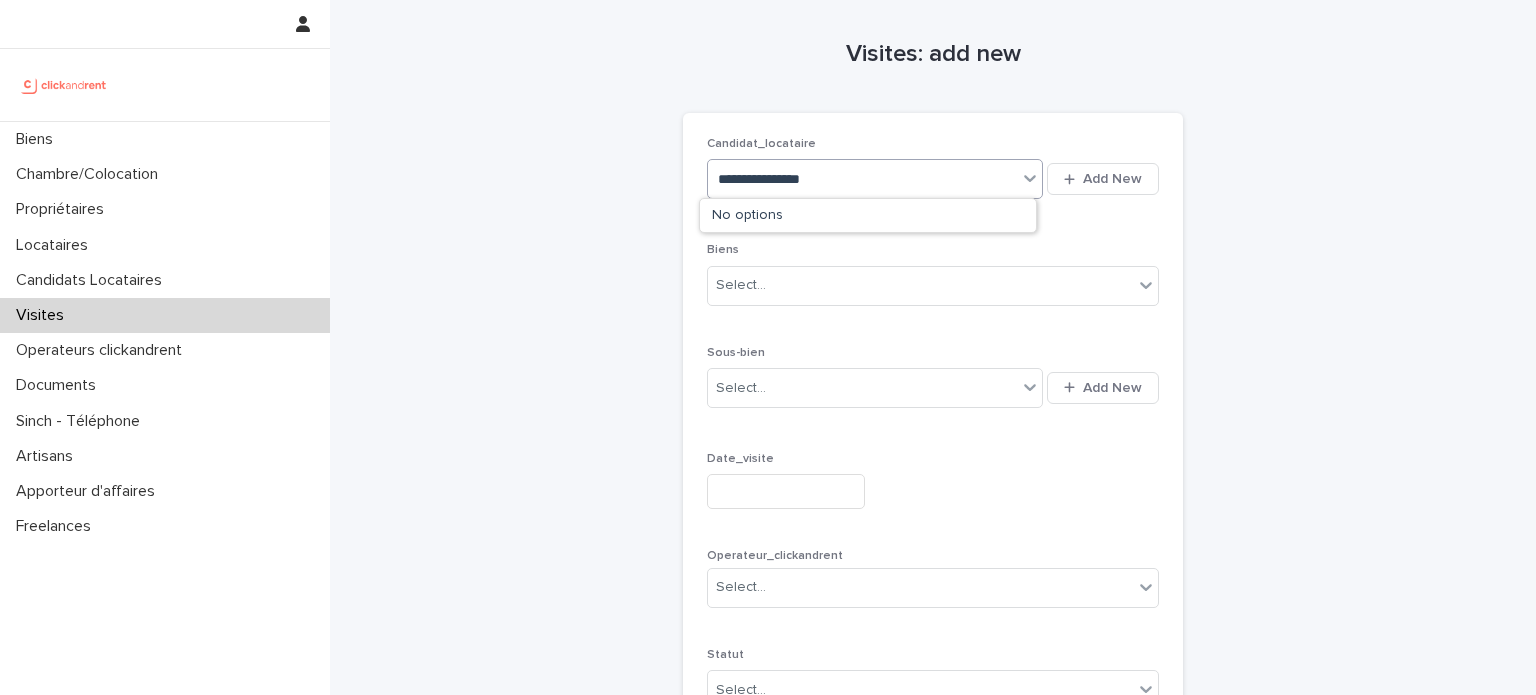 click on "No options" at bounding box center [867, 215] 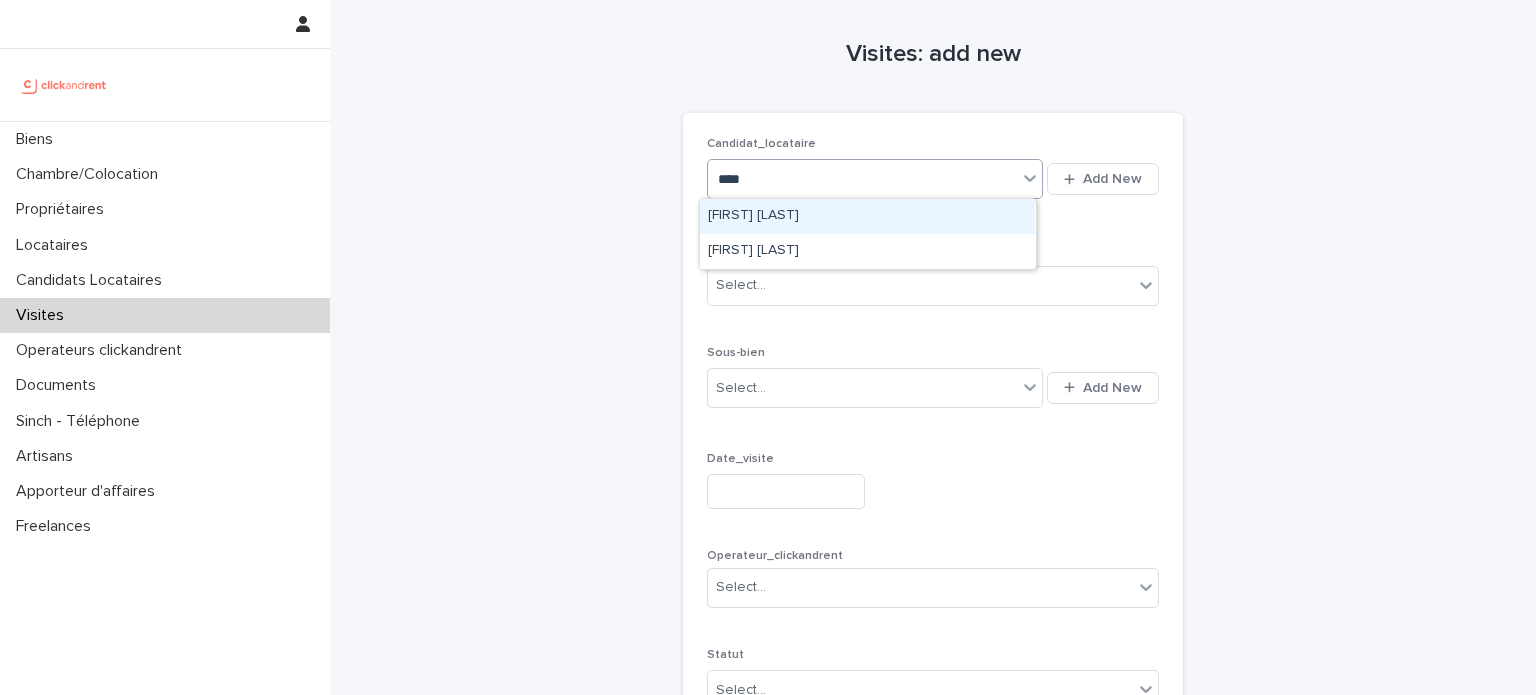 type on "****" 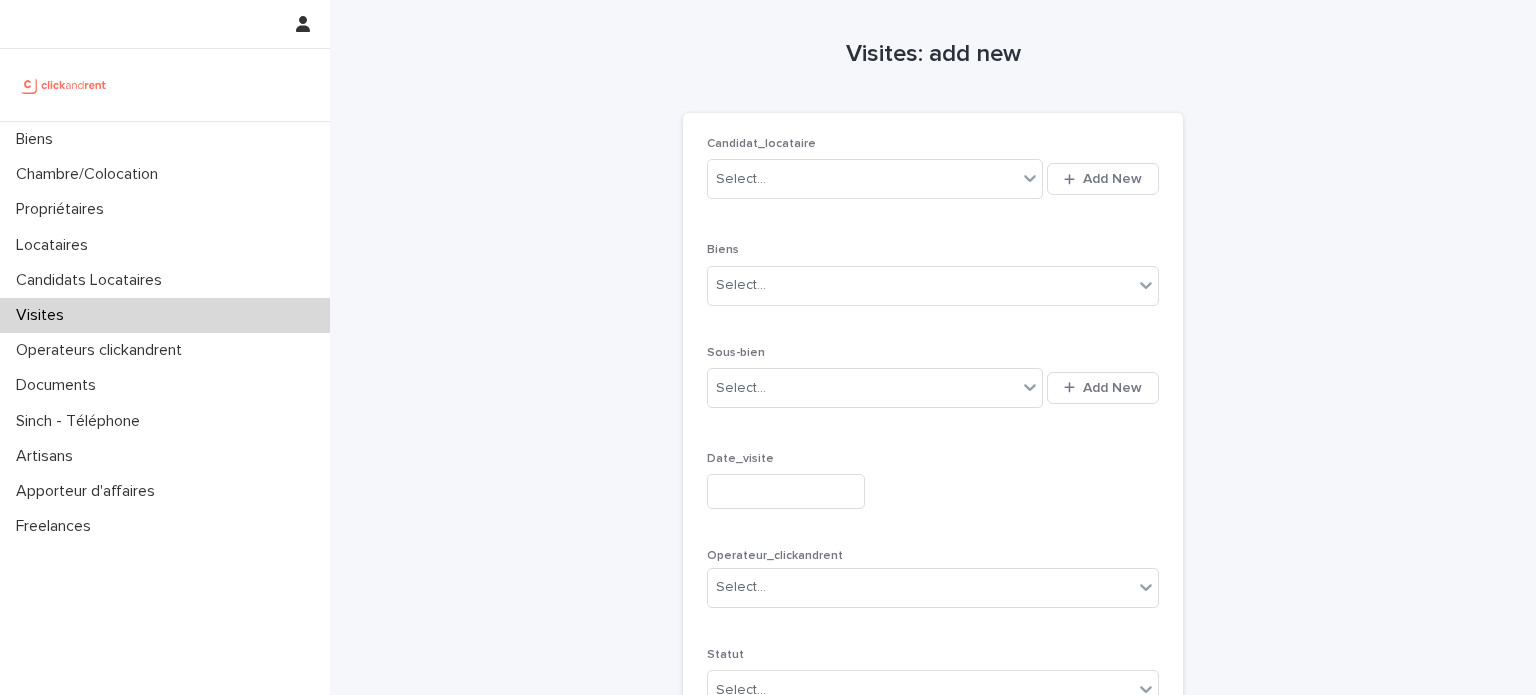 click on "Candidat_locataire Select... Add New Biens Select... Sous-bien Select... Add New Date_visite Operateur_clickandrent Select... Statut Select... Visio ? Pour l'envoi du lien en visio => il faut Save puis cliquer sur le lien ! - Sorry, there was an error saving your record. Please try again. Please fill out the required fields above. Save" at bounding box center [933, 480] 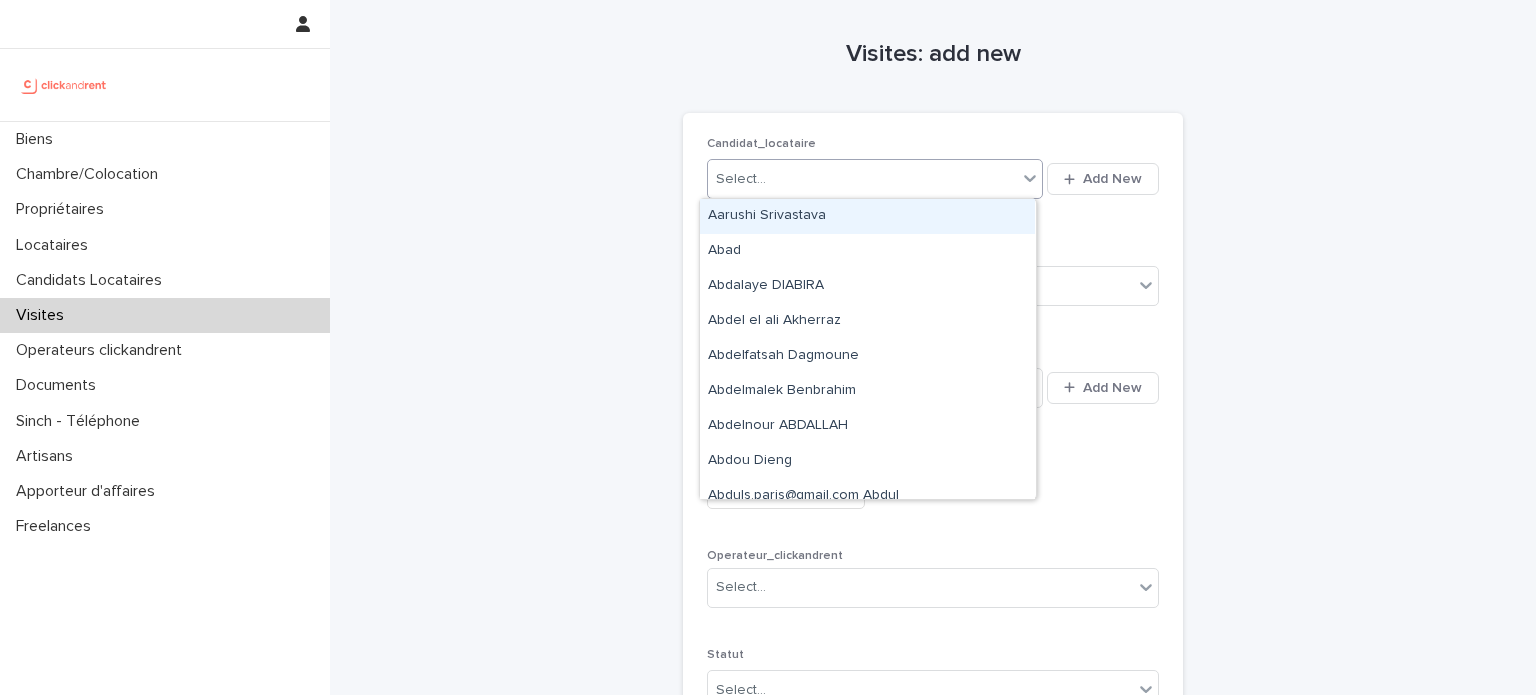 click on "Select..." at bounding box center (862, 179) 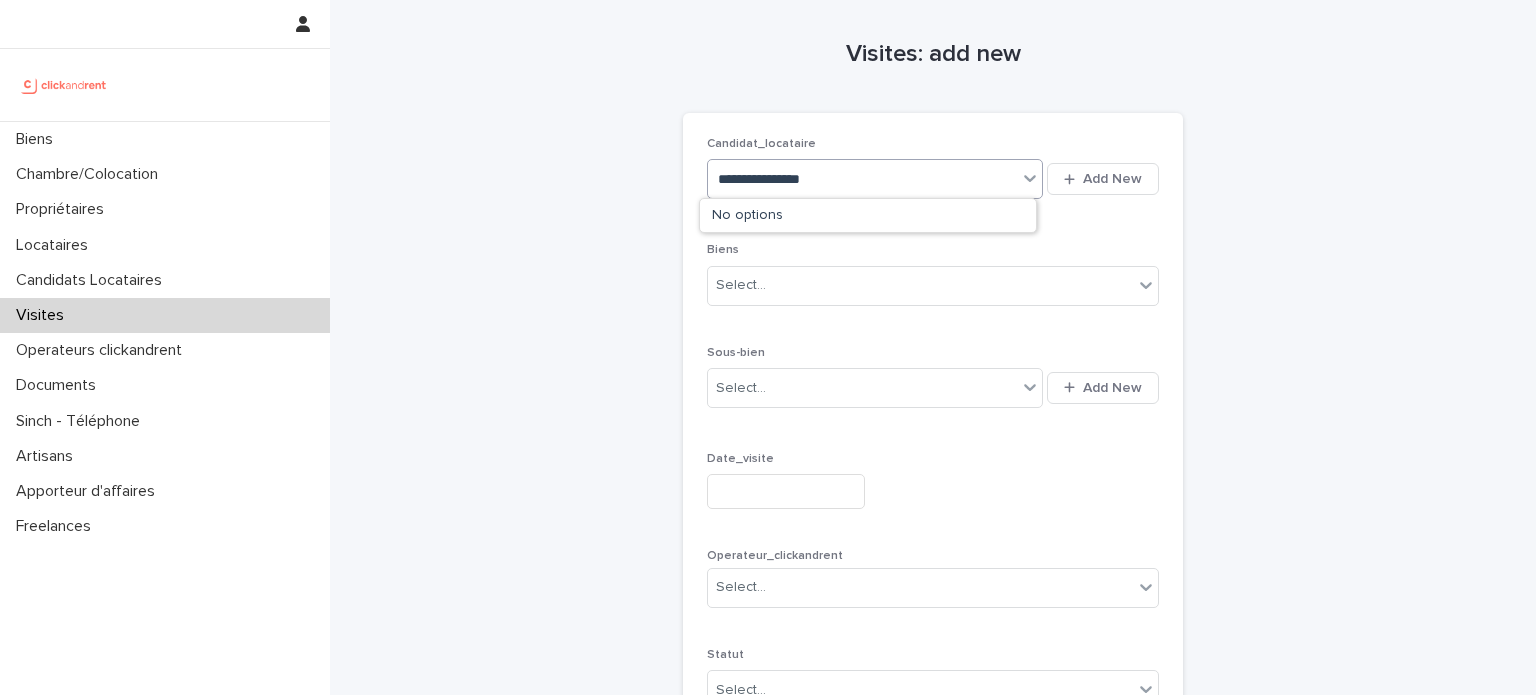 click on "**********" at bounding box center [771, 179] 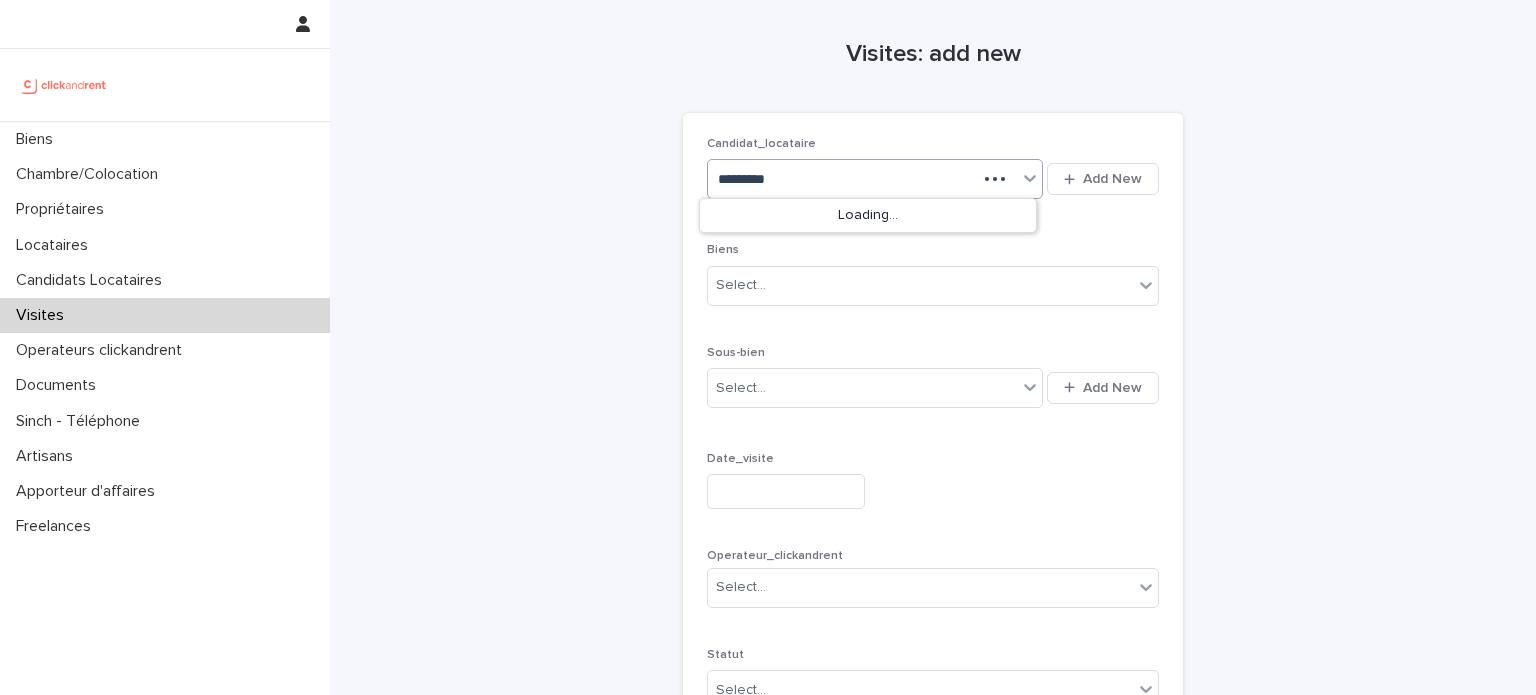 type on "********" 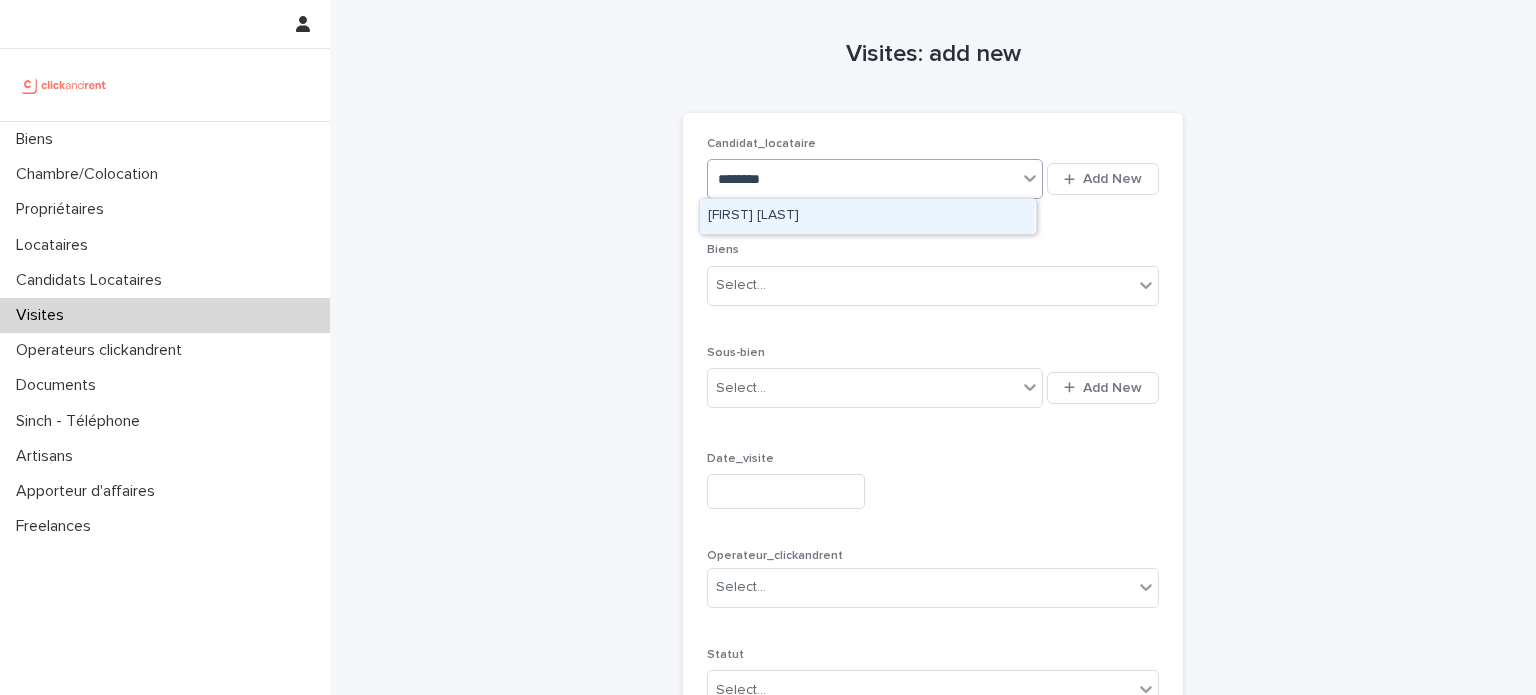 click on "[FIRST] [LAST]" at bounding box center (867, 216) 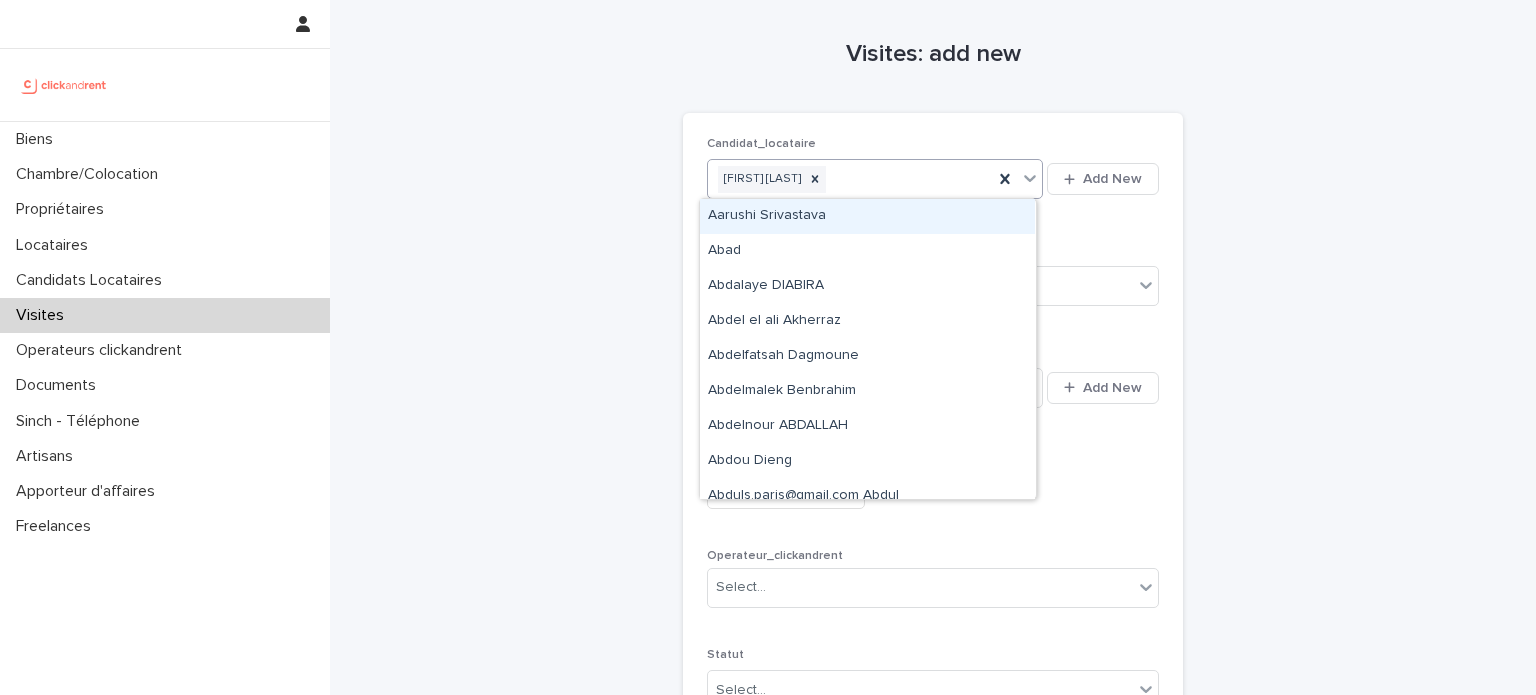 click on "[FIRST] [LAST]" at bounding box center [850, 179] 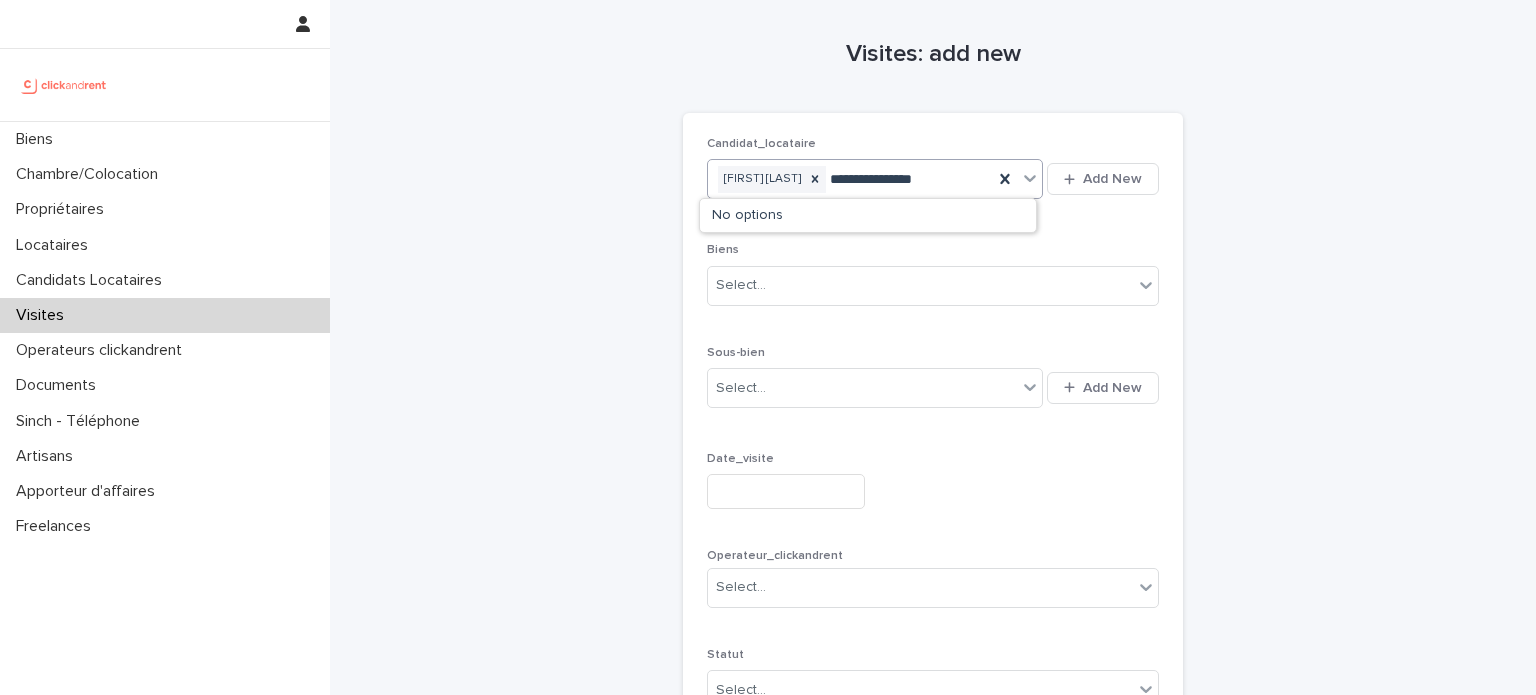 click on "**********" at bounding box center [883, 179] 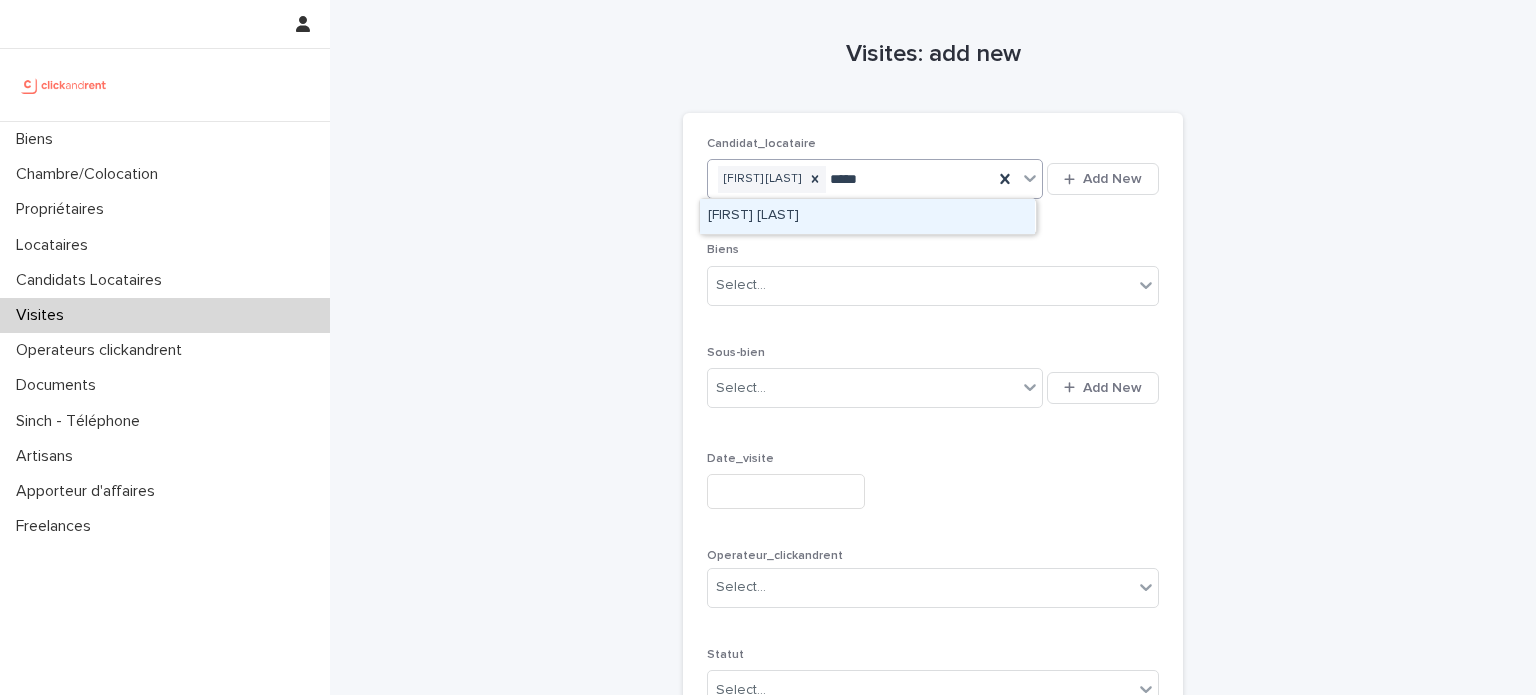 type on "****" 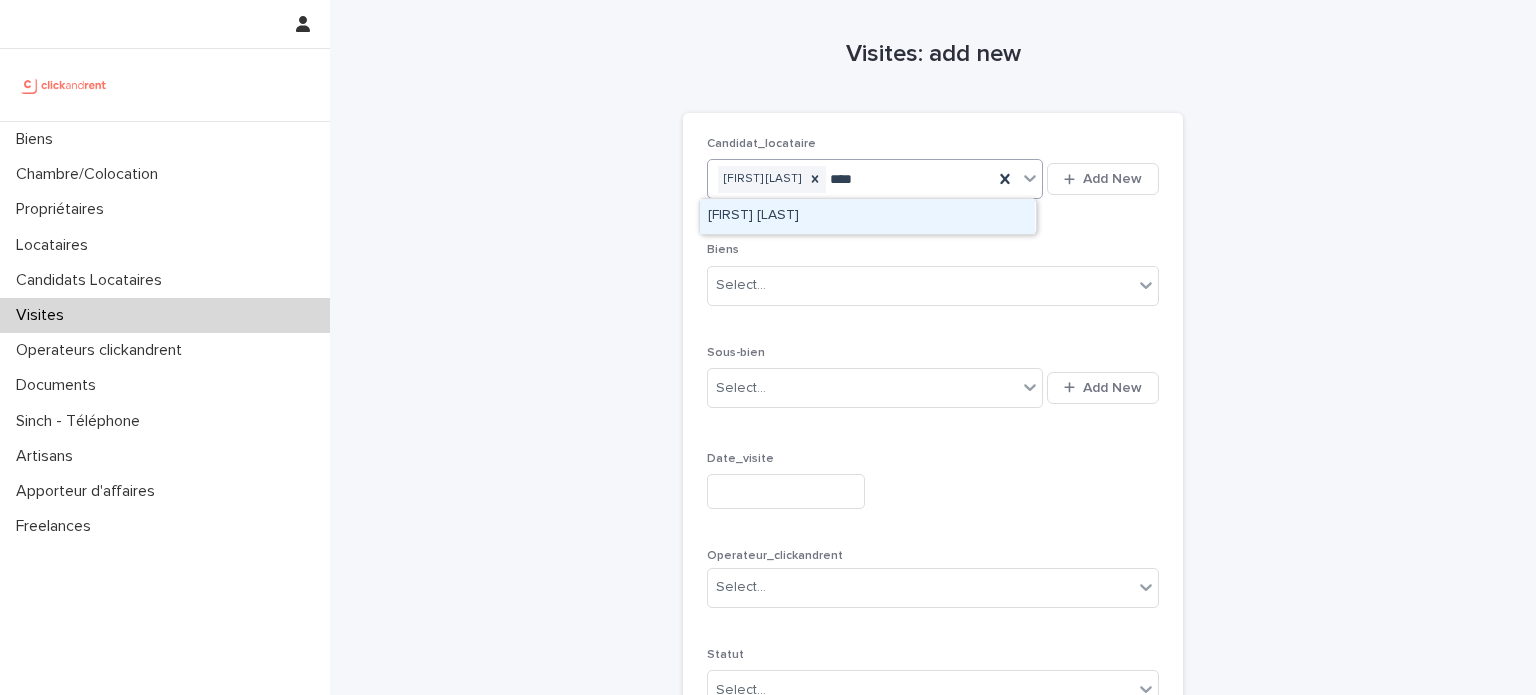 click on "[FIRST] [LAST]" at bounding box center (867, 216) 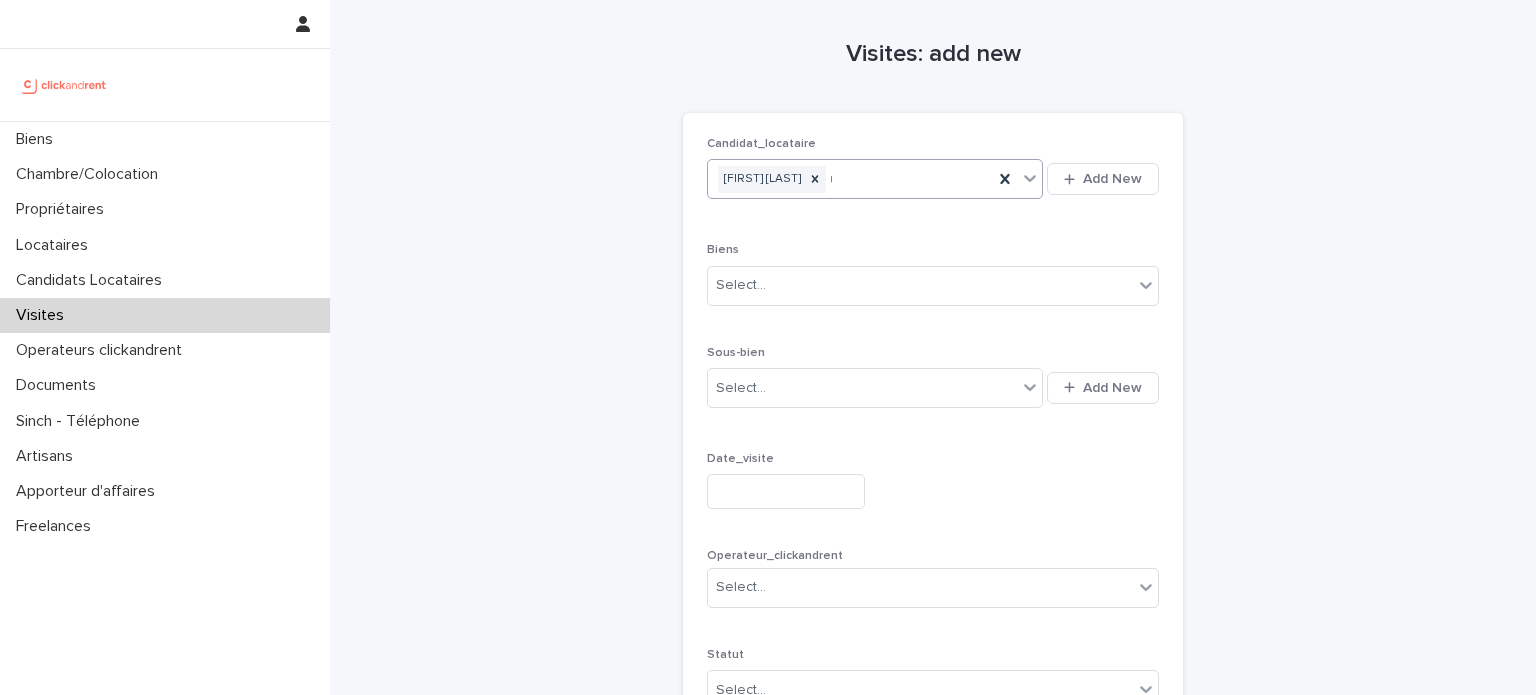 type 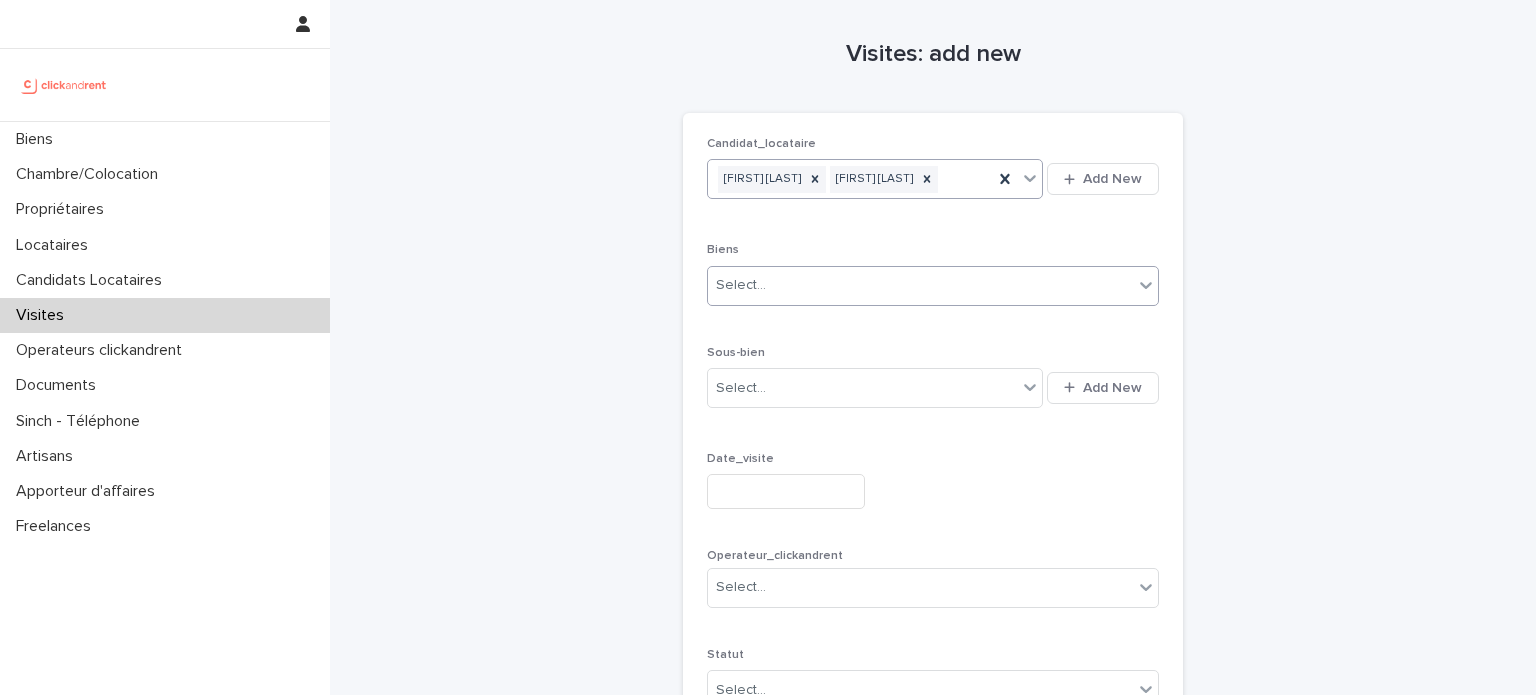 click on "Select..." at bounding box center [933, 286] 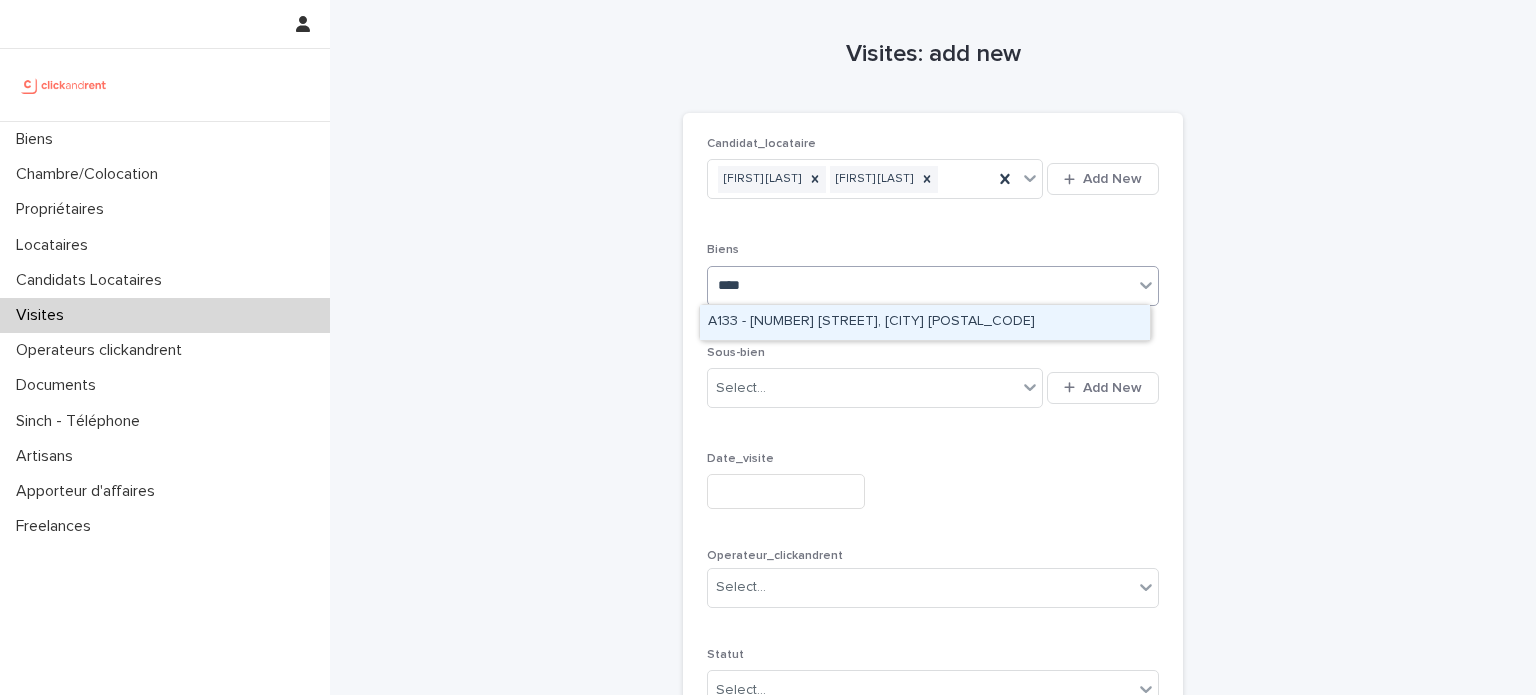 type on "*****" 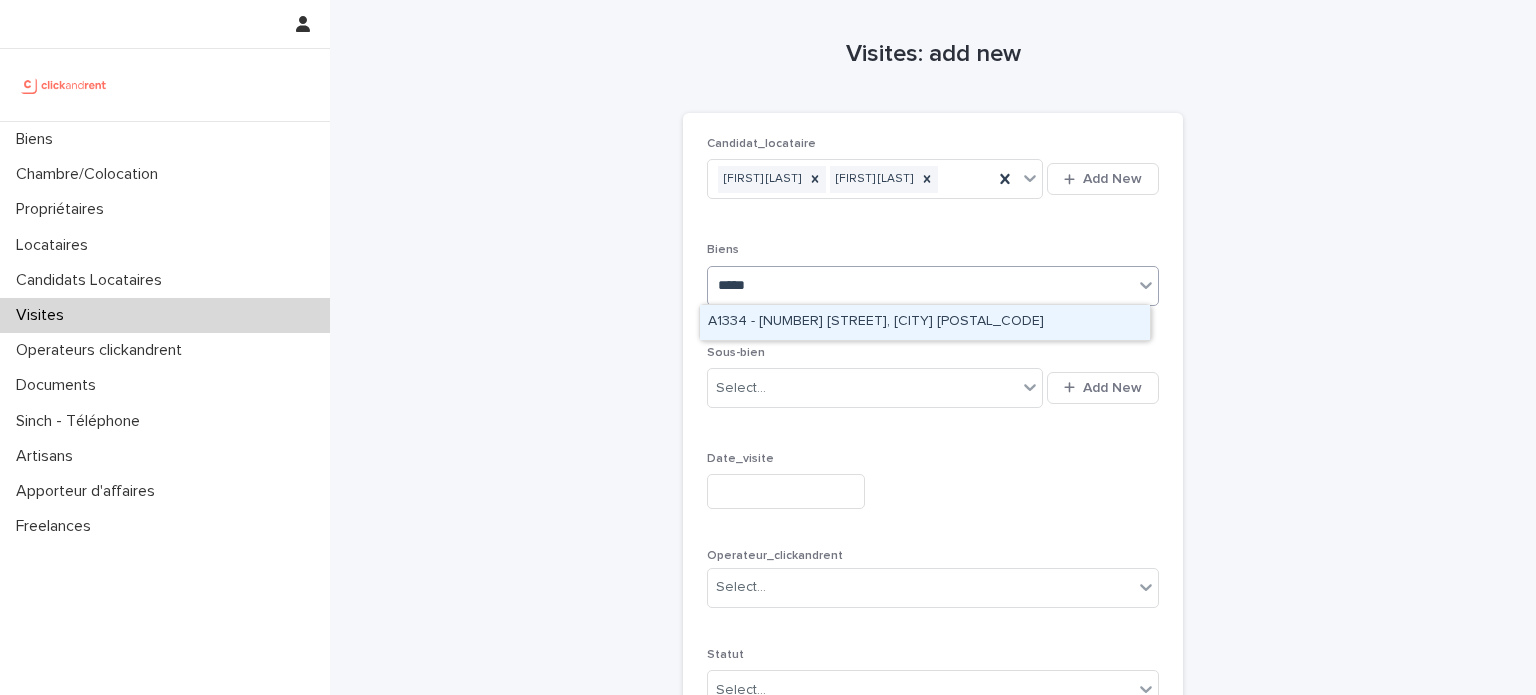 click on "A1334 - [NUMBER] [STREET], [CITY] [POSTAL_CODE]" at bounding box center [925, 322] 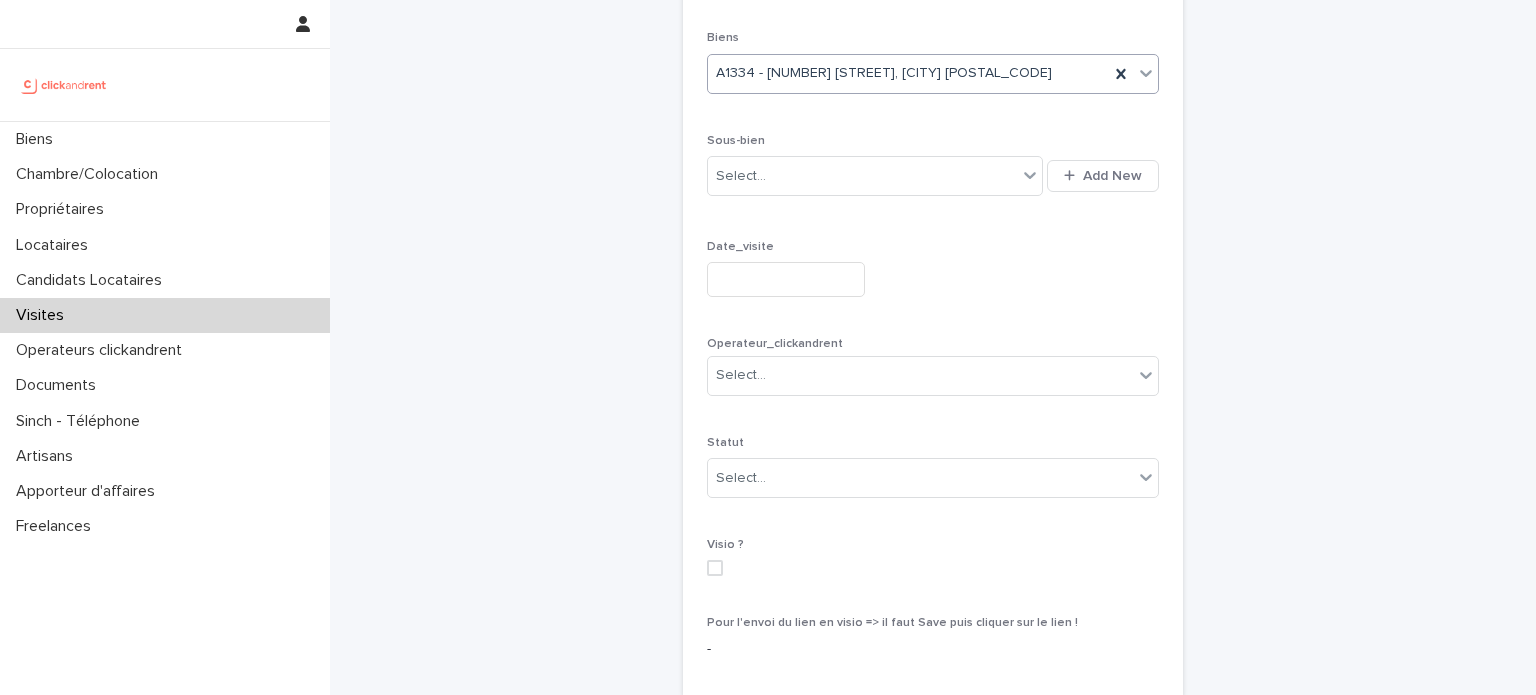 scroll, scrollTop: 213, scrollLeft: 0, axis: vertical 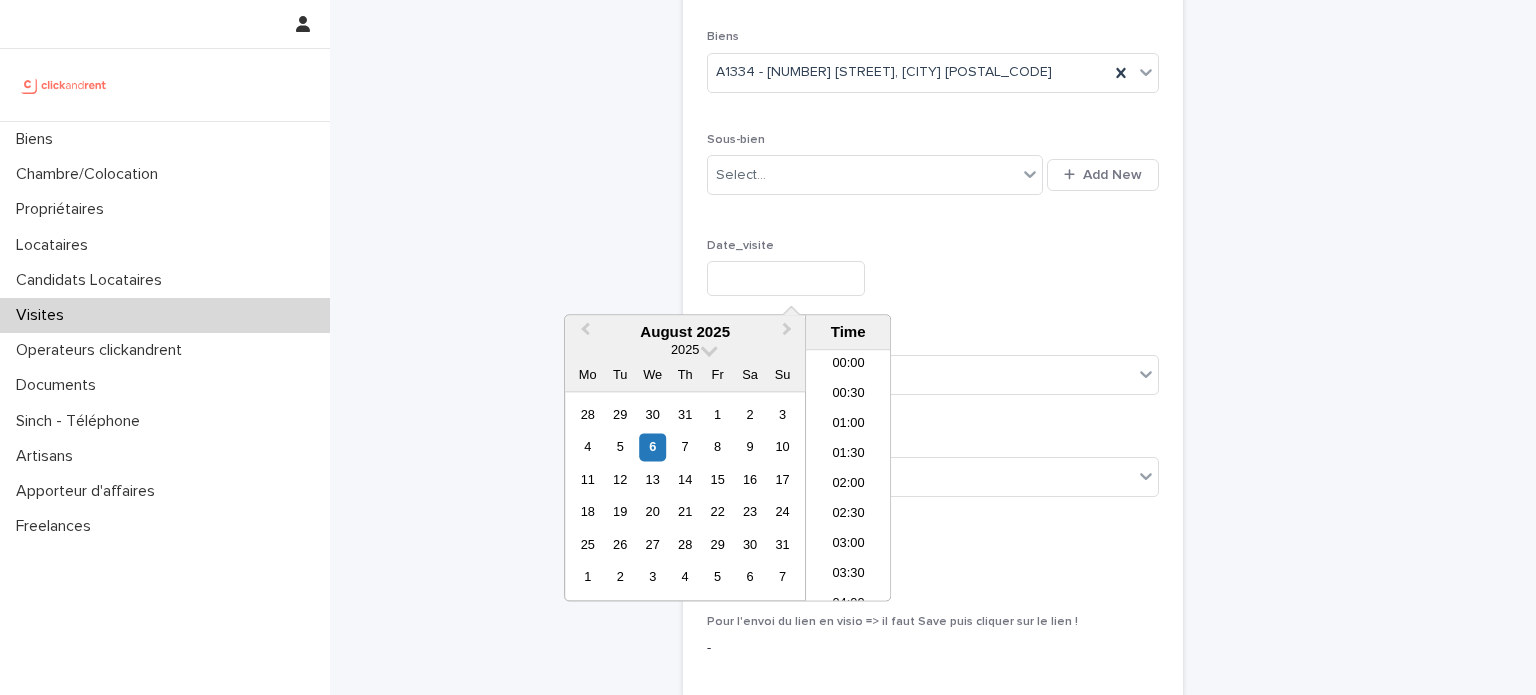 click at bounding box center (786, 278) 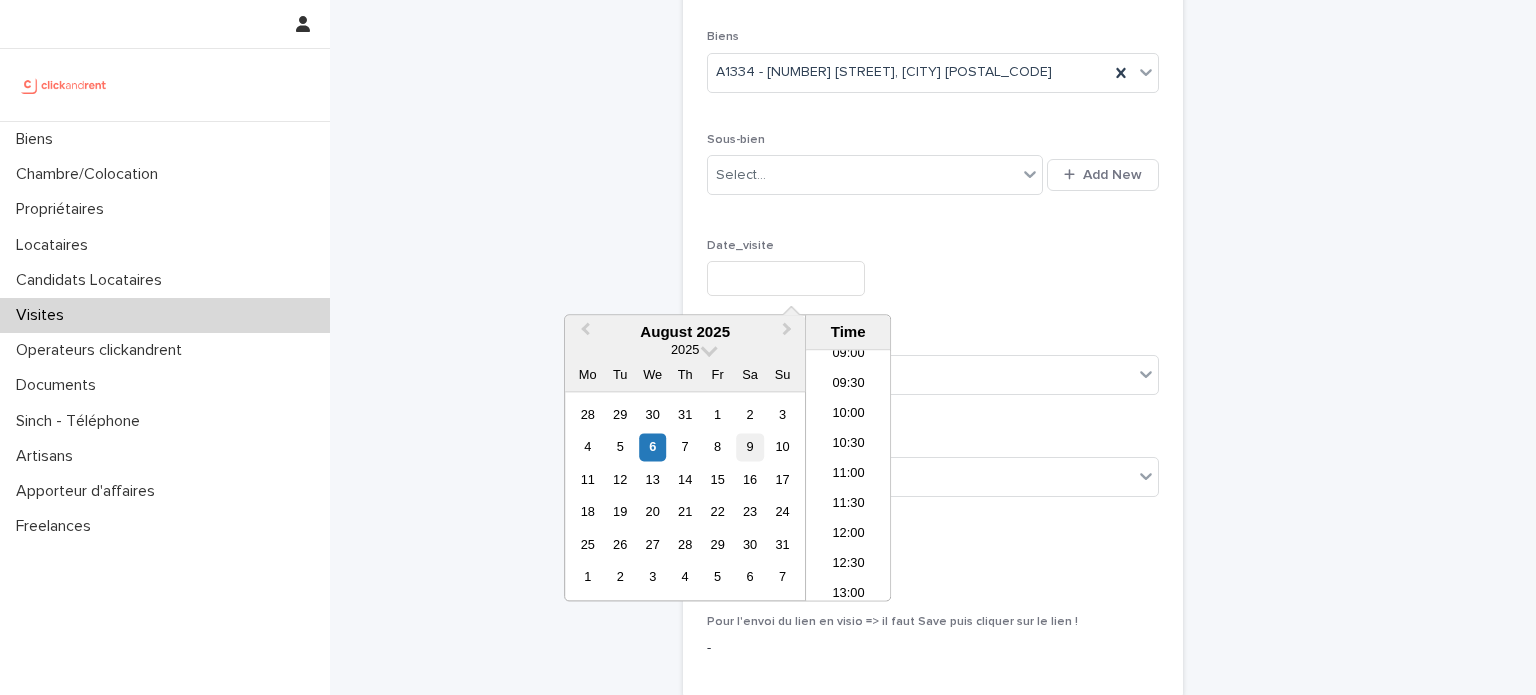 click on "9" at bounding box center [750, 447] 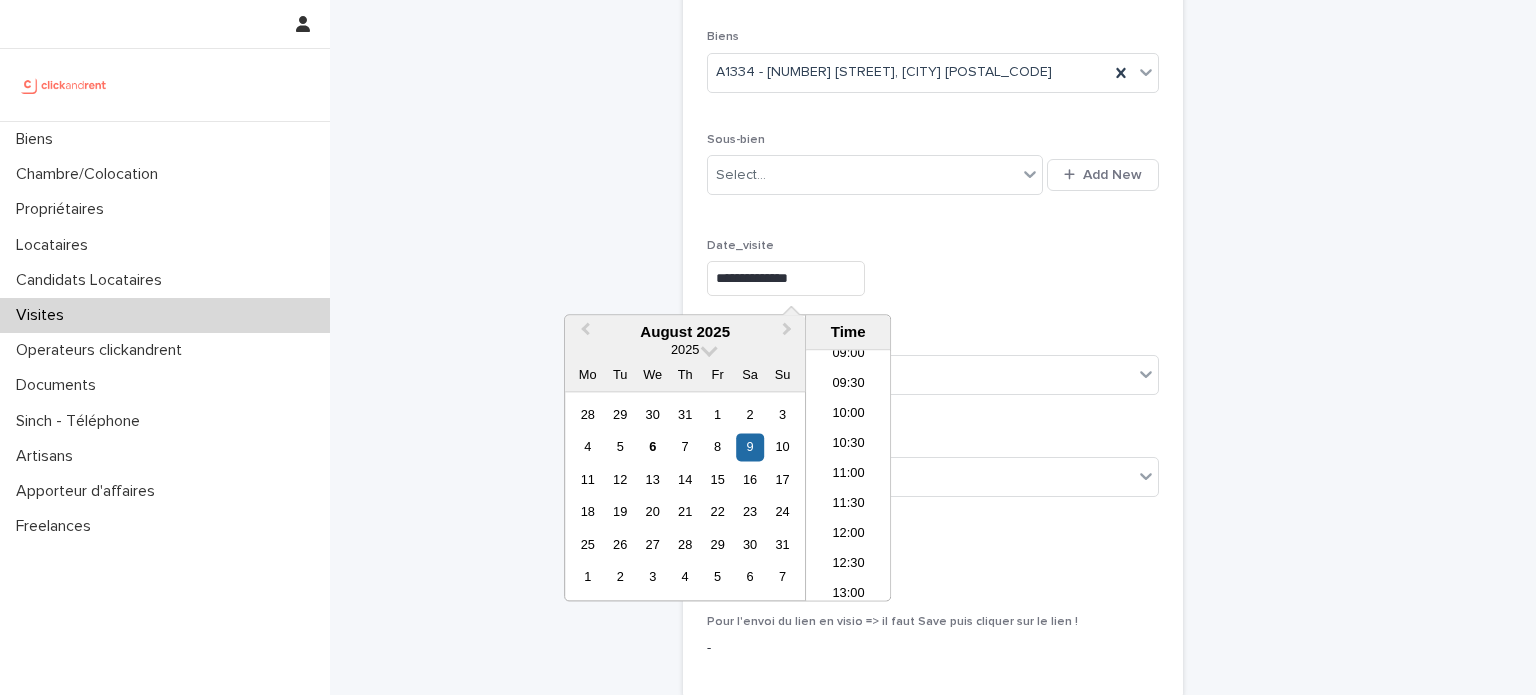 scroll, scrollTop: 614, scrollLeft: 0, axis: vertical 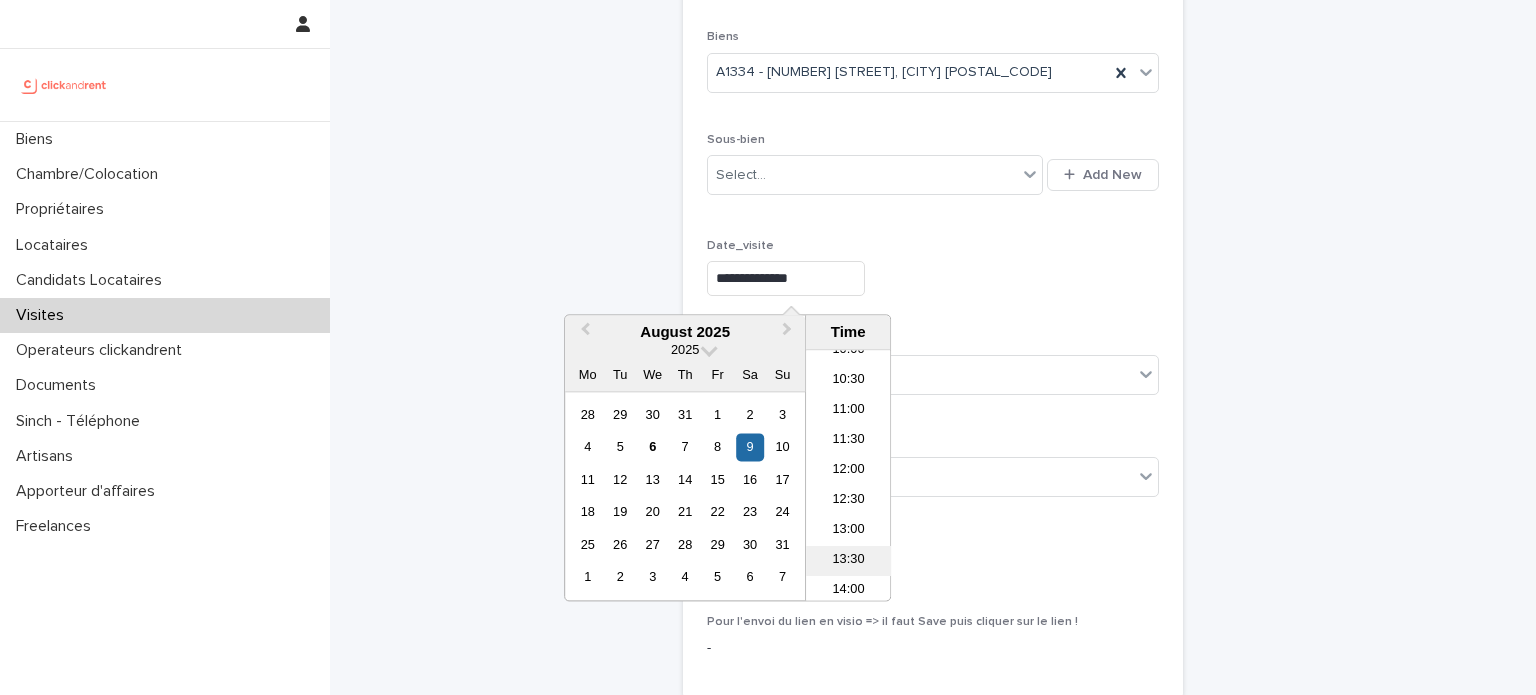 click on "13:30" at bounding box center (848, 562) 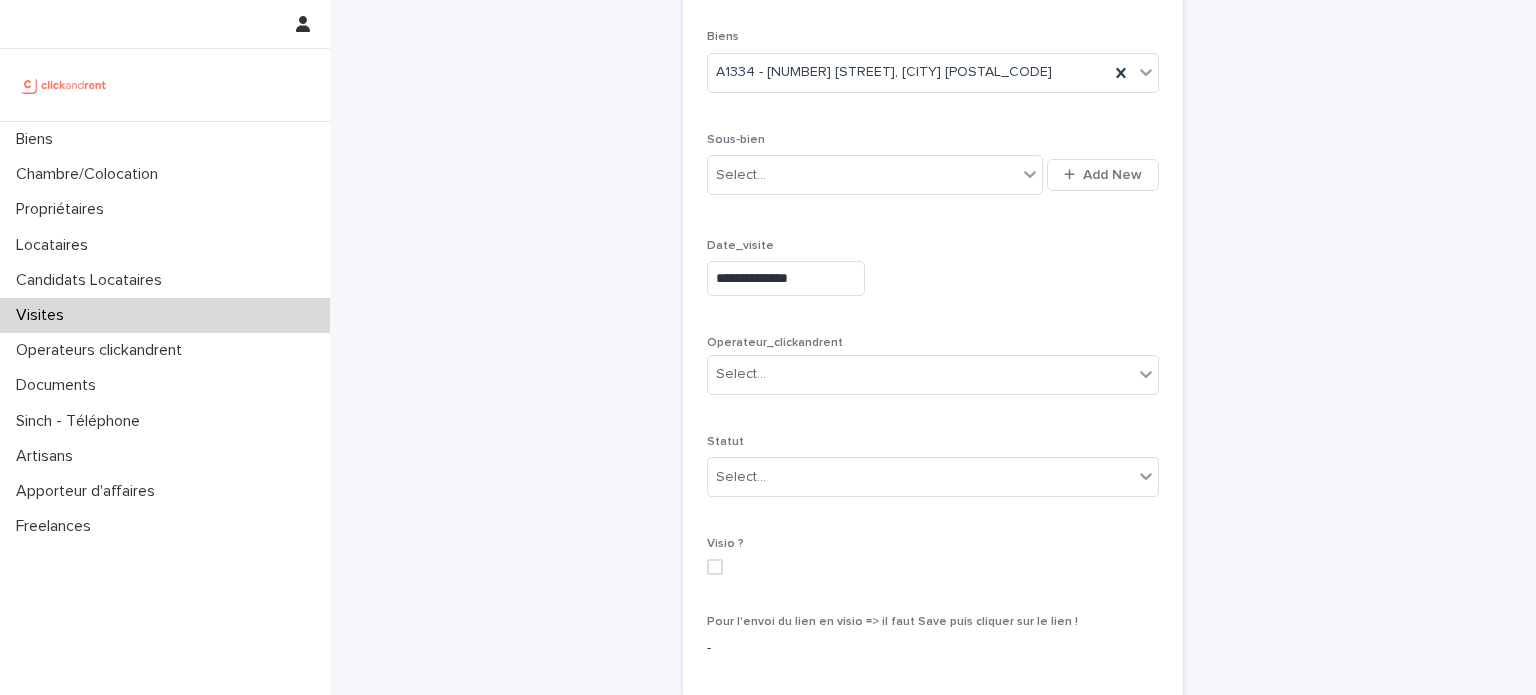 type on "**********" 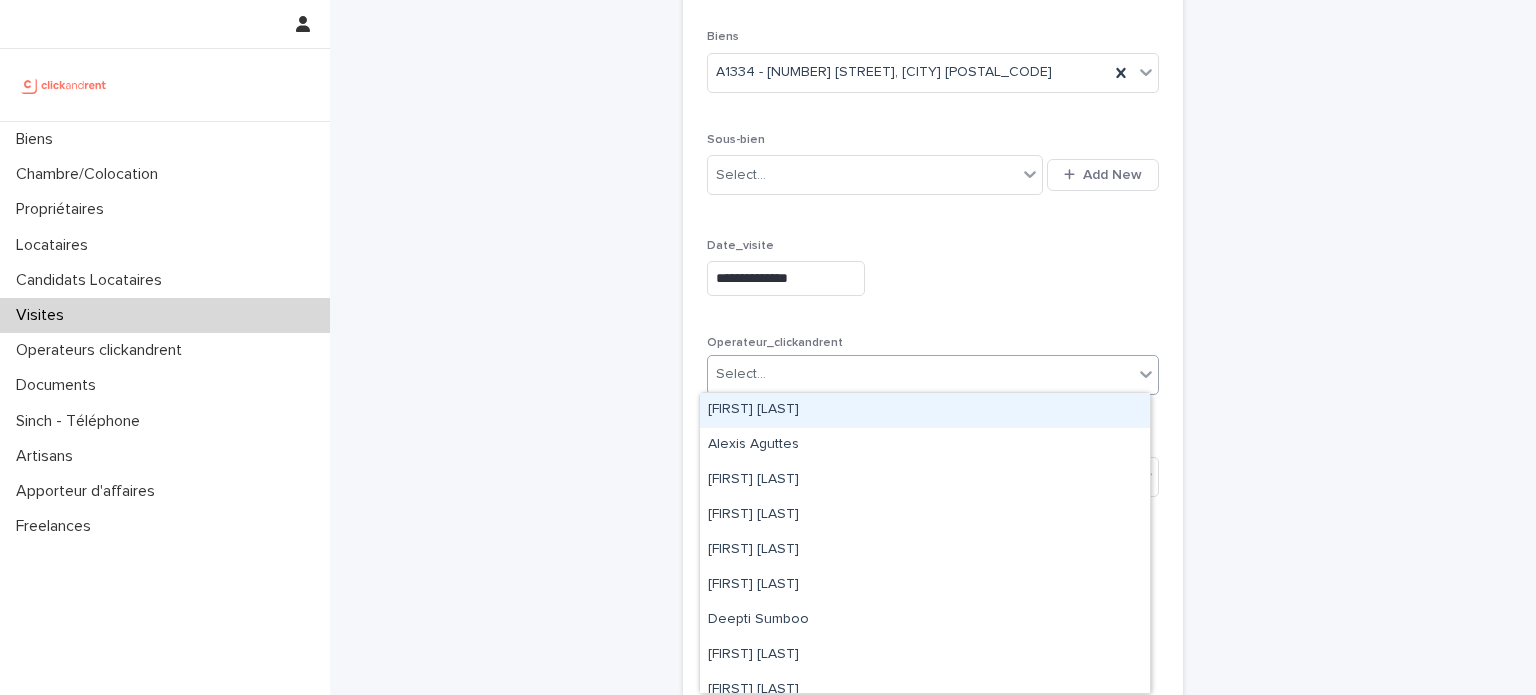 click on "Select..." at bounding box center [920, 374] 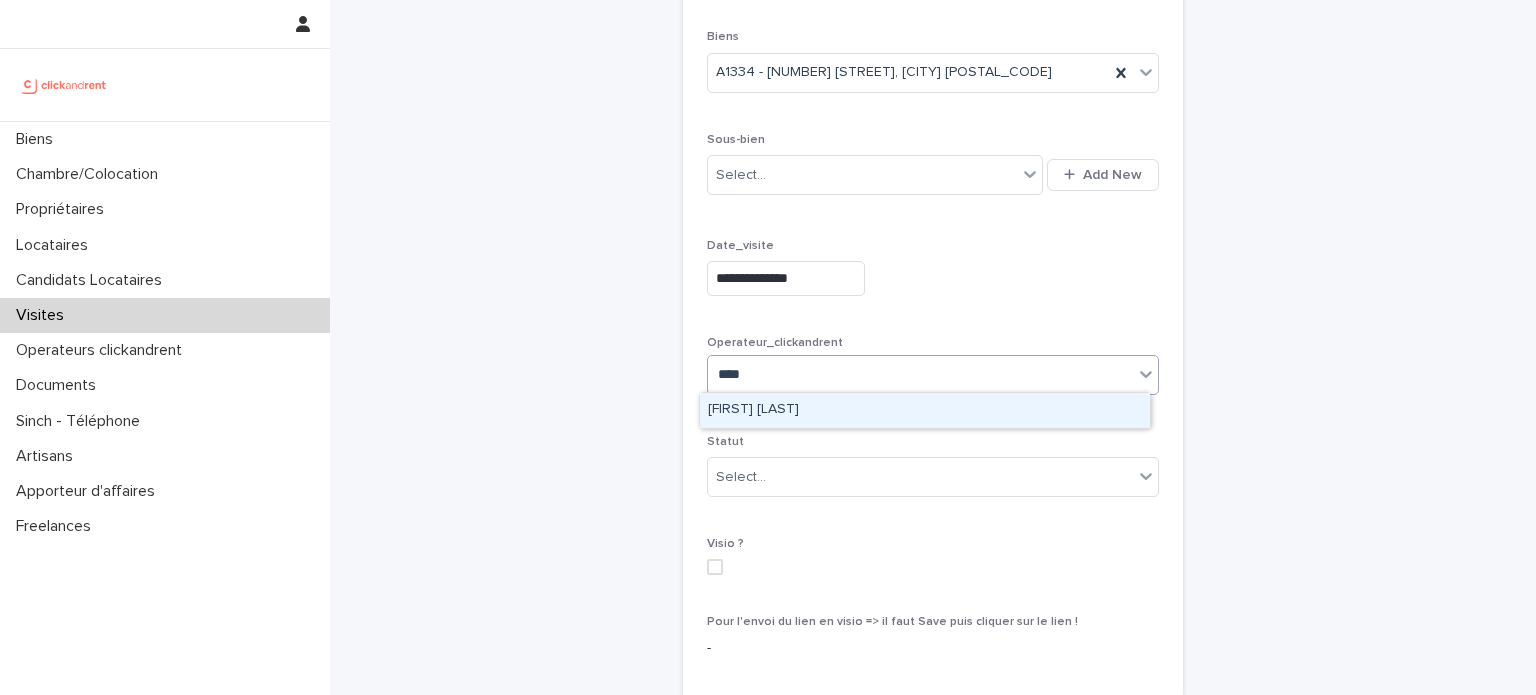 type on "*****" 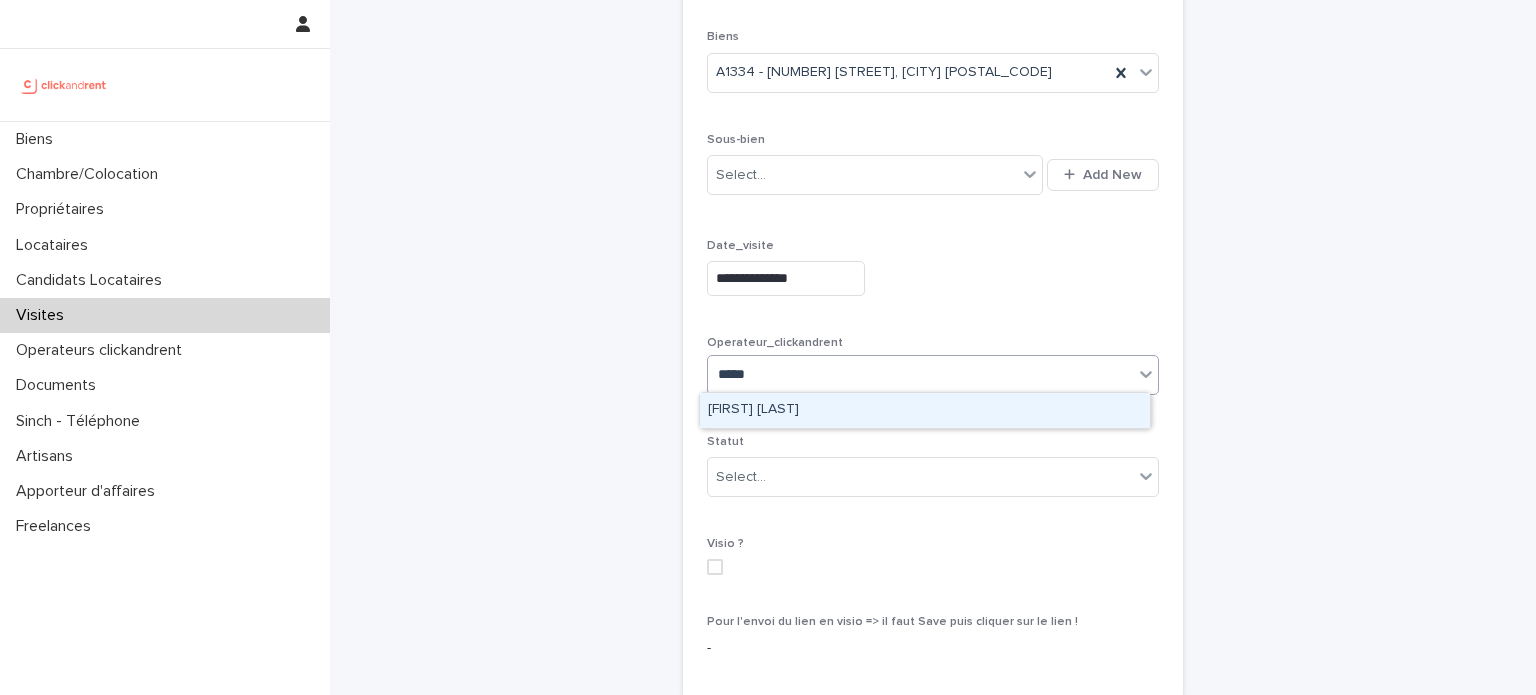 click on "[FIRST] [LAST]" at bounding box center [925, 410] 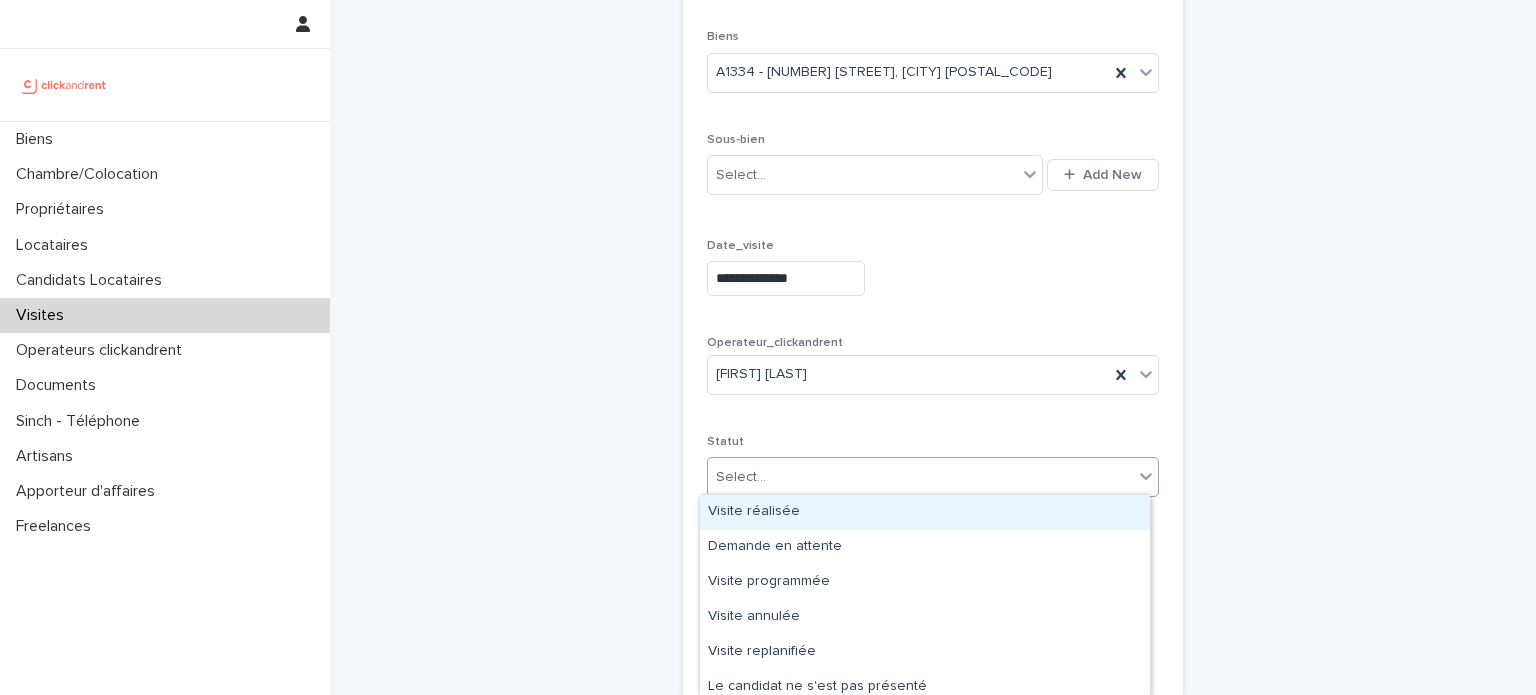 click on "Select..." at bounding box center [920, 477] 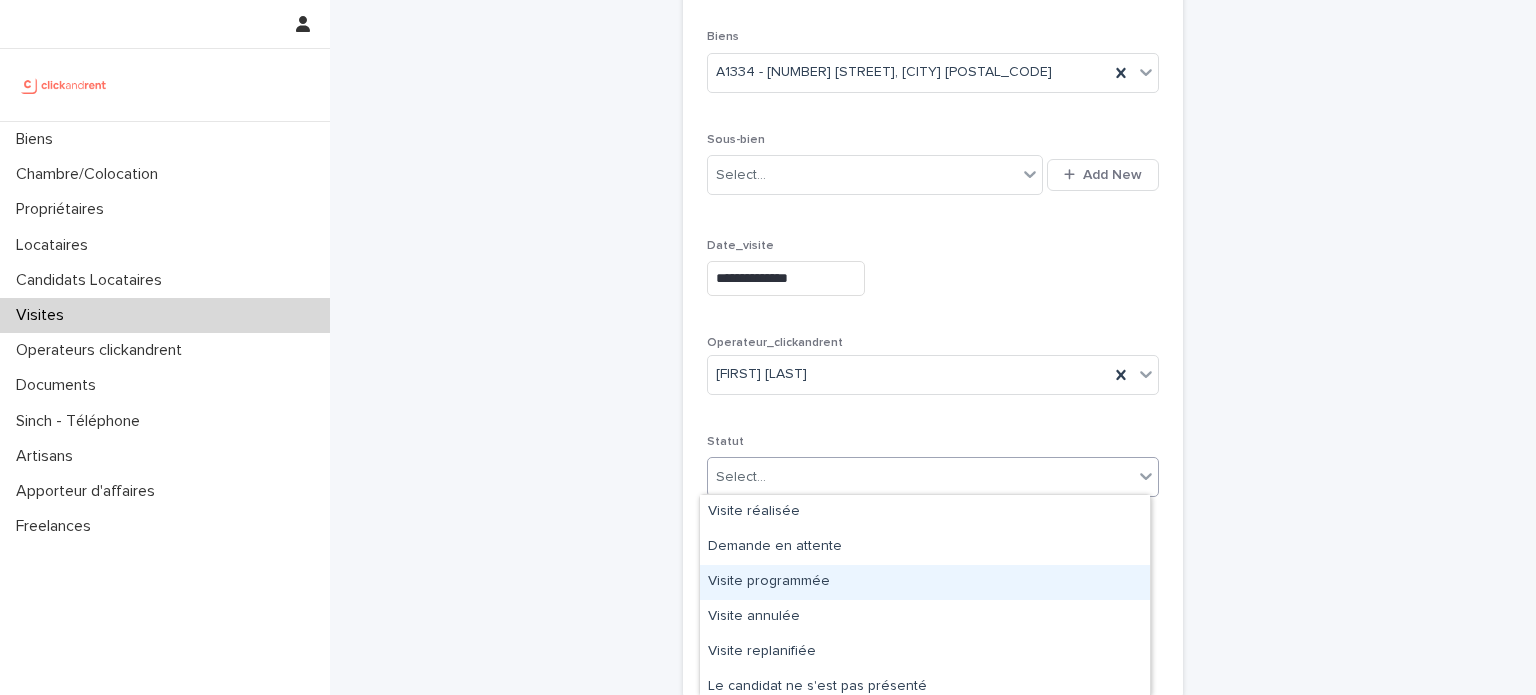click on "Visite programmée" at bounding box center (925, 582) 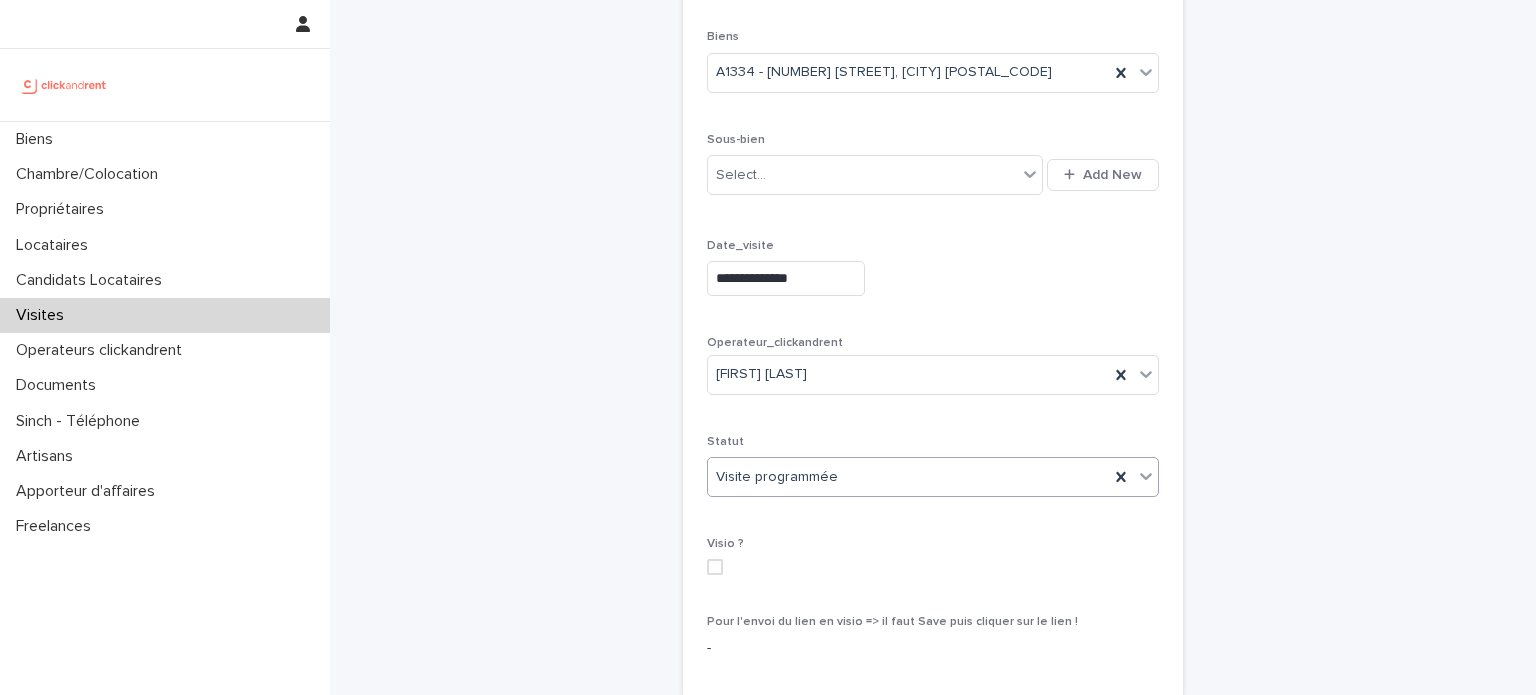 scroll, scrollTop: 419, scrollLeft: 0, axis: vertical 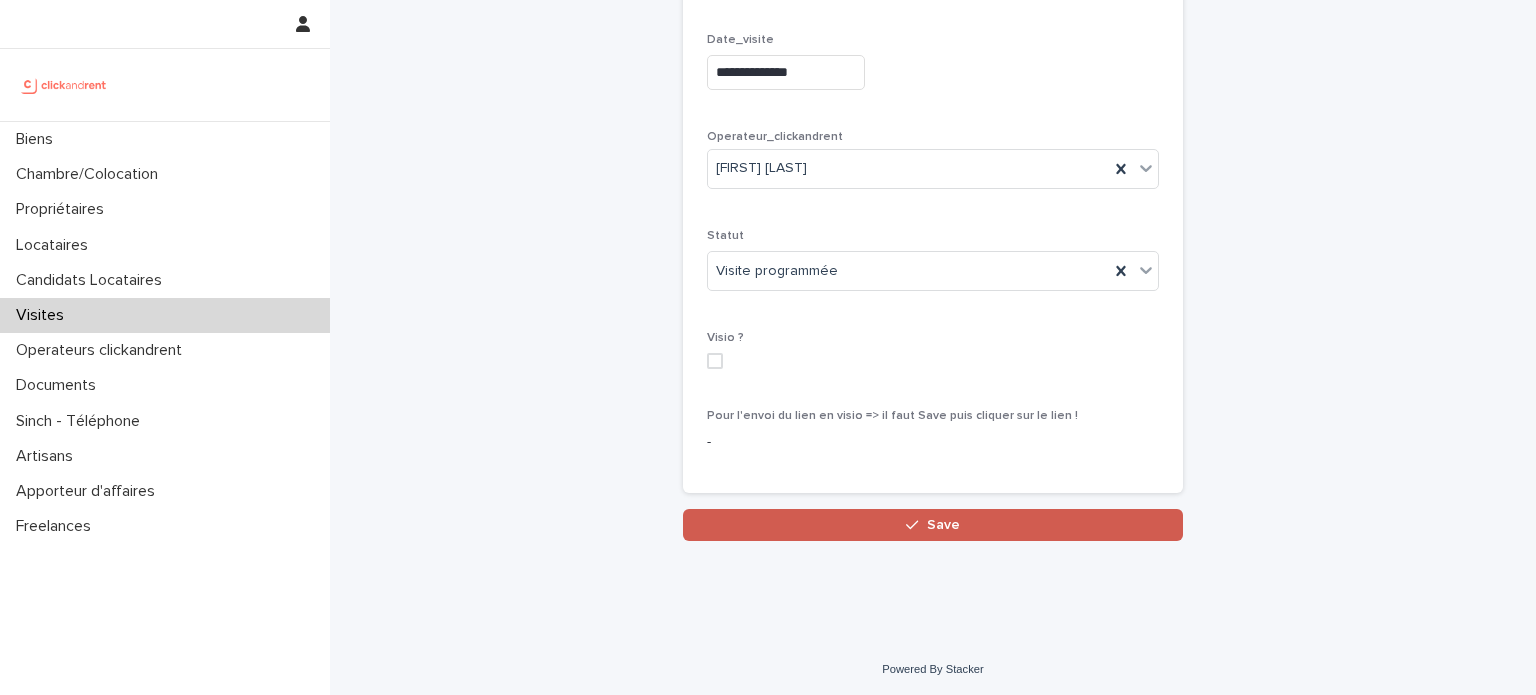 click on "Save" at bounding box center [933, 525] 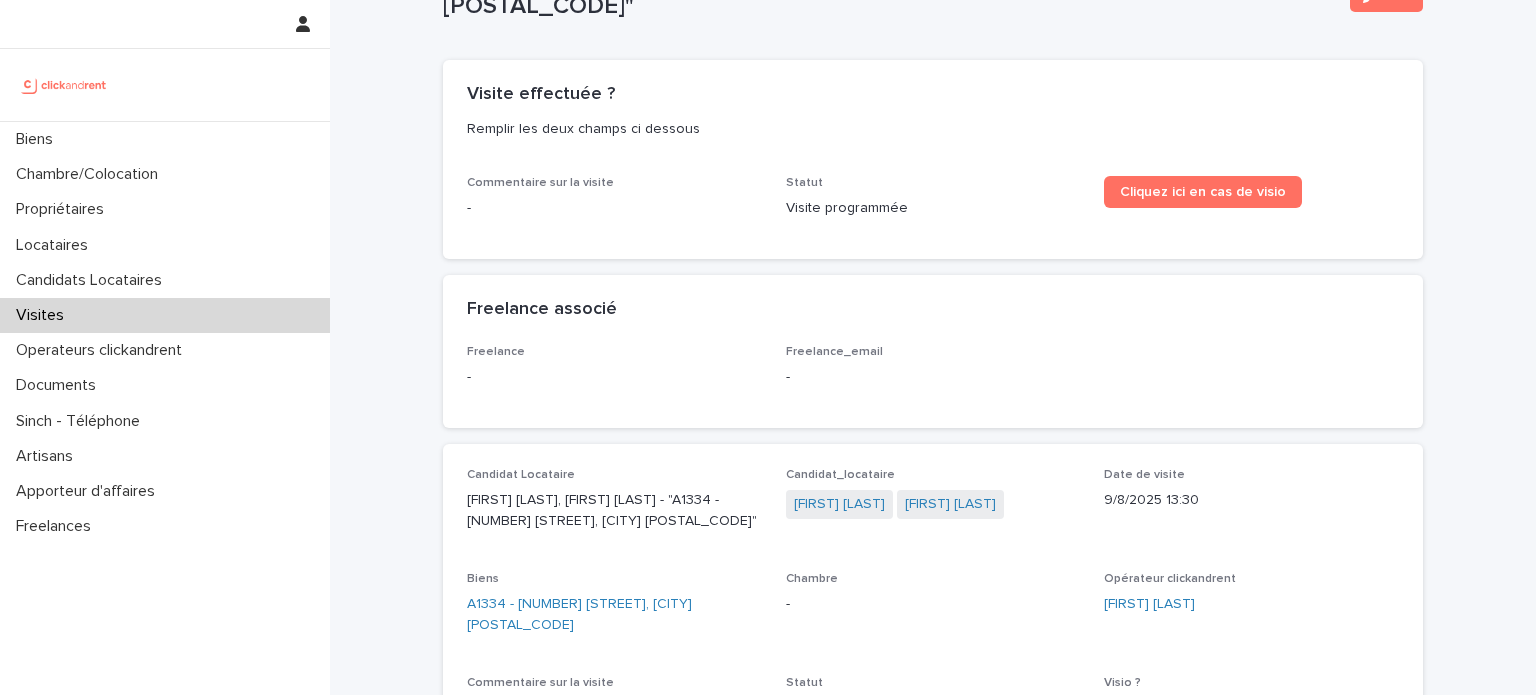 scroll, scrollTop: 80, scrollLeft: 0, axis: vertical 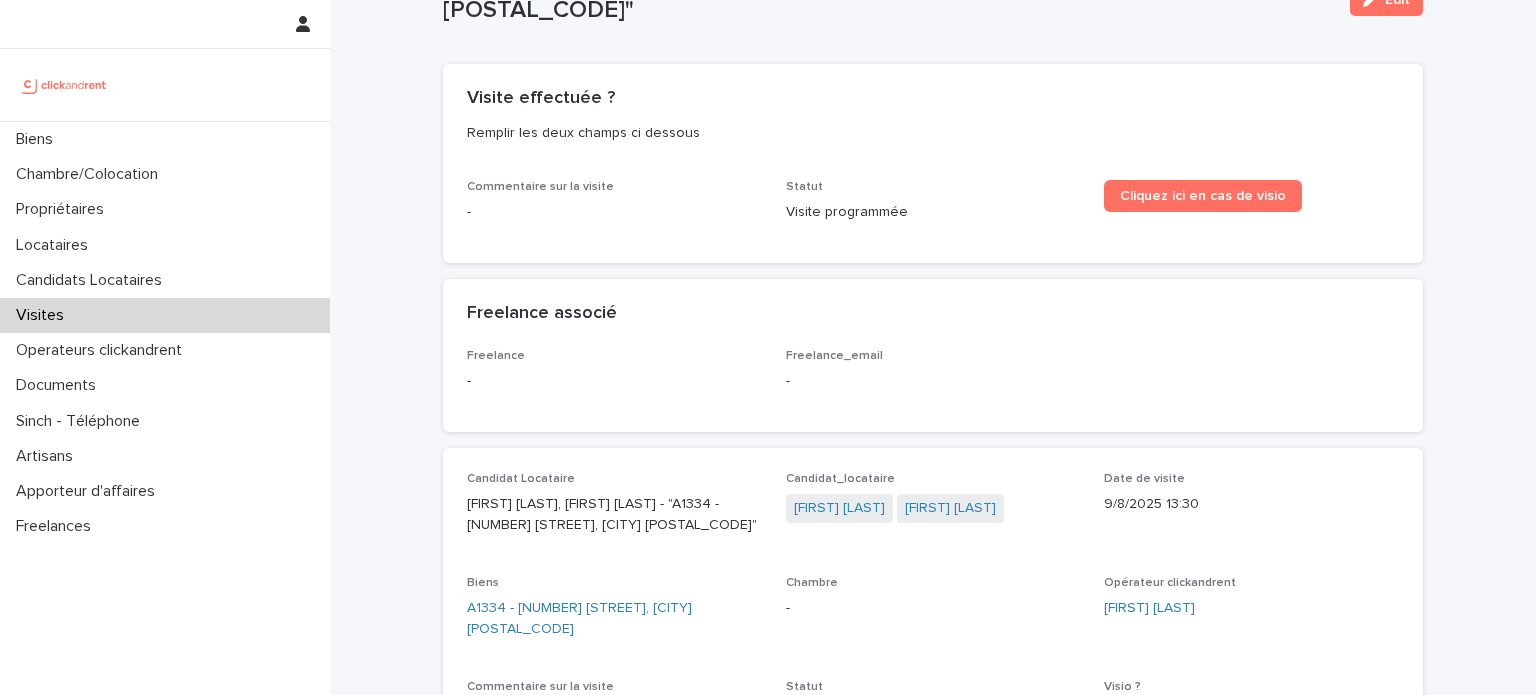 click on "Edit" at bounding box center (1382, 0) 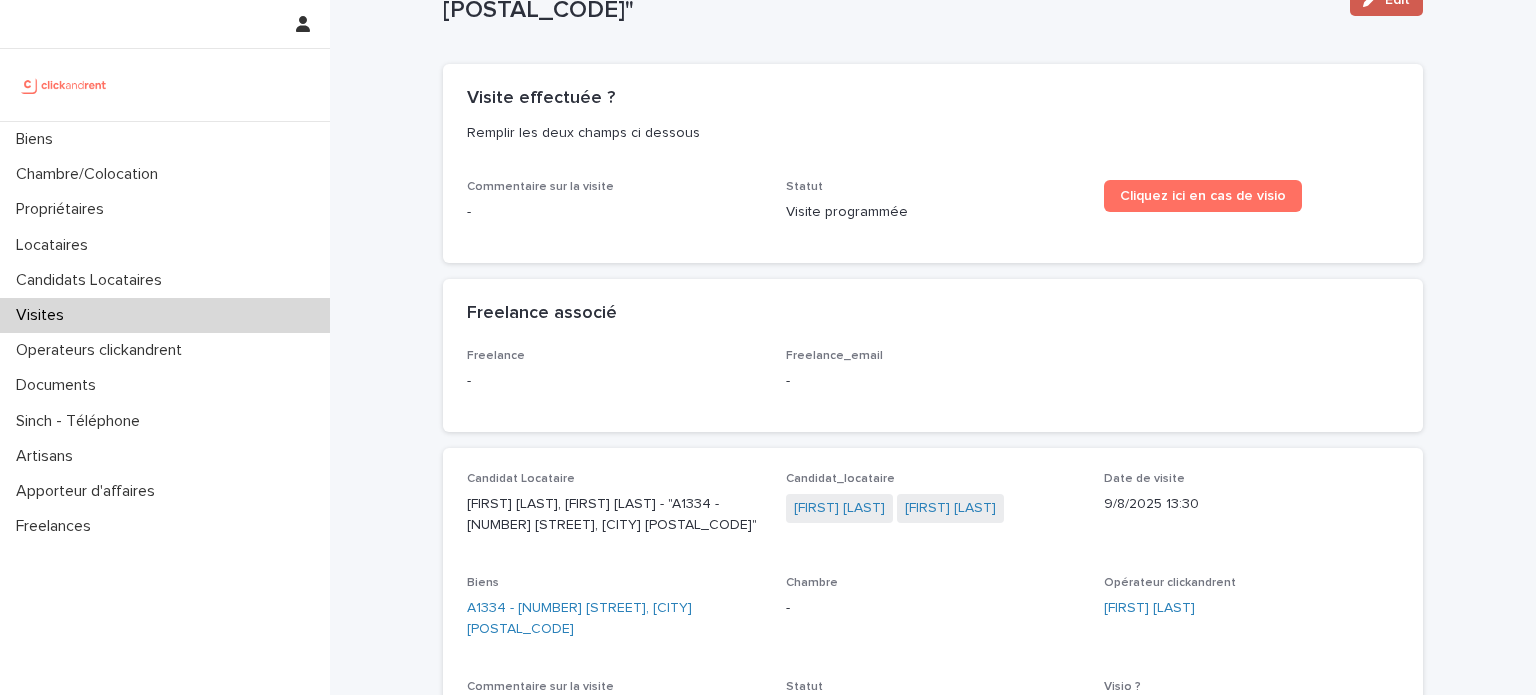 click on "Edit" at bounding box center [1386, 0] 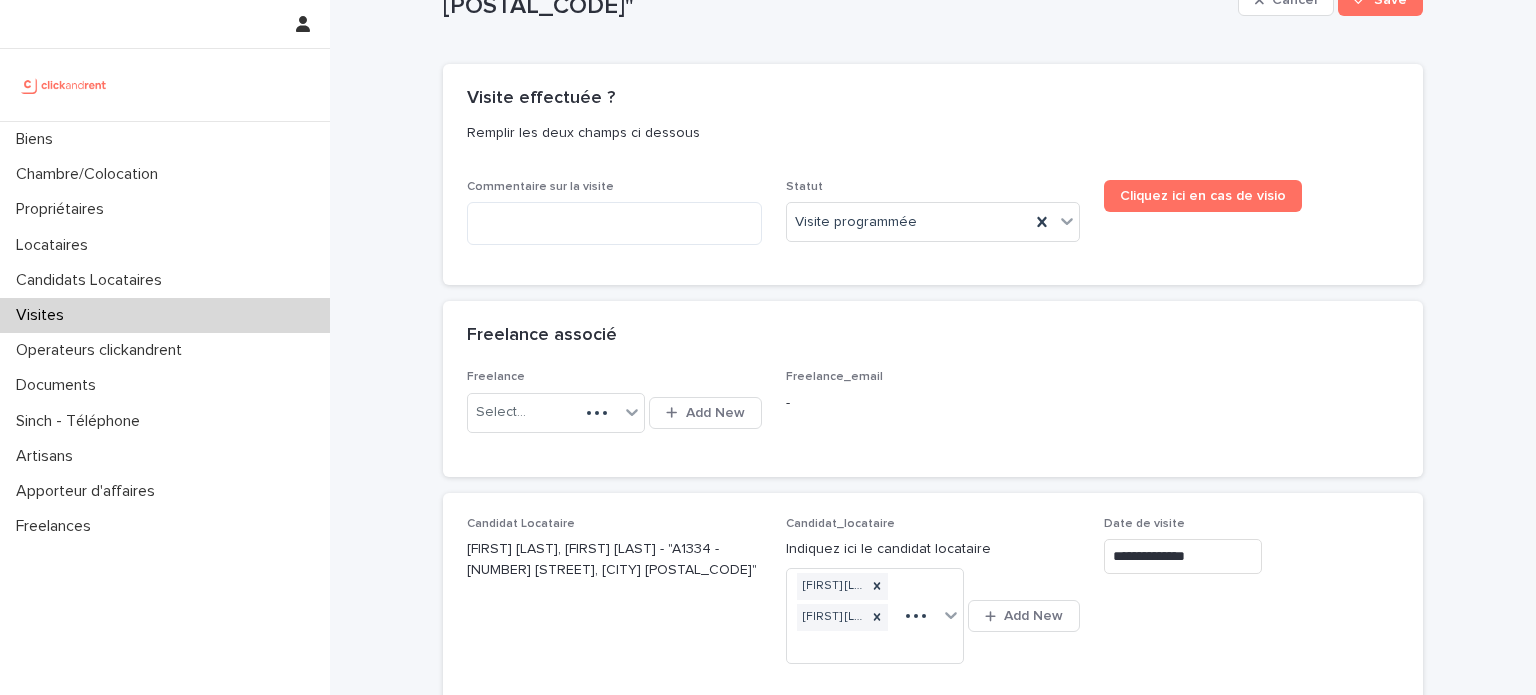 scroll, scrollTop: 251, scrollLeft: 0, axis: vertical 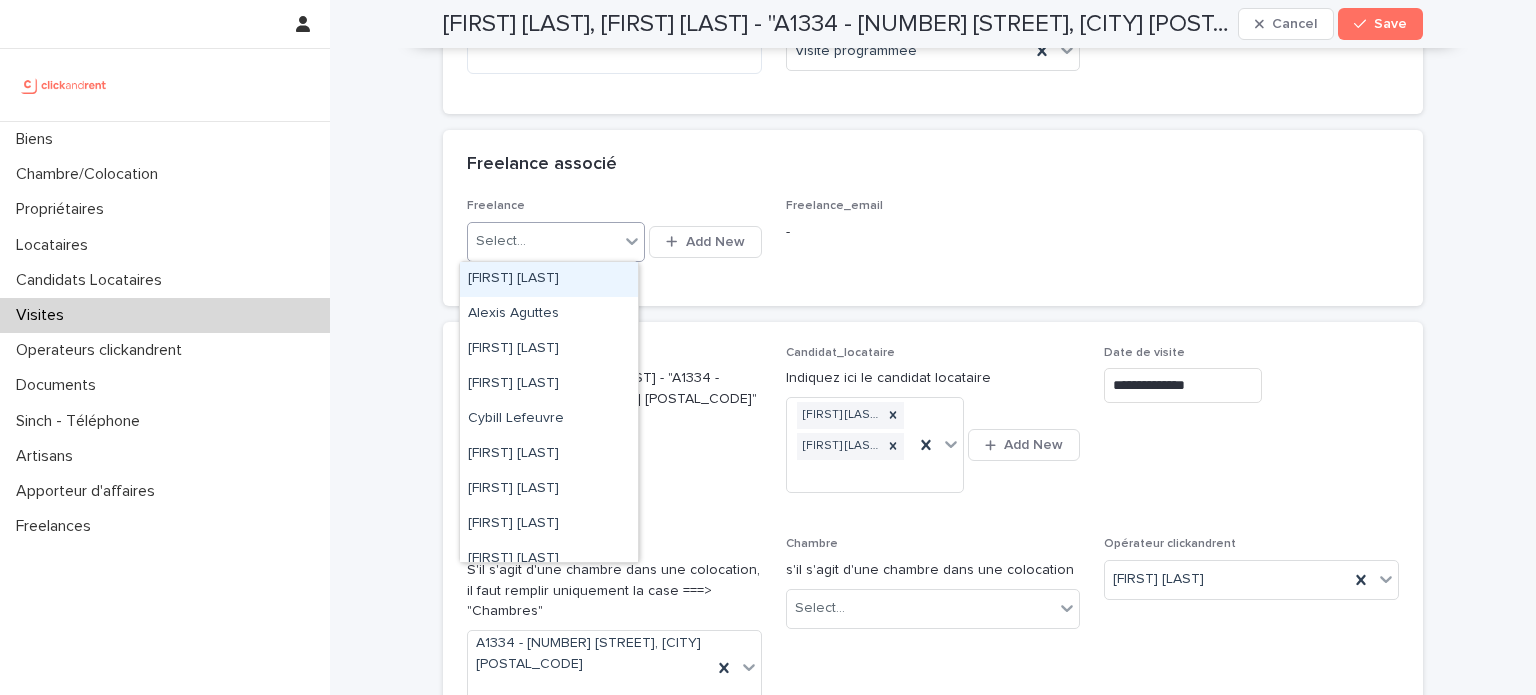 click on "Select..." at bounding box center (543, 241) 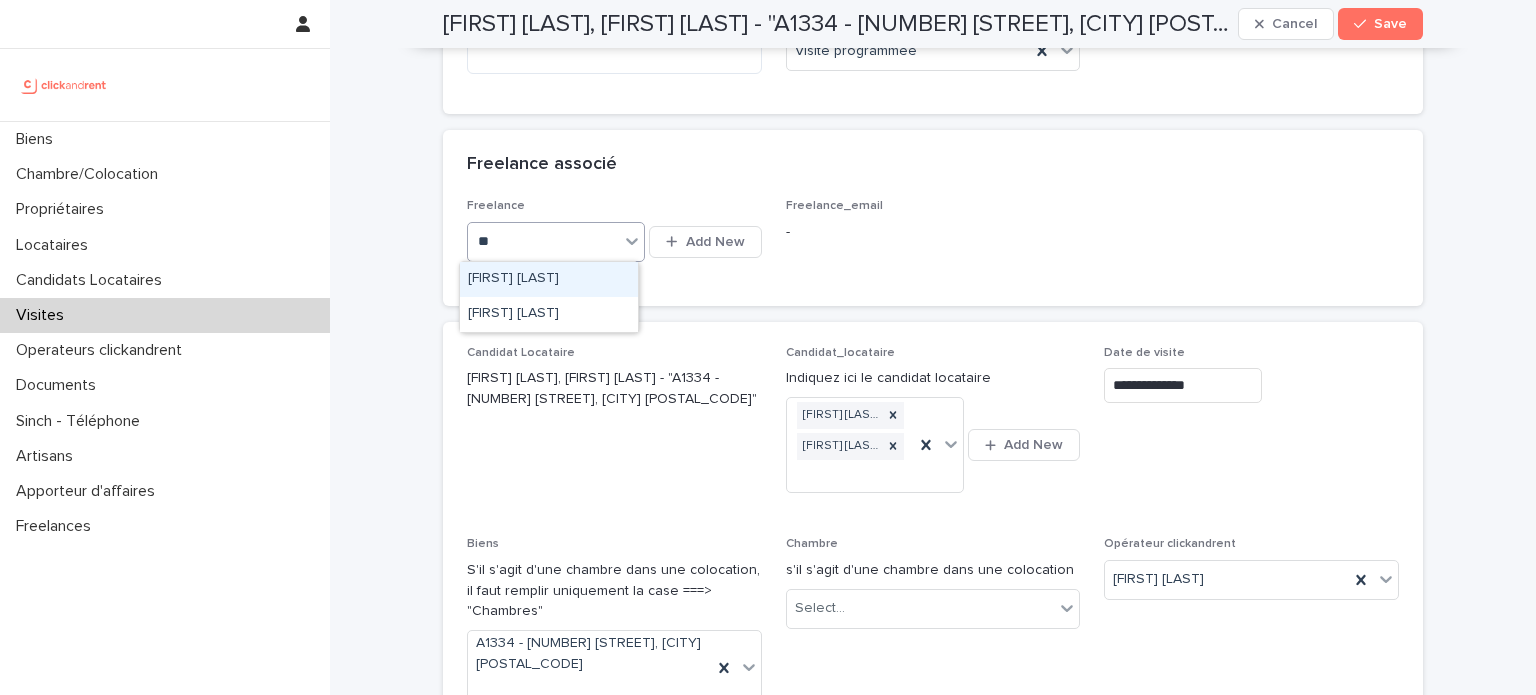type on "***" 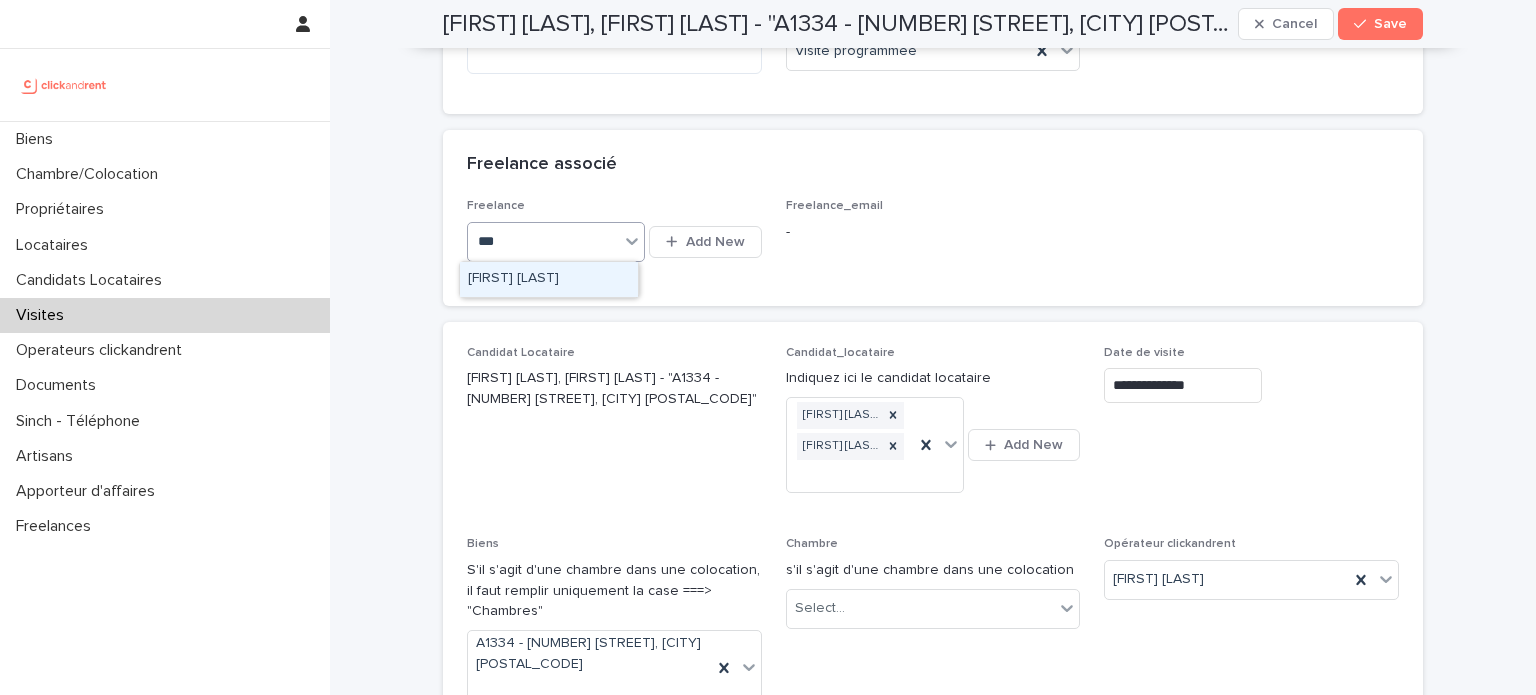 click on "[FIRST] [LAST]" at bounding box center (549, 279) 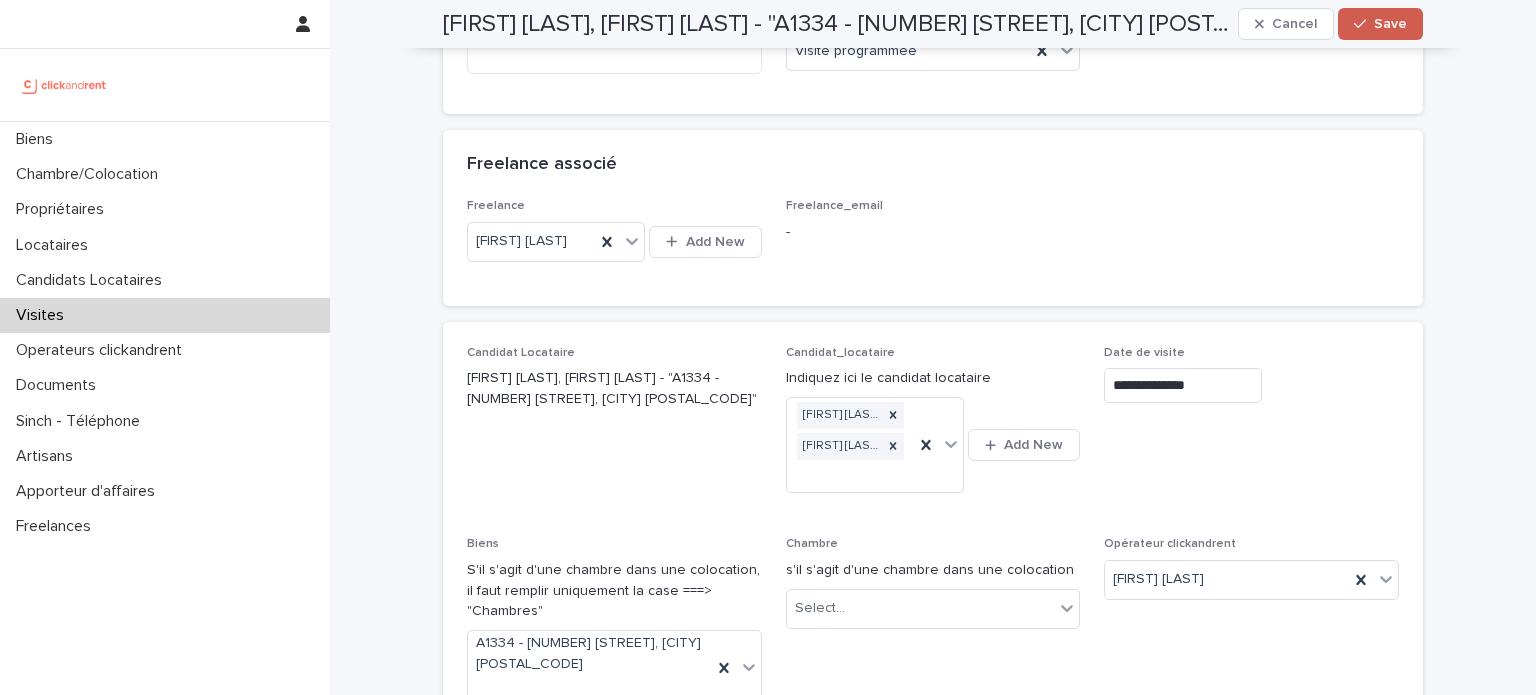 click on "Save" at bounding box center [1380, 24] 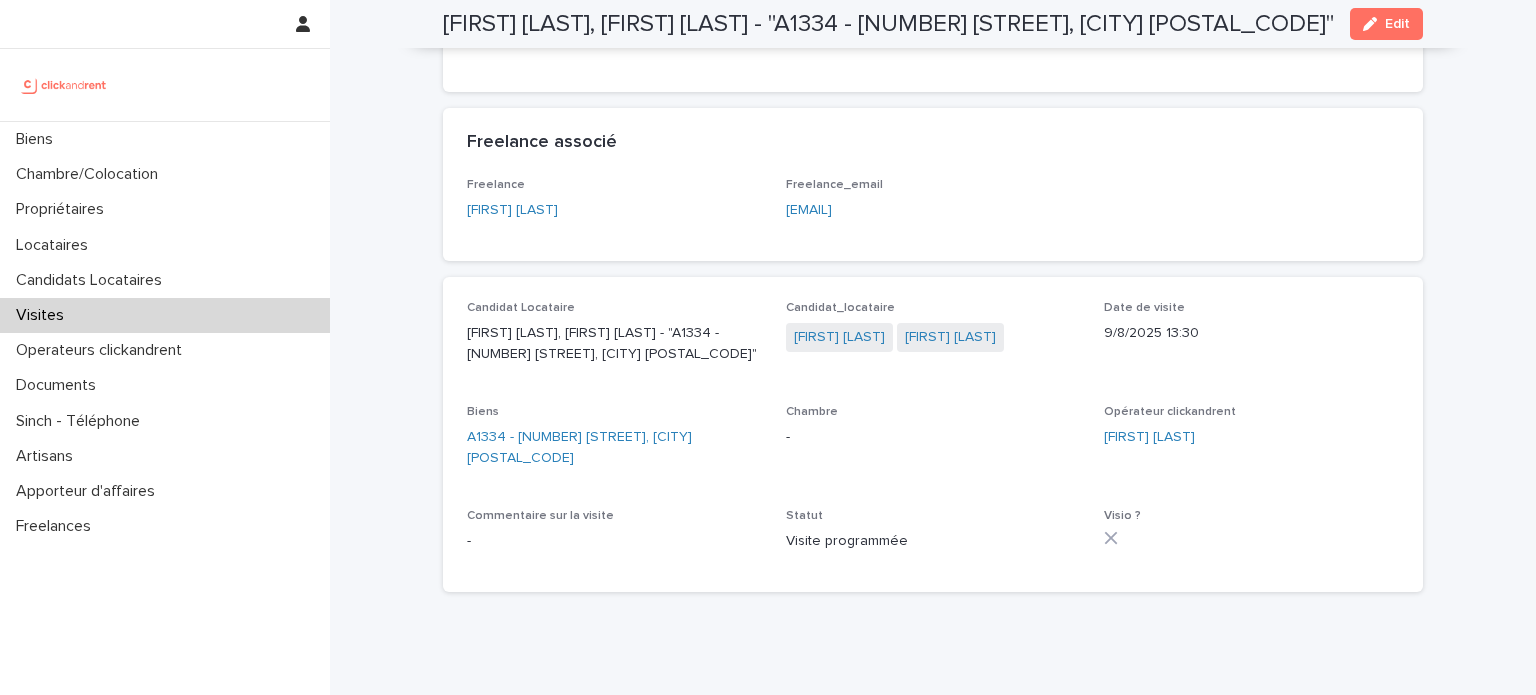 scroll, scrollTop: 80, scrollLeft: 0, axis: vertical 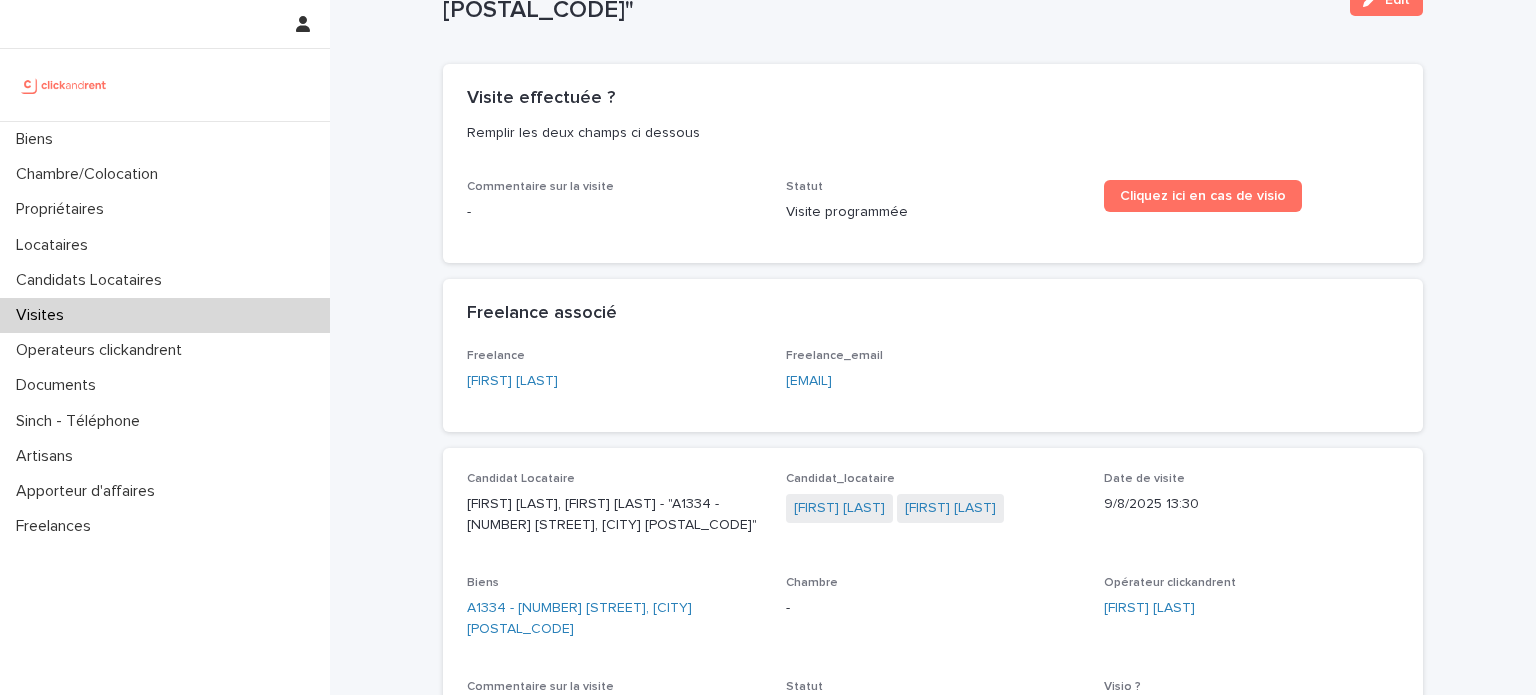 click on "Visites" at bounding box center (44, 315) 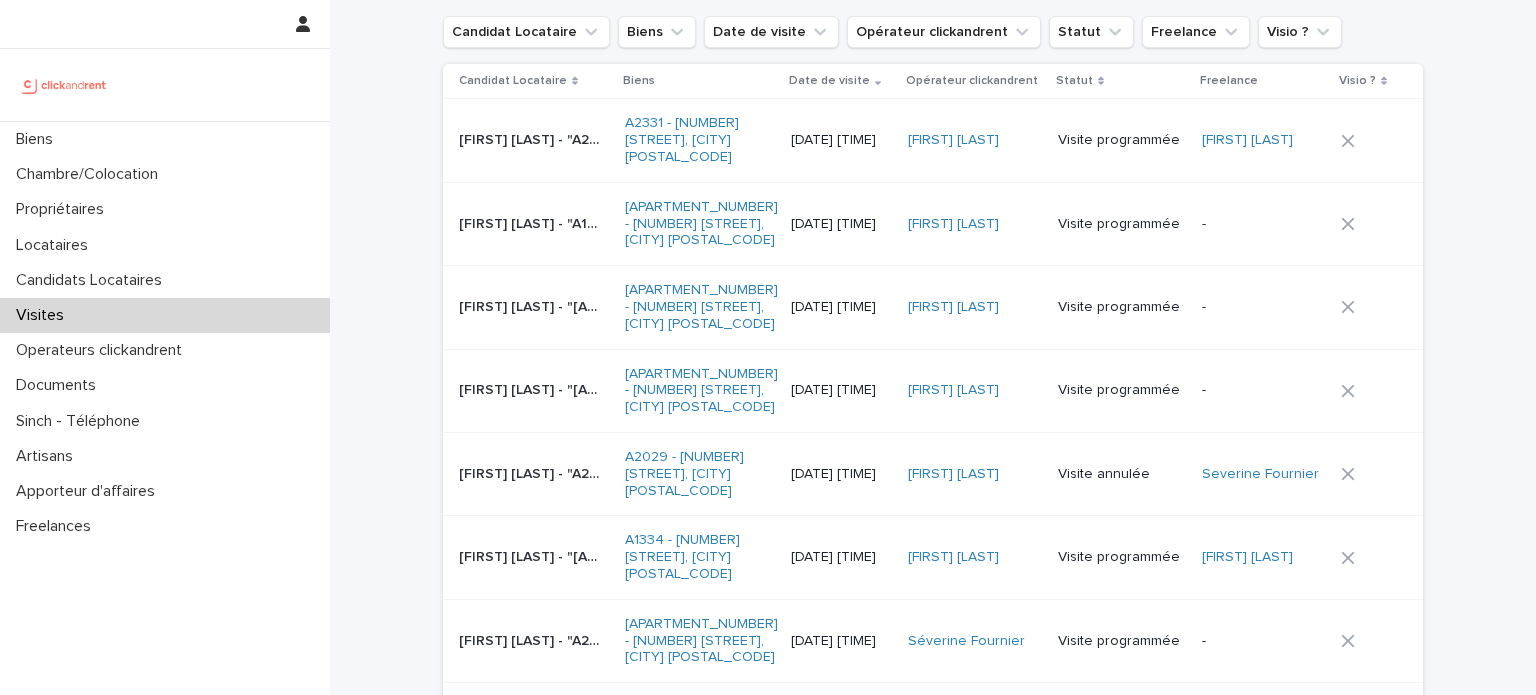 scroll, scrollTop: 0, scrollLeft: 0, axis: both 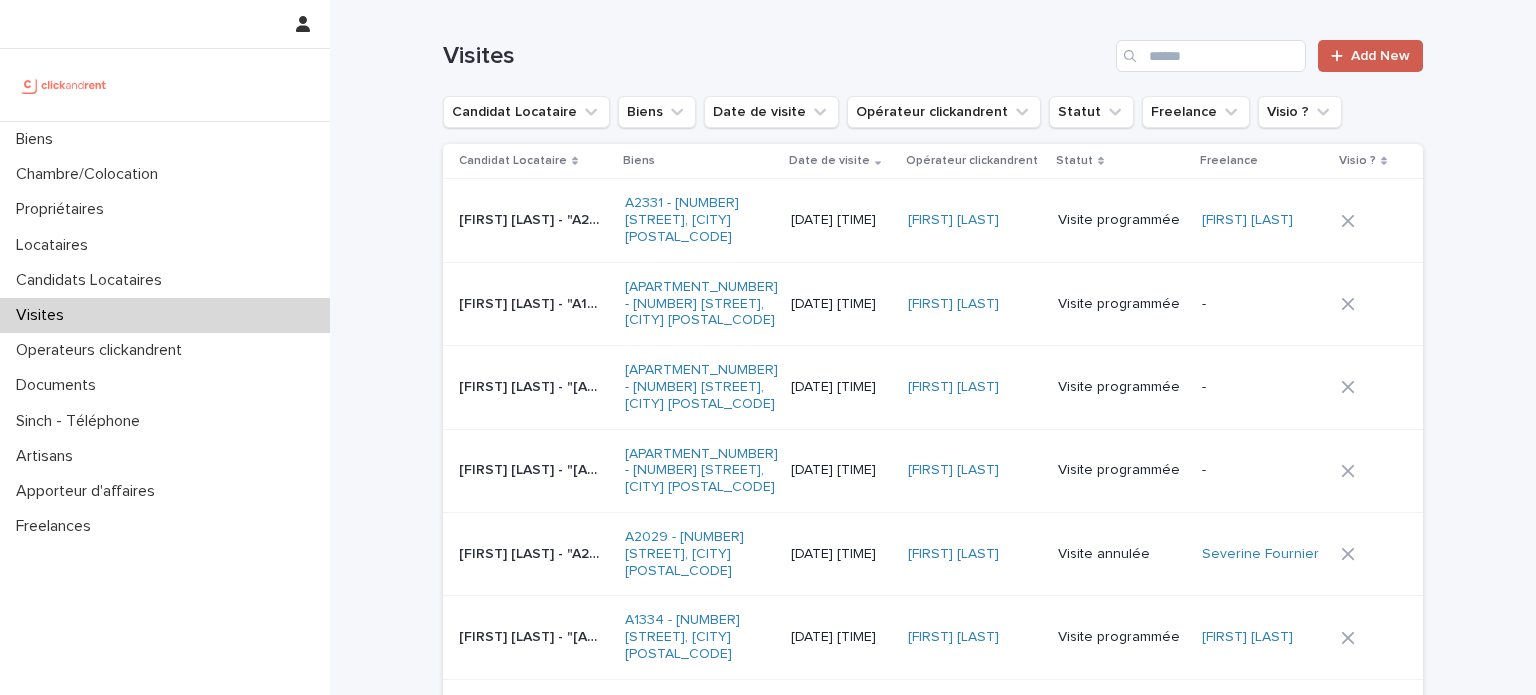 click on "Add New" at bounding box center (1380, 56) 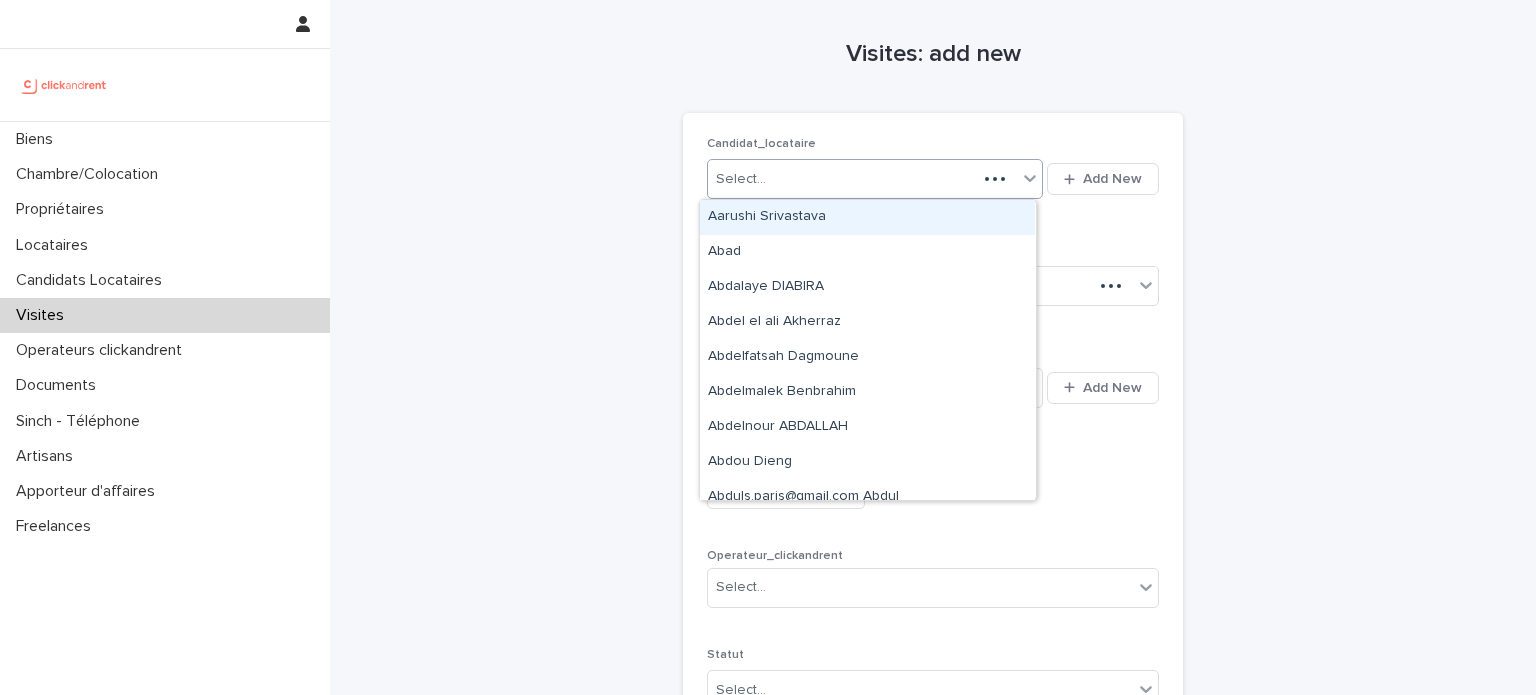 click on "Select..." at bounding box center [741, 179] 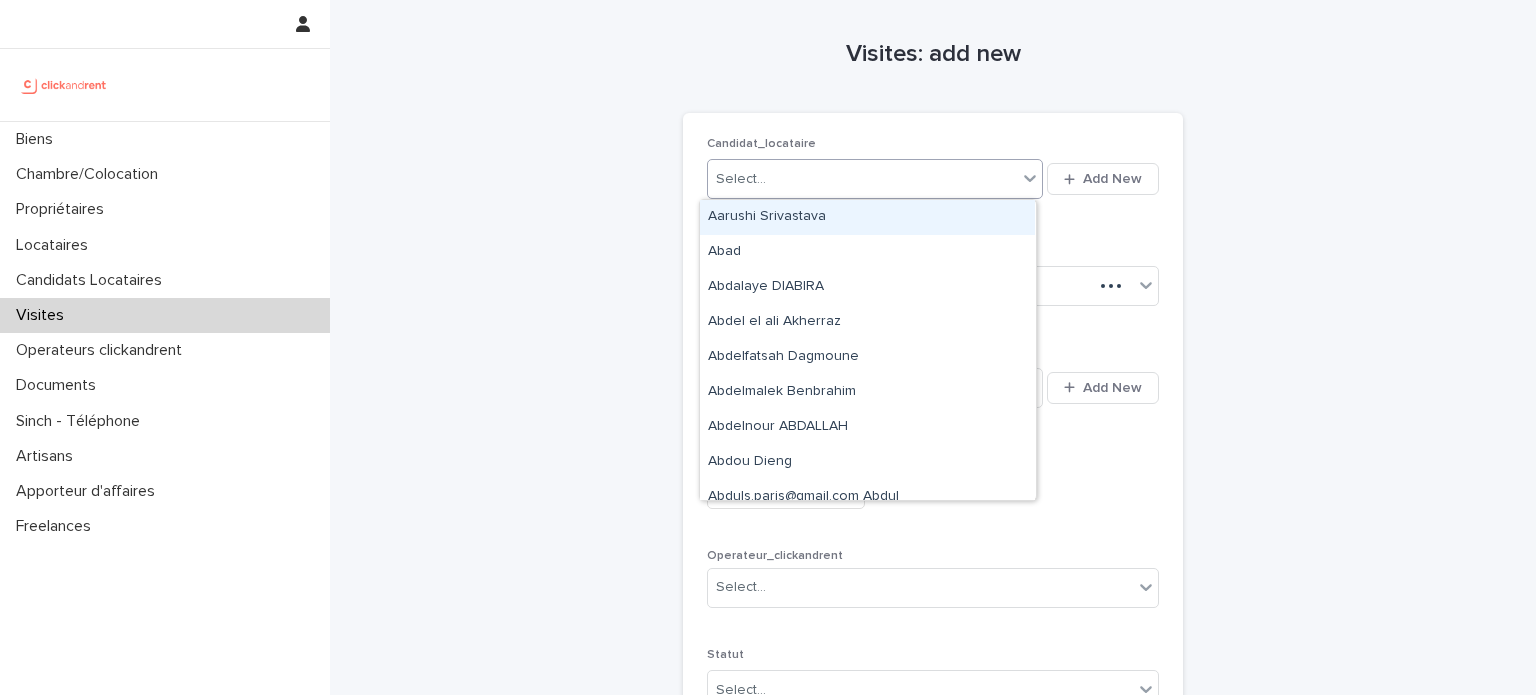 paste on "**********" 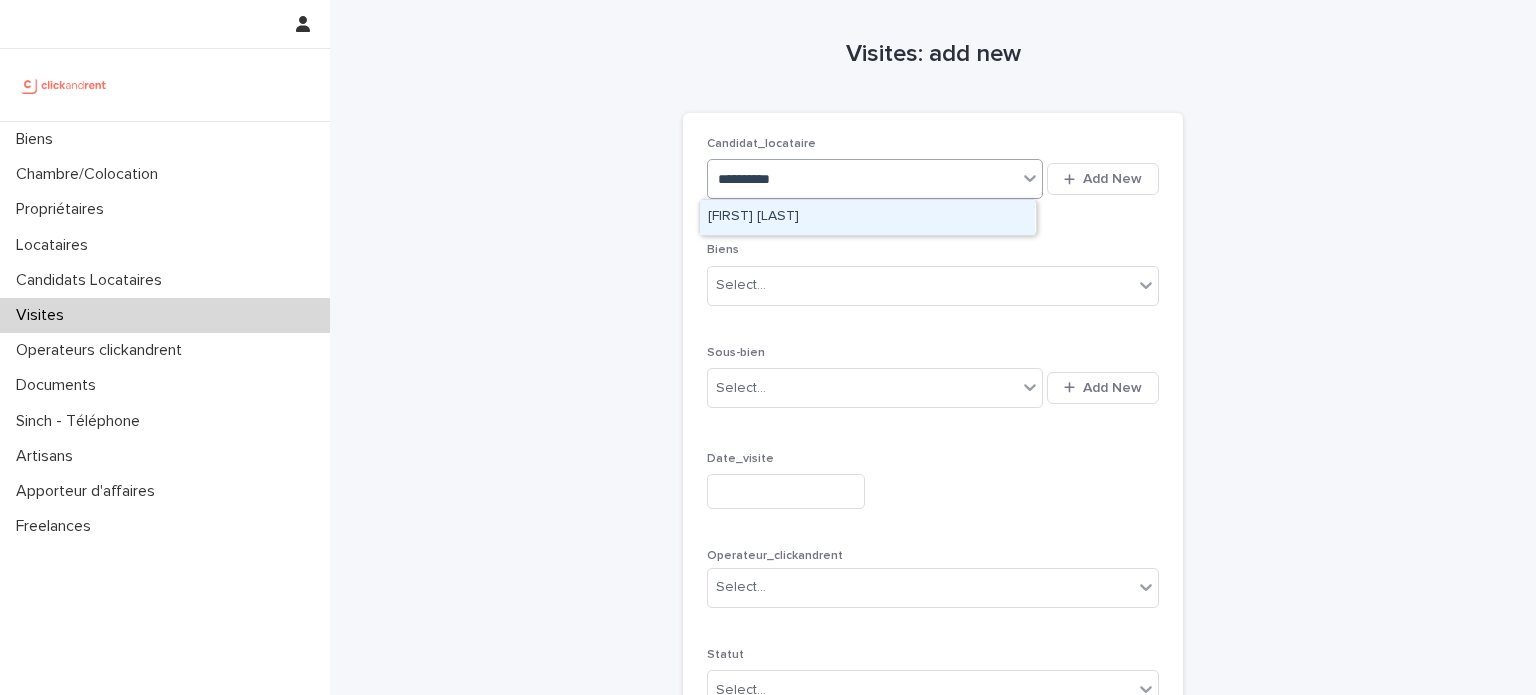 click on "[FIRST] [LAST]" at bounding box center [867, 217] 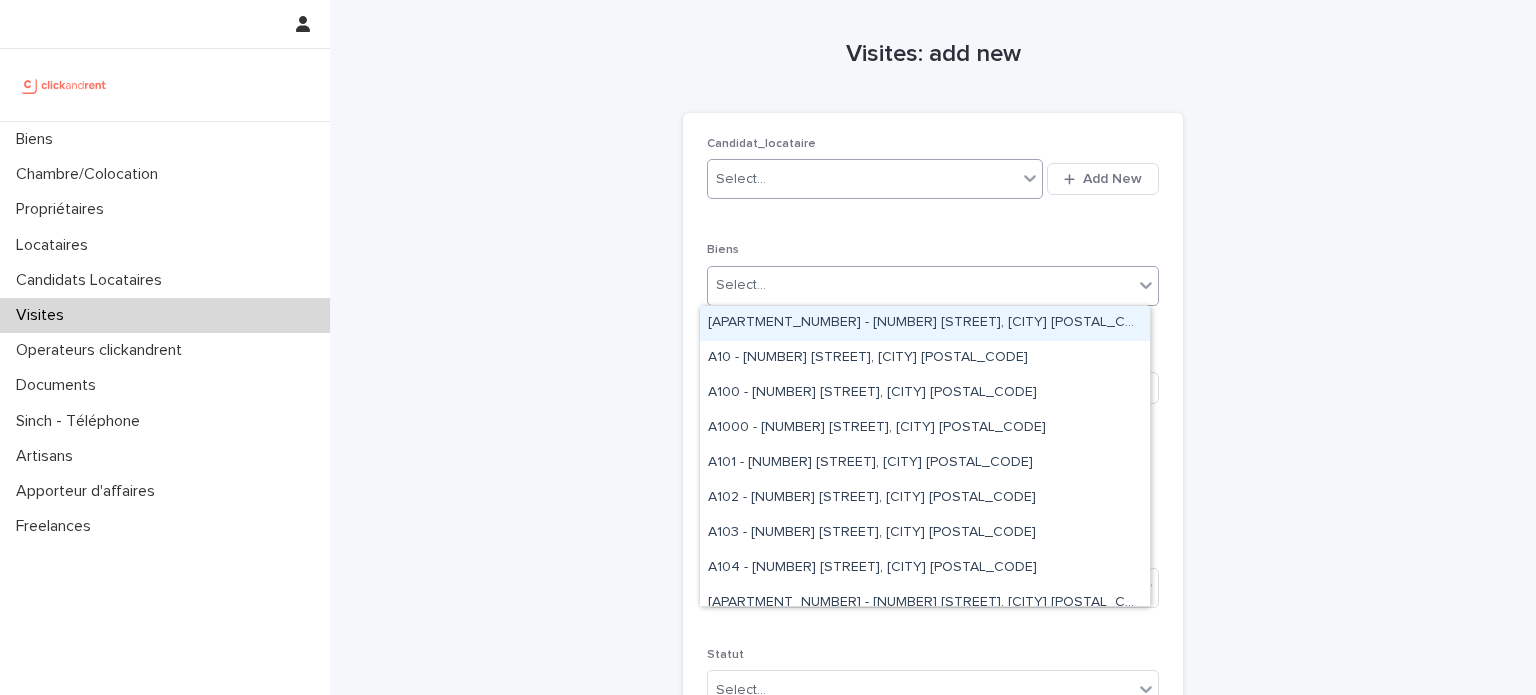 click on "Select..." at bounding box center [920, 285] 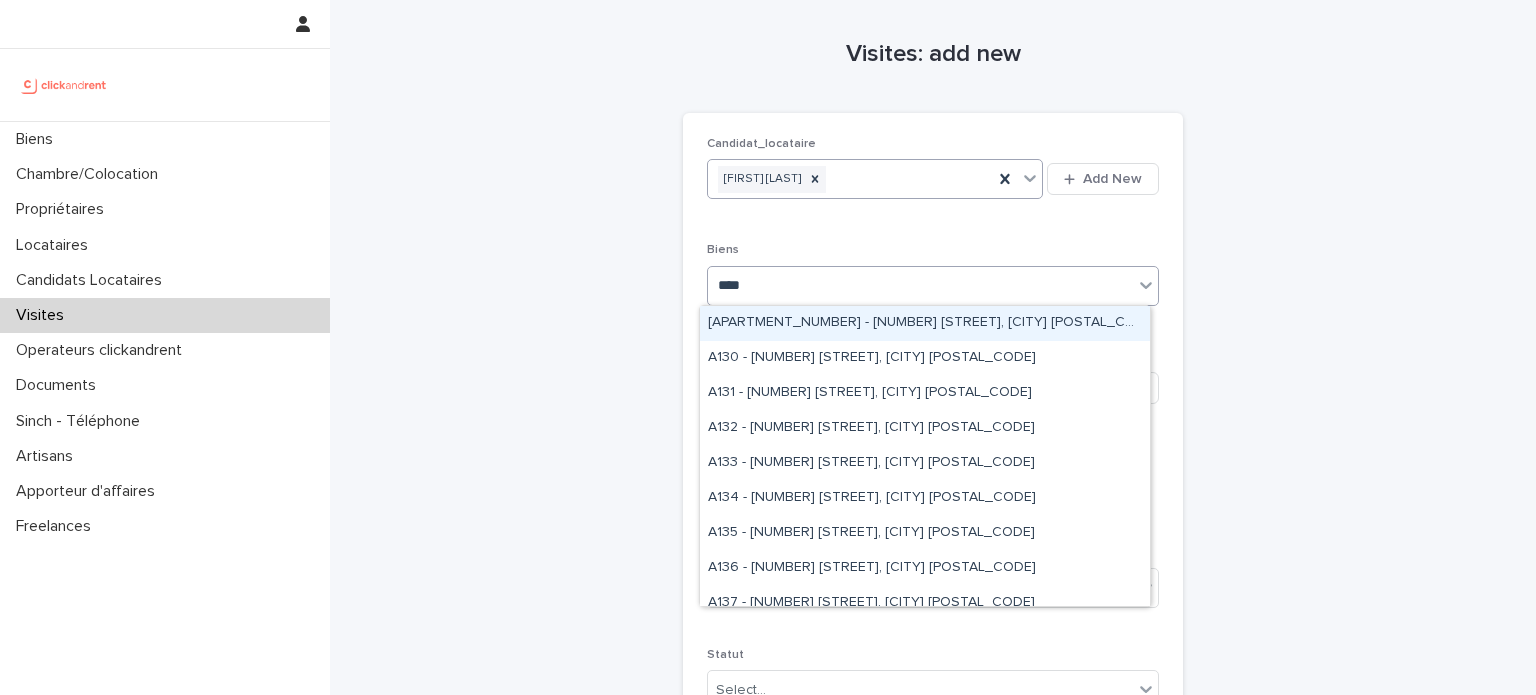 type on "*****" 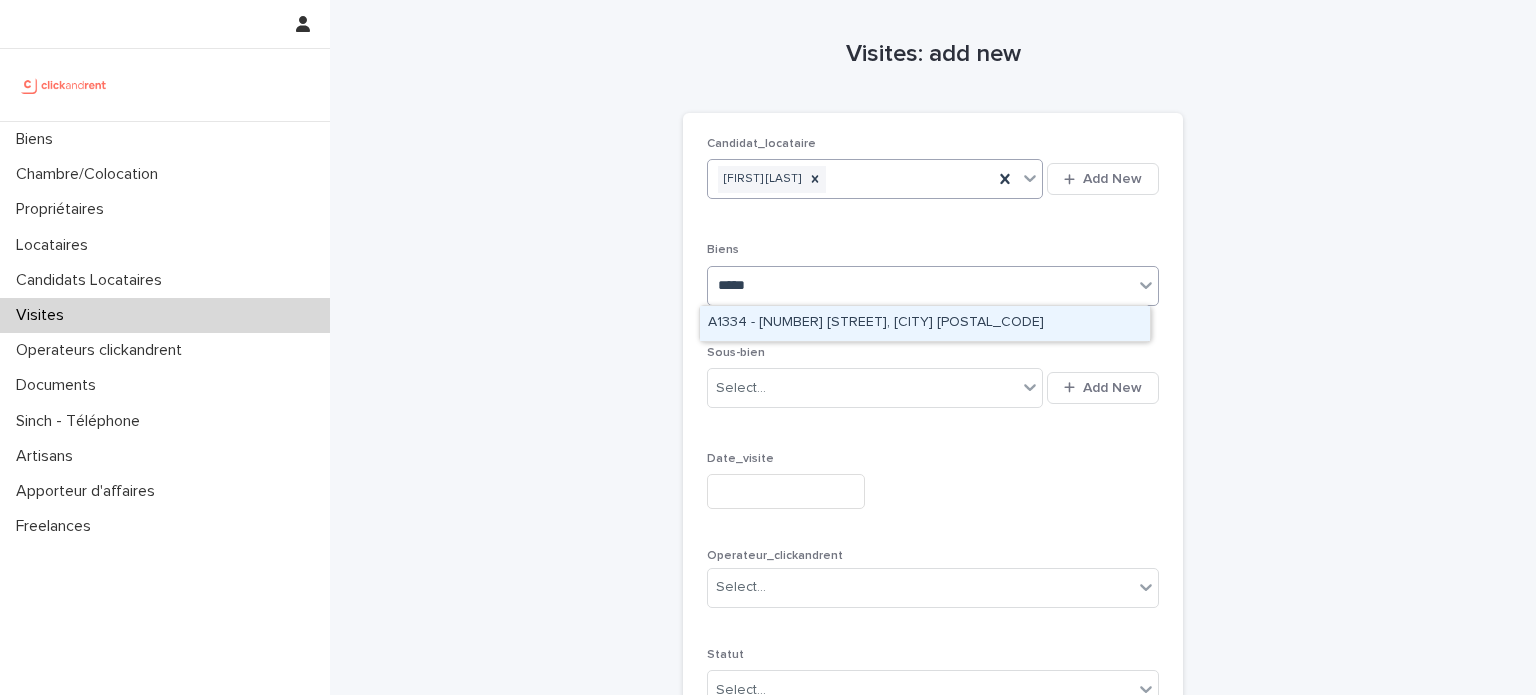 click on "A1334 - [NUMBER] [STREET], [CITY] [POSTAL_CODE]" at bounding box center (925, 323) 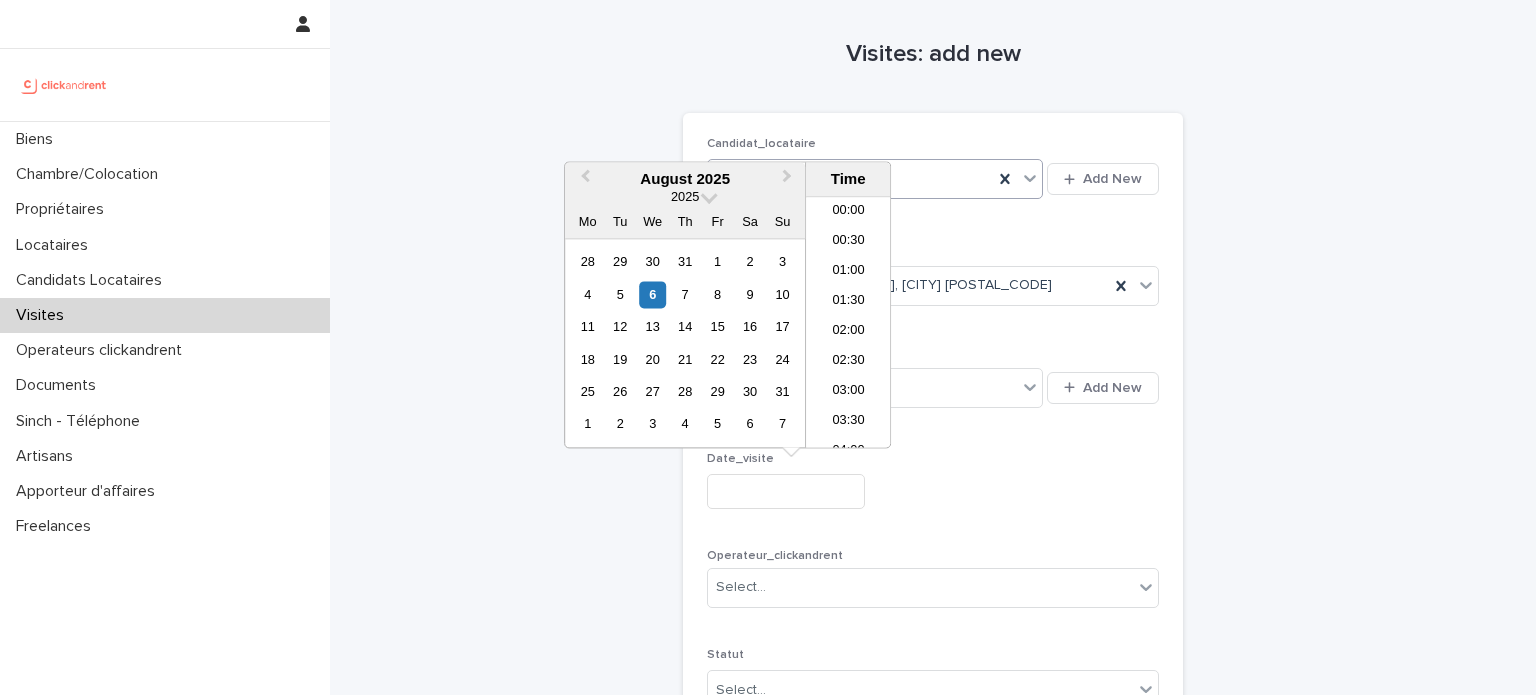 scroll, scrollTop: 550, scrollLeft: 0, axis: vertical 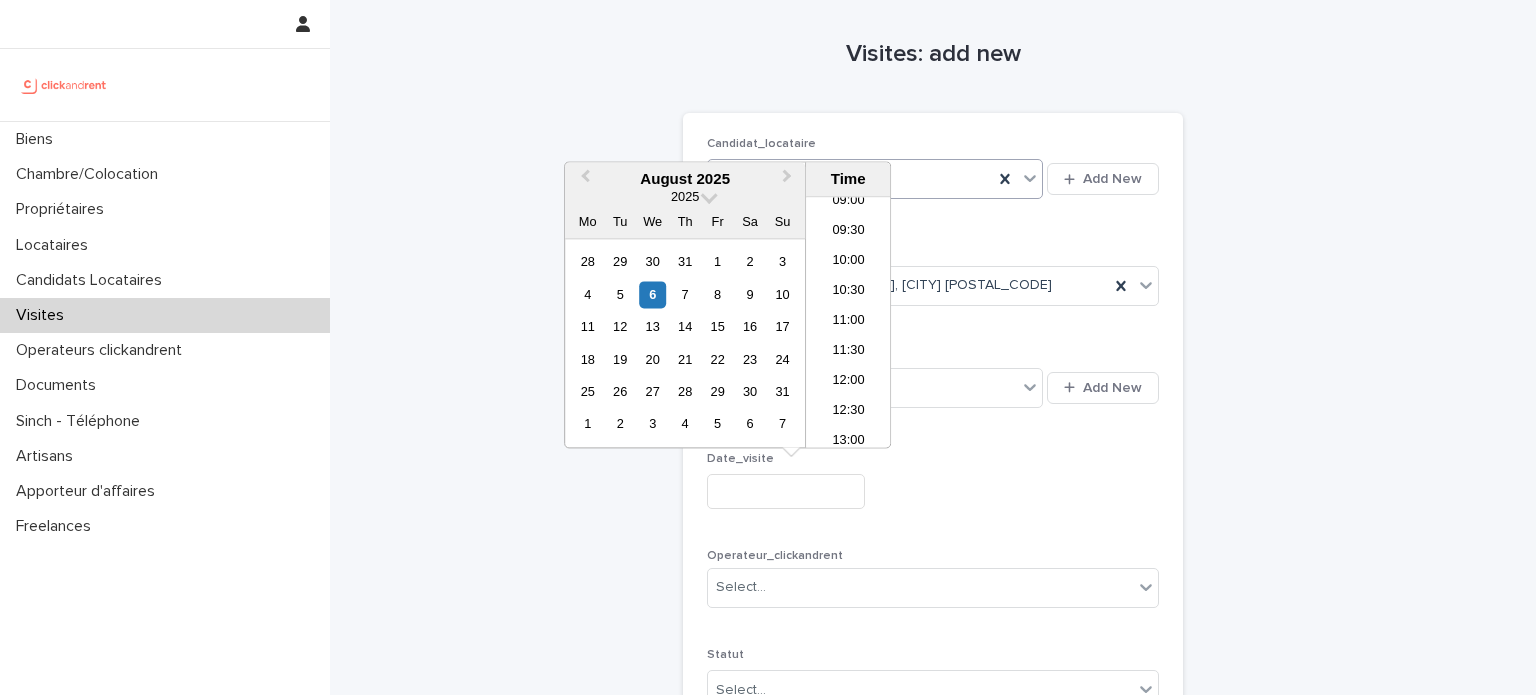click at bounding box center [786, 491] 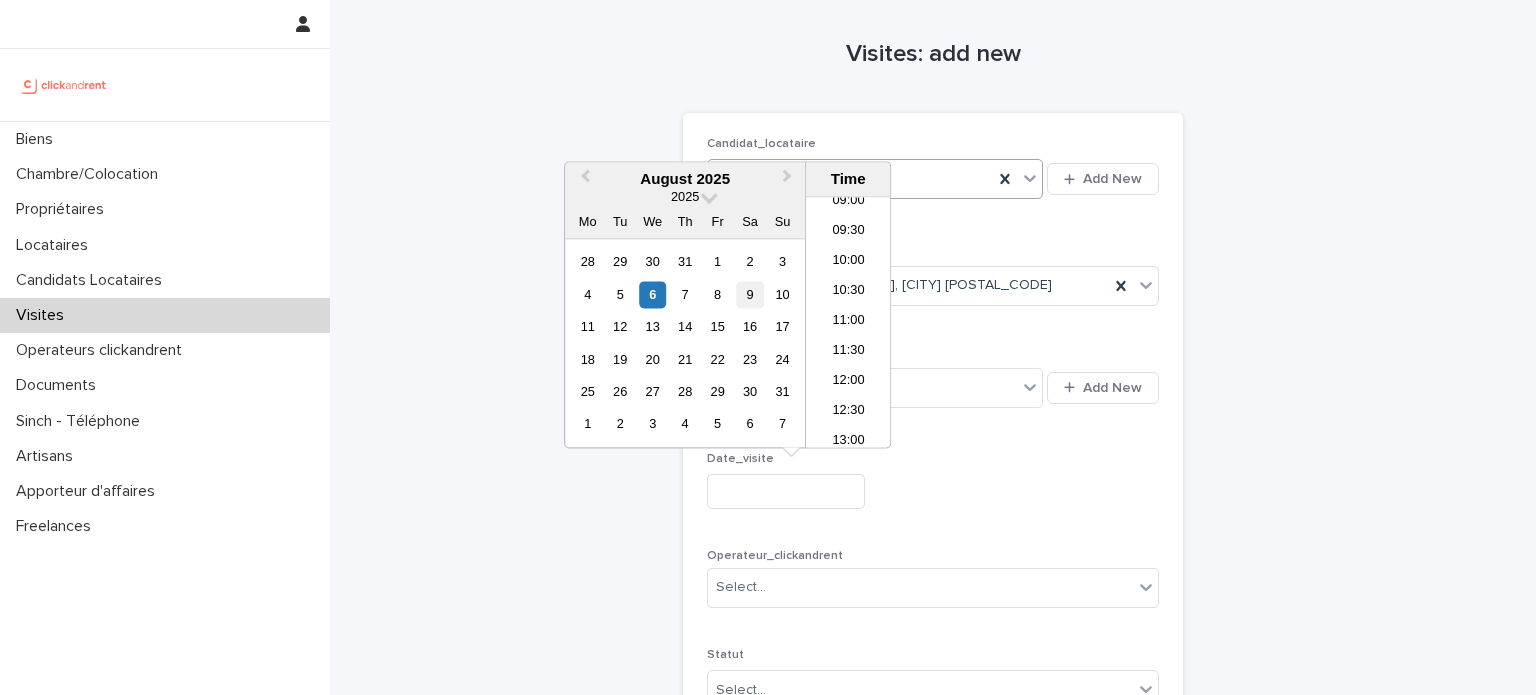 click on "9" at bounding box center [750, 294] 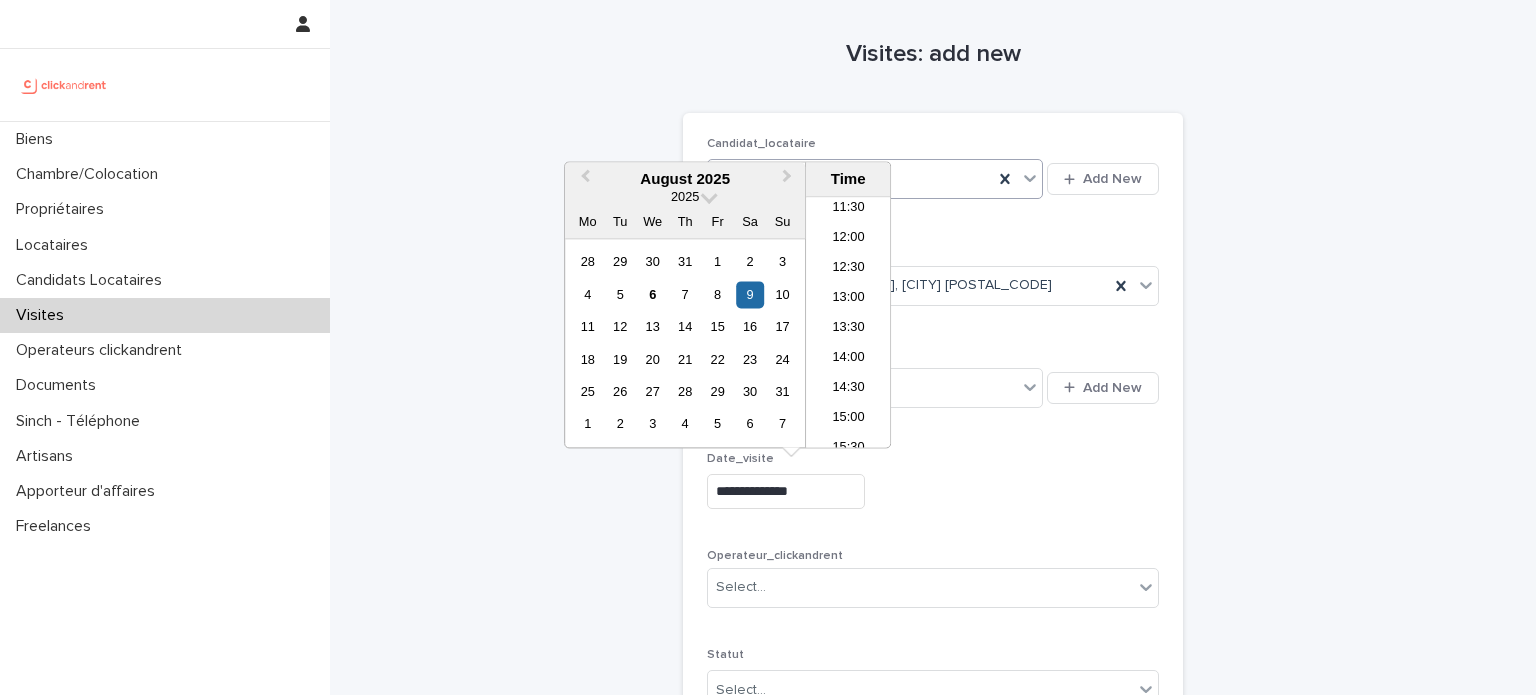 scroll, scrollTop: 696, scrollLeft: 0, axis: vertical 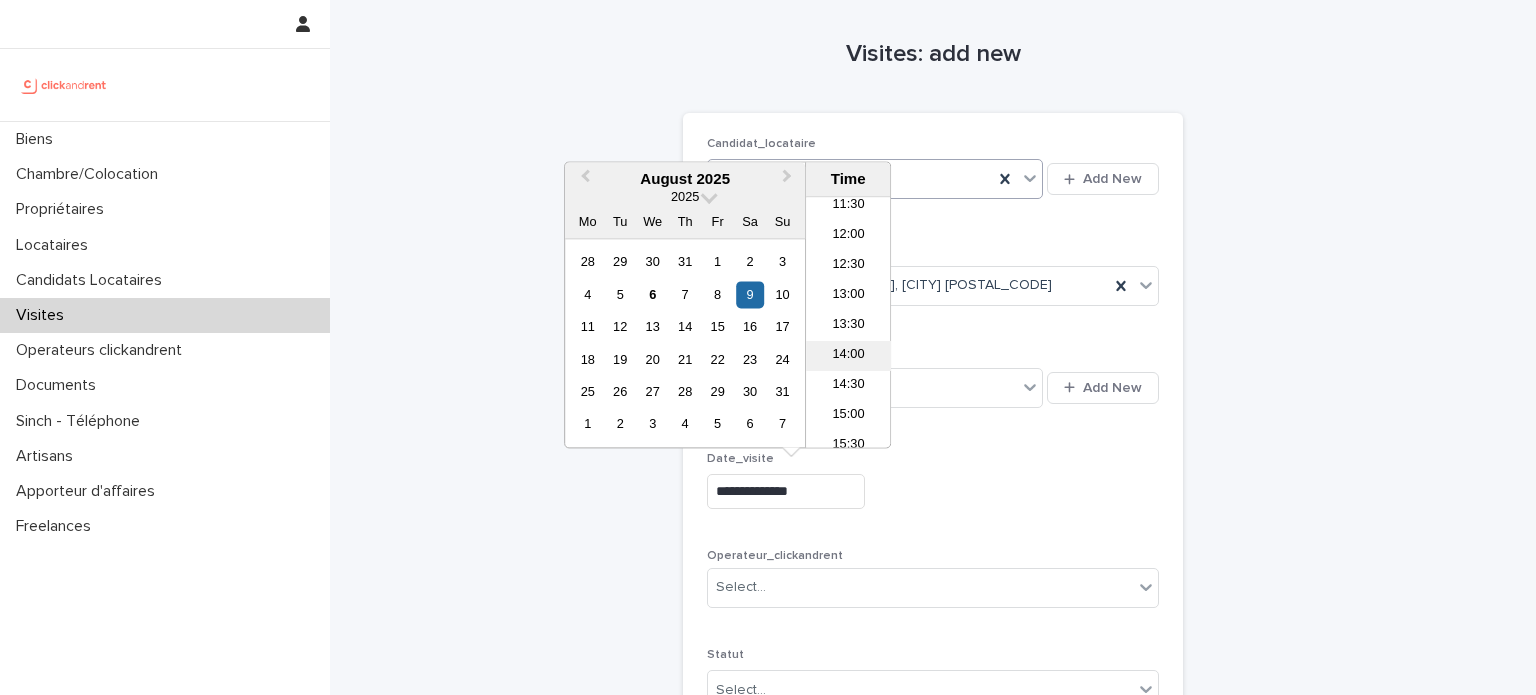 click on "14:00" at bounding box center [848, 357] 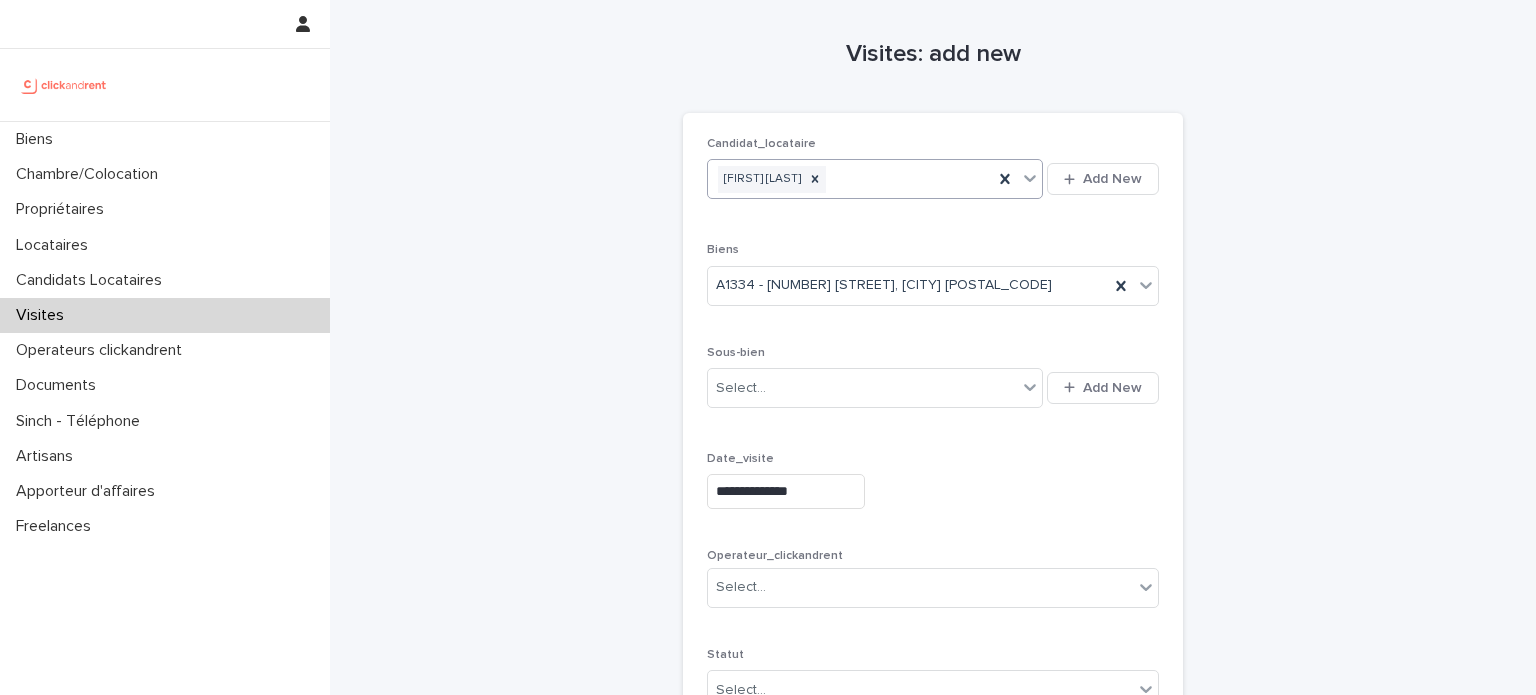 type on "**********" 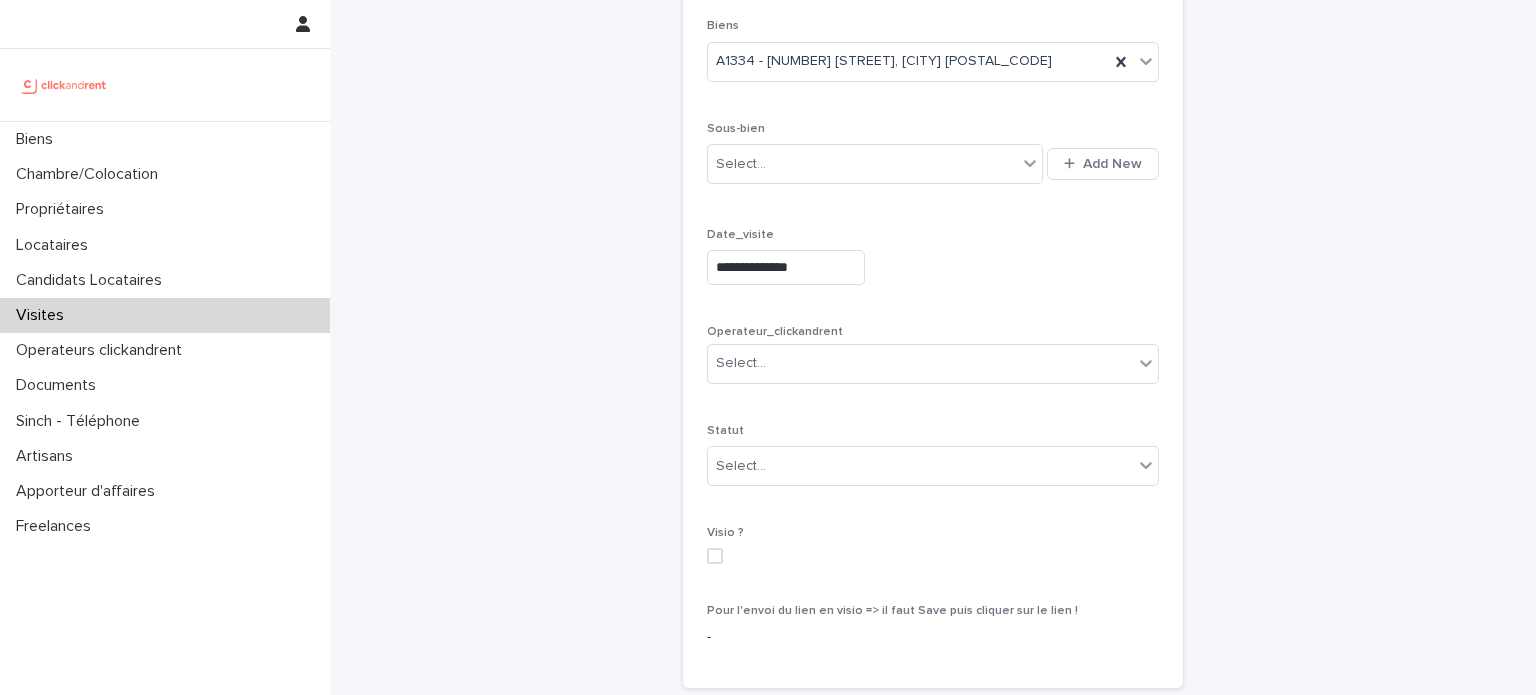 scroll, scrollTop: 224, scrollLeft: 0, axis: vertical 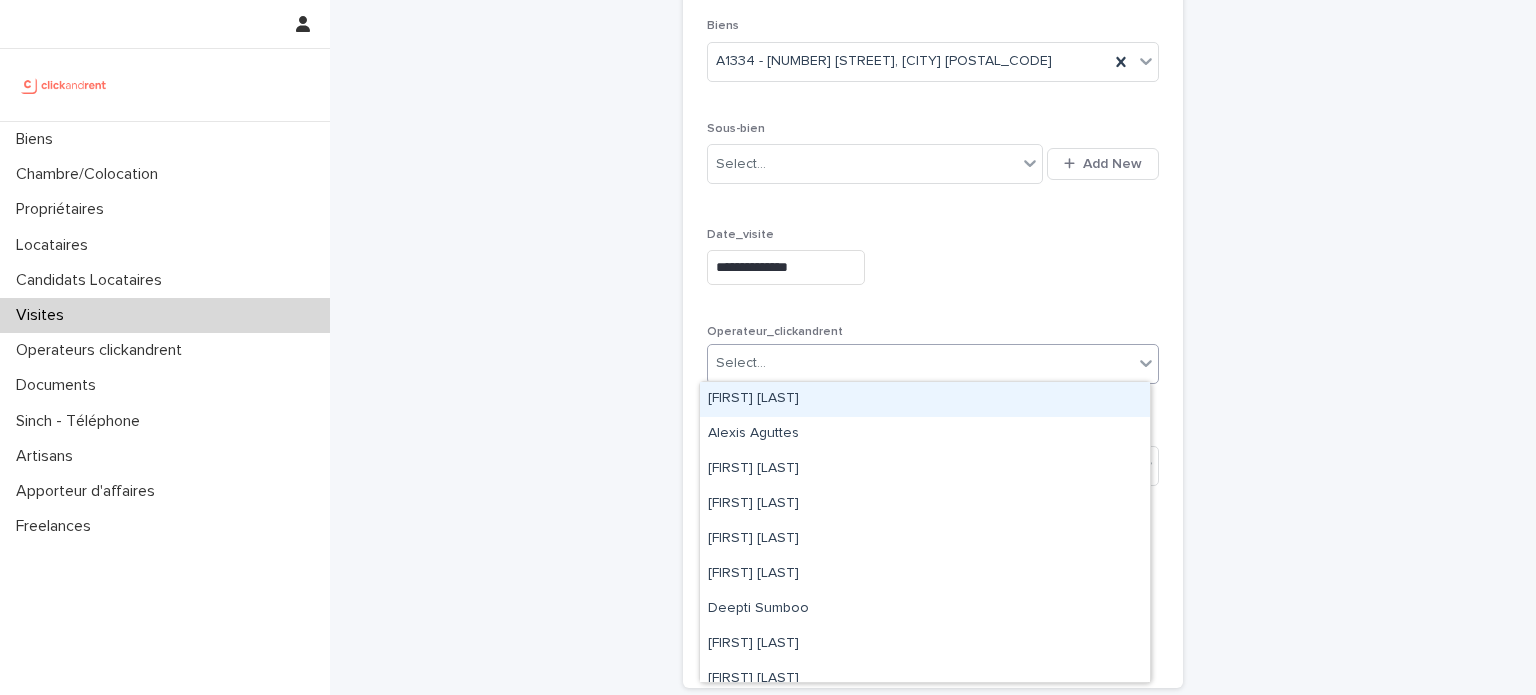 click on "Select..." at bounding box center [920, 363] 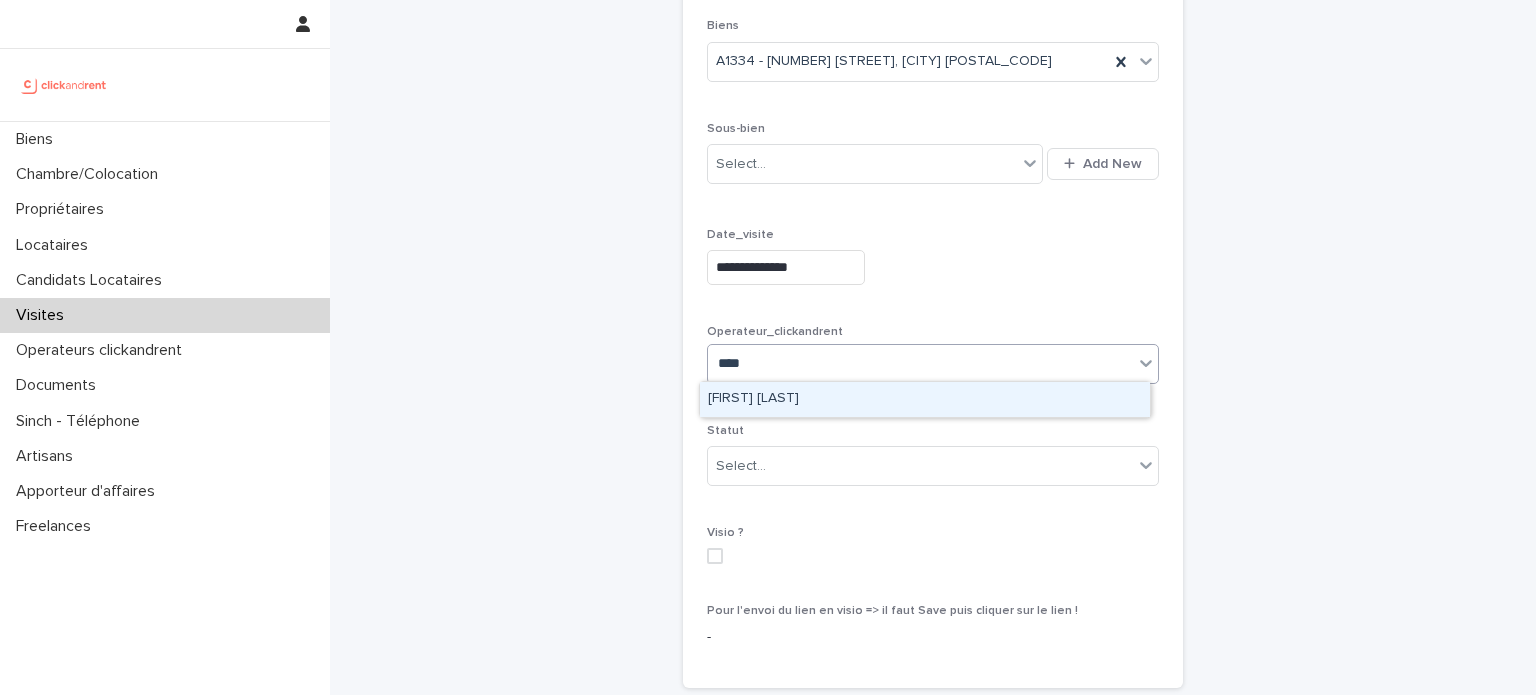 type on "*****" 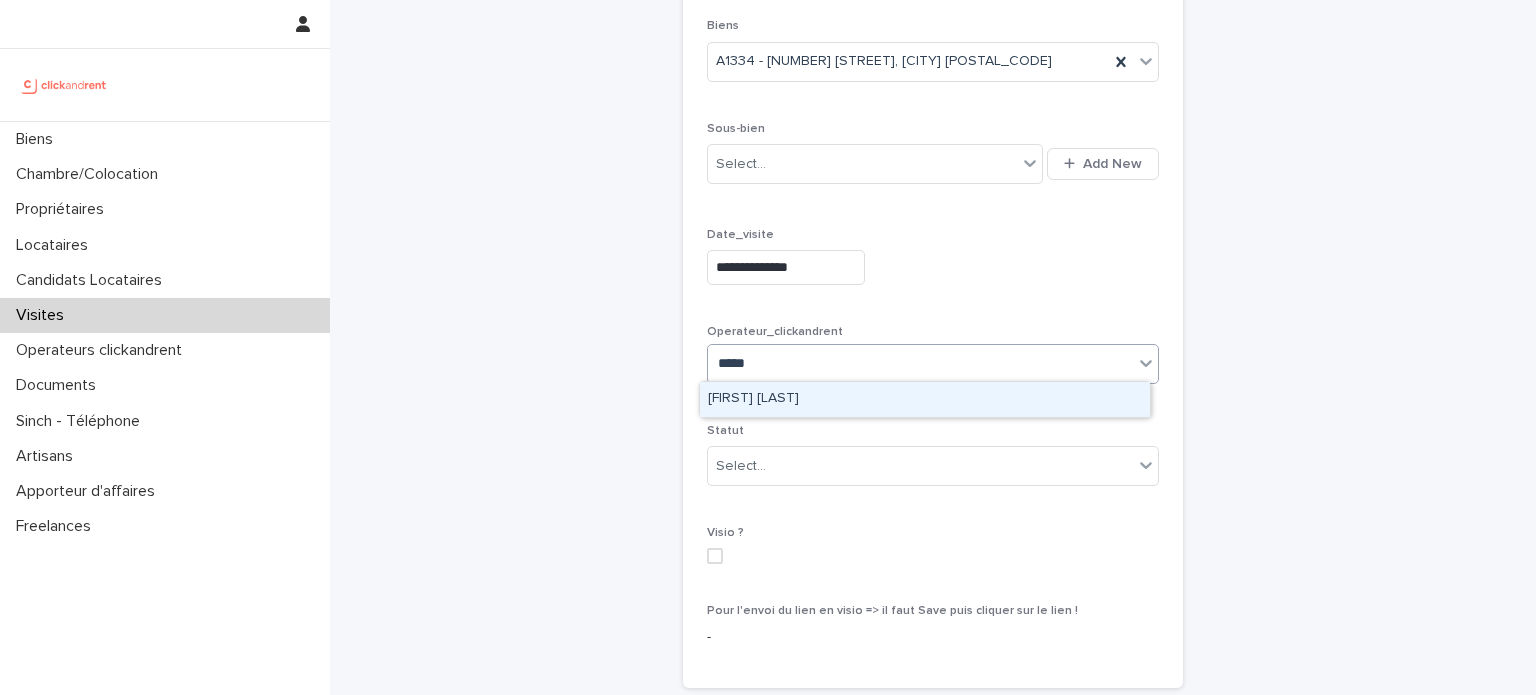 click on "[FIRST] [LAST]" at bounding box center [925, 399] 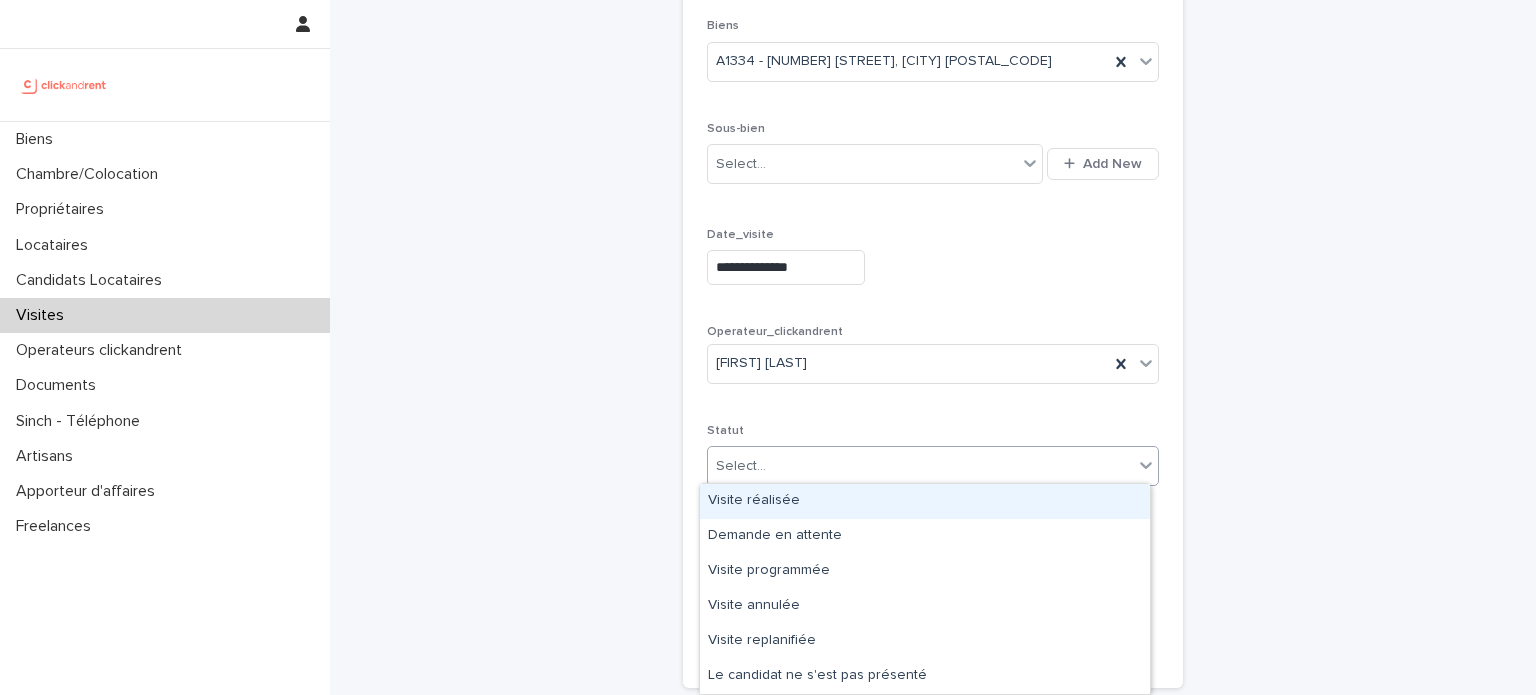 click on "Select..." at bounding box center (920, 466) 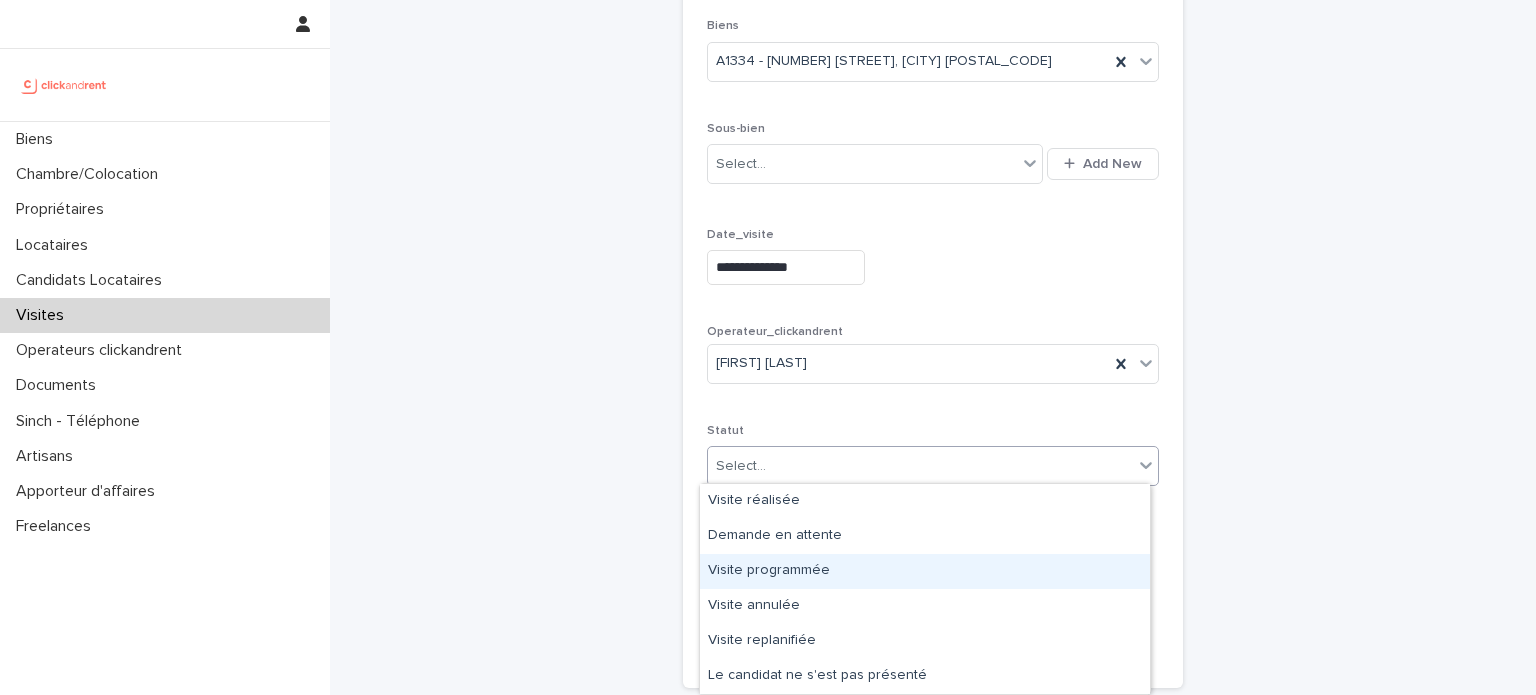 click on "Visite programmée" at bounding box center (925, 571) 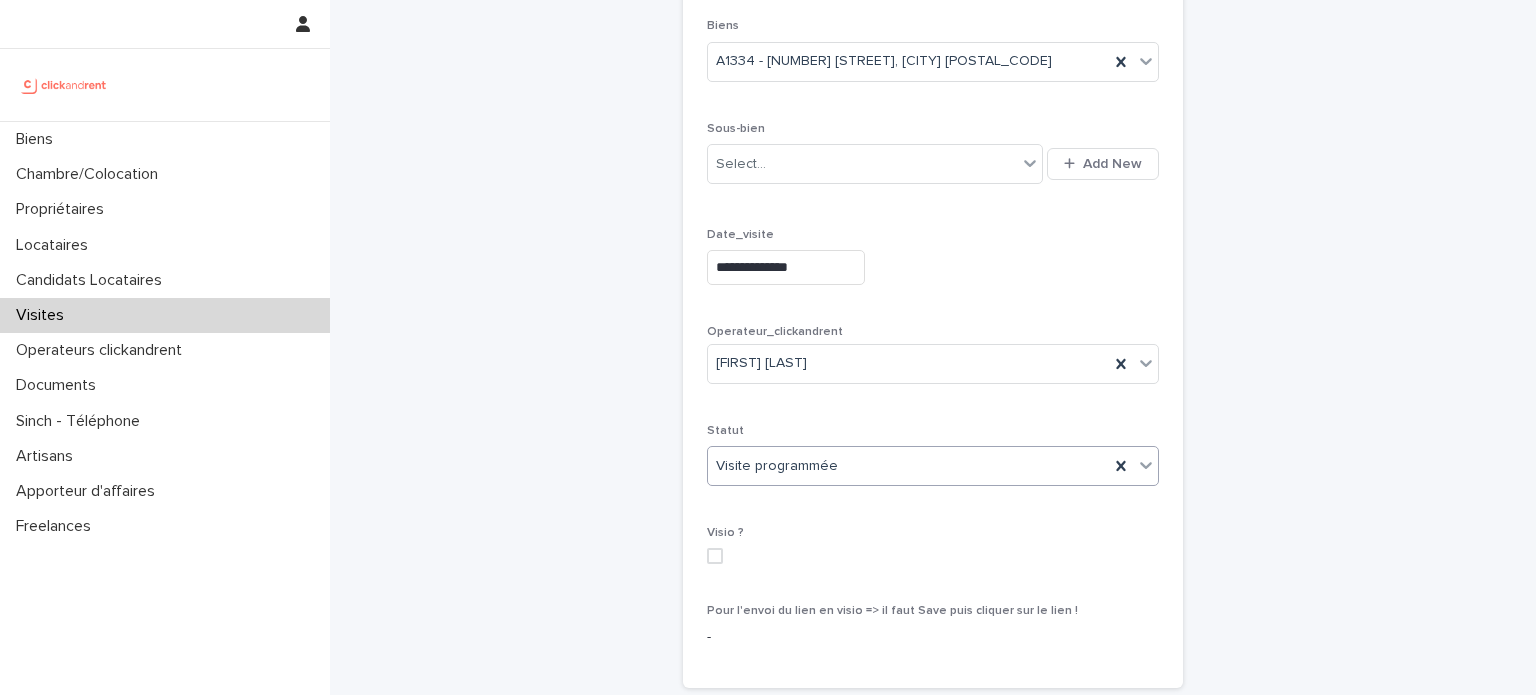 scroll, scrollTop: 419, scrollLeft: 0, axis: vertical 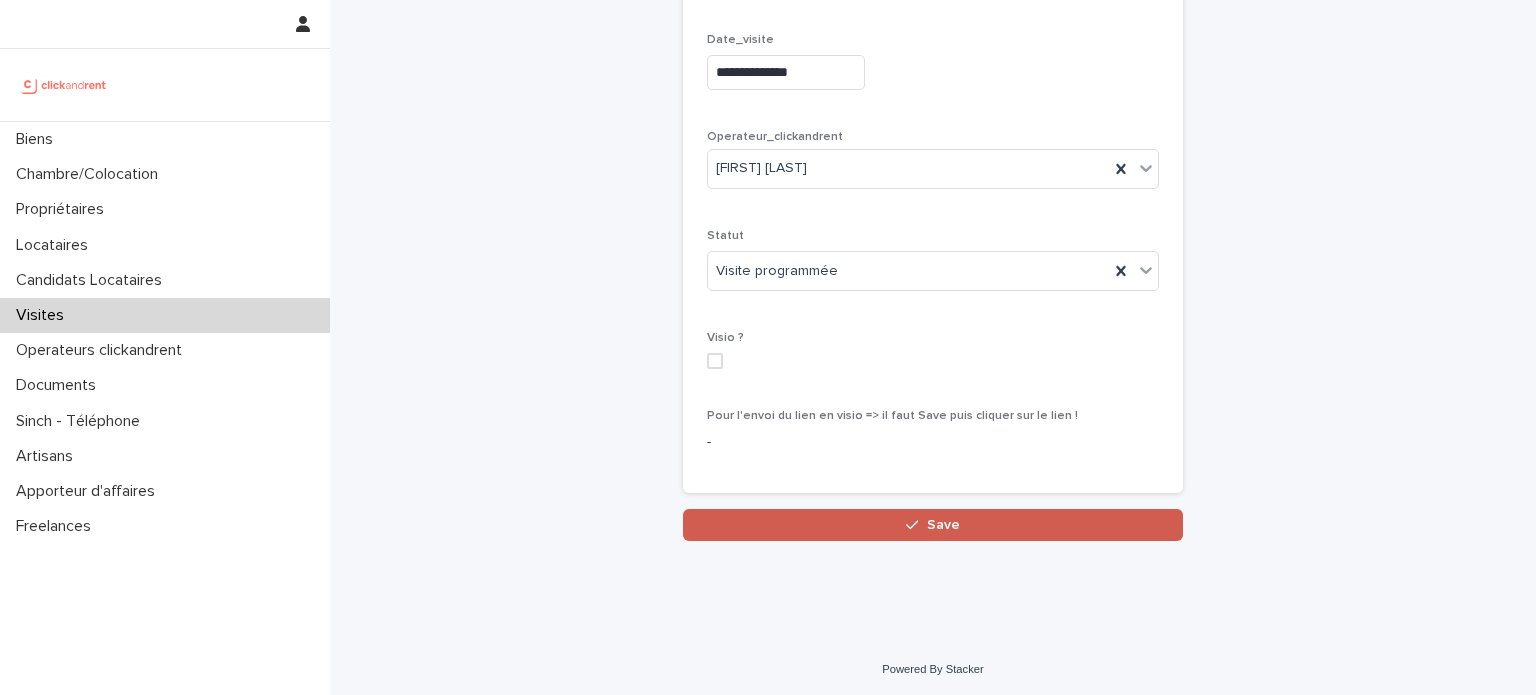 click on "Save" at bounding box center (933, 525) 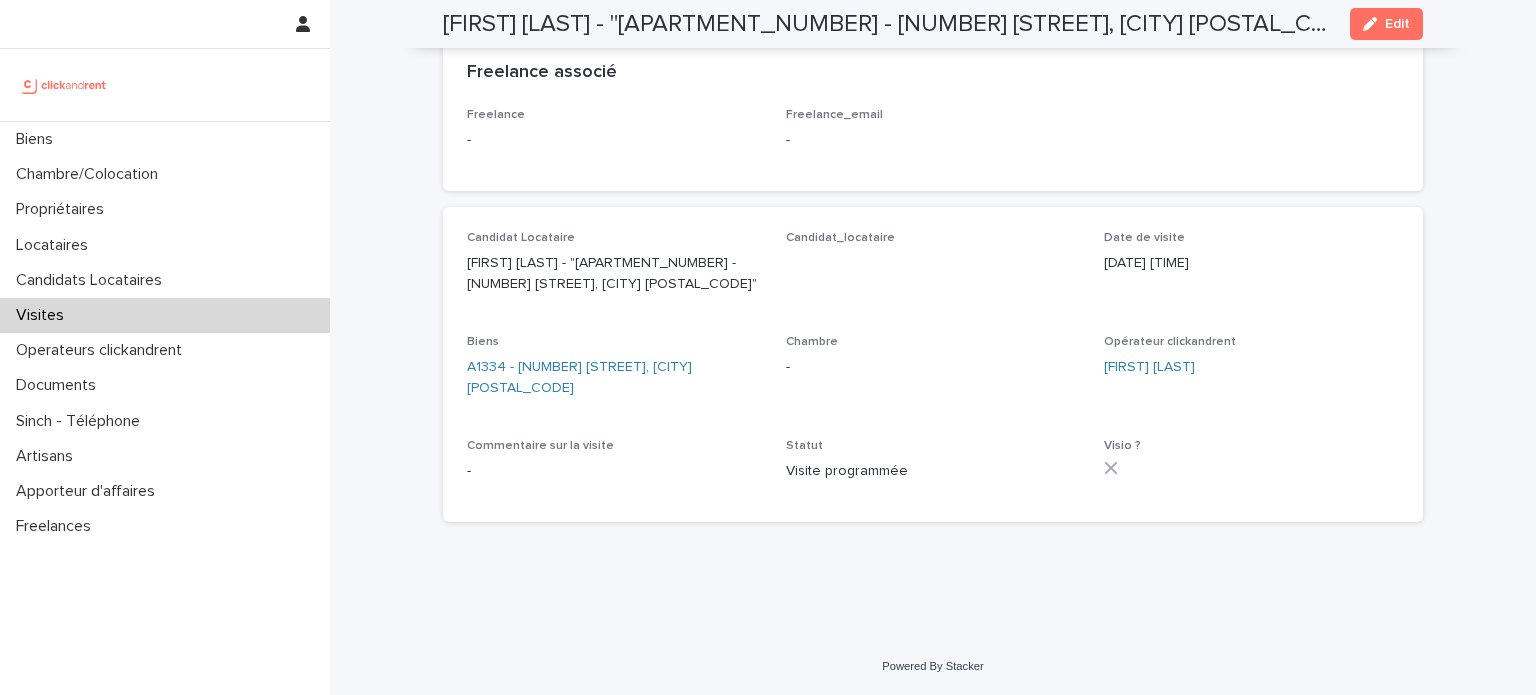 scroll, scrollTop: 84, scrollLeft: 0, axis: vertical 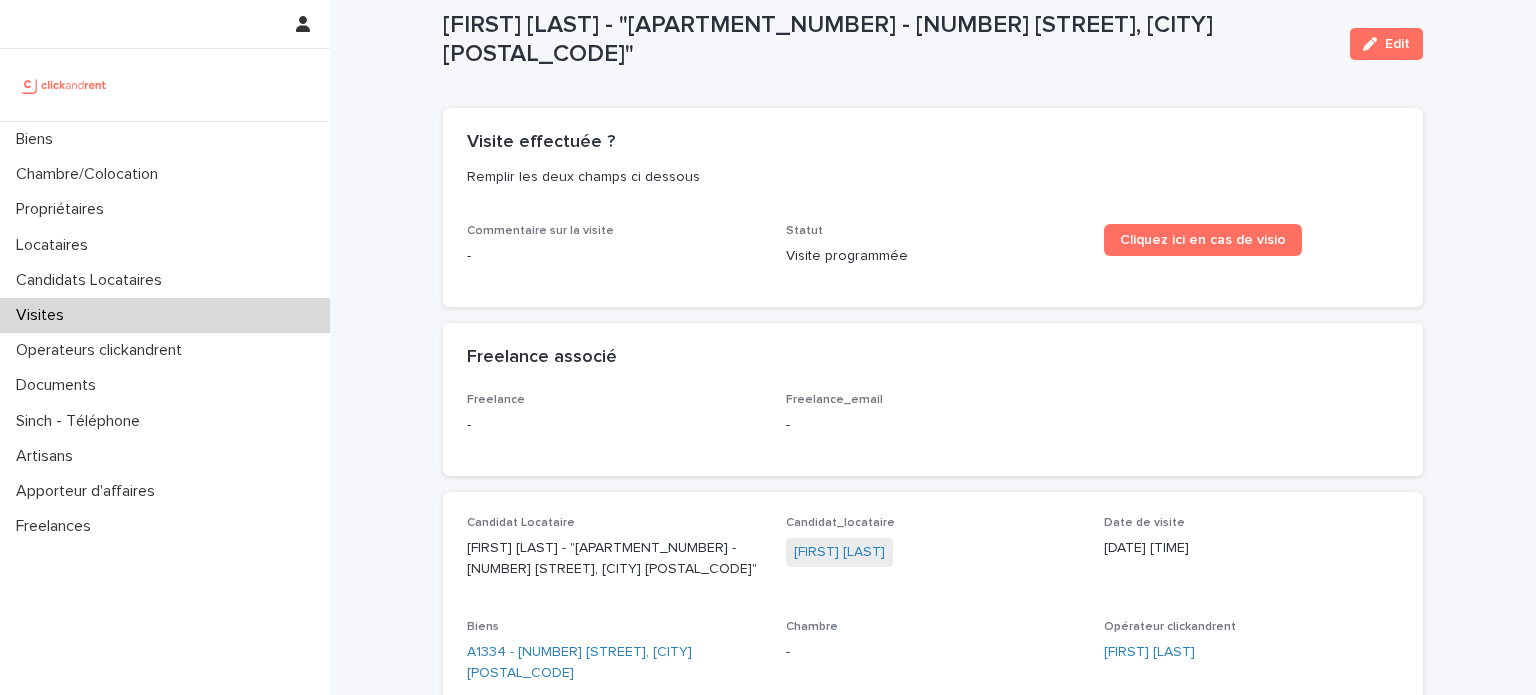 click 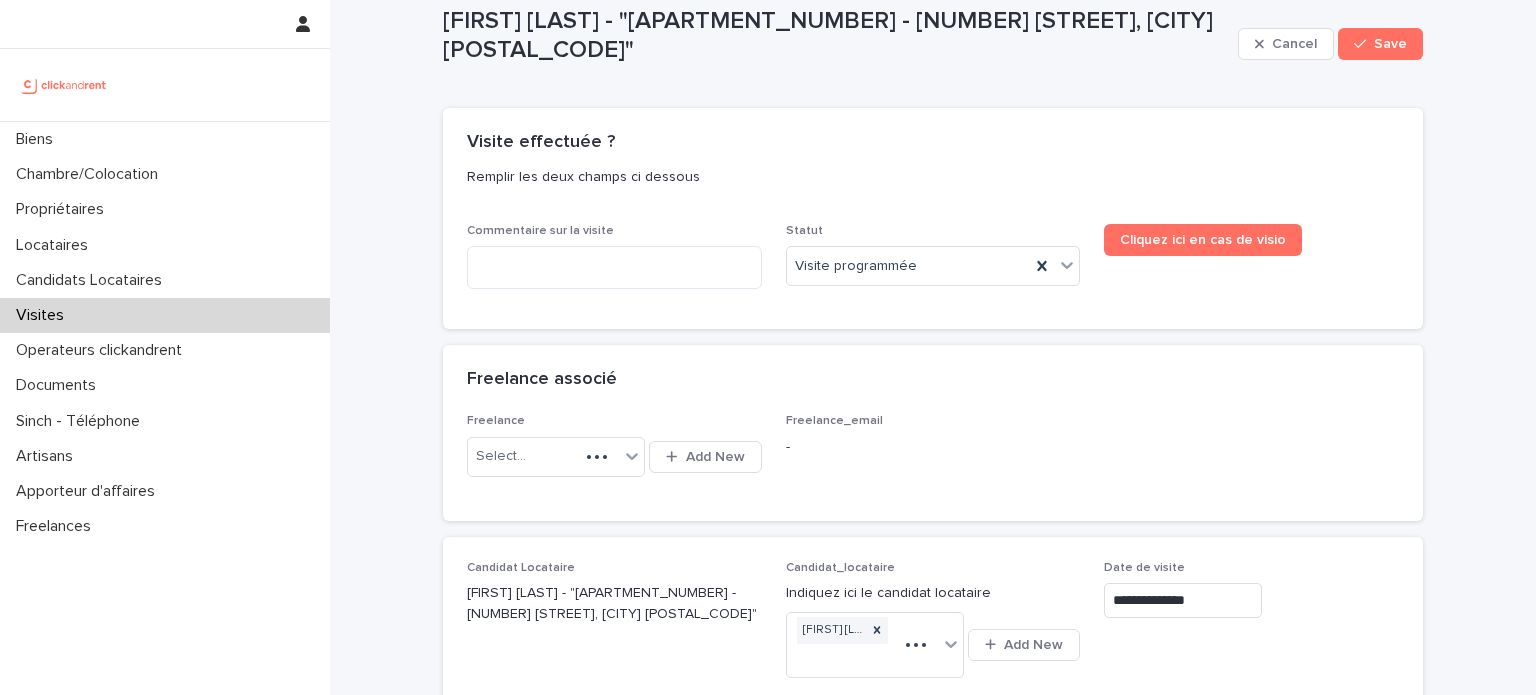 scroll, scrollTop: 192, scrollLeft: 0, axis: vertical 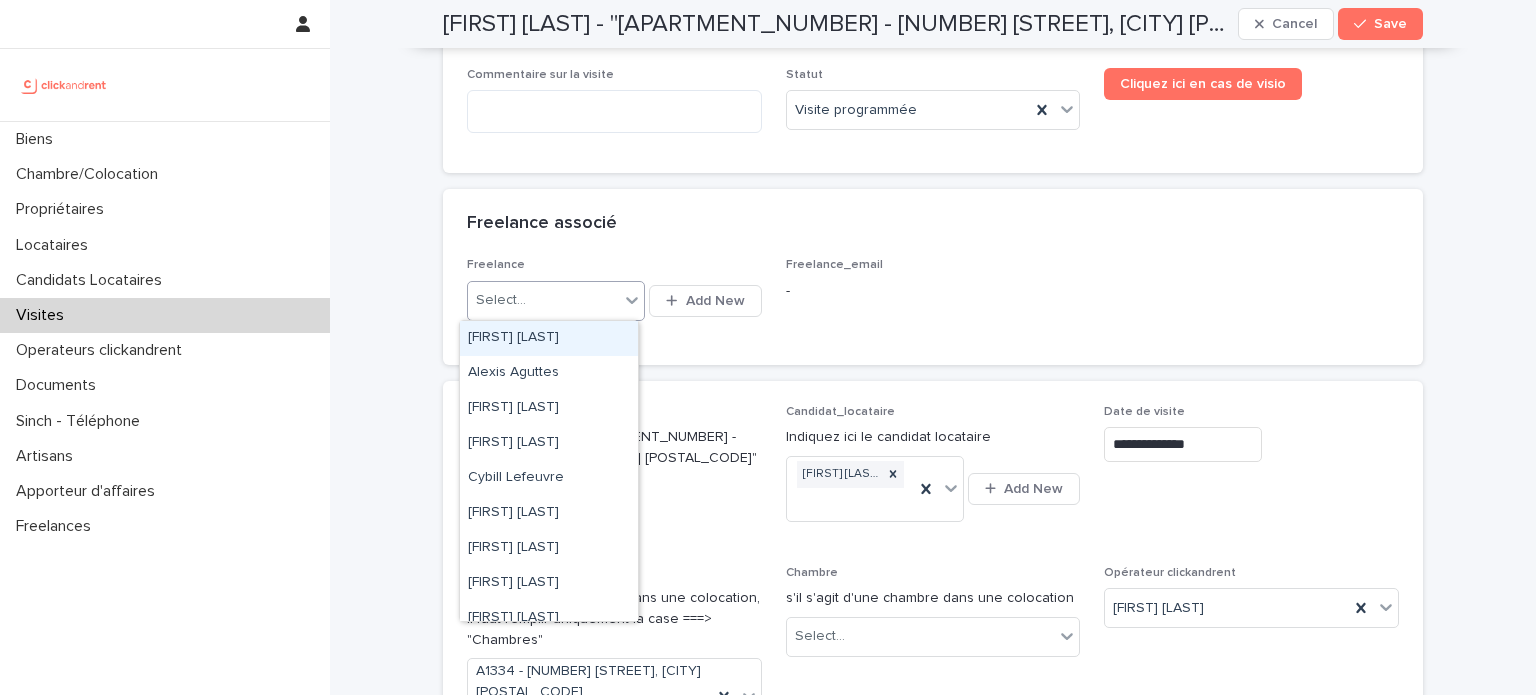 click on "Select..." at bounding box center [543, 300] 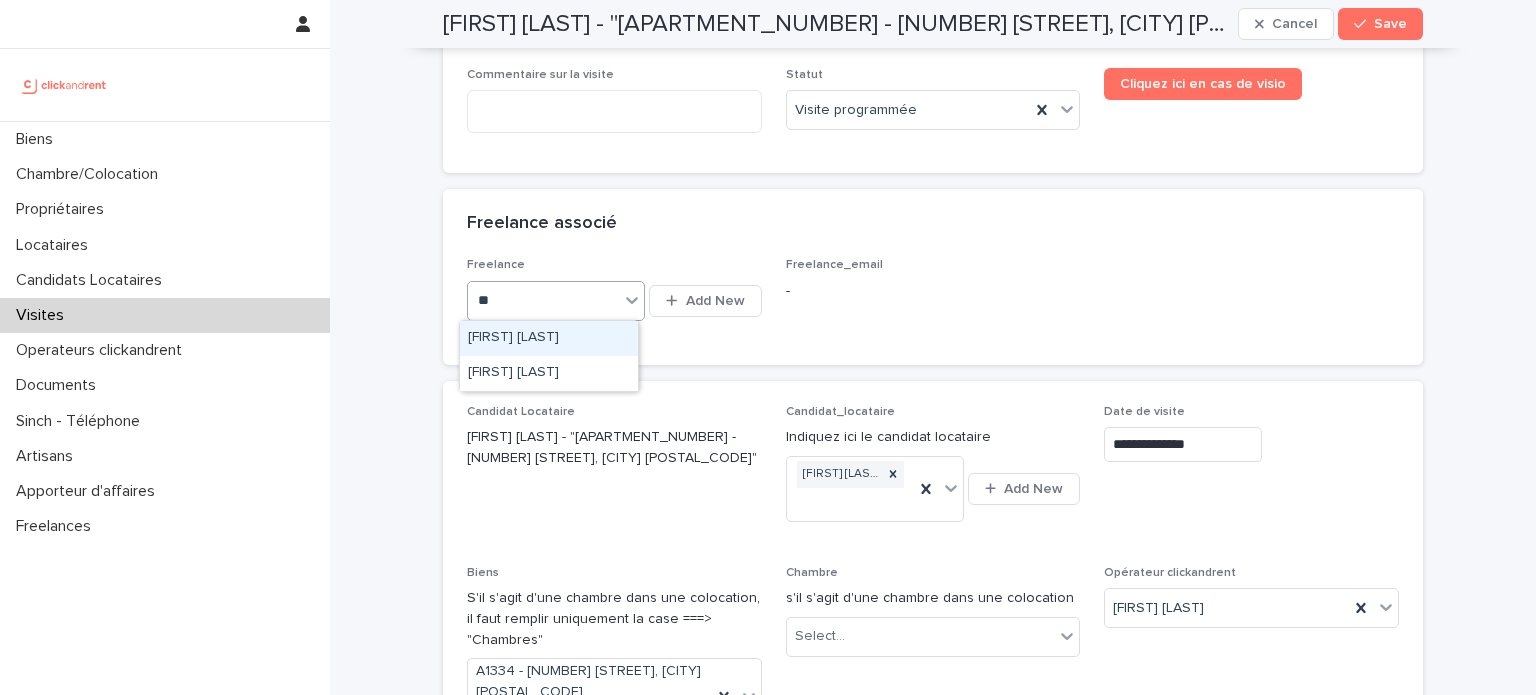 type on "***" 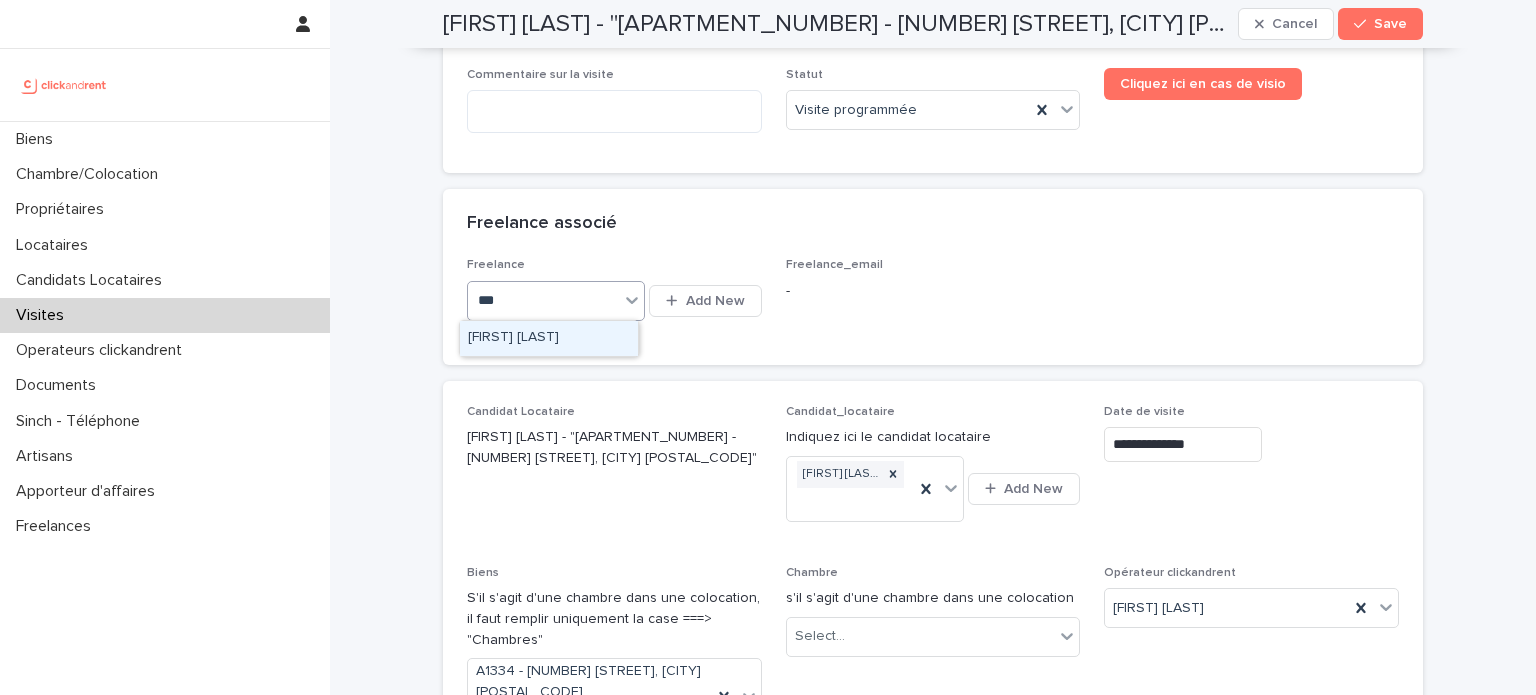 click on "[FIRST] [LAST]" at bounding box center (549, 338) 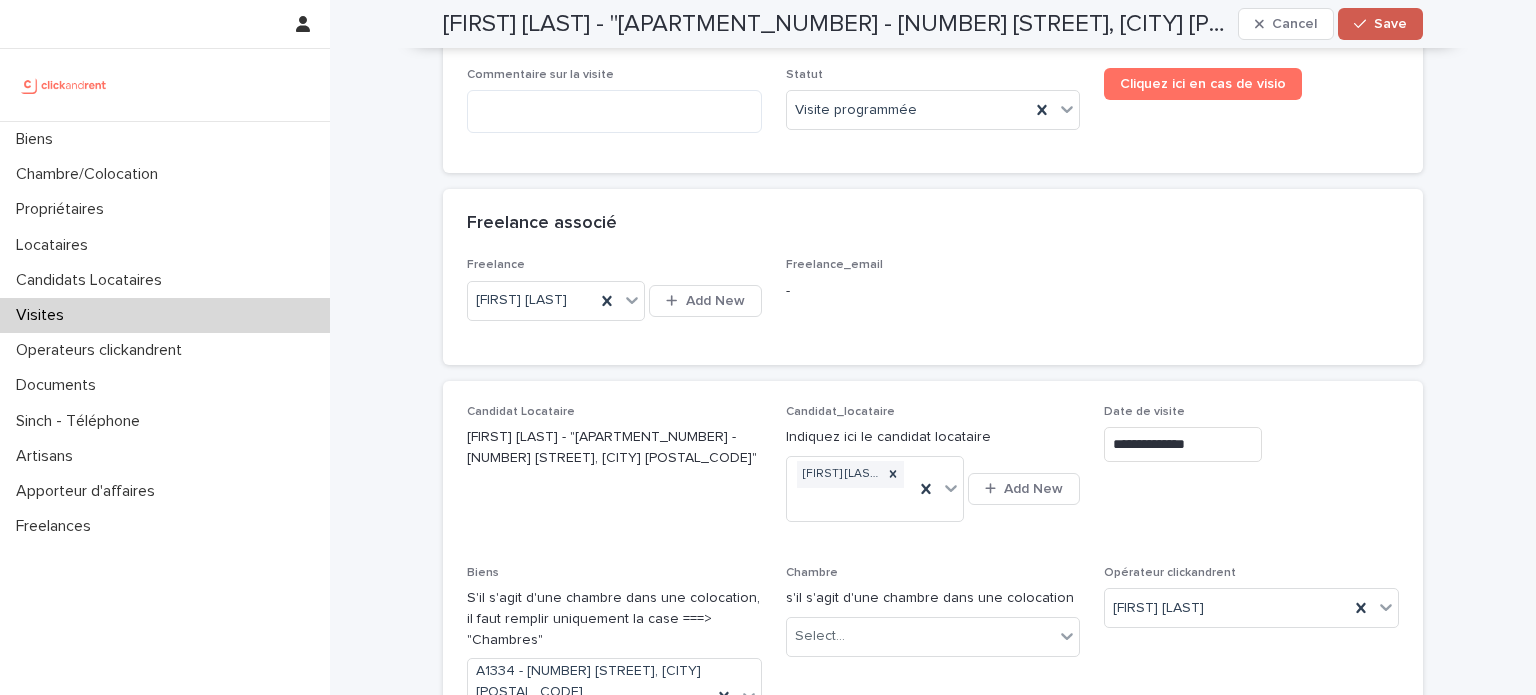 click on "Save" at bounding box center [1390, 24] 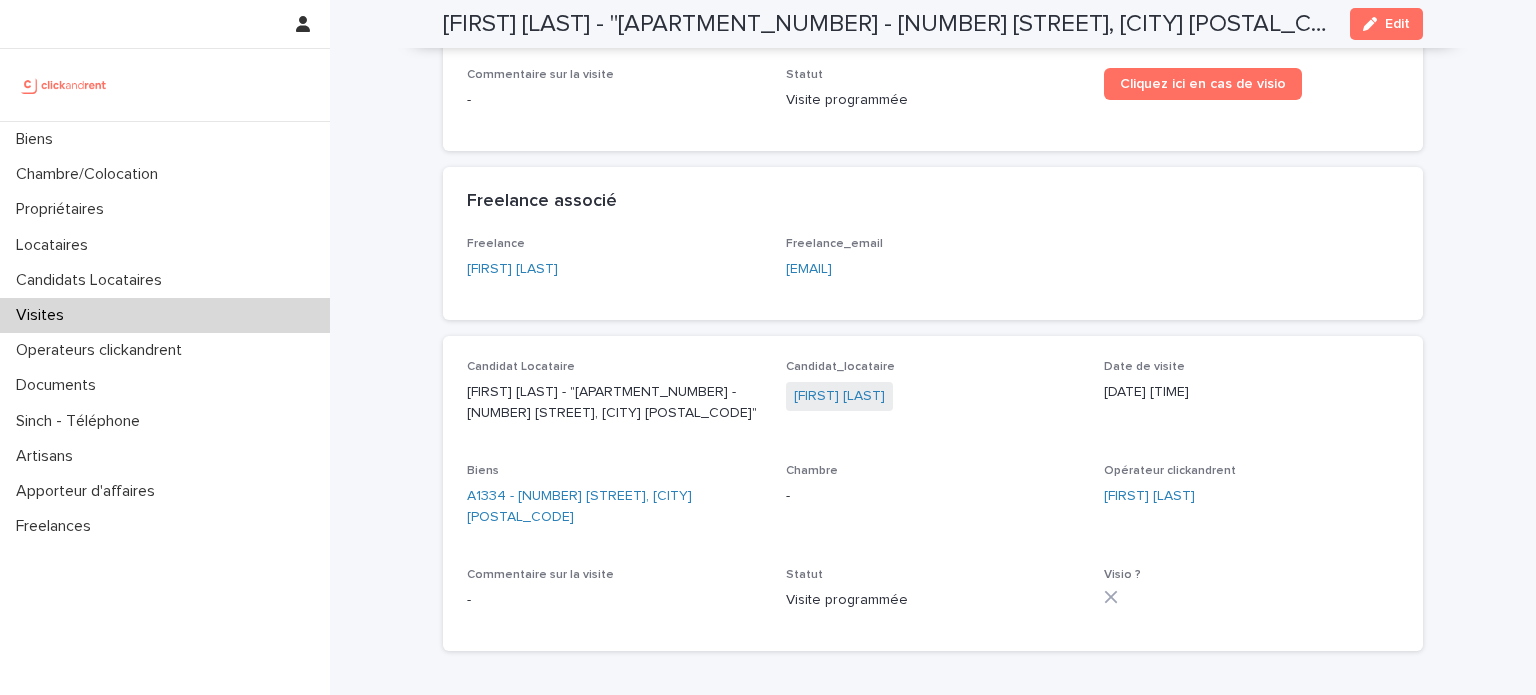 scroll, scrollTop: 35, scrollLeft: 0, axis: vertical 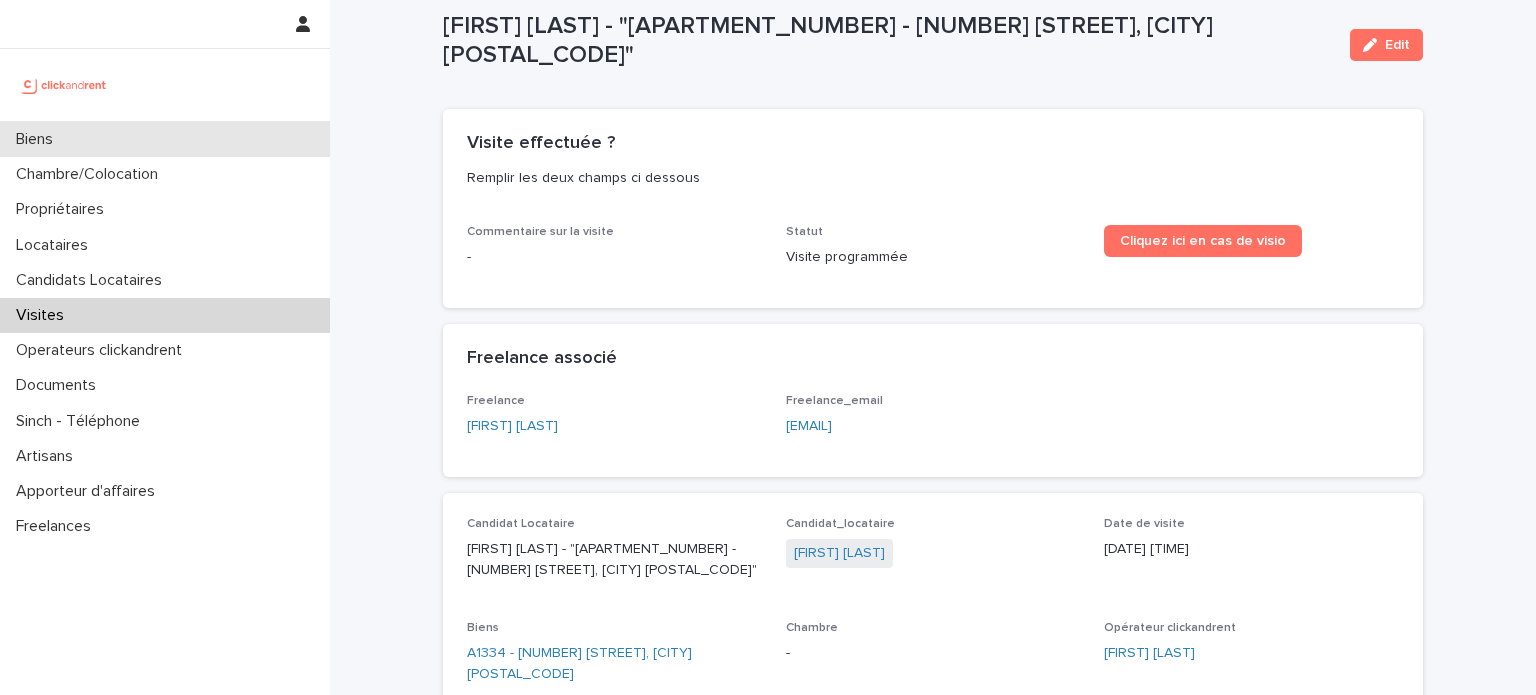 click on "Biens" at bounding box center [165, 139] 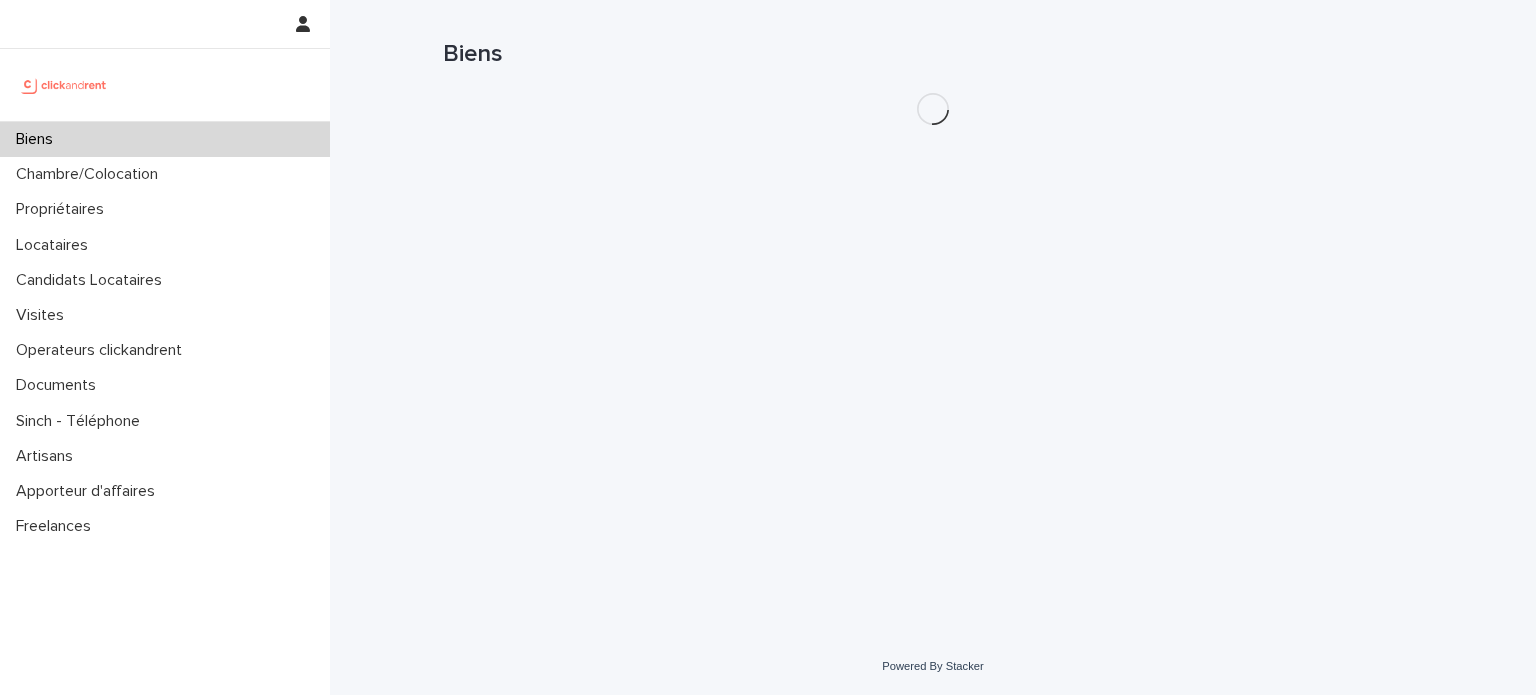 scroll, scrollTop: 0, scrollLeft: 0, axis: both 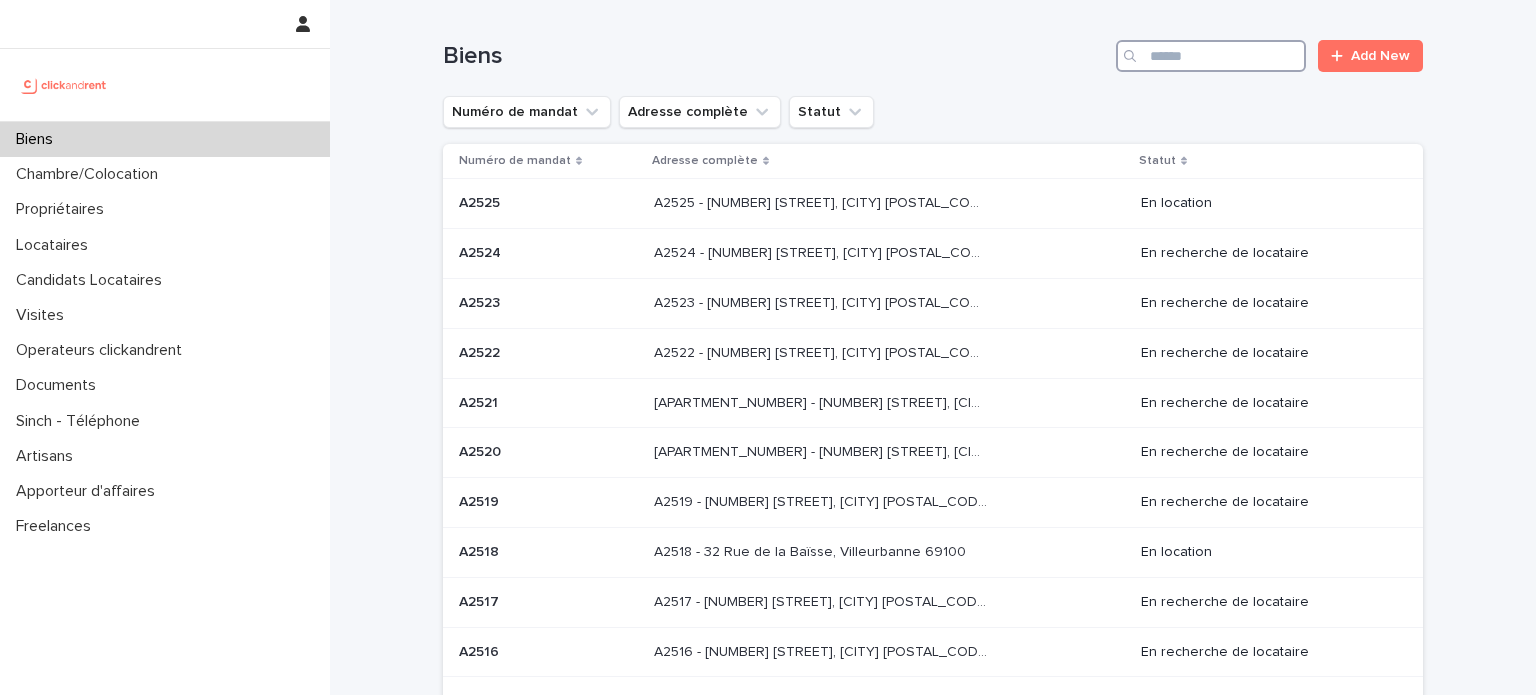 click at bounding box center [1211, 56] 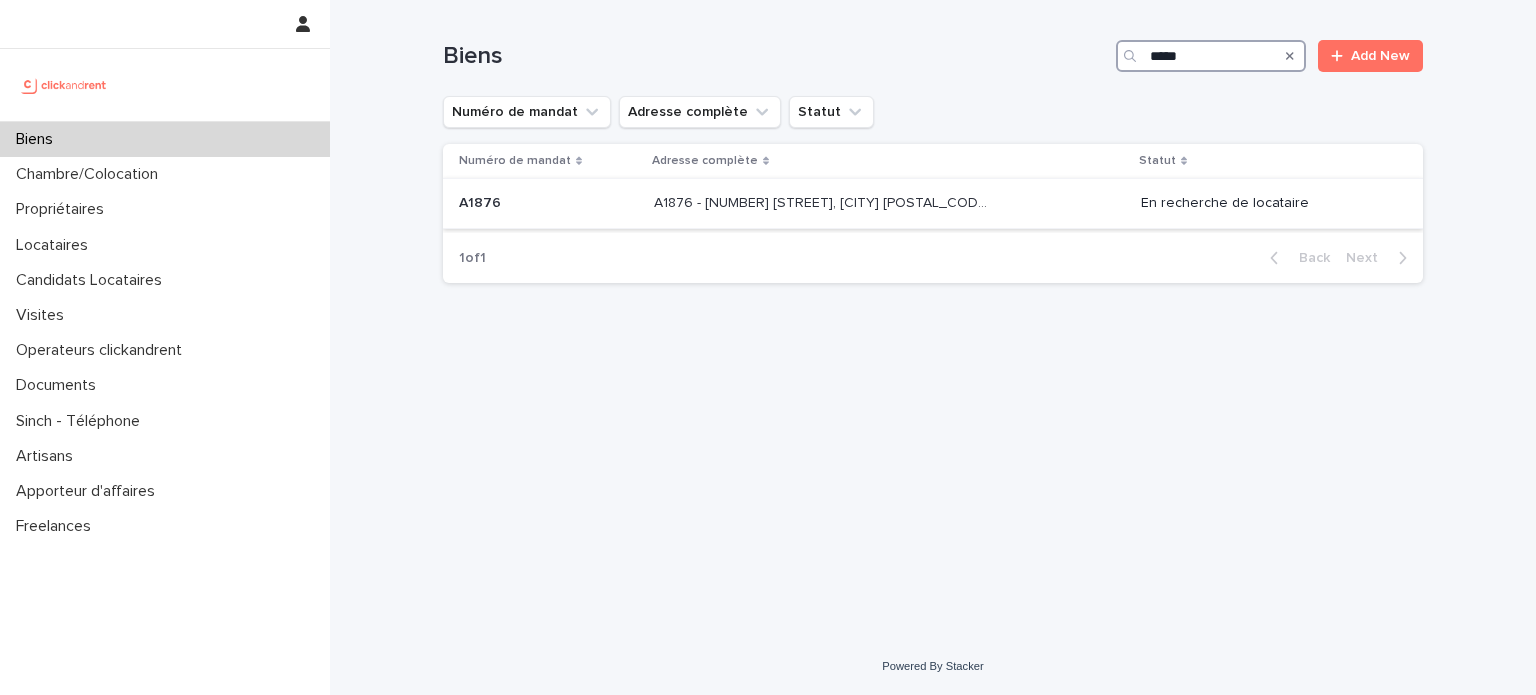 type on "*****" 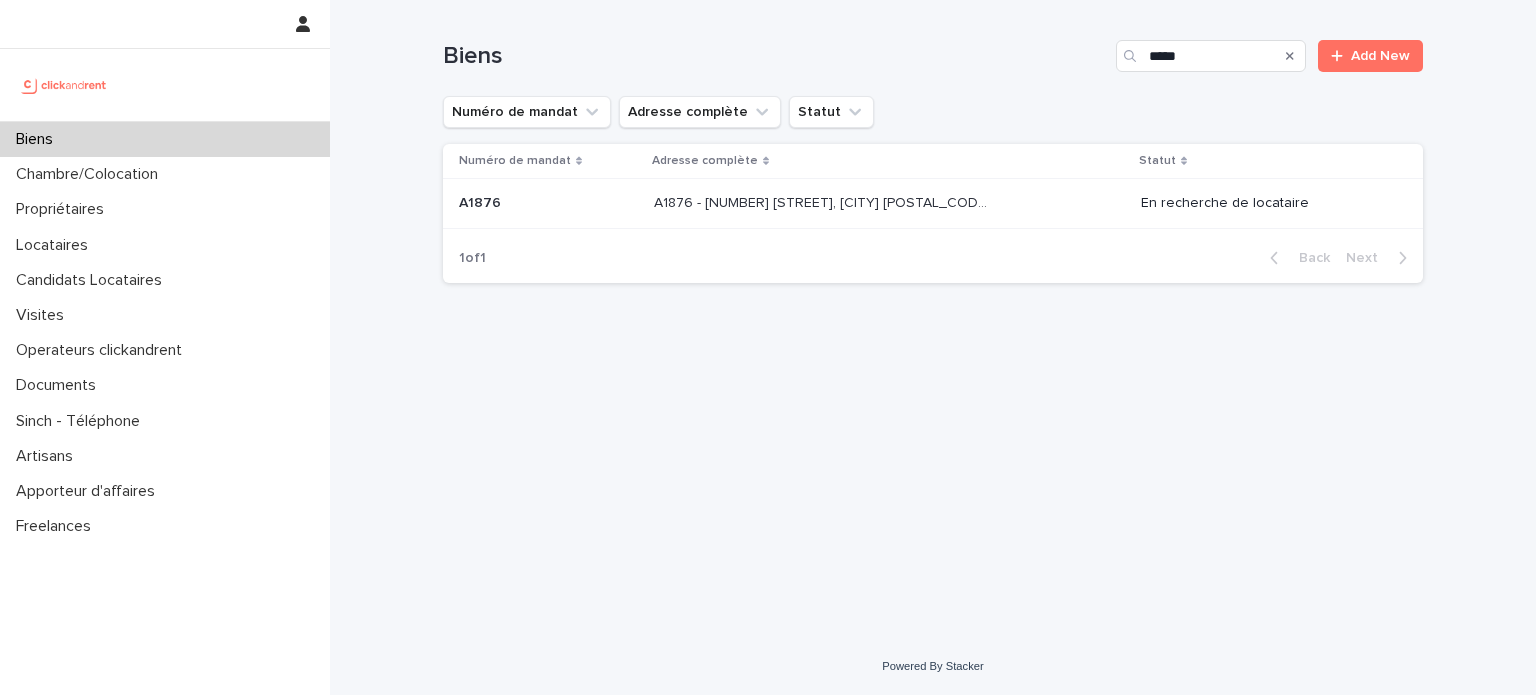 click at bounding box center (820, 203) 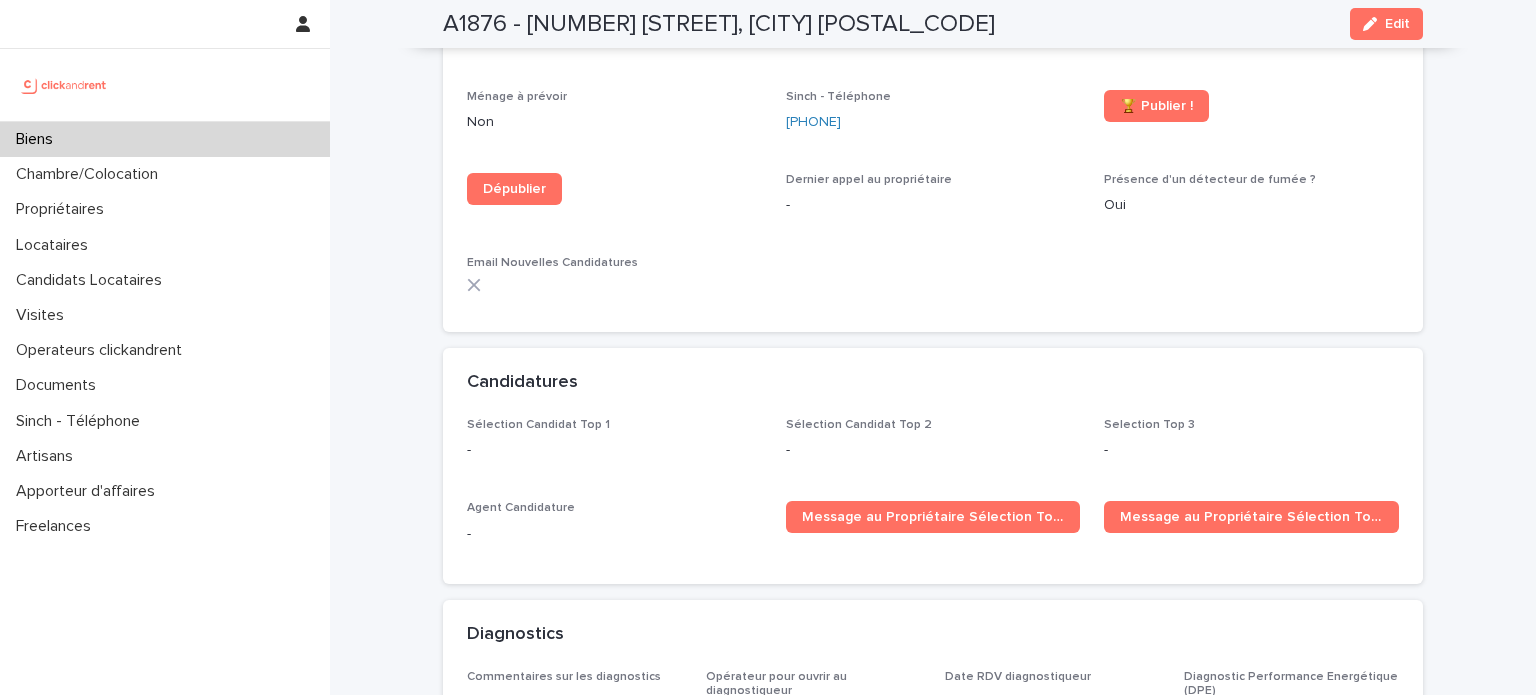 scroll, scrollTop: 5860, scrollLeft: 0, axis: vertical 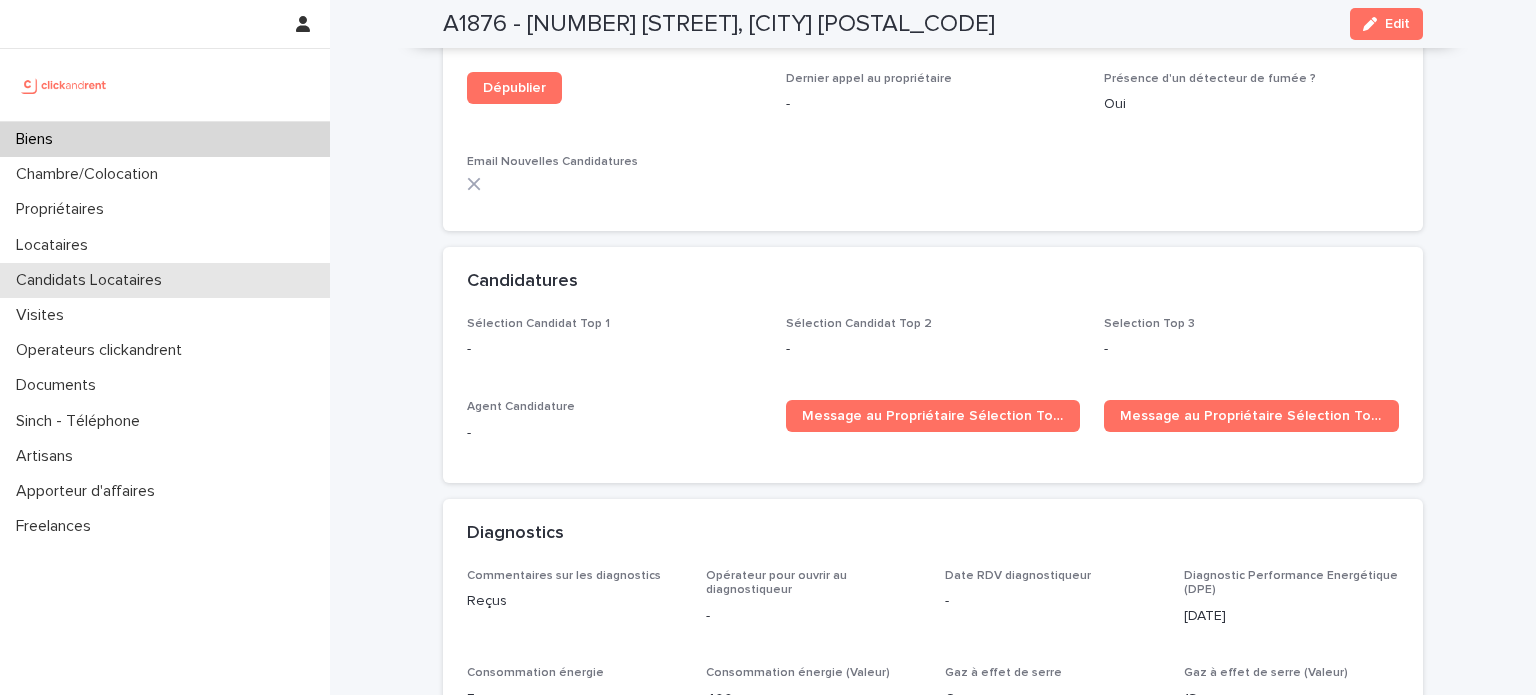 click on "Candidats Locataires" at bounding box center (93, 280) 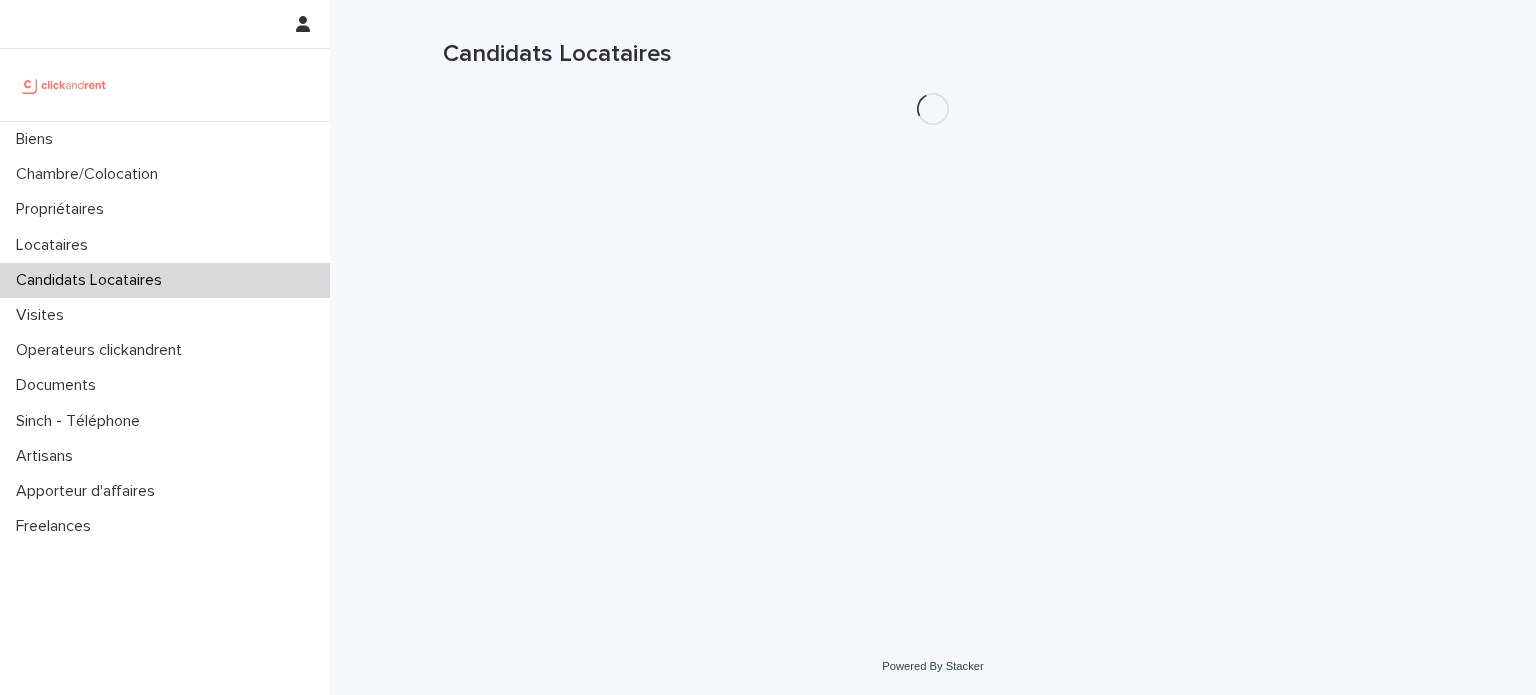 scroll, scrollTop: 0, scrollLeft: 0, axis: both 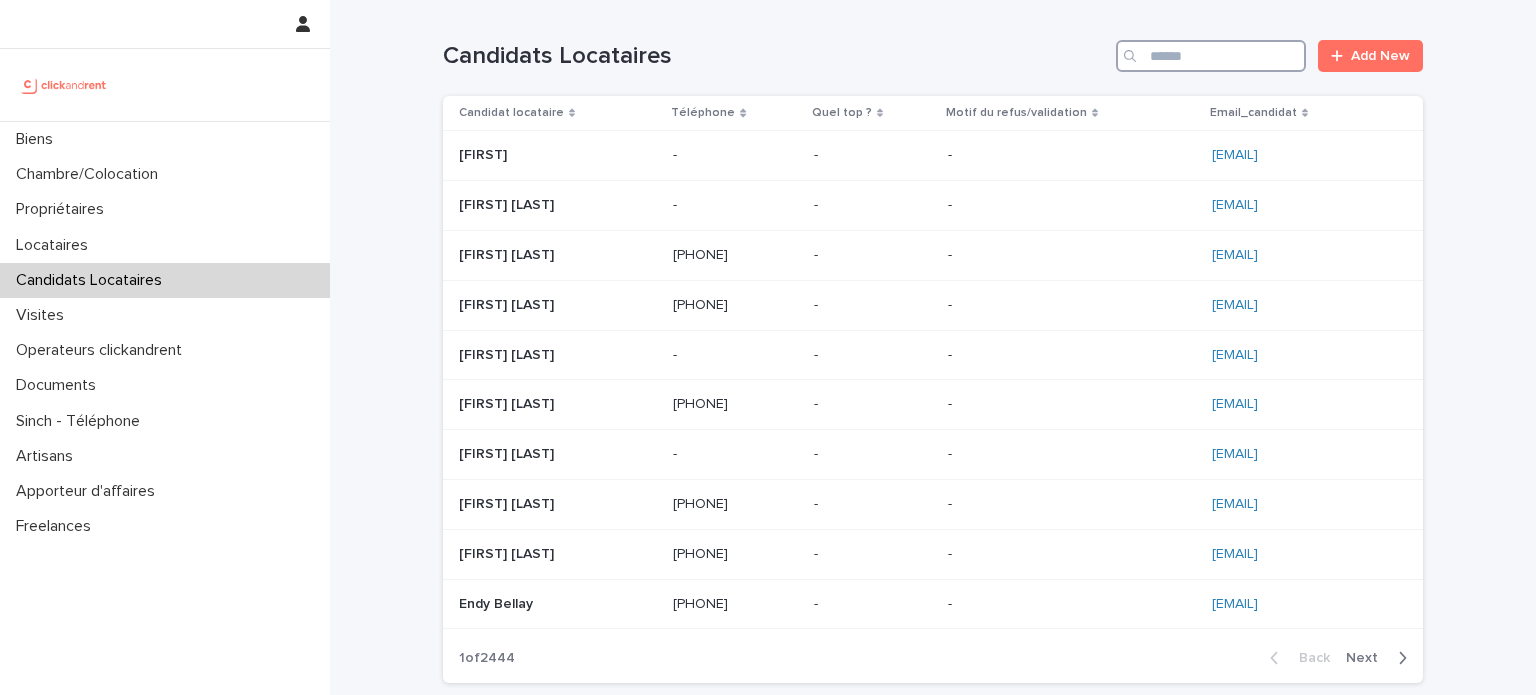 click at bounding box center (1211, 56) 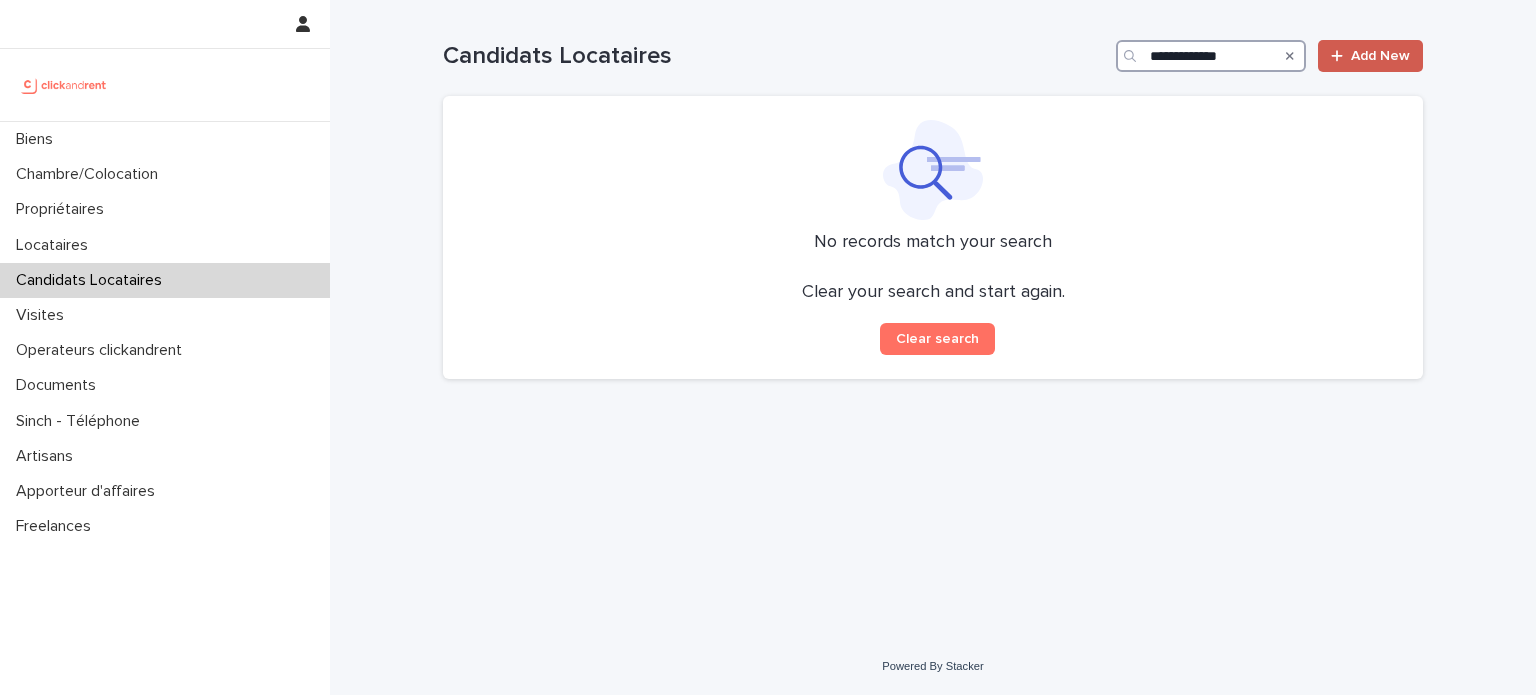type on "**********" 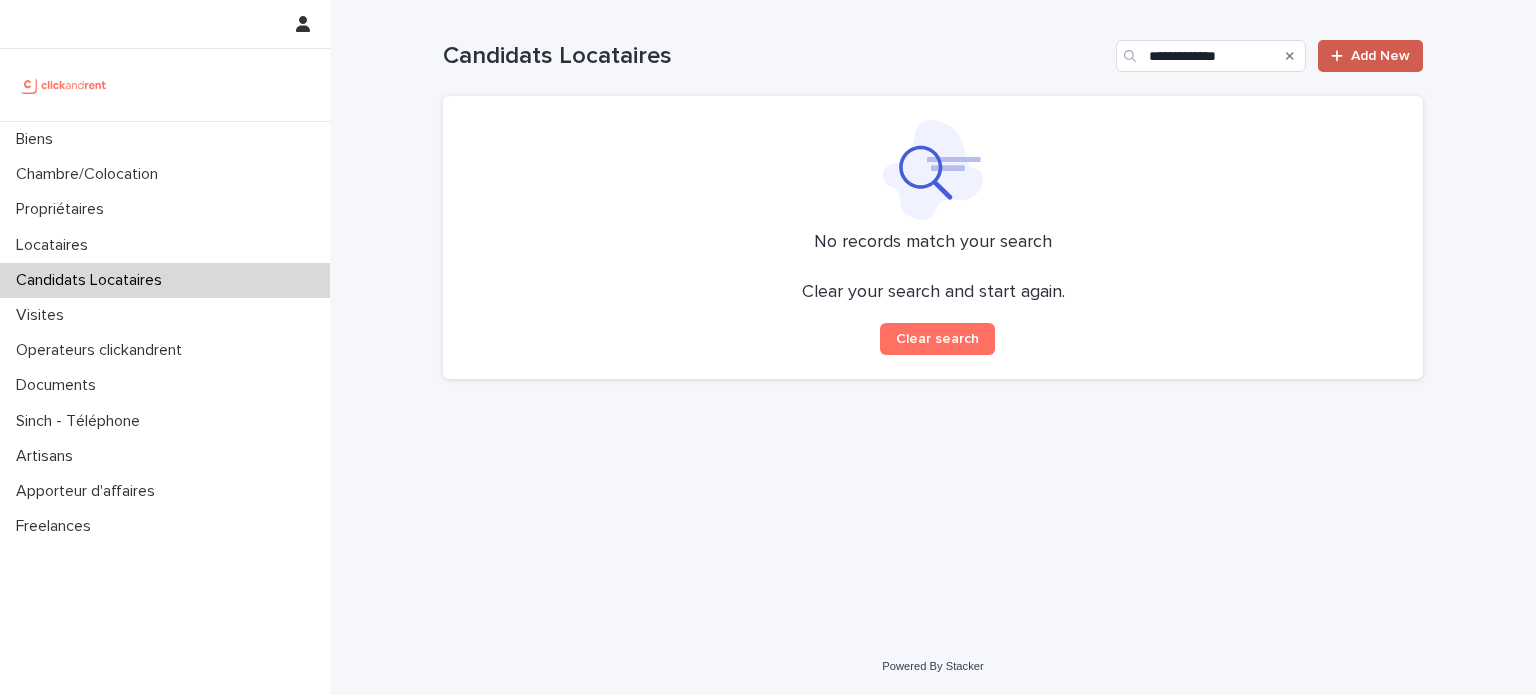 click on "Add New" at bounding box center [1380, 56] 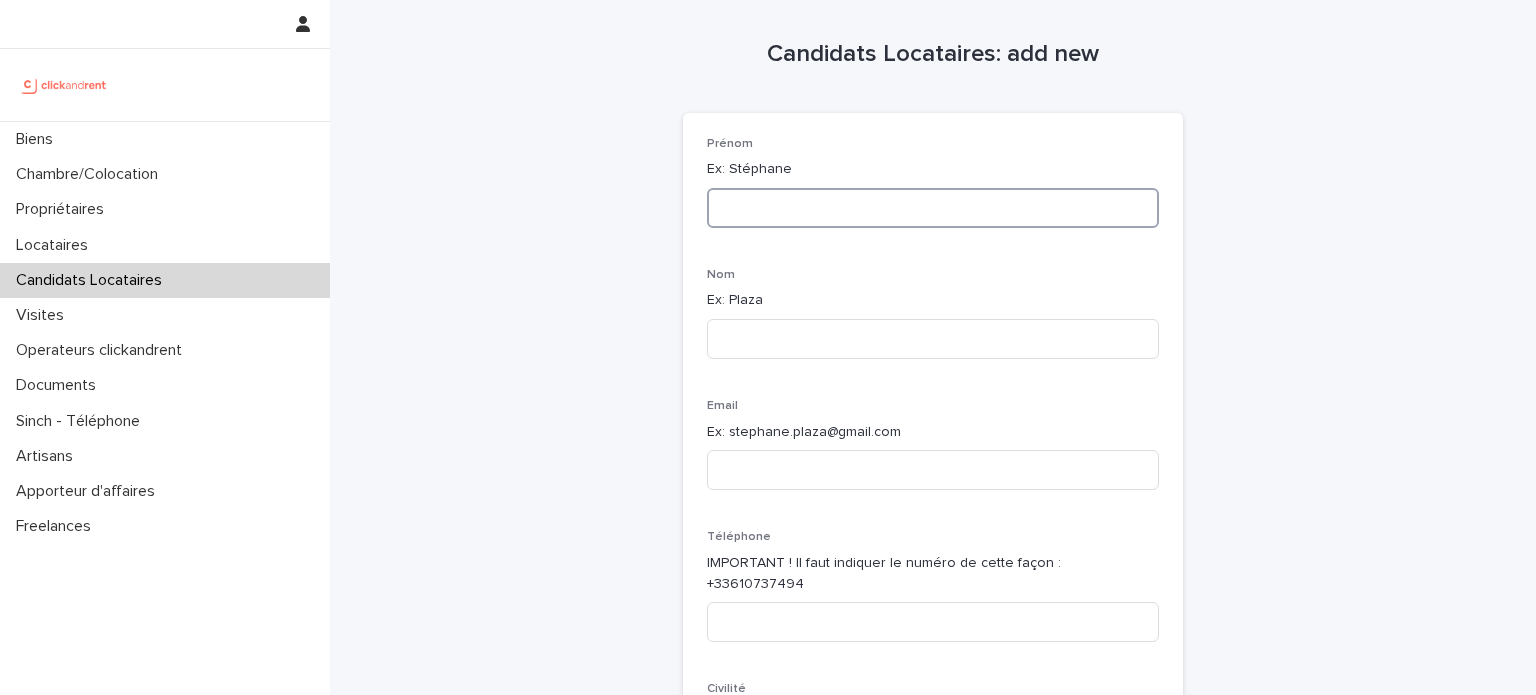 click at bounding box center [933, 208] 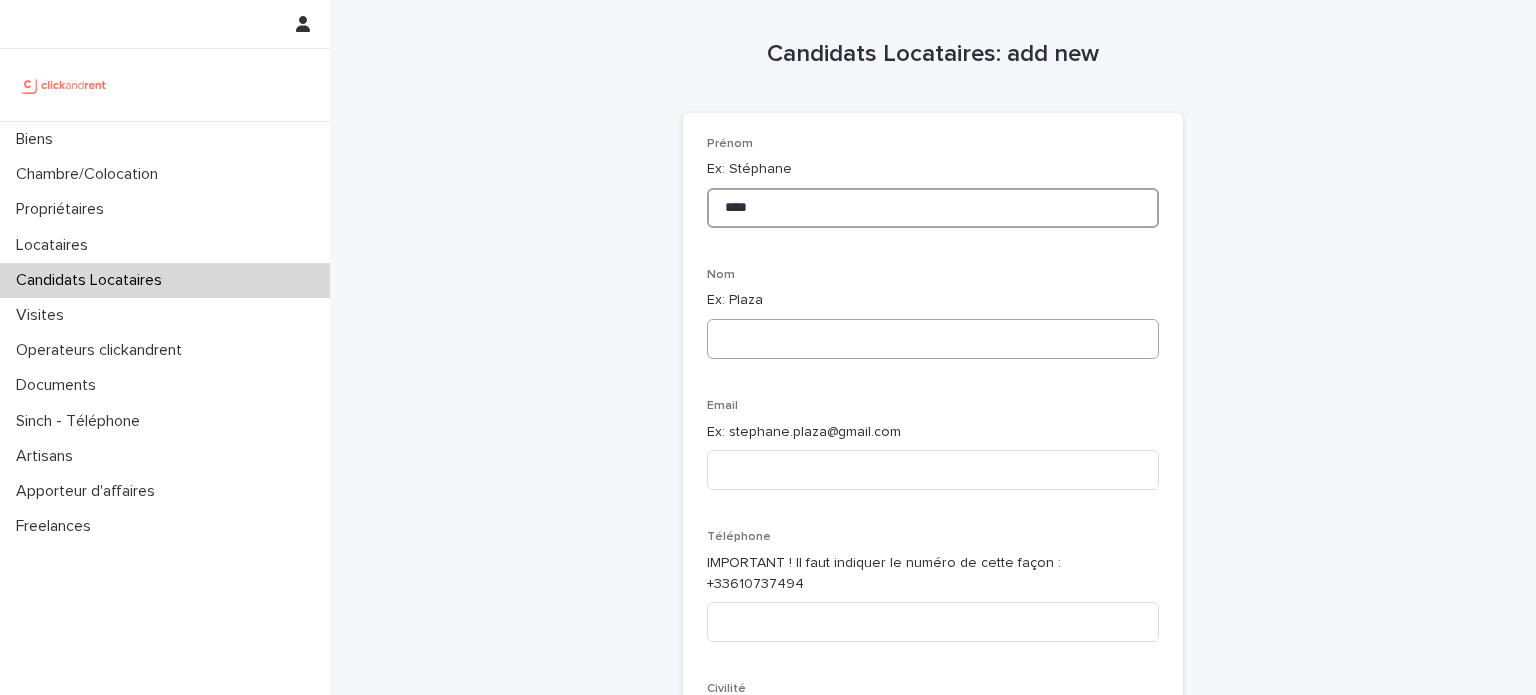 type on "****" 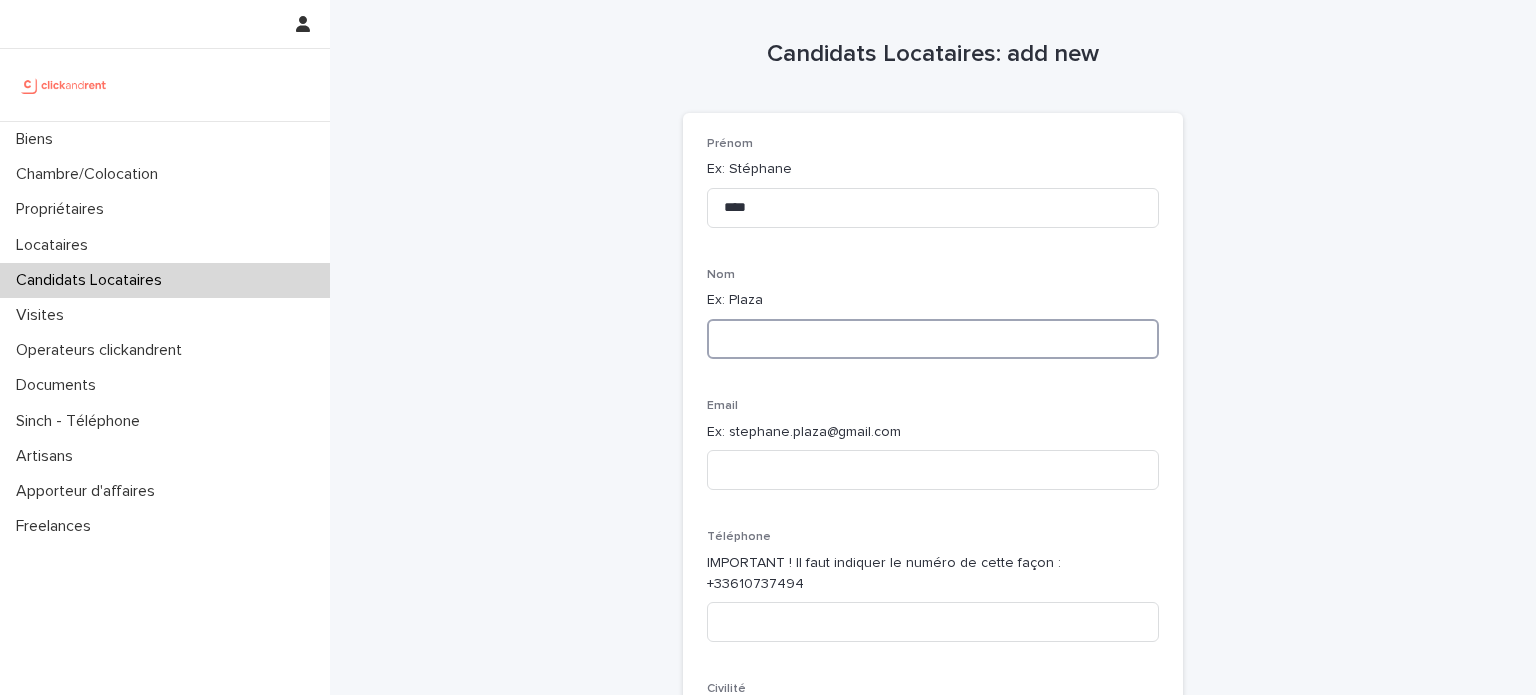 click at bounding box center (933, 339) 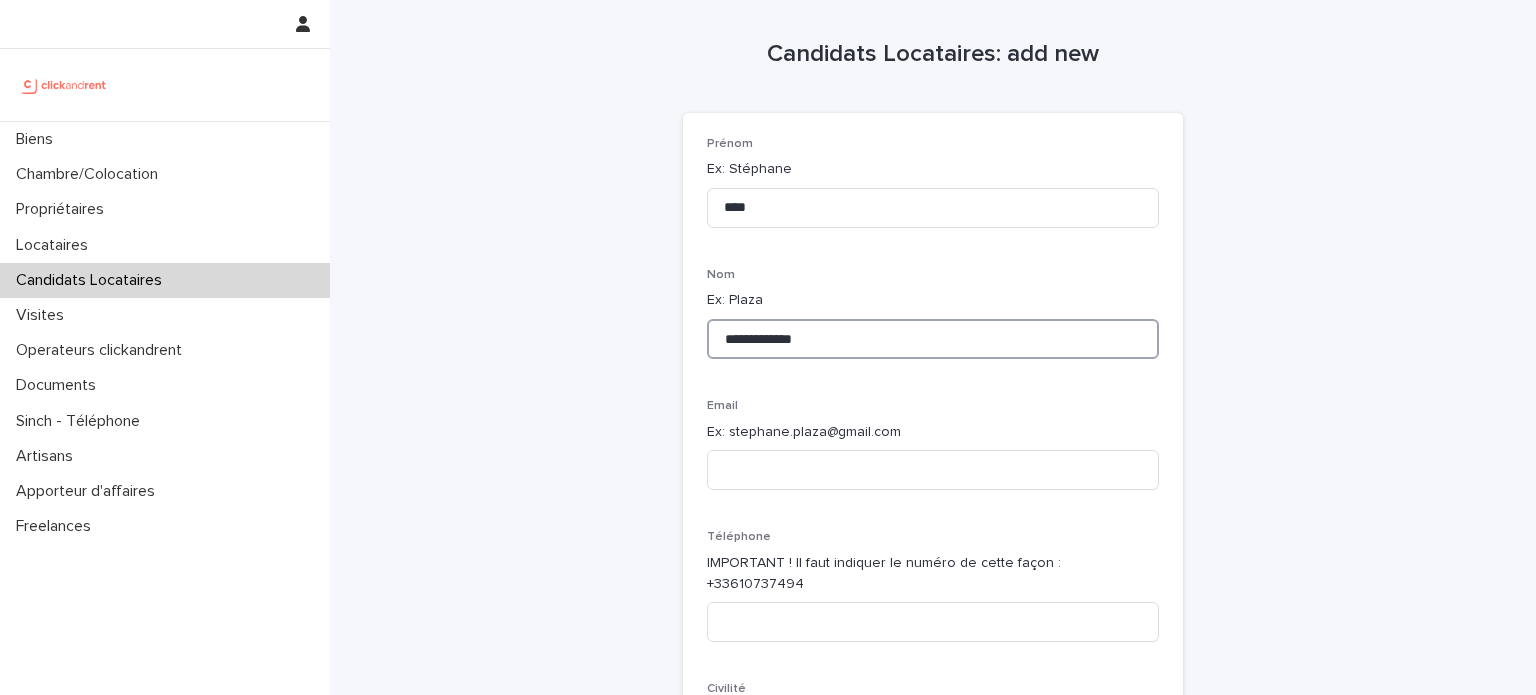 click on "**********" at bounding box center (933, 339) 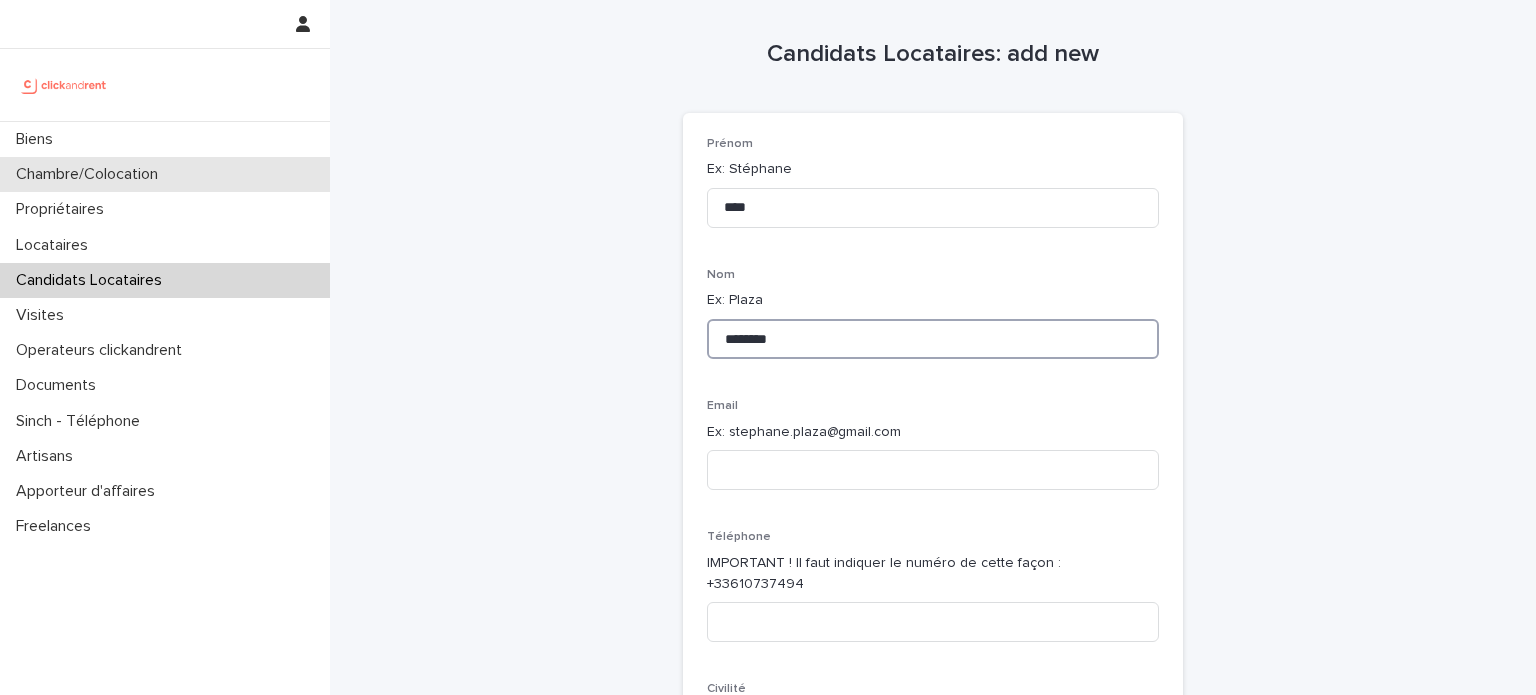 type on "********" 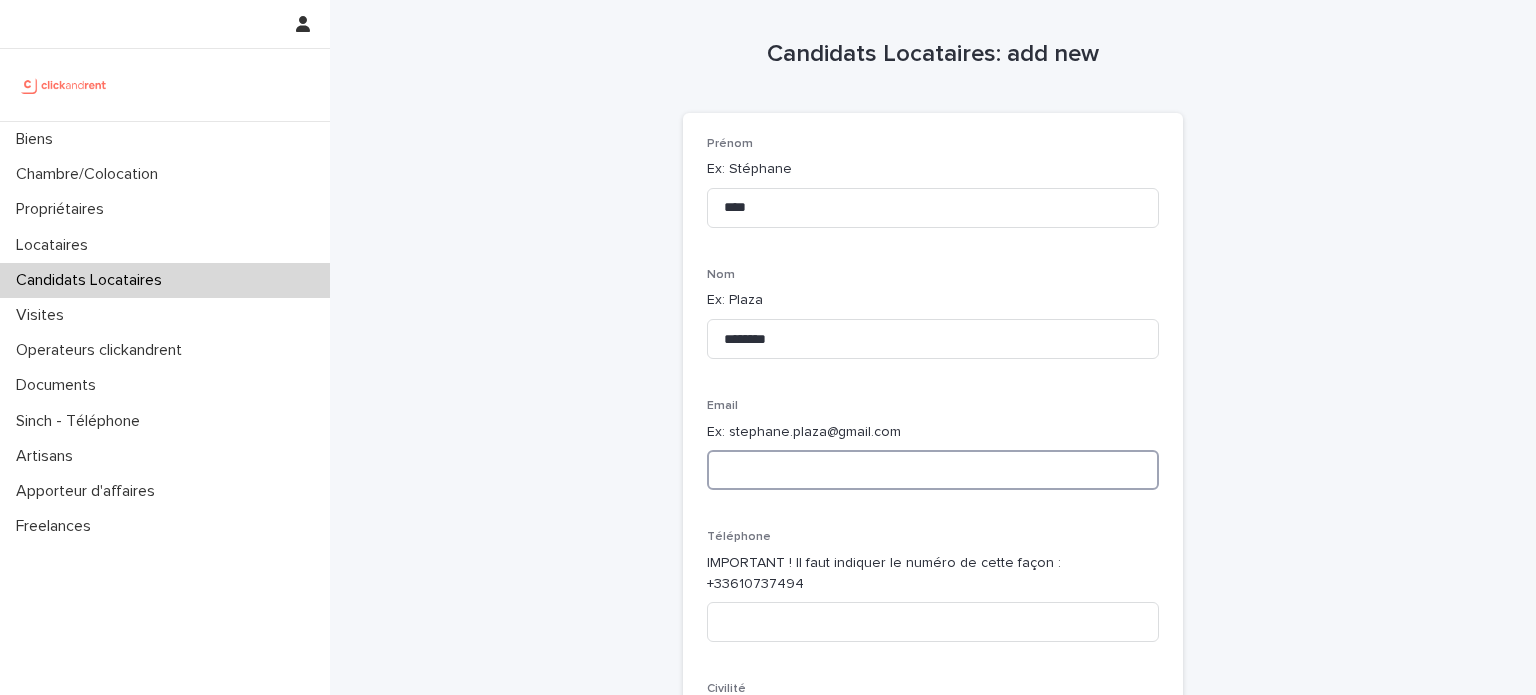 click at bounding box center (933, 470) 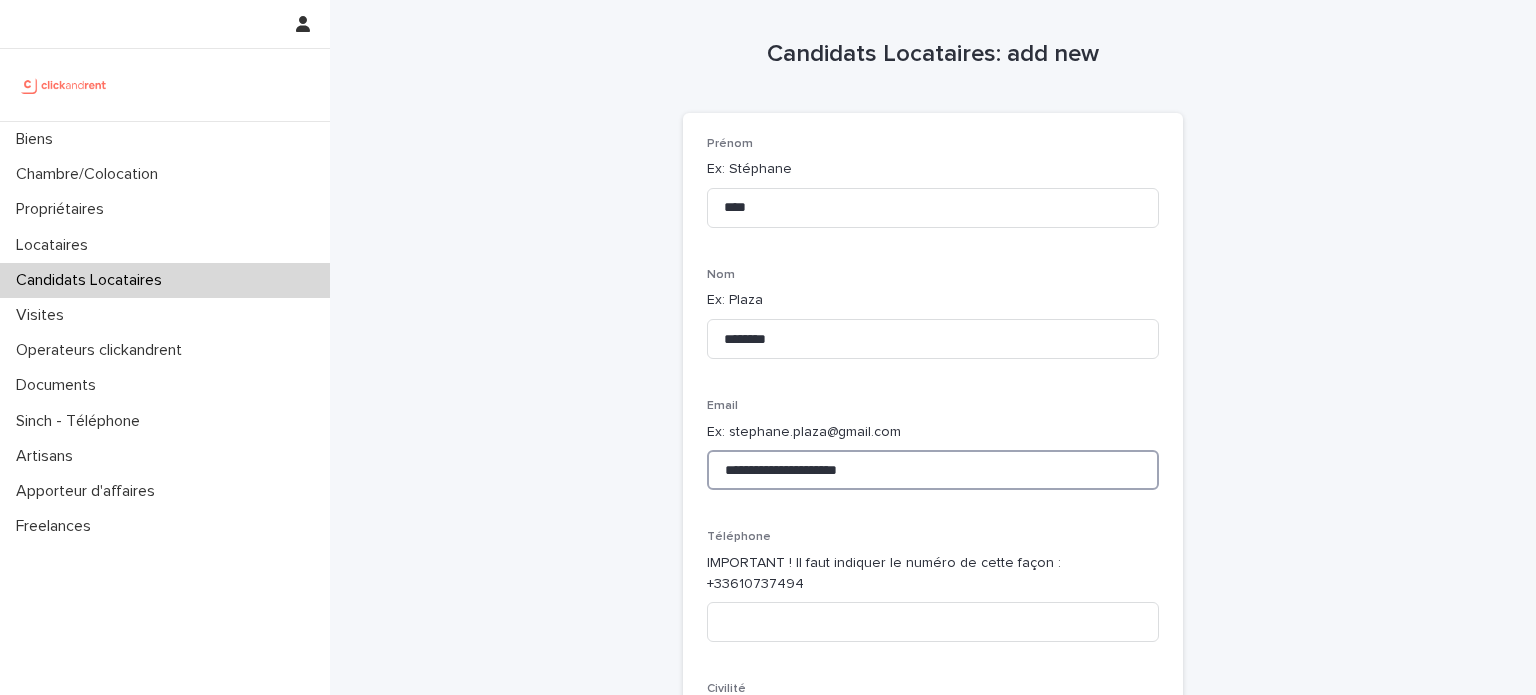 type on "**********" 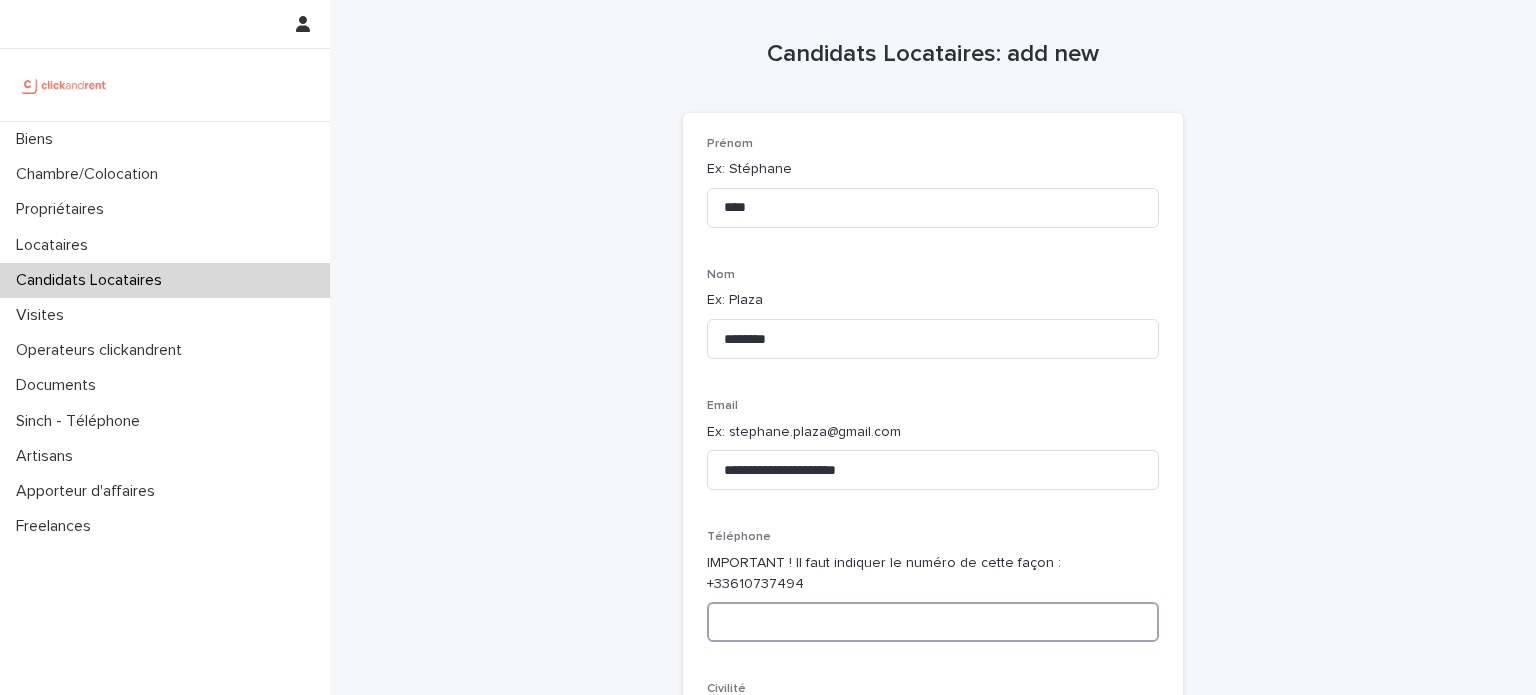 click at bounding box center [933, 622] 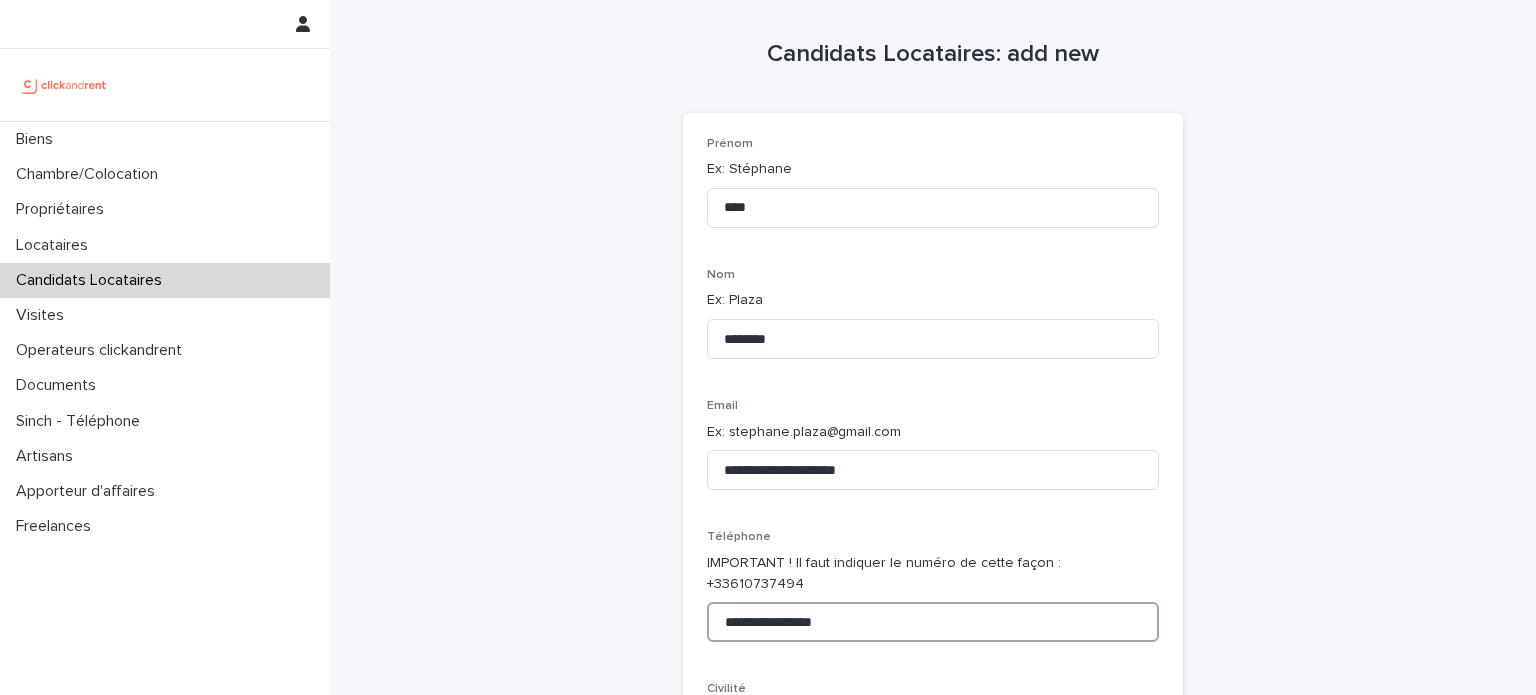 click on "**********" at bounding box center (933, 622) 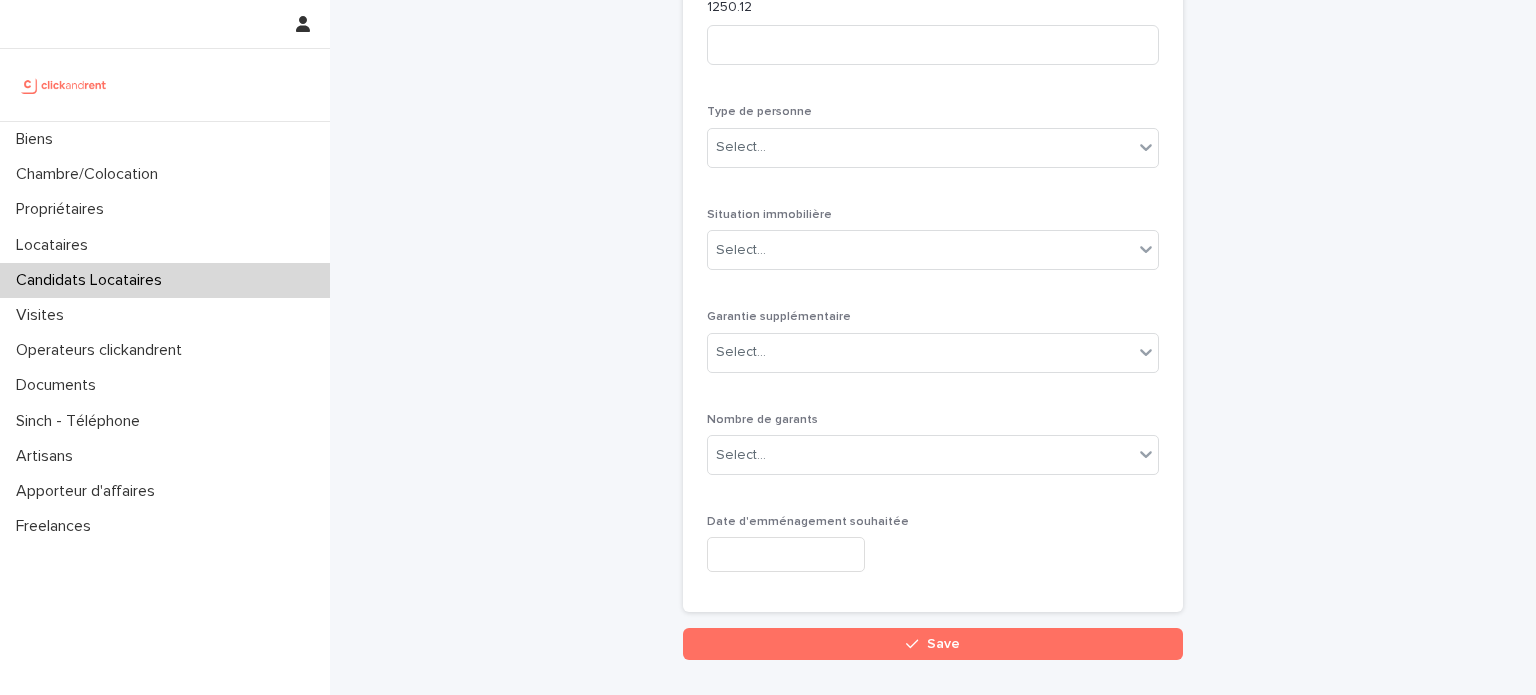 scroll, scrollTop: 1294, scrollLeft: 0, axis: vertical 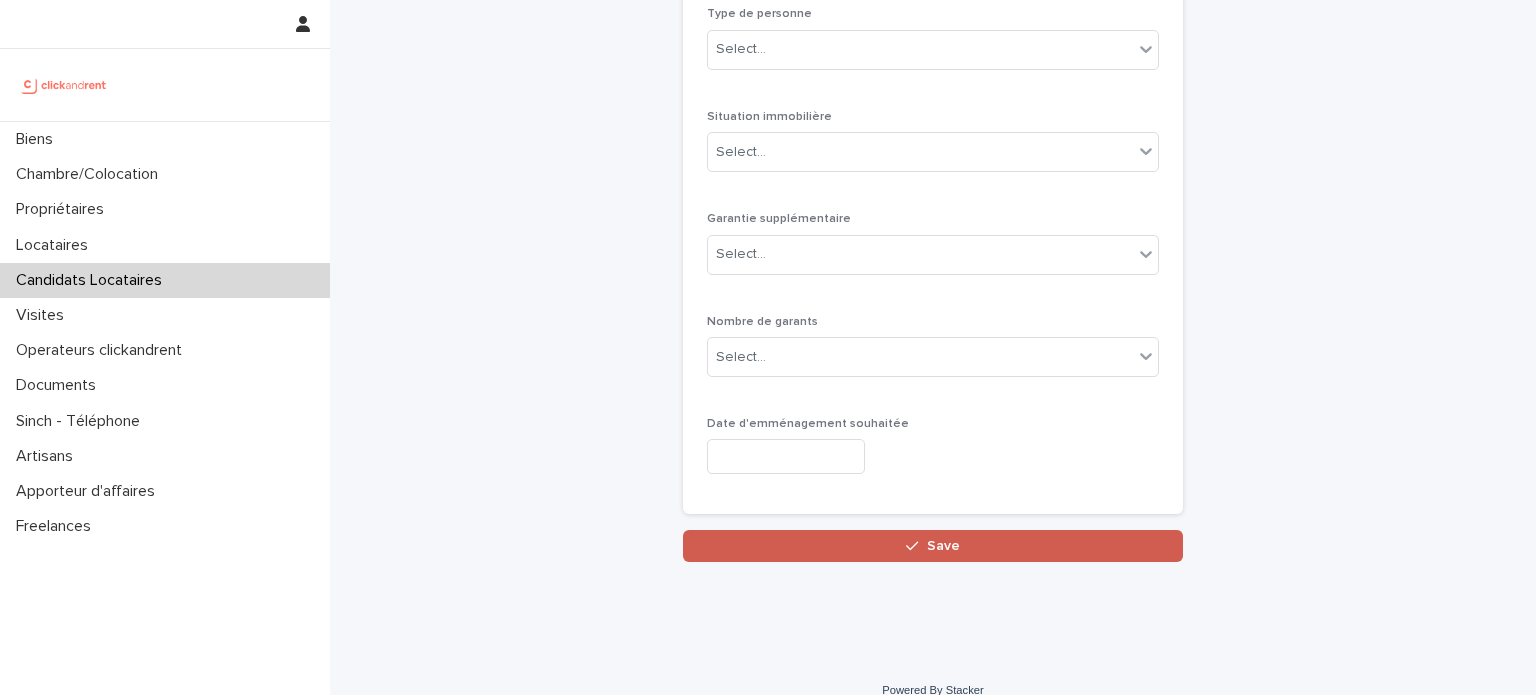 type on "**********" 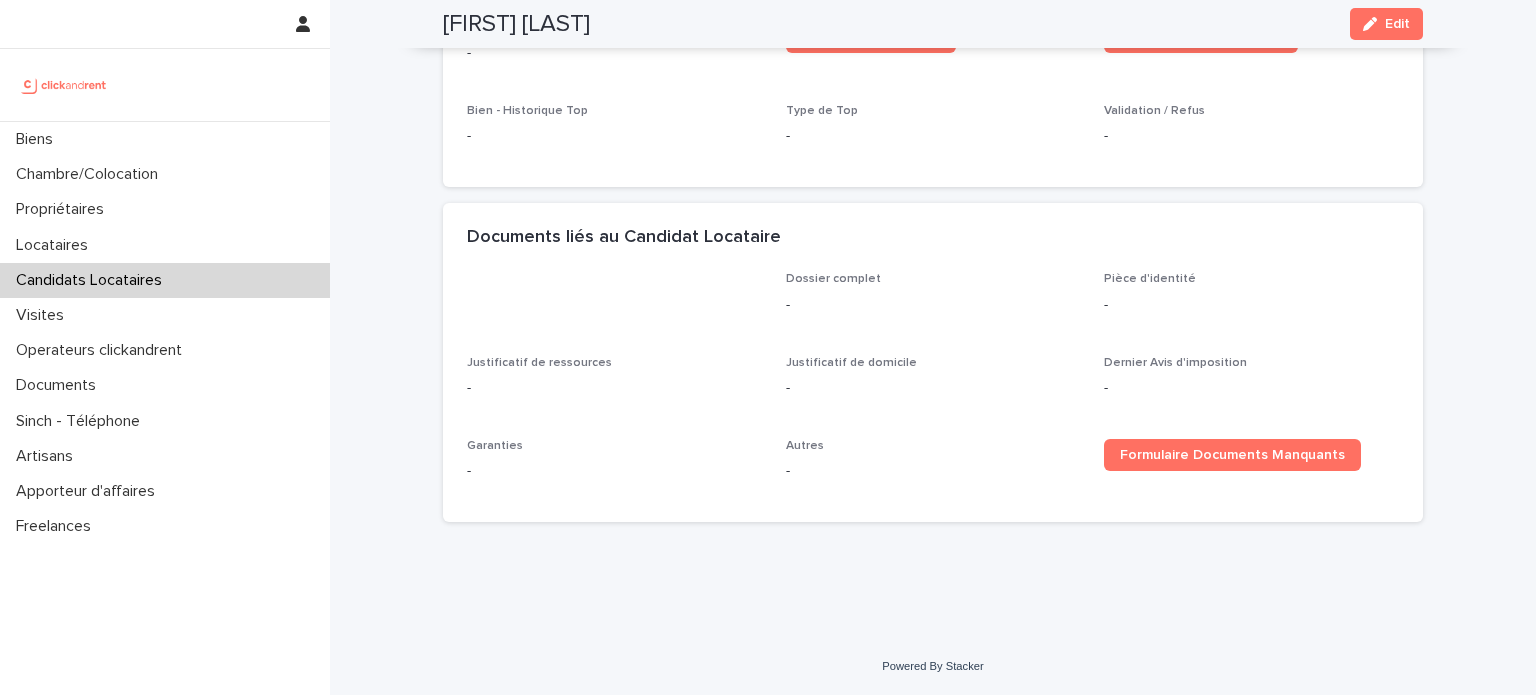scroll, scrollTop: 423, scrollLeft: 0, axis: vertical 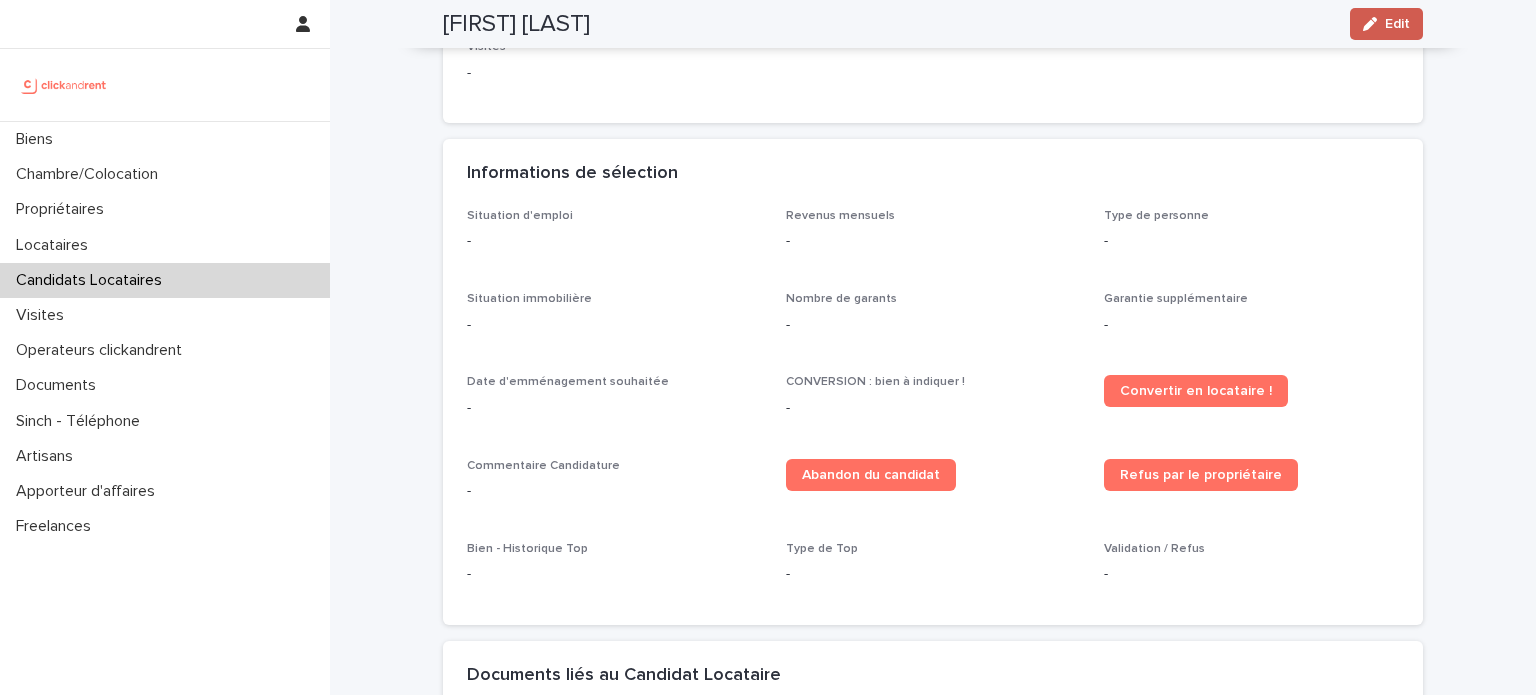 click on "Edit" at bounding box center [1397, 24] 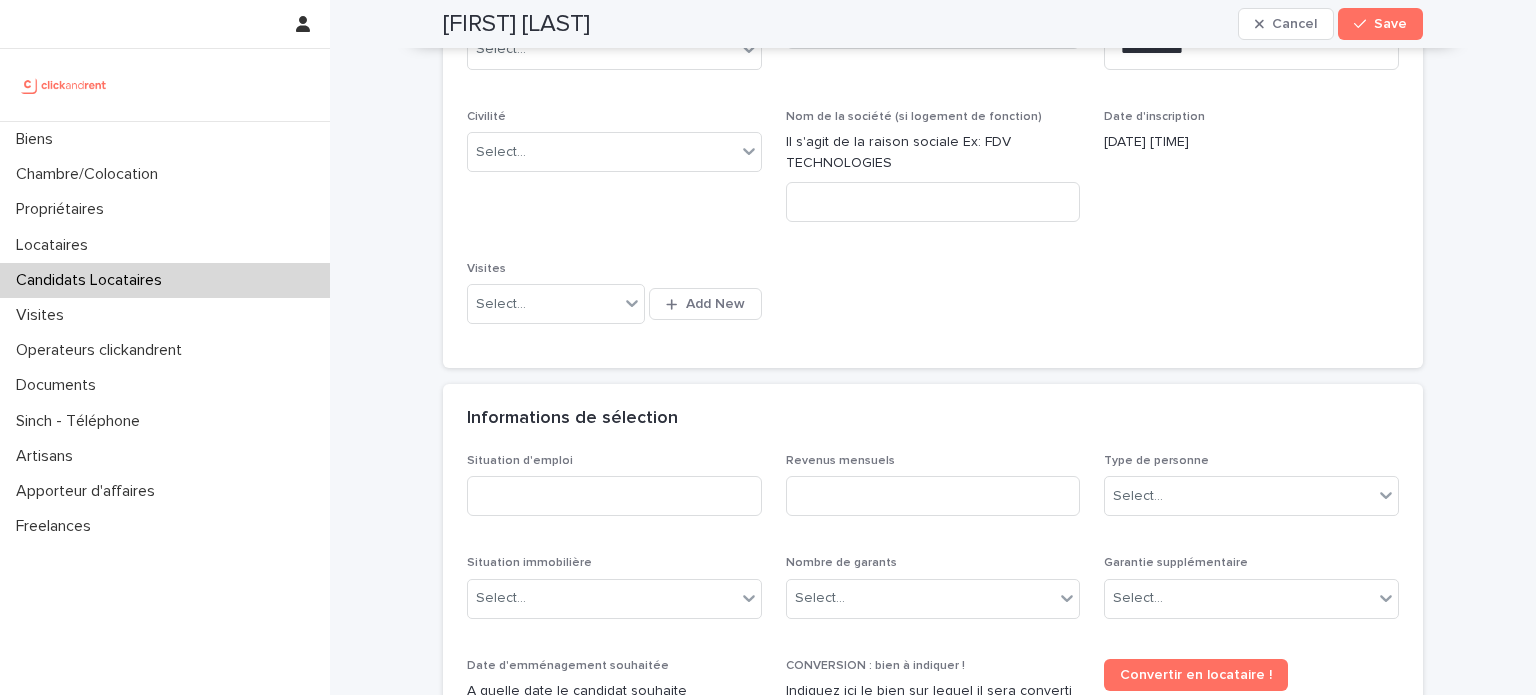 scroll, scrollTop: 385, scrollLeft: 0, axis: vertical 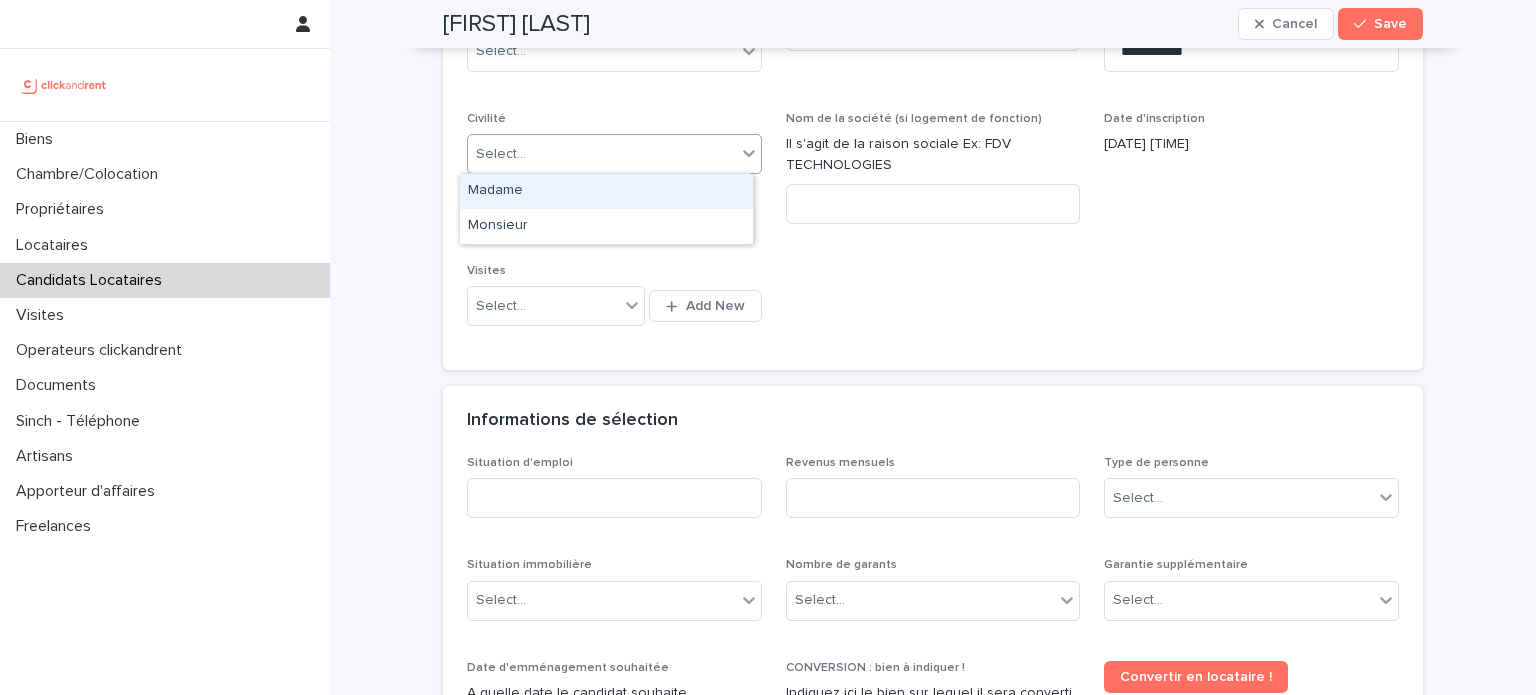 click on "Select..." at bounding box center [614, 154] 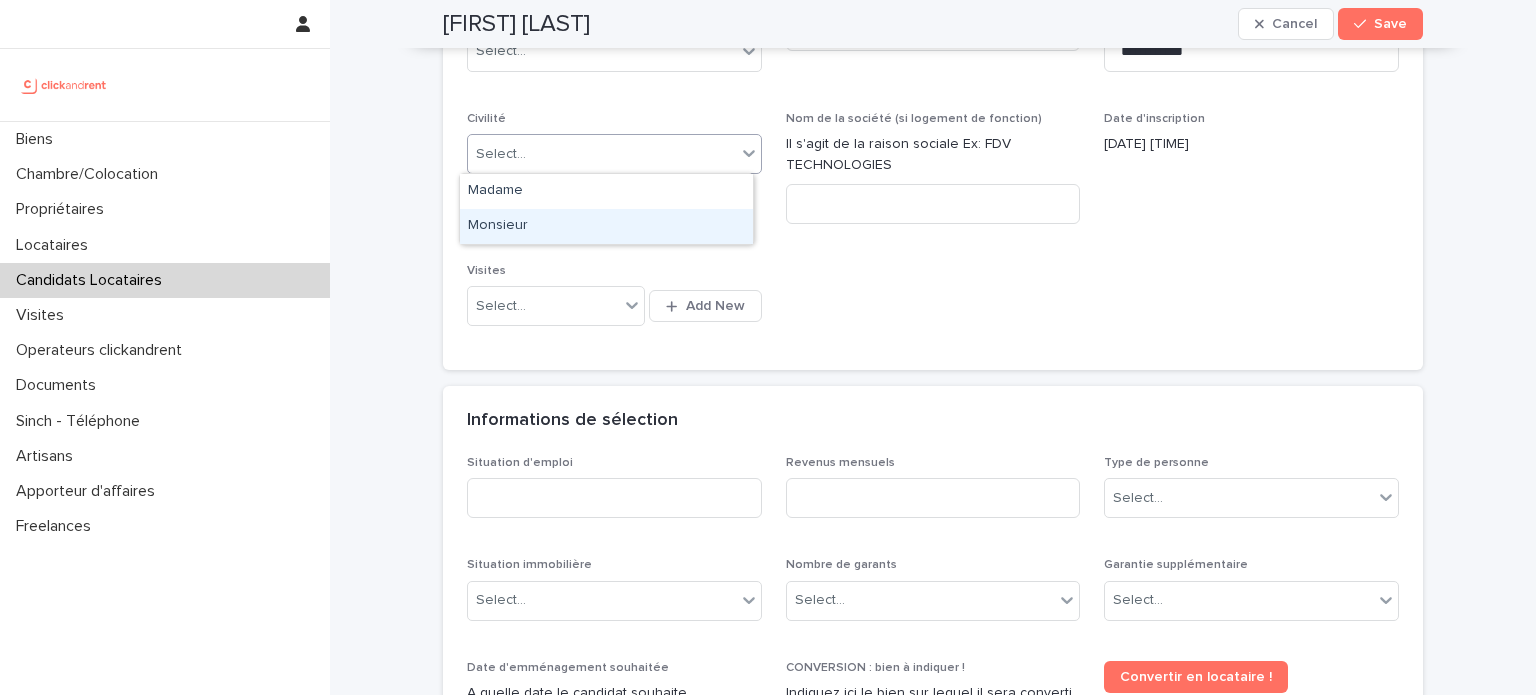 click on "Monsieur" at bounding box center [606, 226] 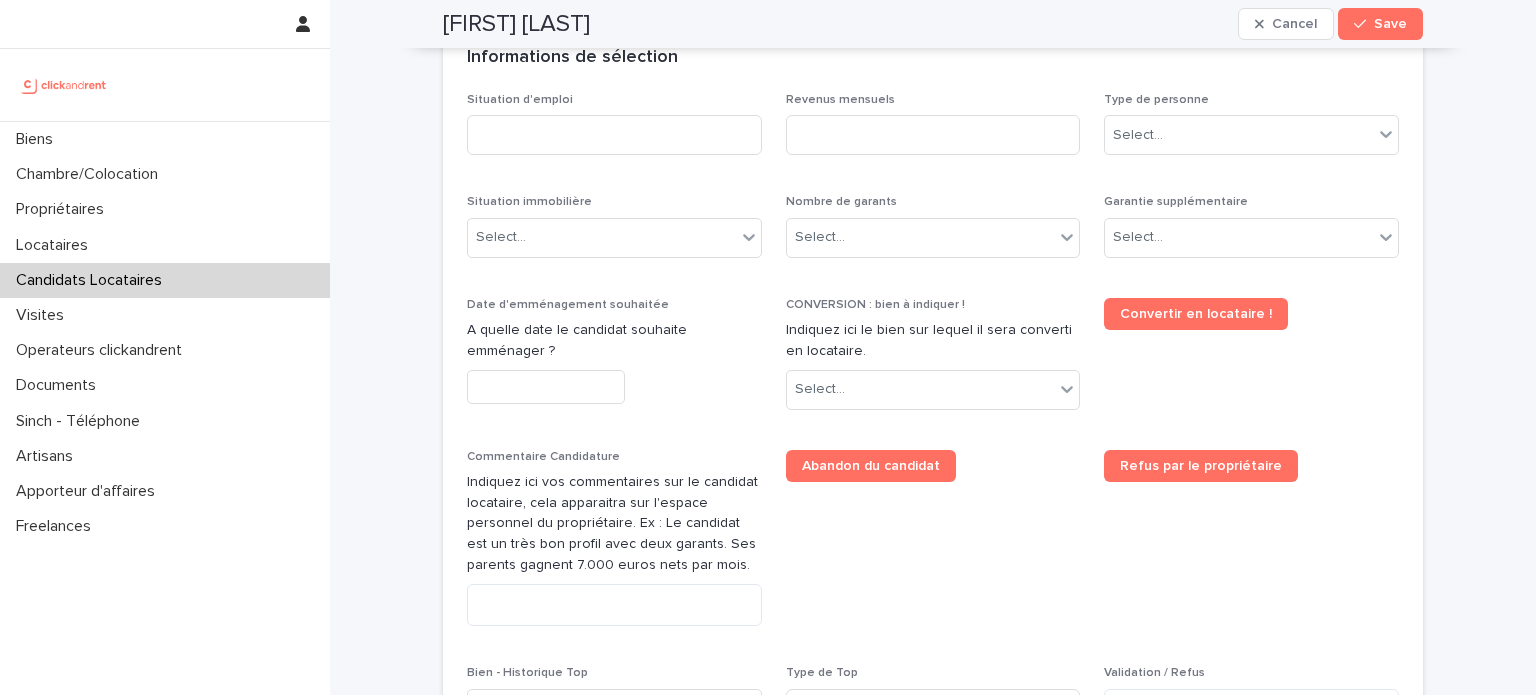 scroll, scrollTop: 749, scrollLeft: 0, axis: vertical 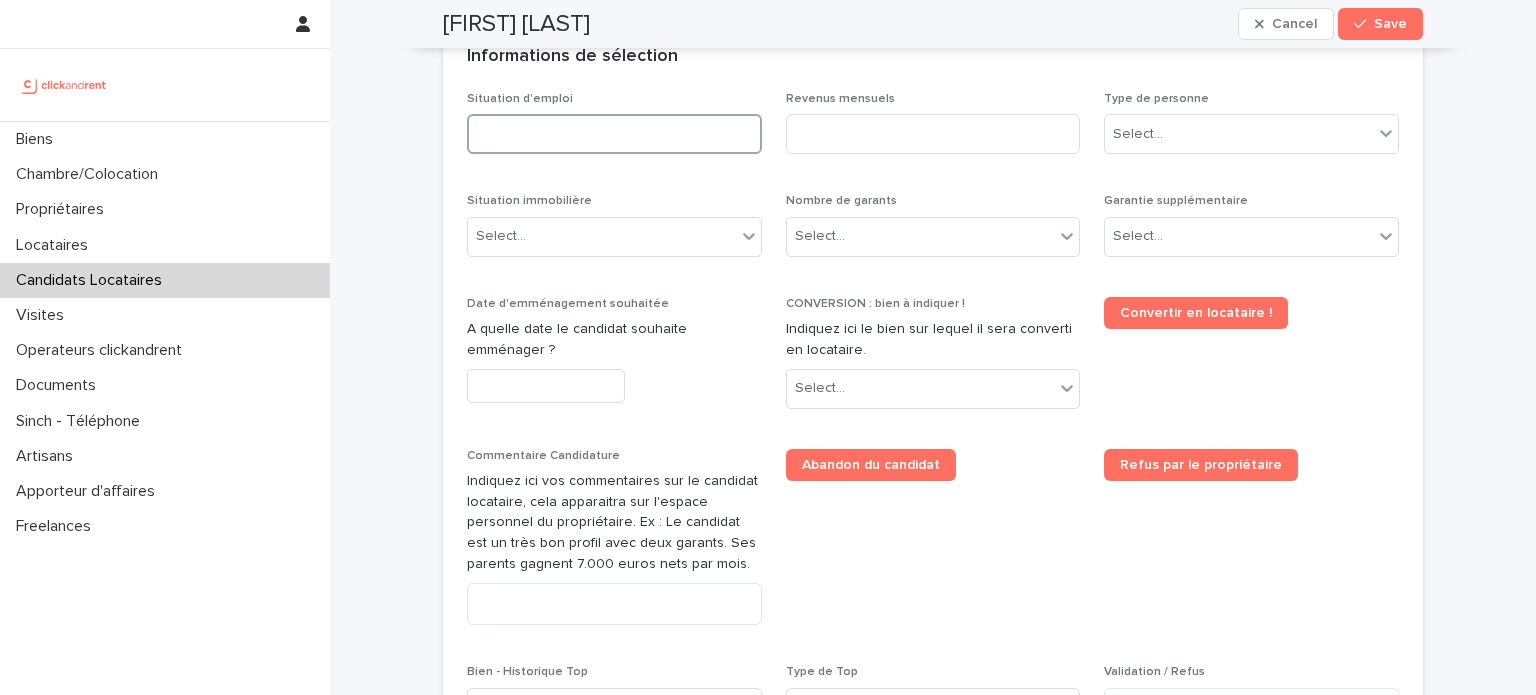 click at bounding box center (614, 134) 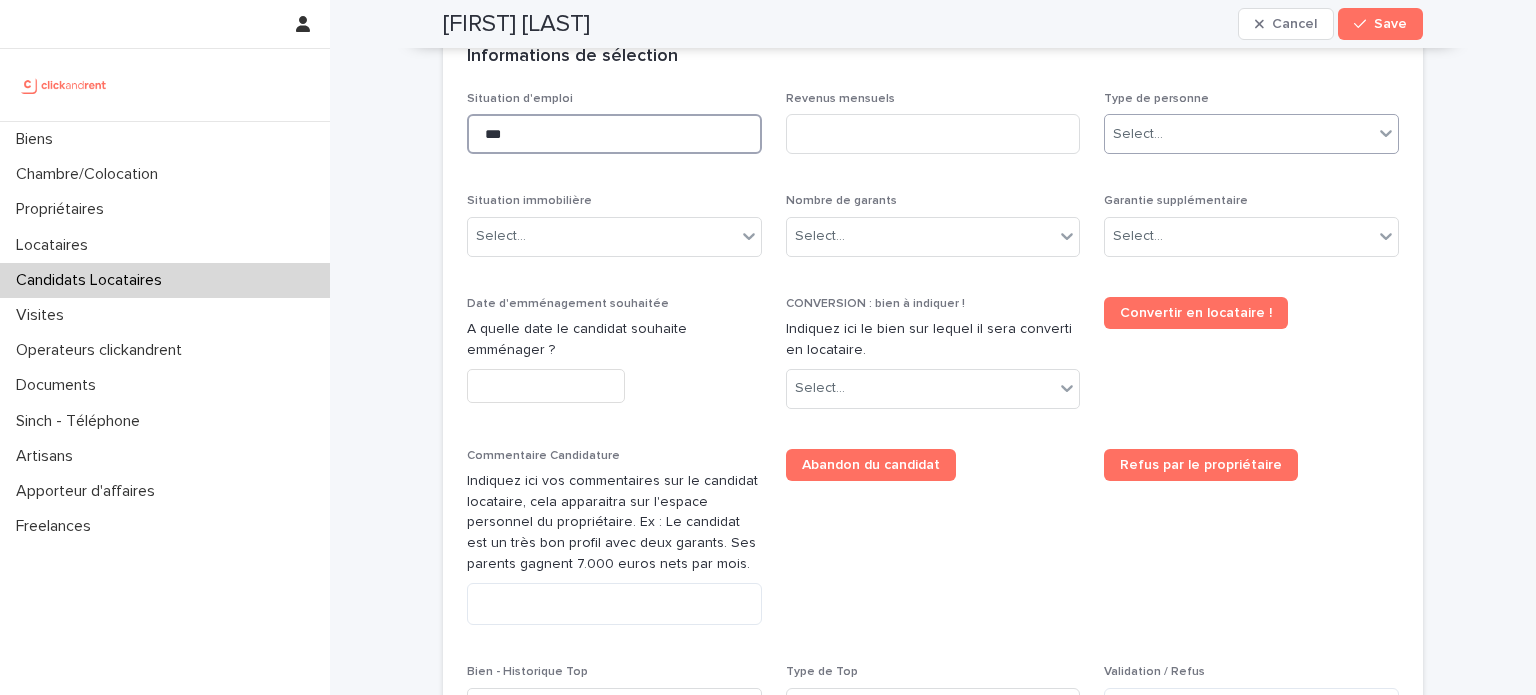 type on "***" 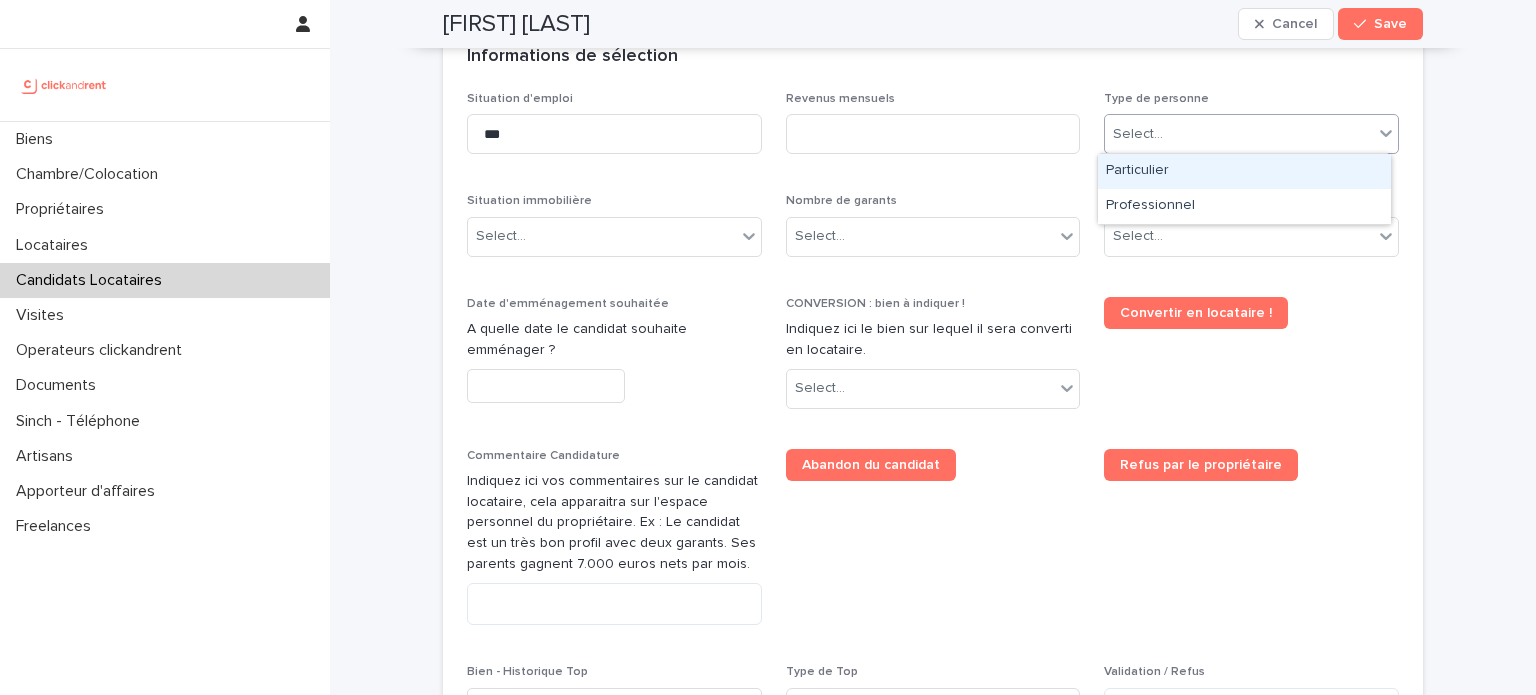 click on "Select..." at bounding box center [1239, 134] 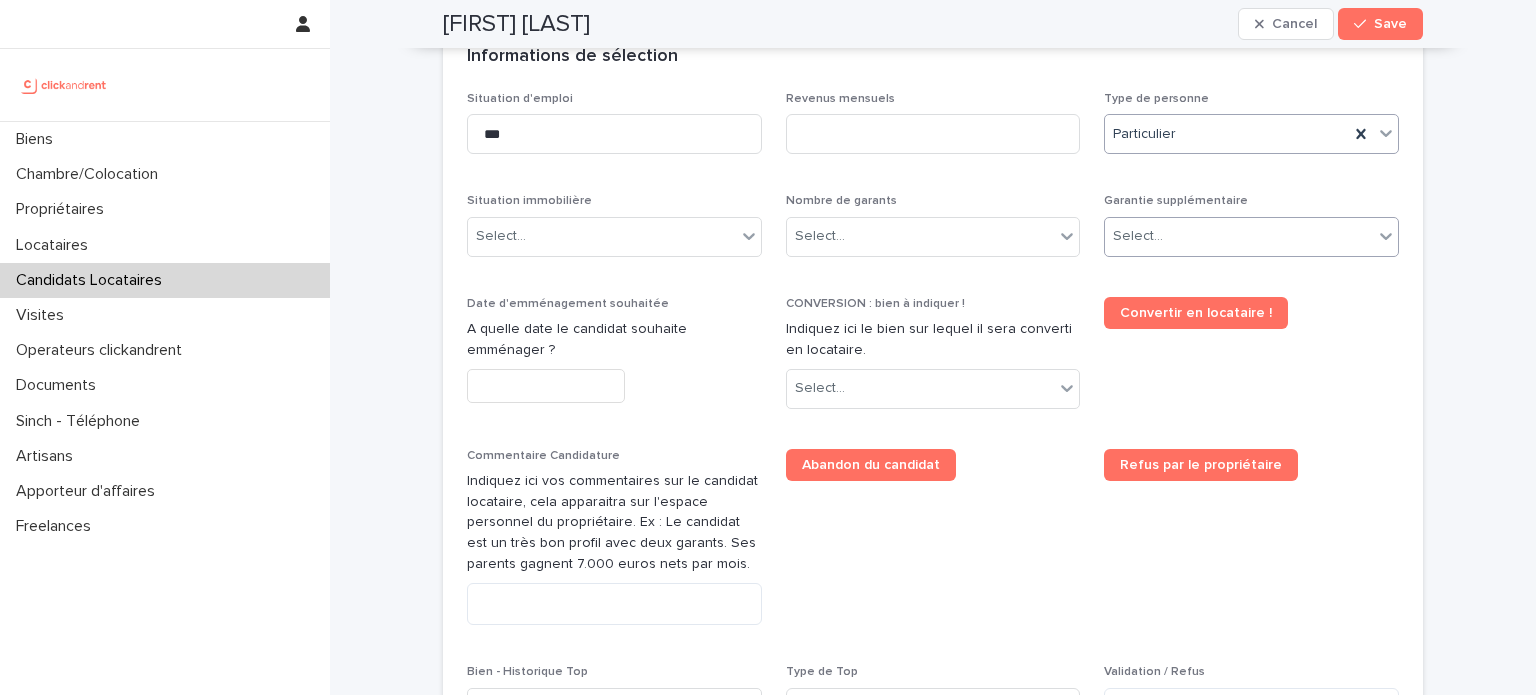 click on "Select..." at bounding box center (1239, 236) 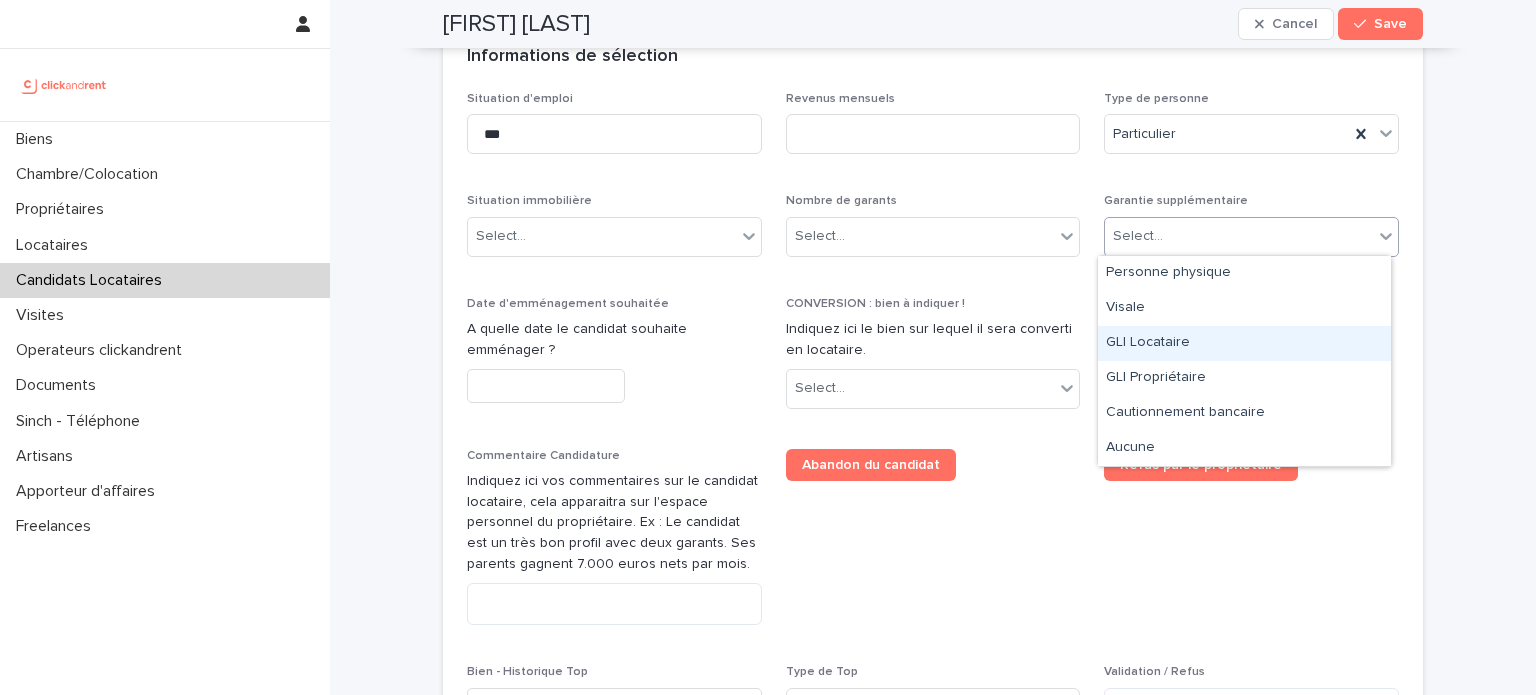 click on "GLI Locataire" at bounding box center [1244, 343] 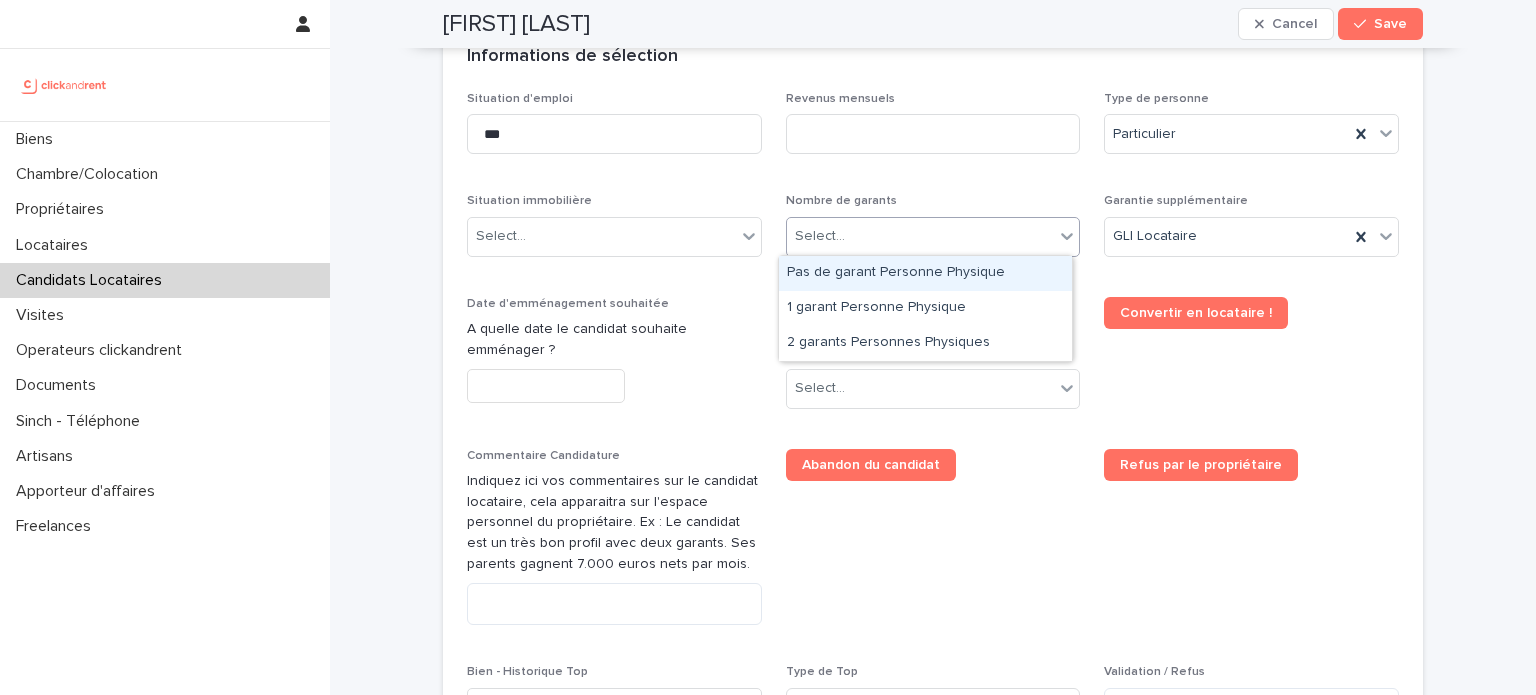 click on "Select..." at bounding box center (921, 236) 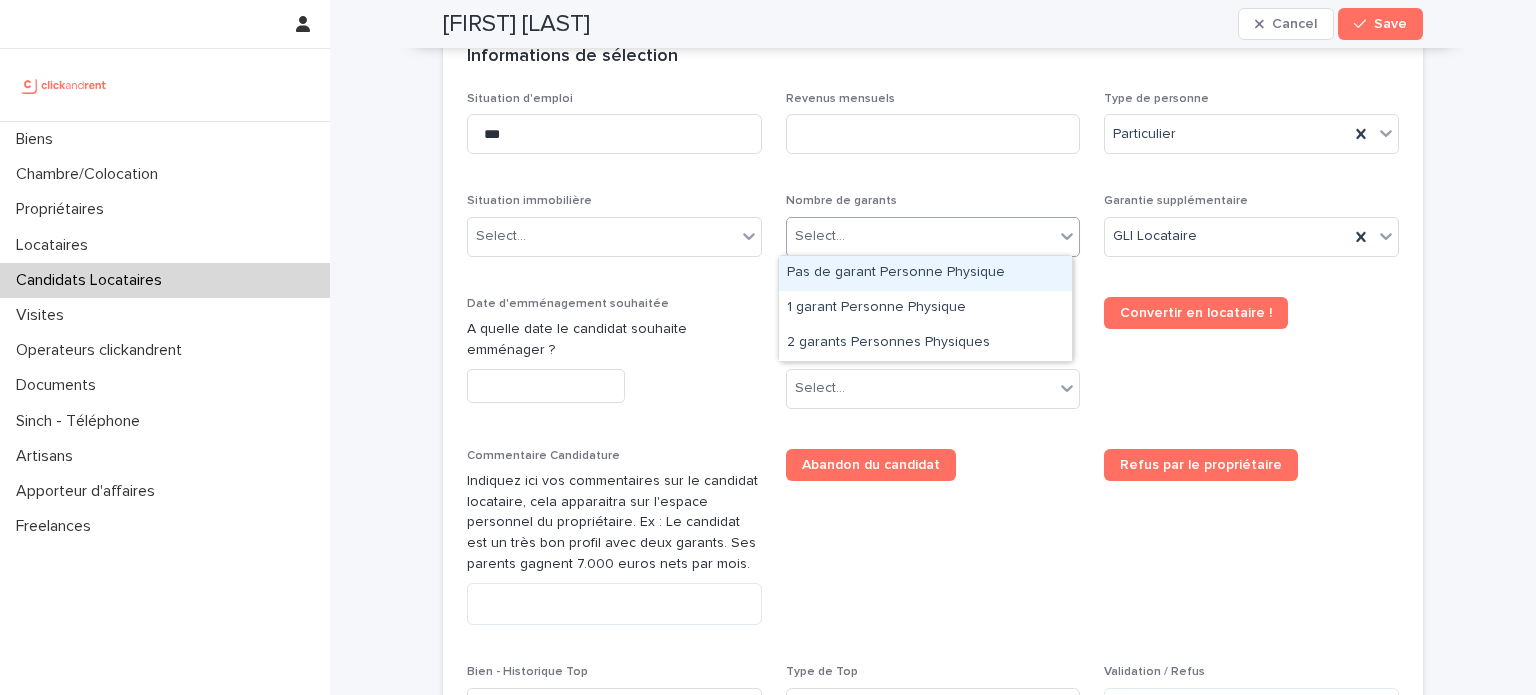 click on "Pas de garant Personne Physique" at bounding box center [925, 273] 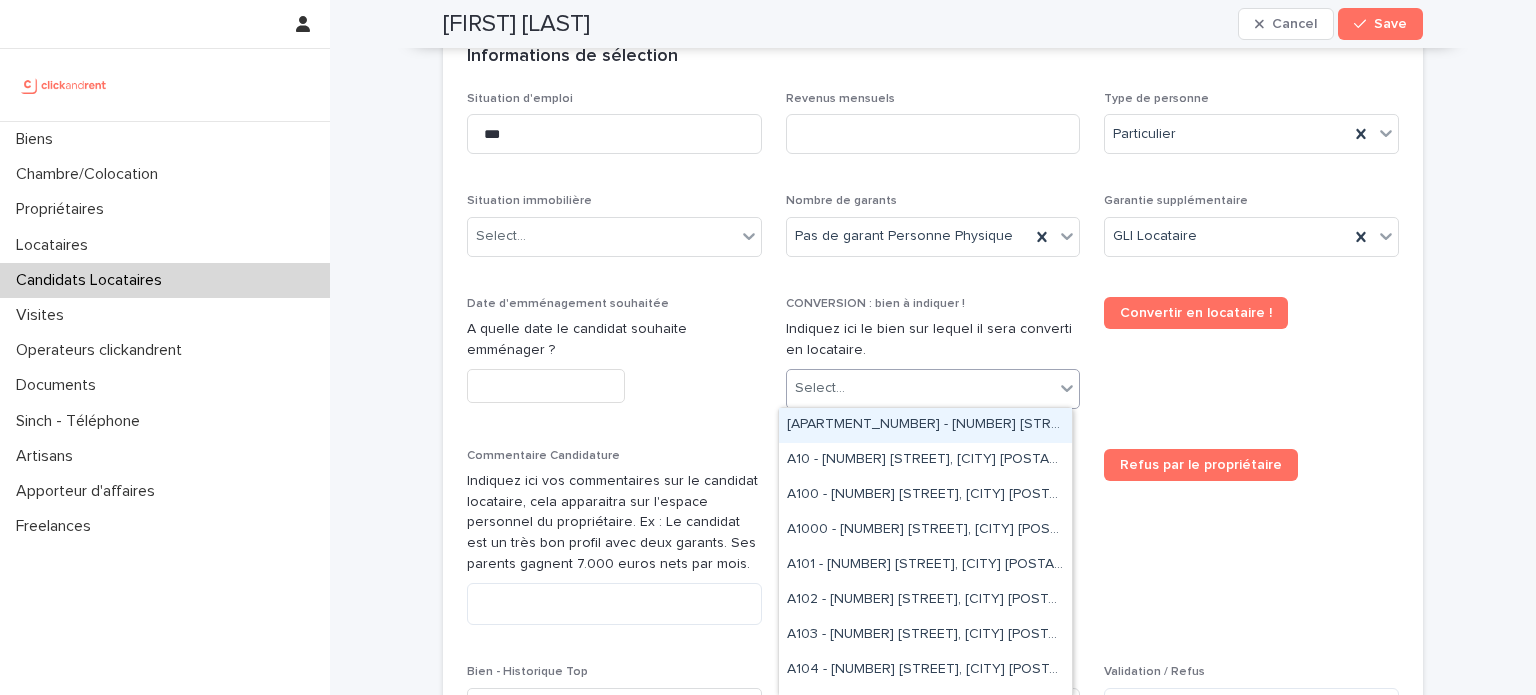 click on "Select..." at bounding box center [921, 388] 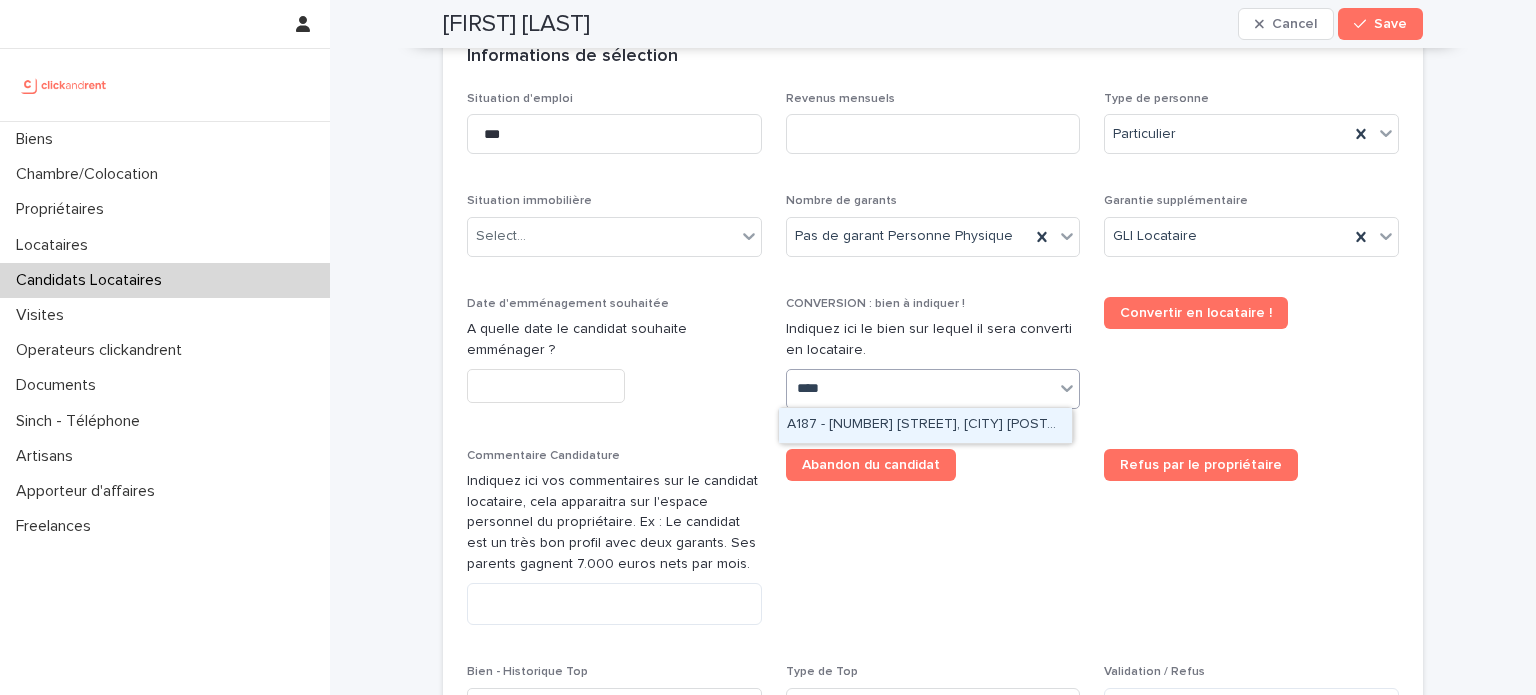 type on "*****" 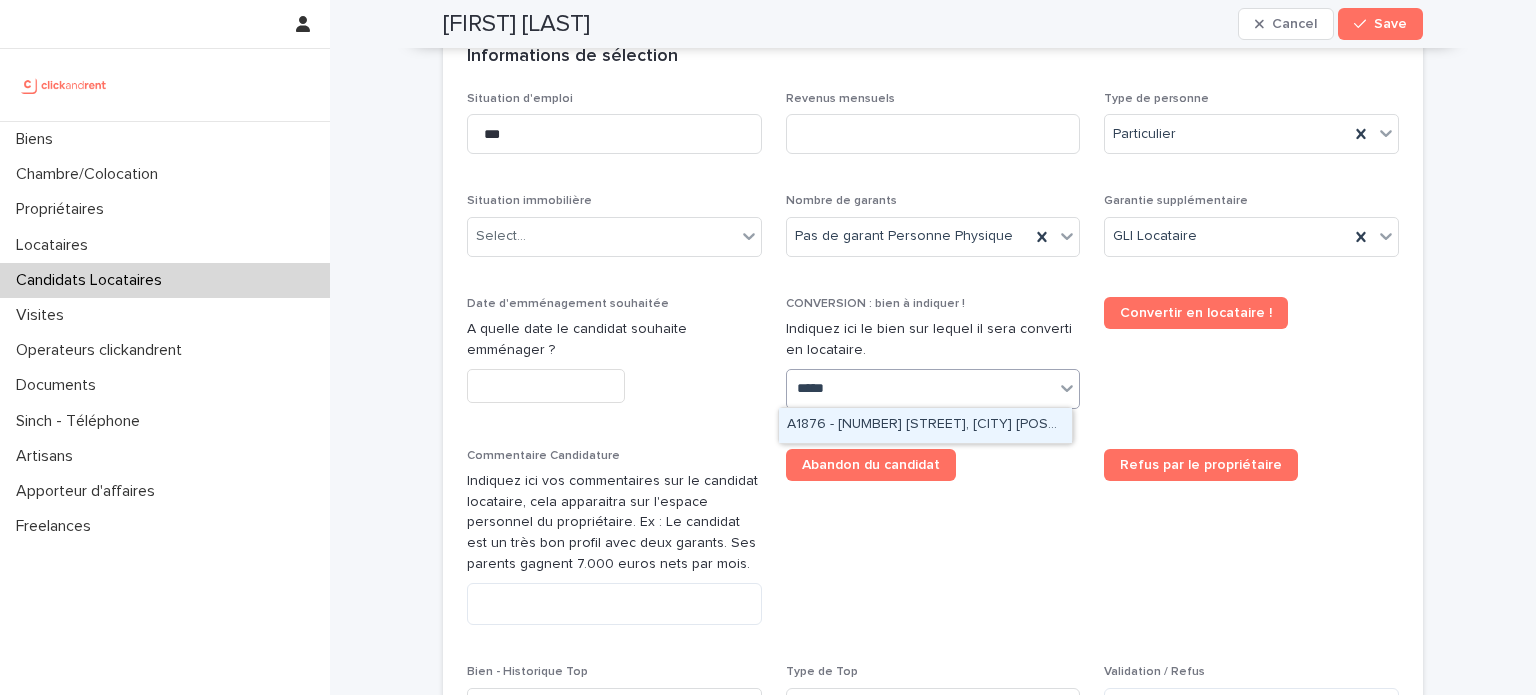click on "A1876 - [NUMBER] [STREET], [CITY] [POSTAL_CODE]" at bounding box center [925, 425] 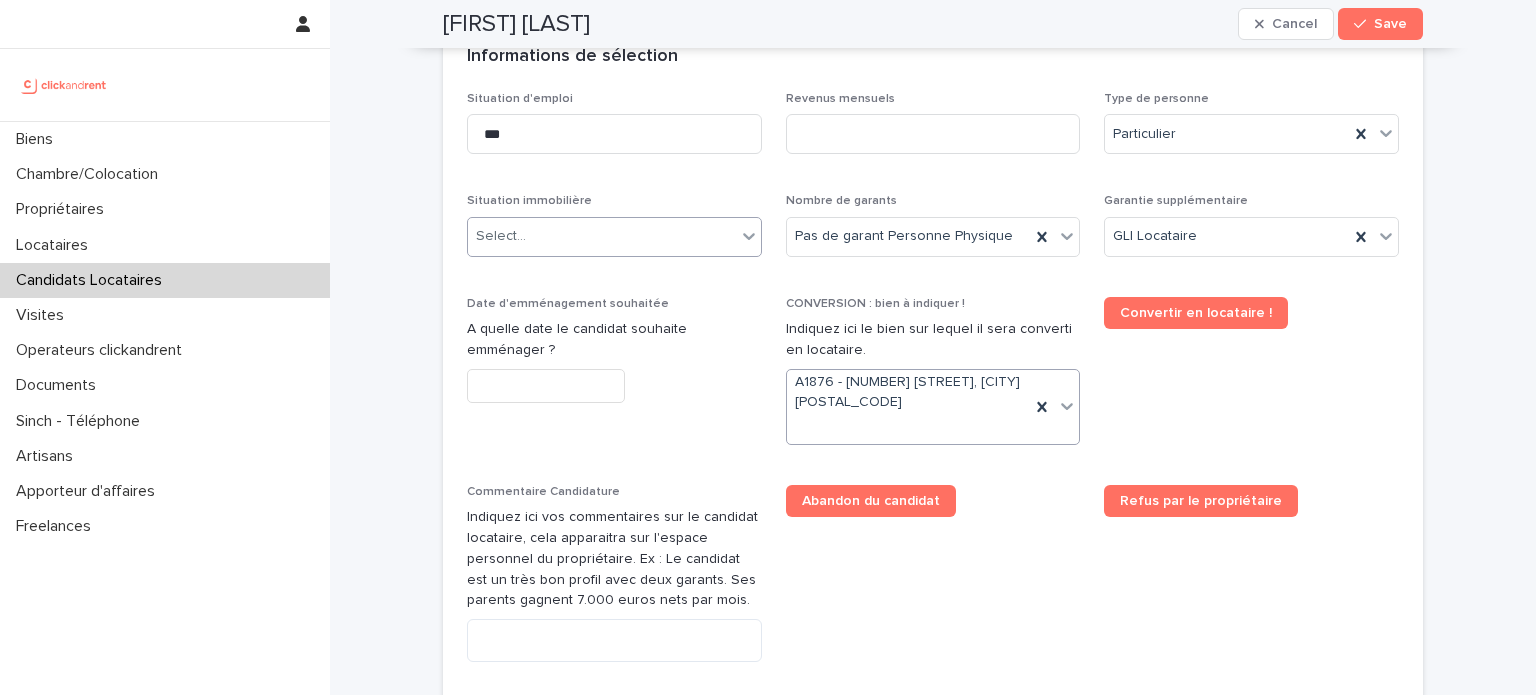 scroll, scrollTop: 882, scrollLeft: 0, axis: vertical 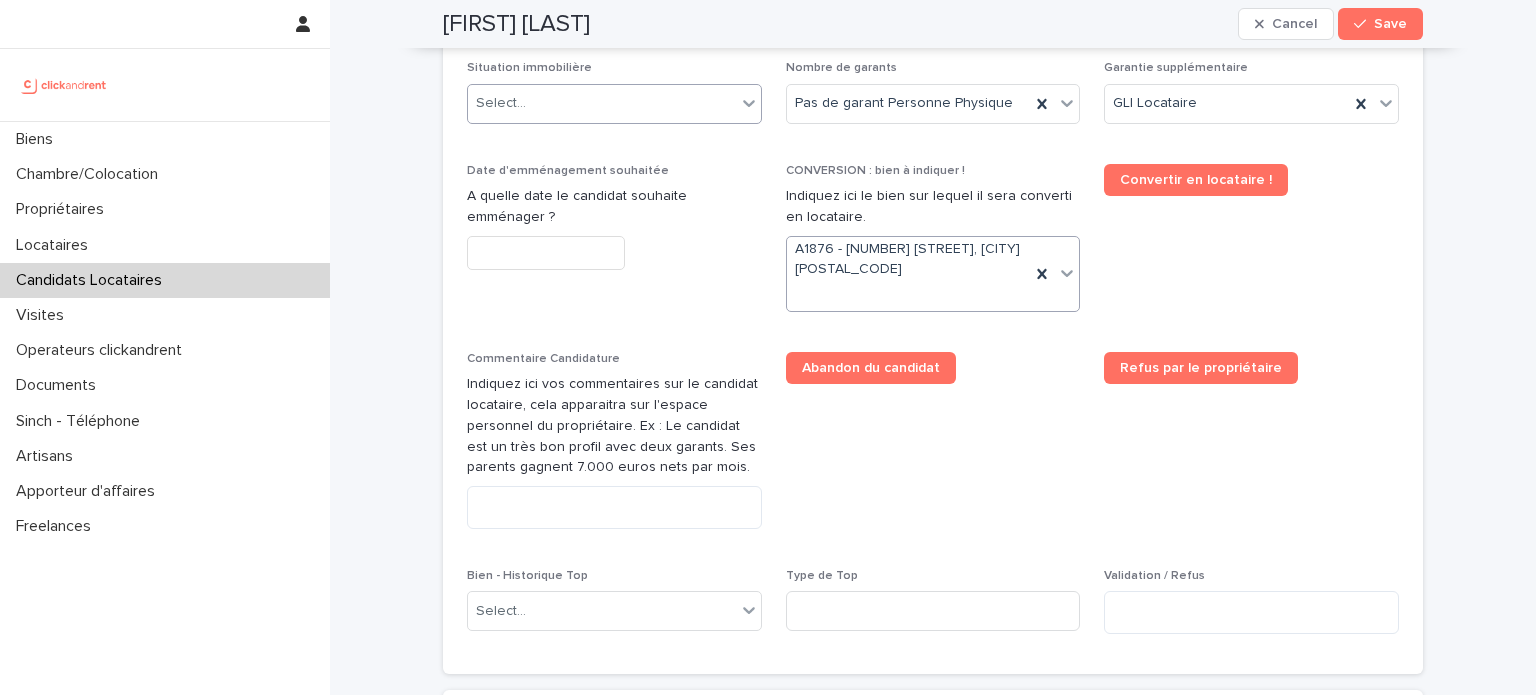 click on "A quelle date le candidat souhaite emménager ?" at bounding box center [614, 207] 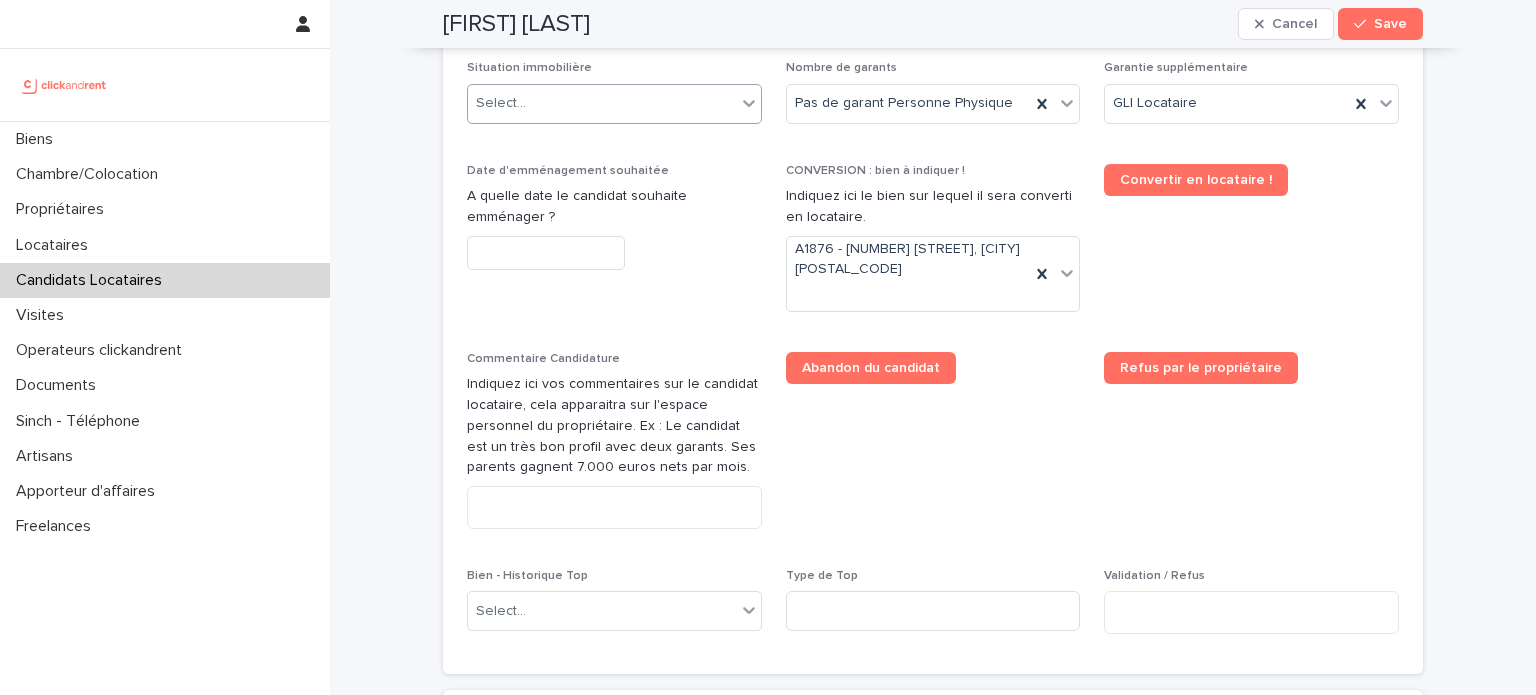 click on "A quelle date le candidat souhaite emménager ?" at bounding box center [614, 207] 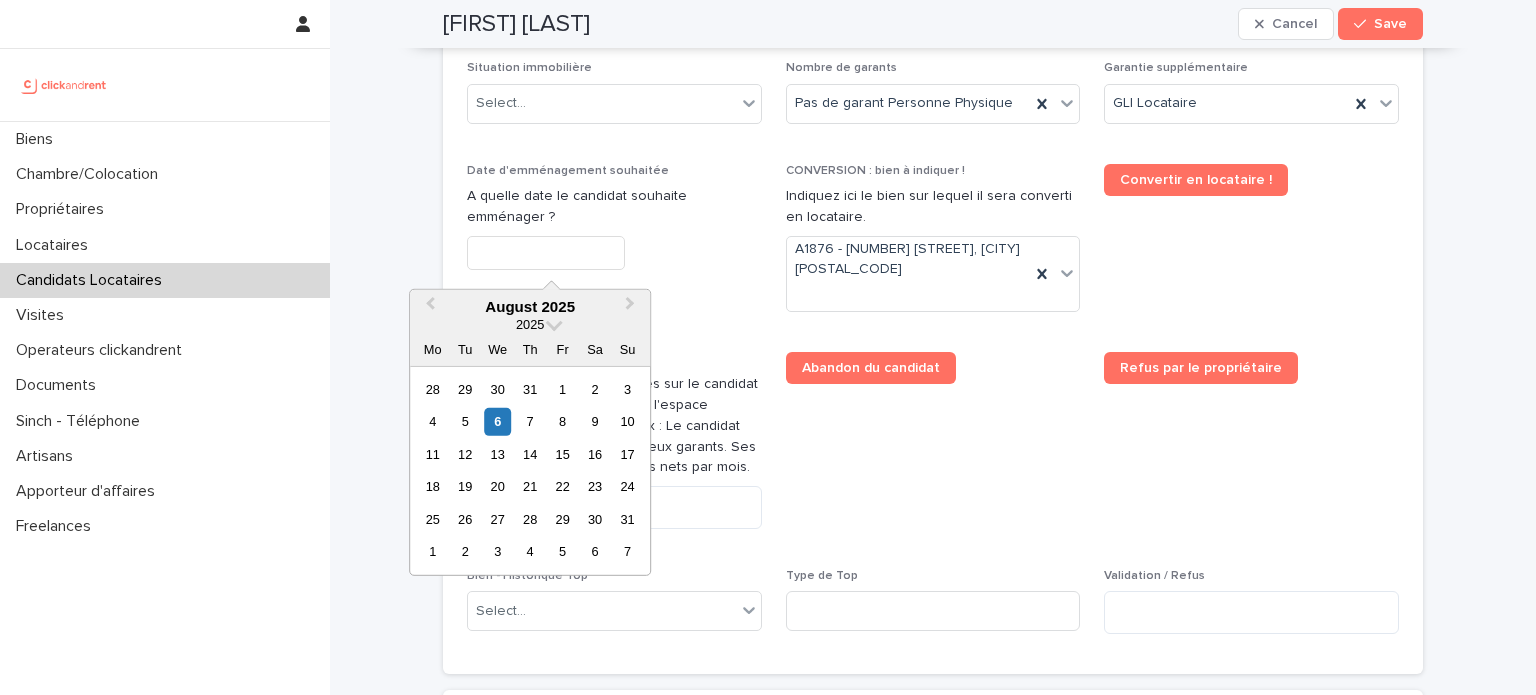 click at bounding box center [546, 253] 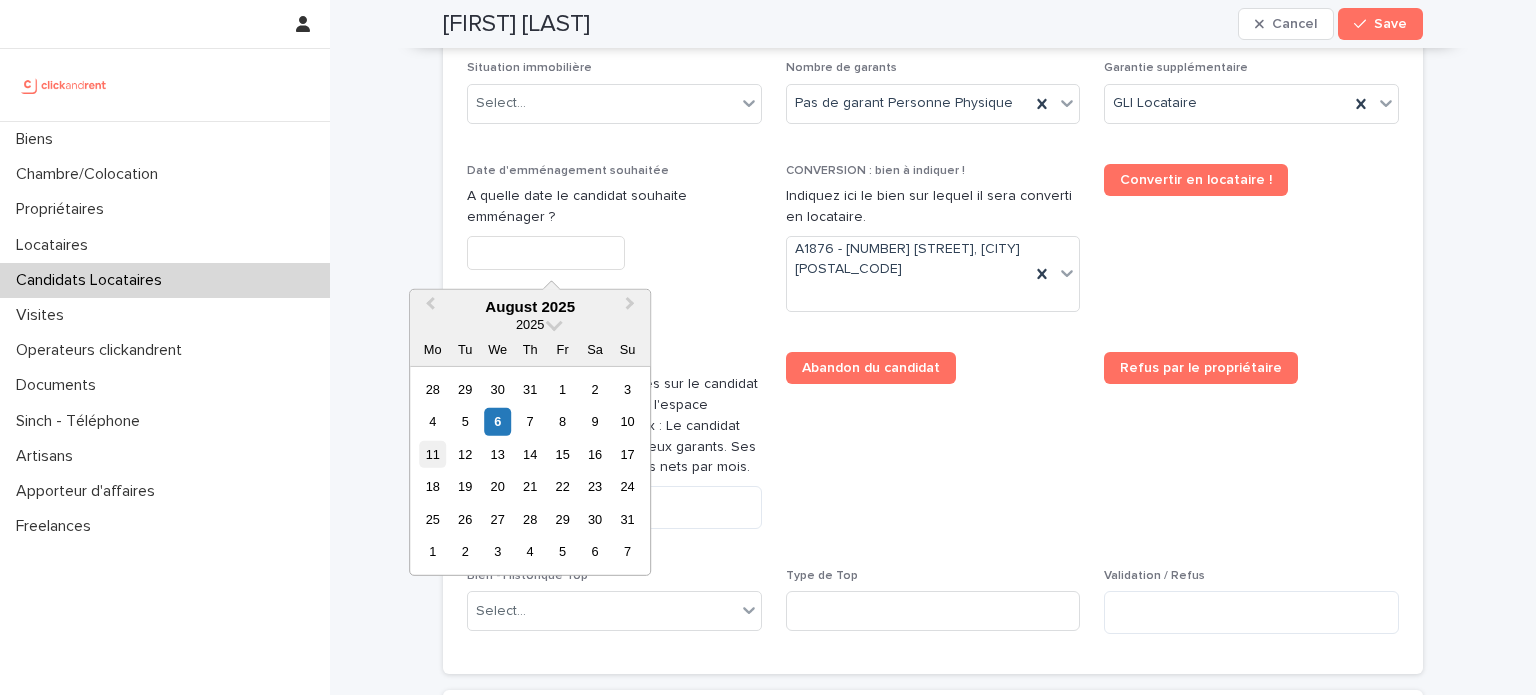 click on "11" at bounding box center [432, 454] 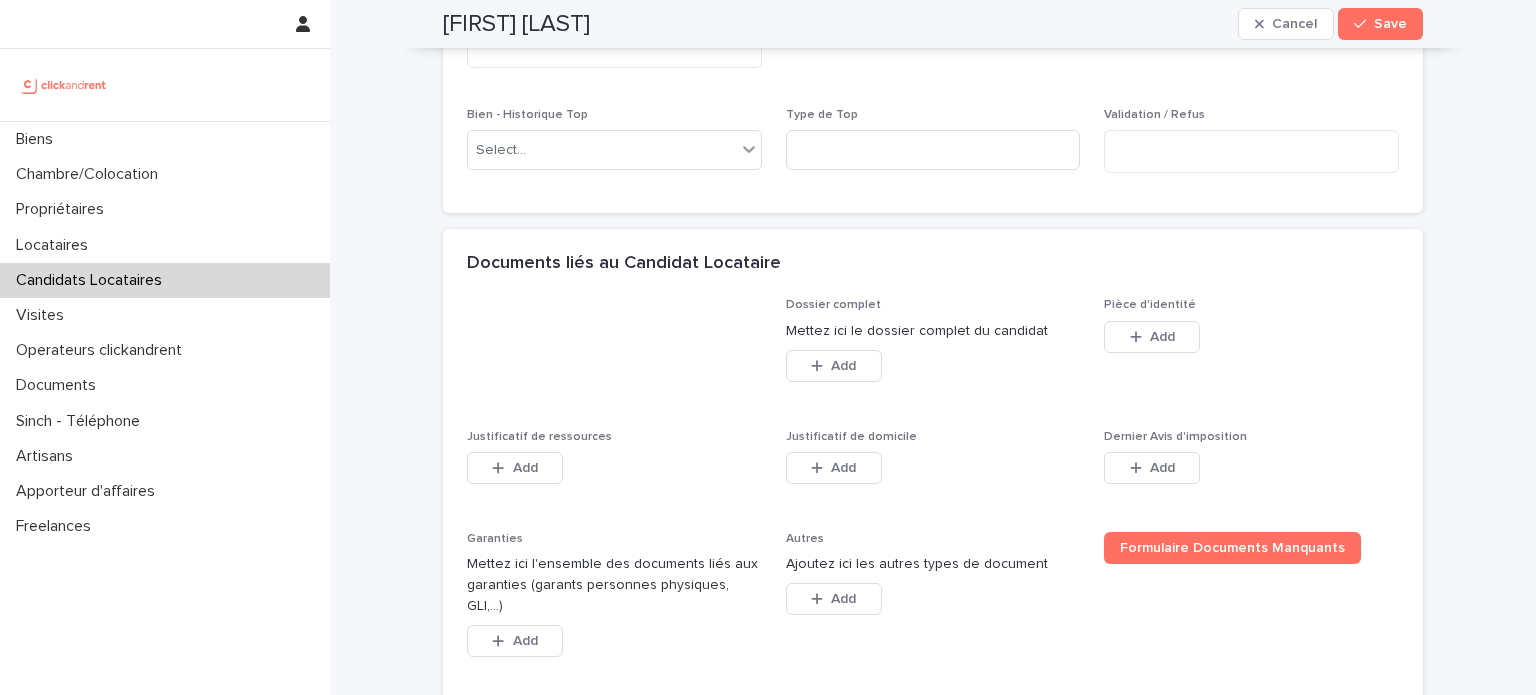 scroll, scrollTop: 1400, scrollLeft: 0, axis: vertical 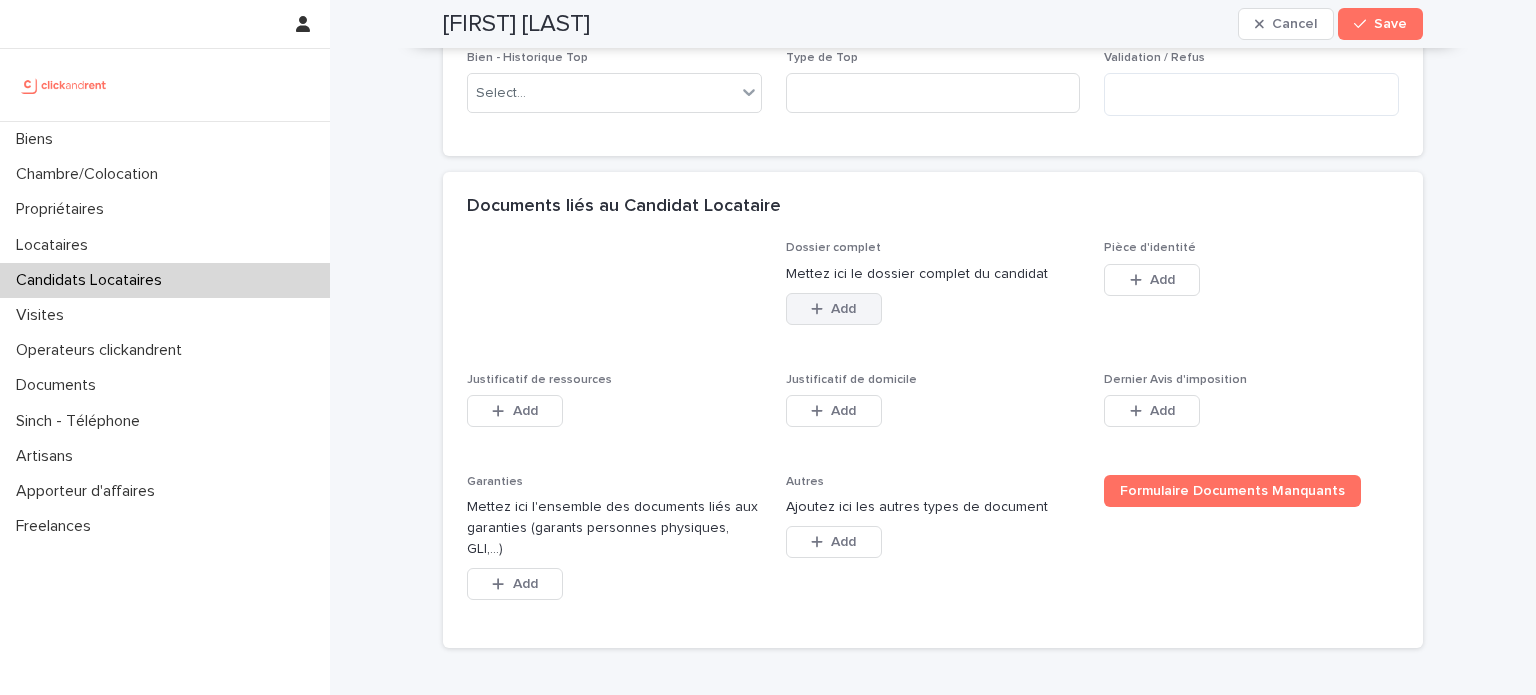 click on "Add" at bounding box center [834, 309] 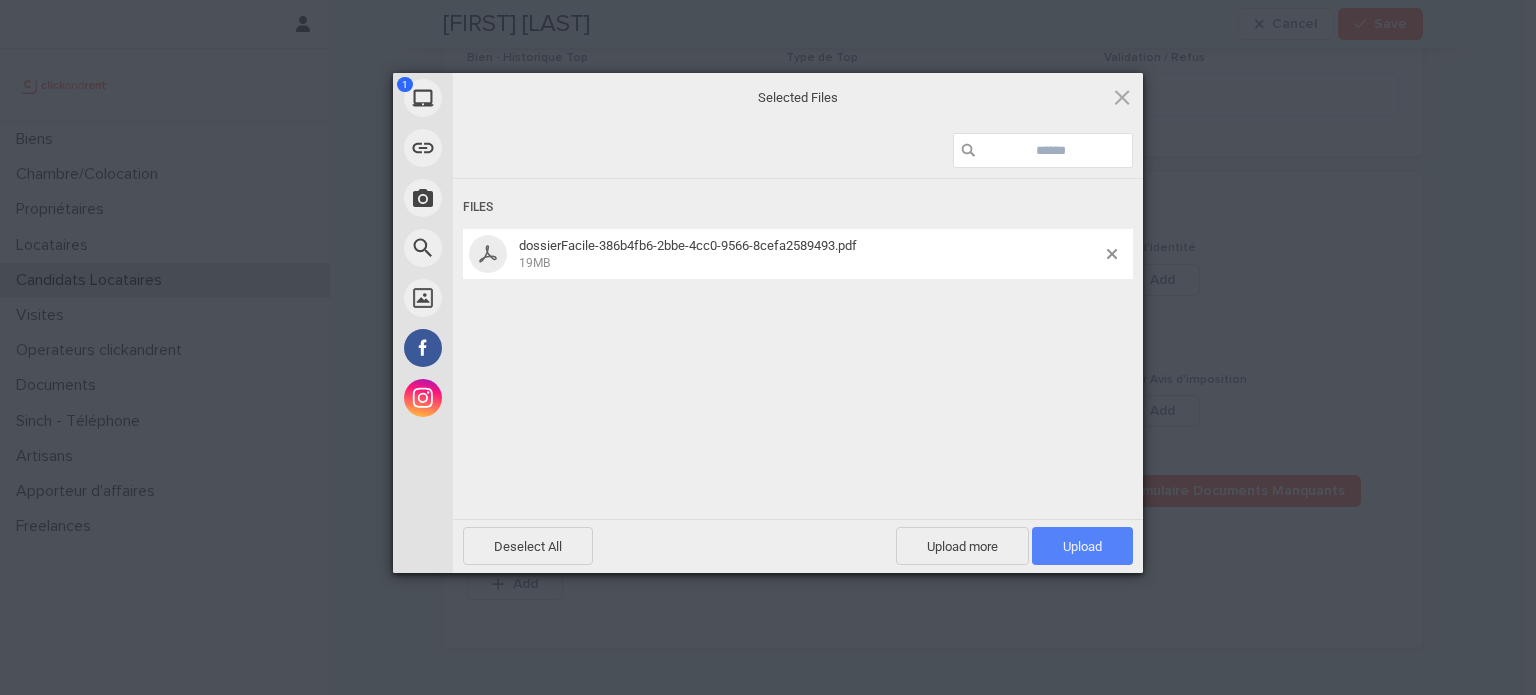 click on "Upload
1" at bounding box center [1082, 546] 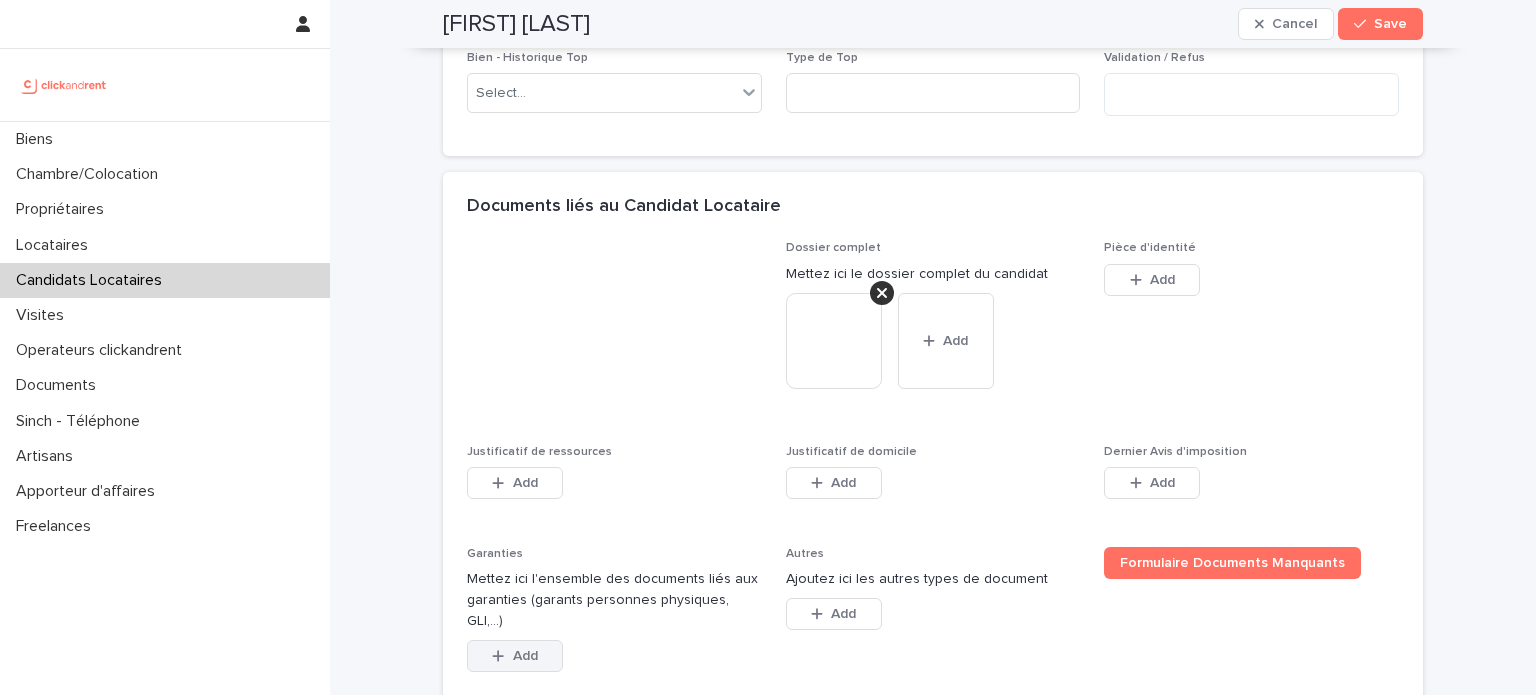 click on "Add" at bounding box center [525, 656] 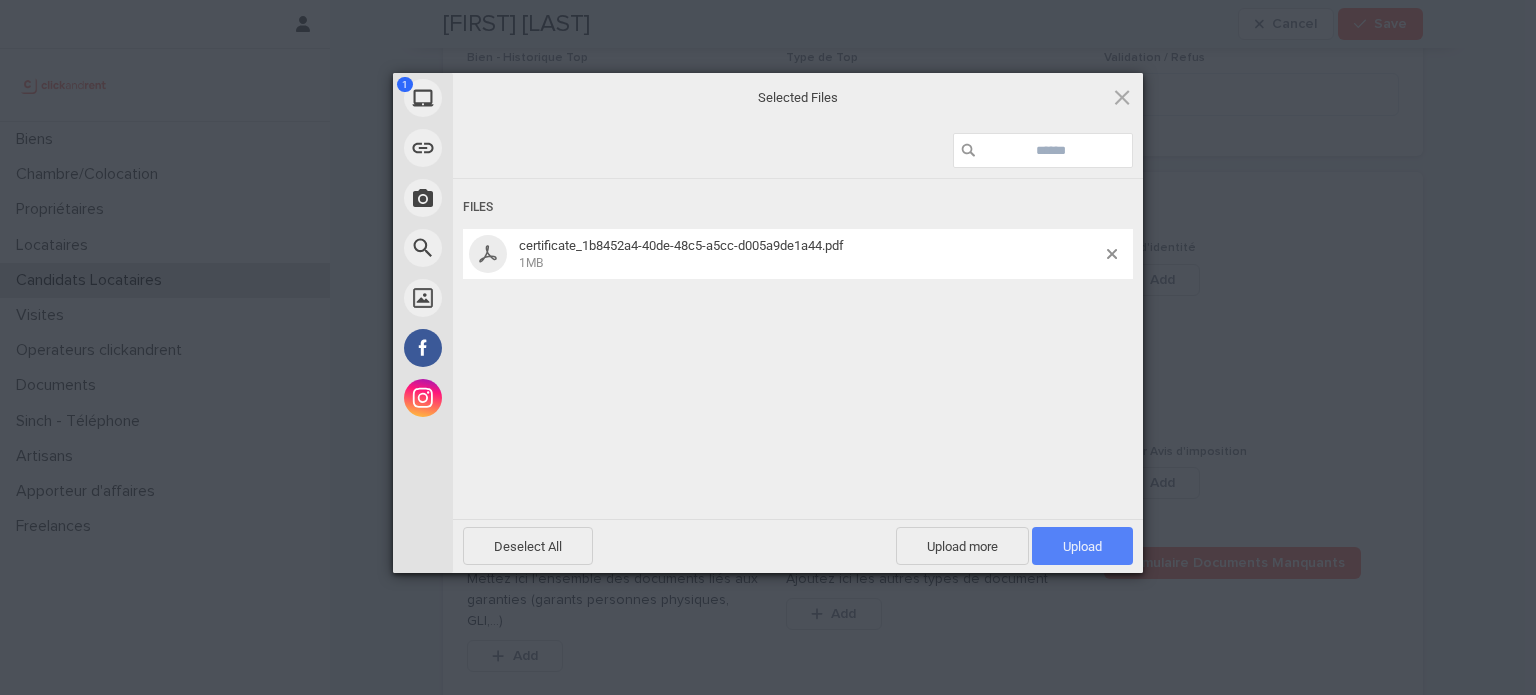 click on "Upload
1" at bounding box center [1082, 546] 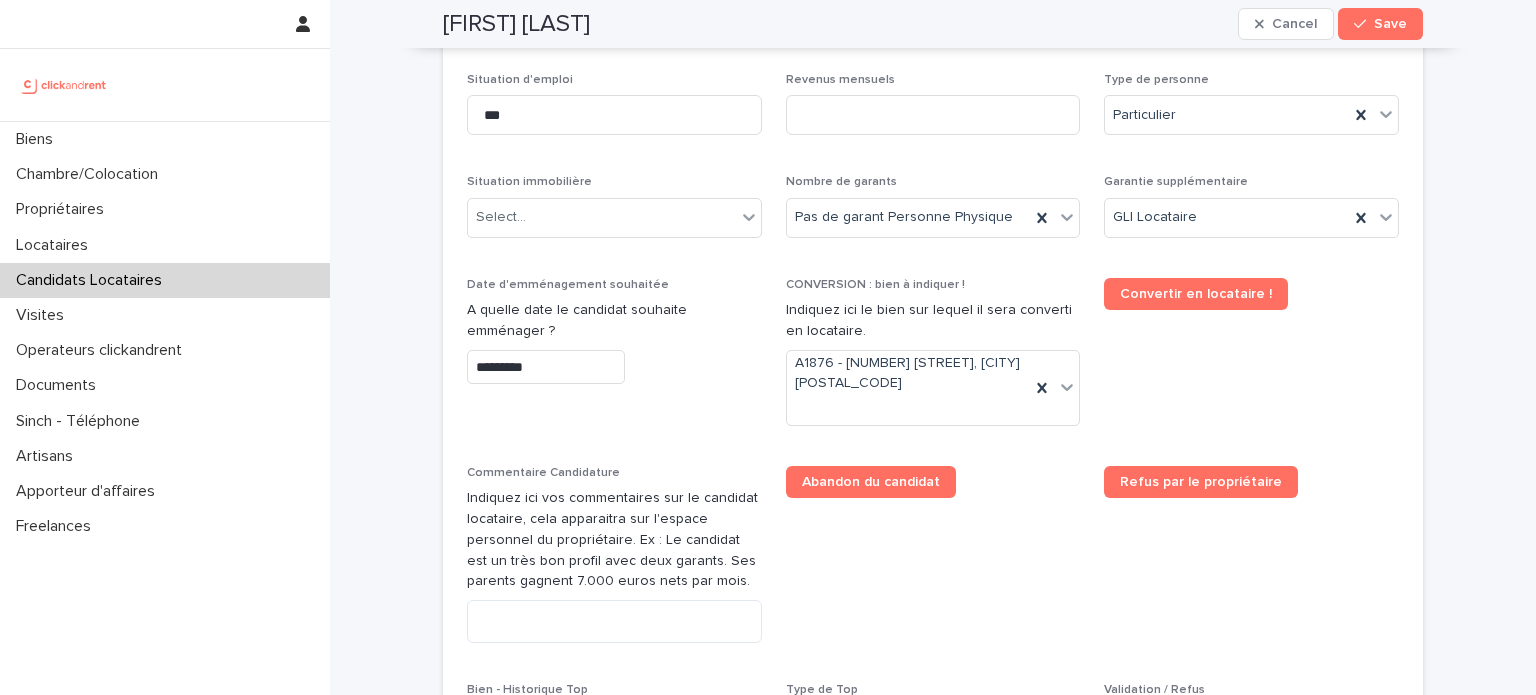 scroll, scrollTop: 846, scrollLeft: 0, axis: vertical 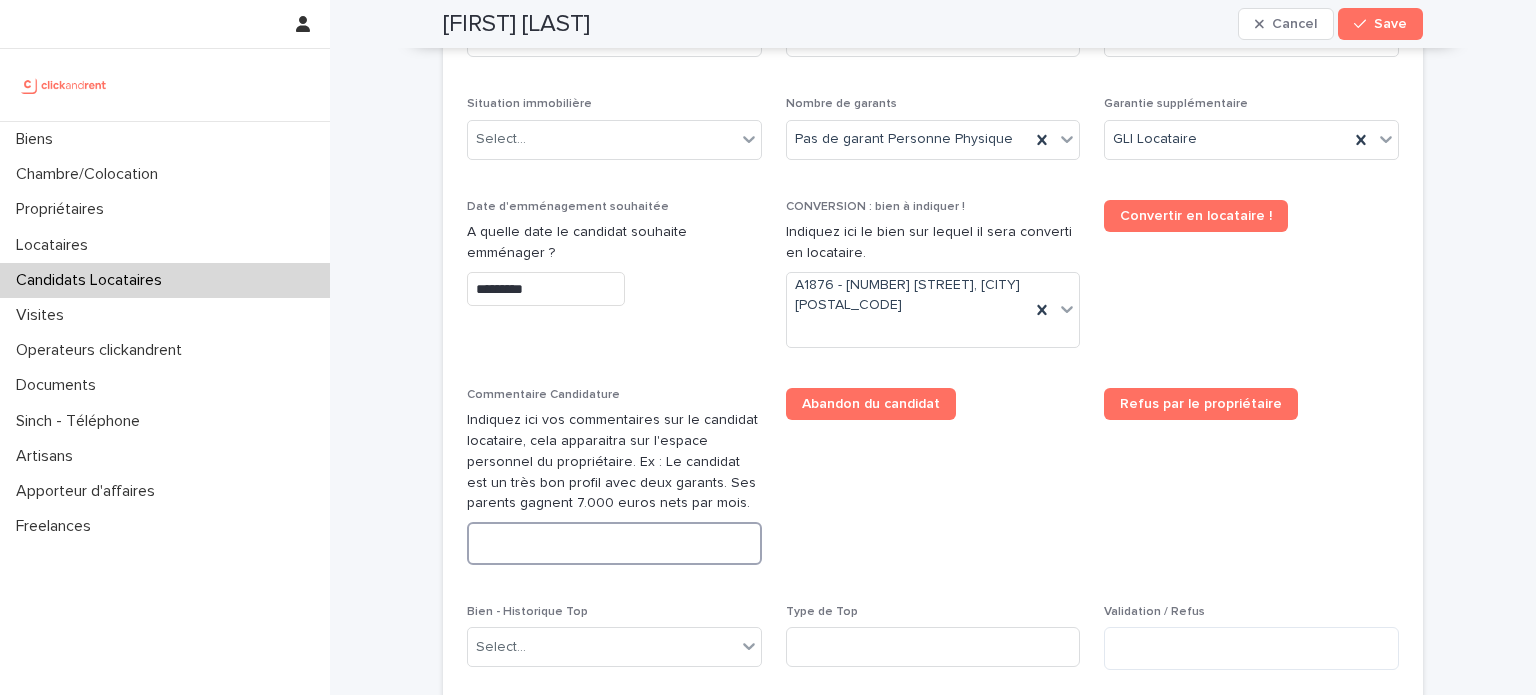 click at bounding box center [614, 543] 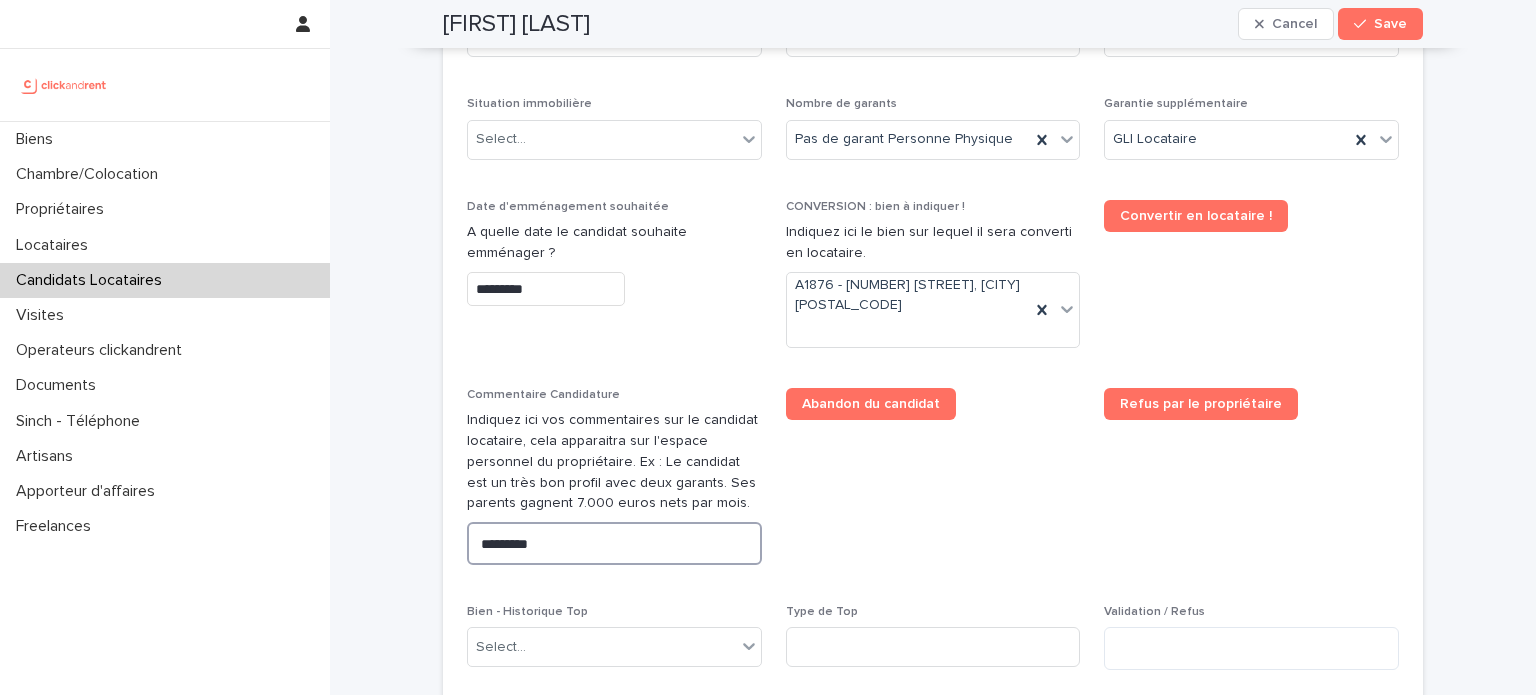 paste on "**********" 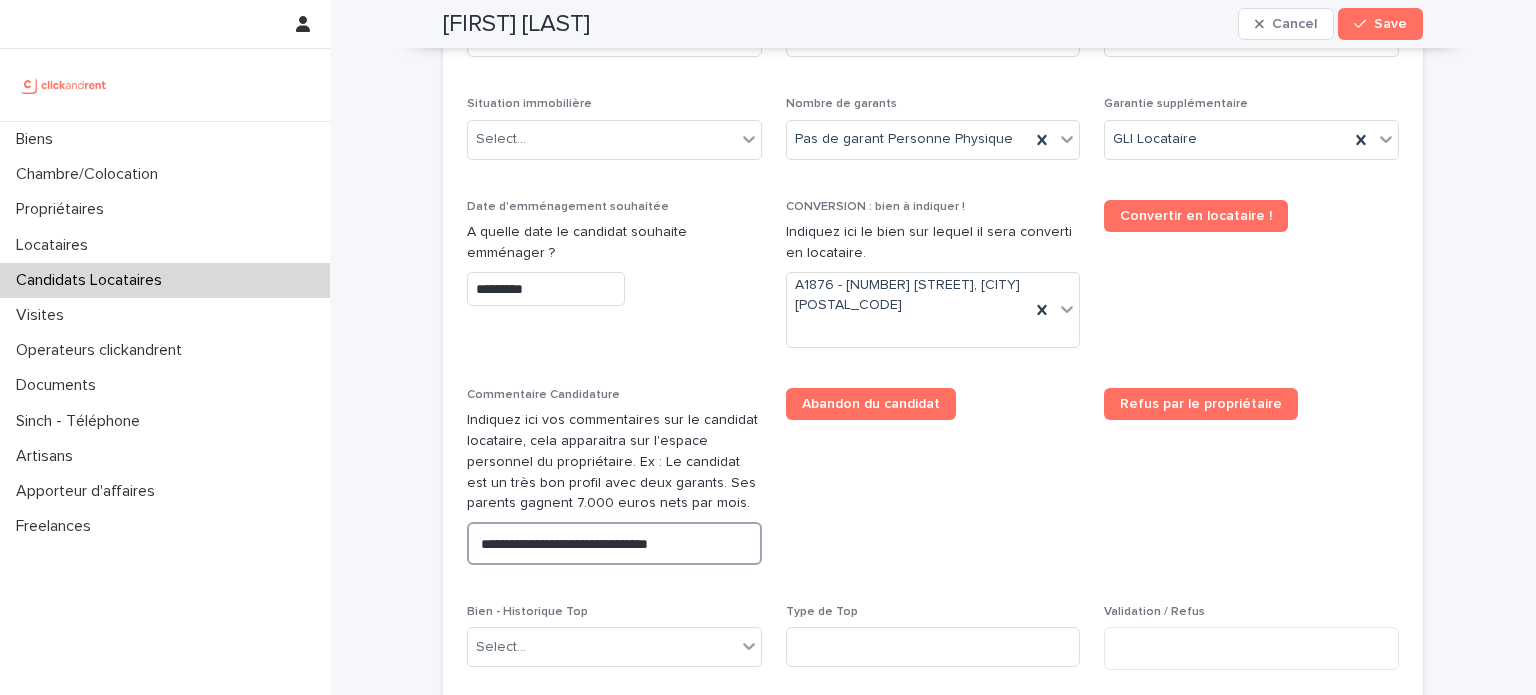 paste on "**********" 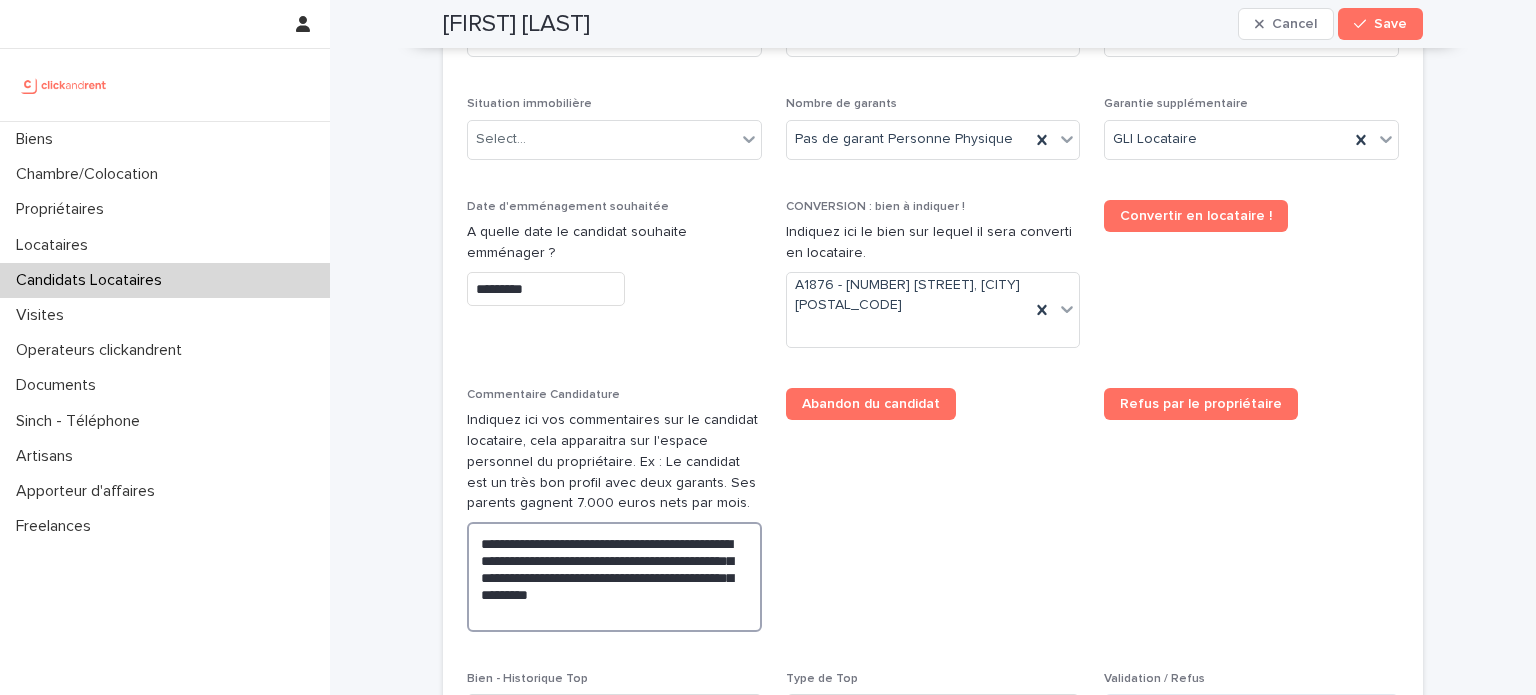 click on "**********" at bounding box center (614, 577) 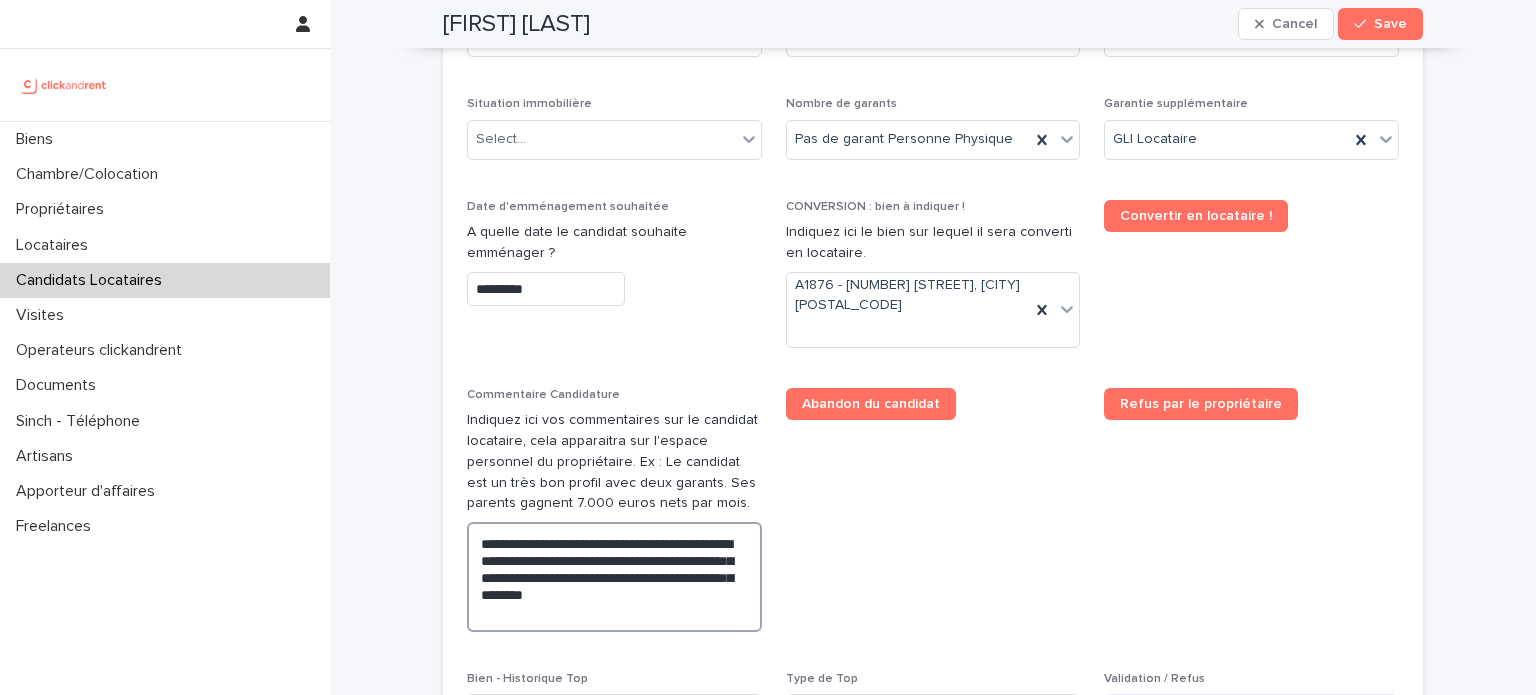 click on "**********" at bounding box center (614, 577) 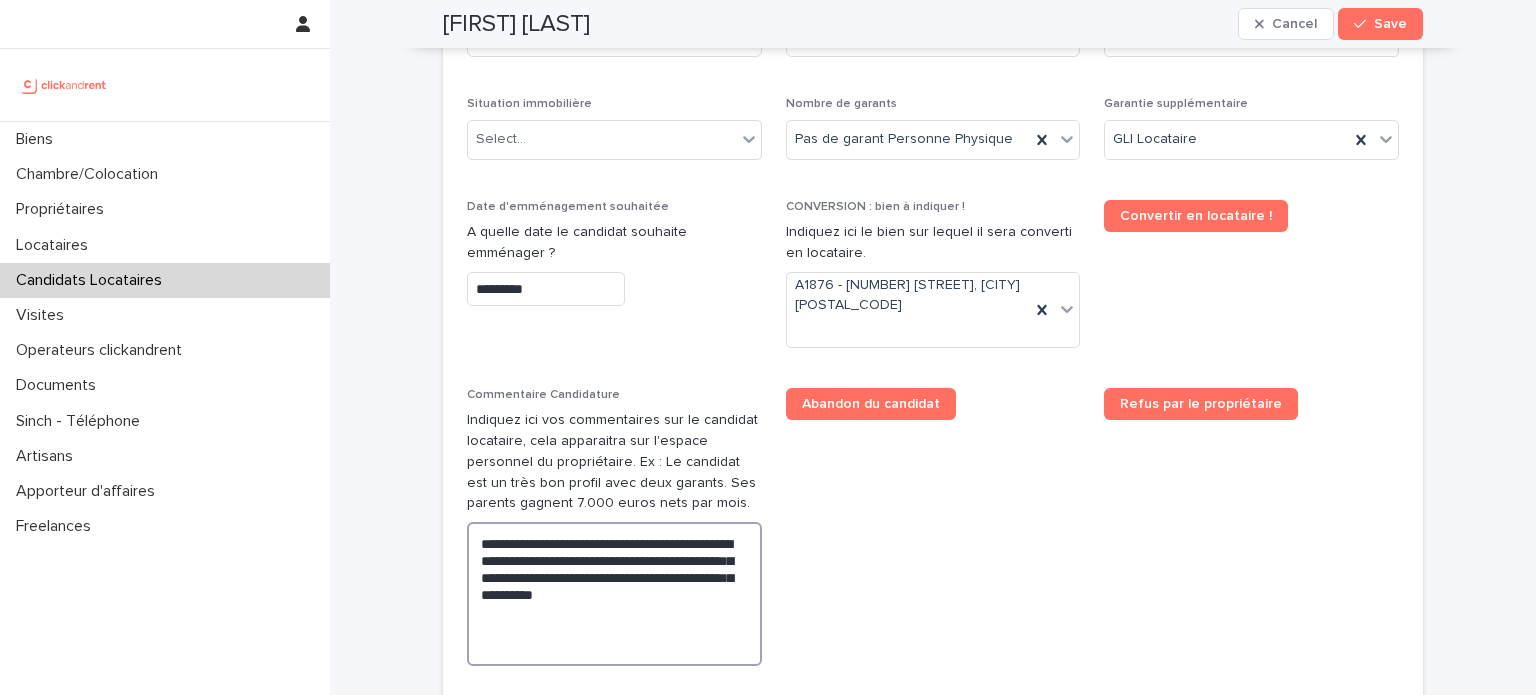 paste on "**********" 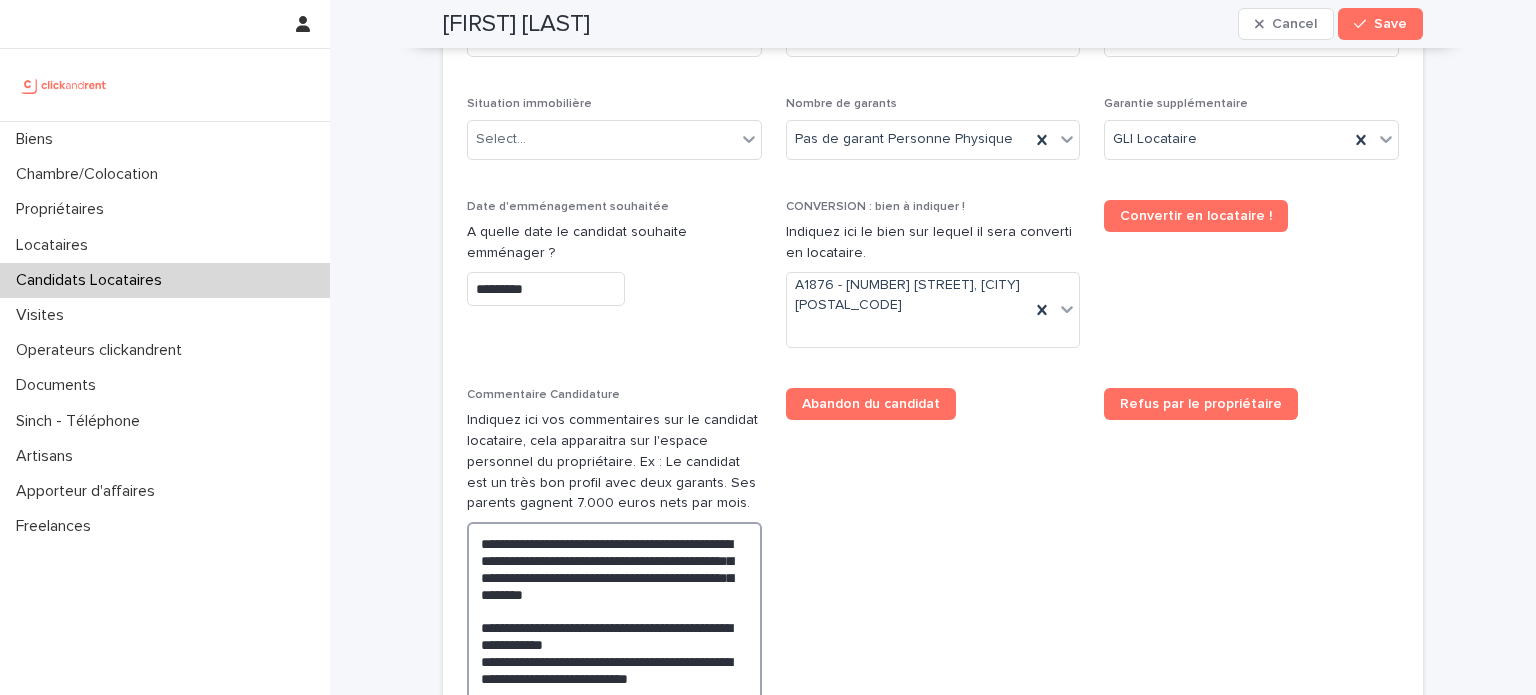 scroll, scrollTop: 1067, scrollLeft: 0, axis: vertical 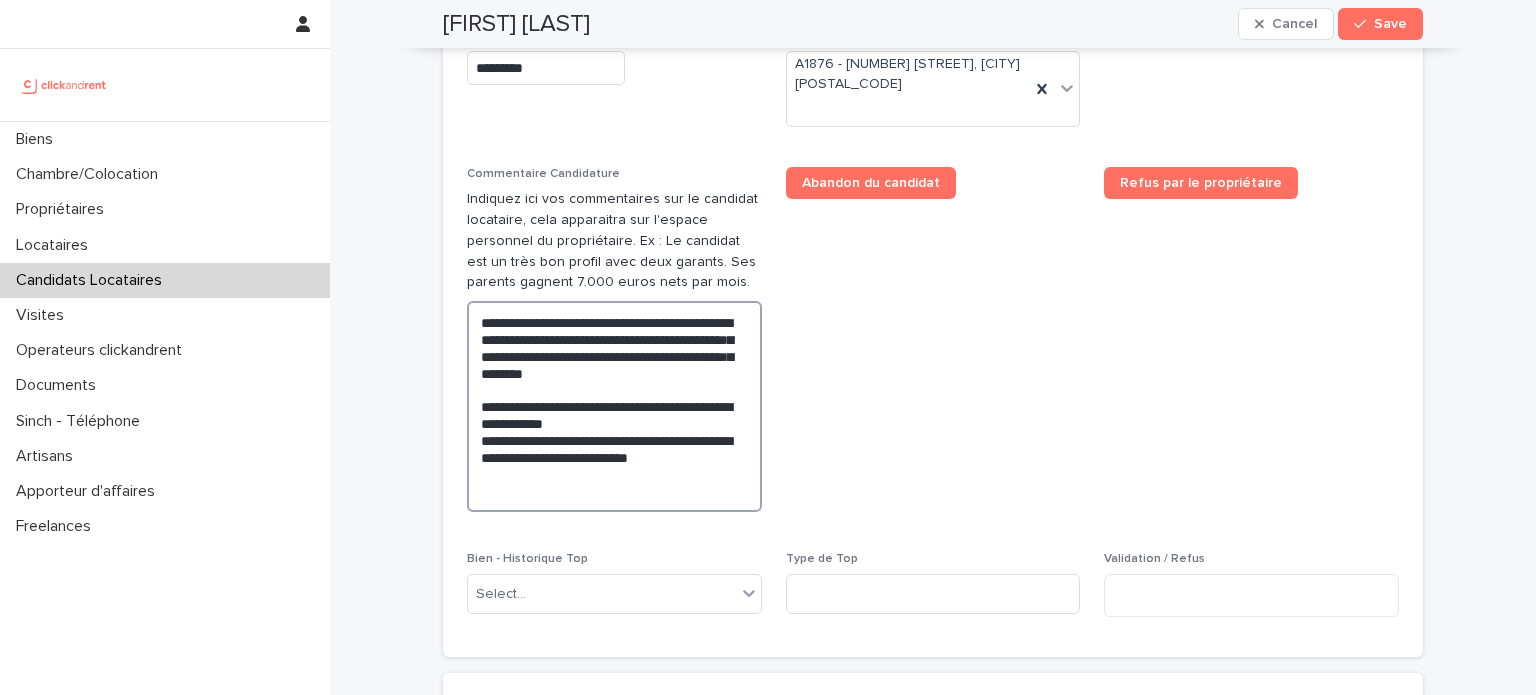 click on "**********" at bounding box center (614, 406) 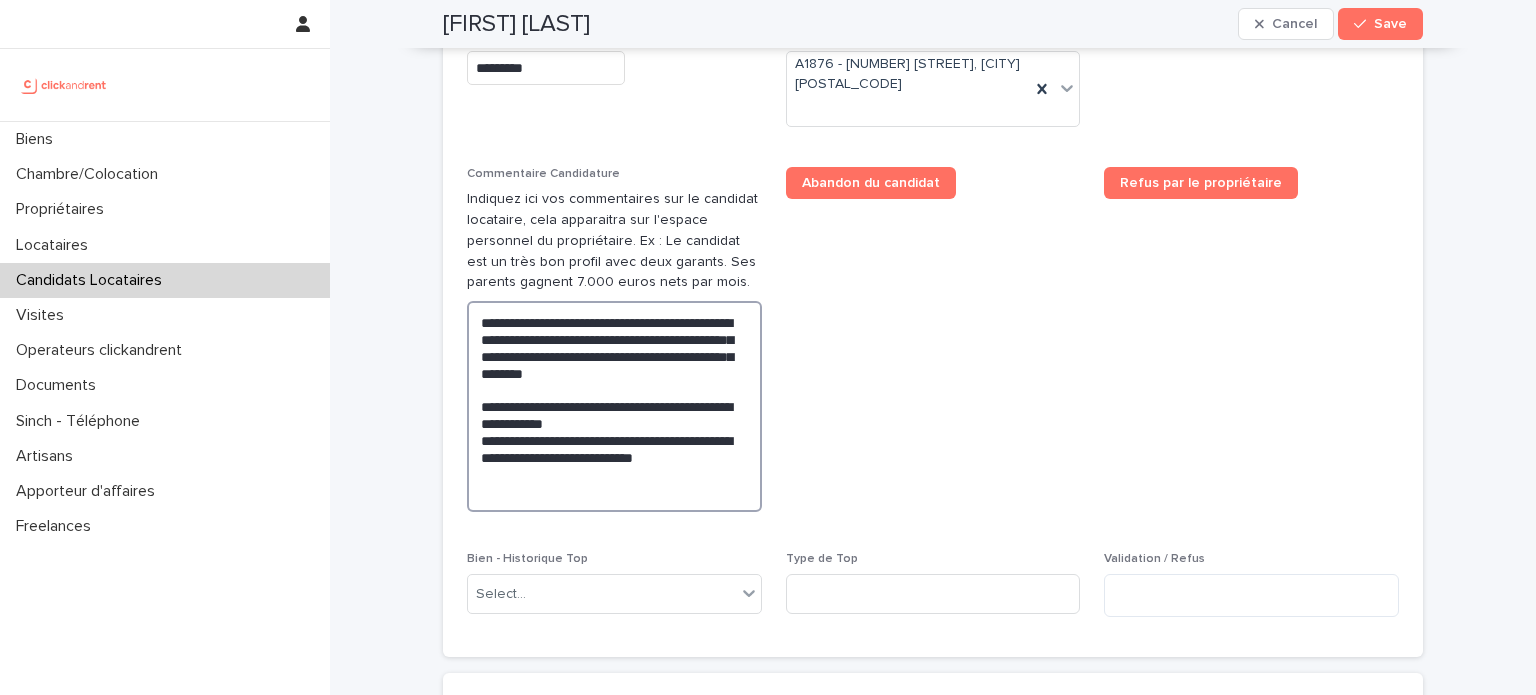 paste on "**********" 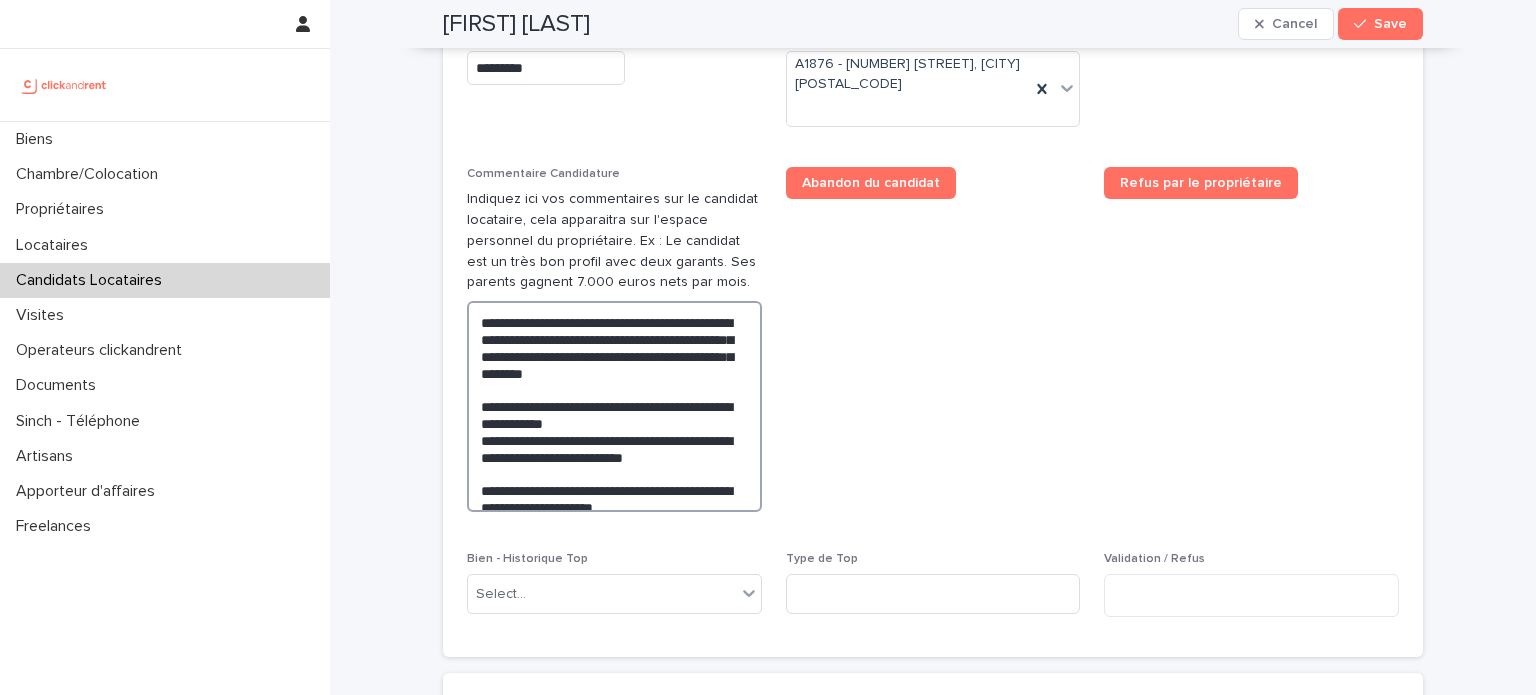 click on "**********" at bounding box center [614, 406] 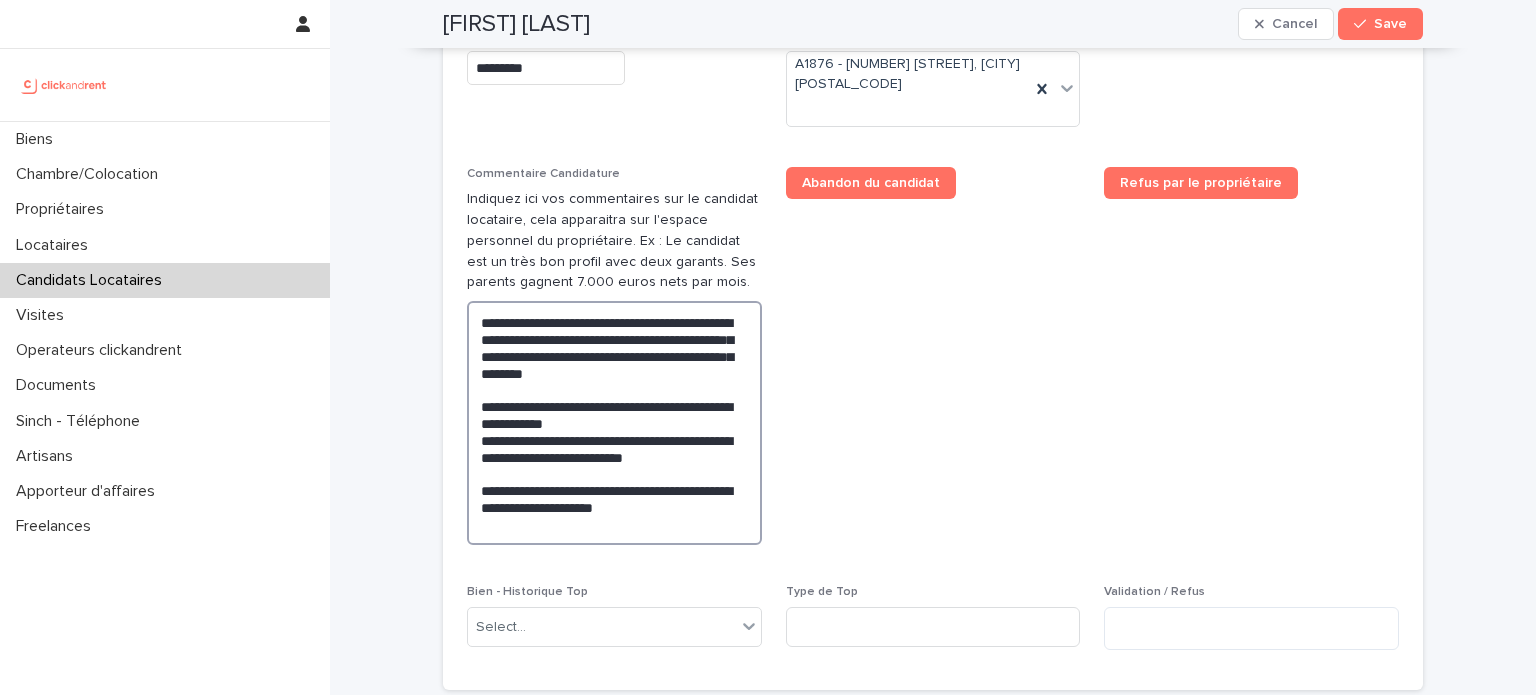 click on "**********" at bounding box center (614, 423) 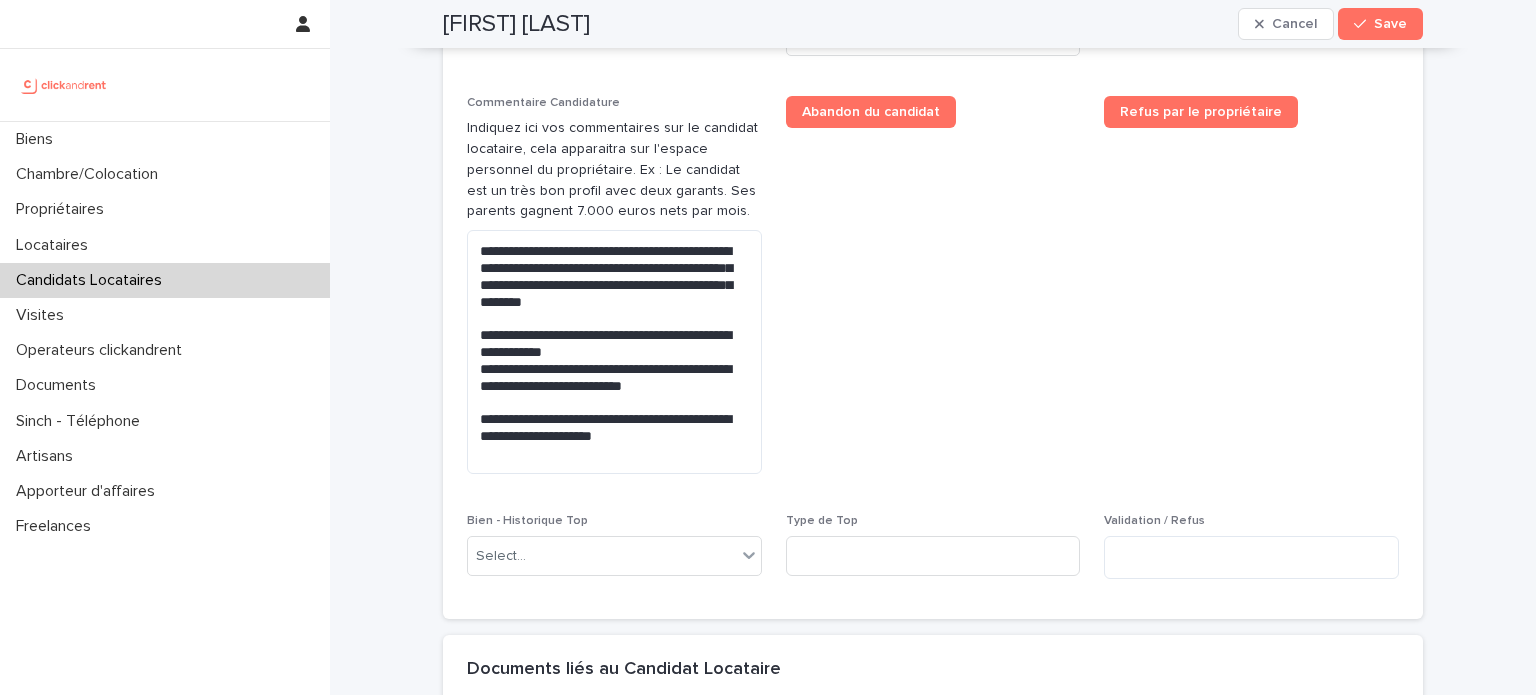 click on "**********" at bounding box center [614, 293] 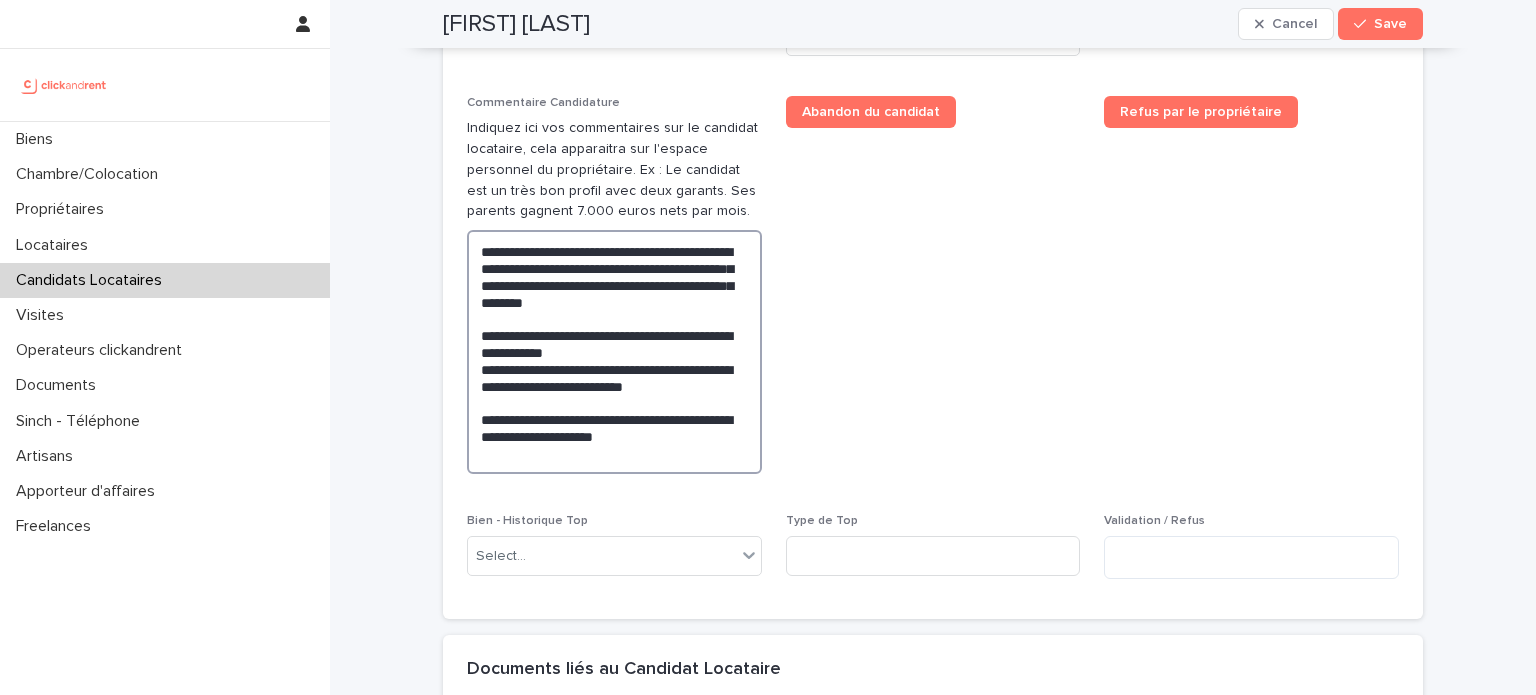 click on "**********" at bounding box center [614, 352] 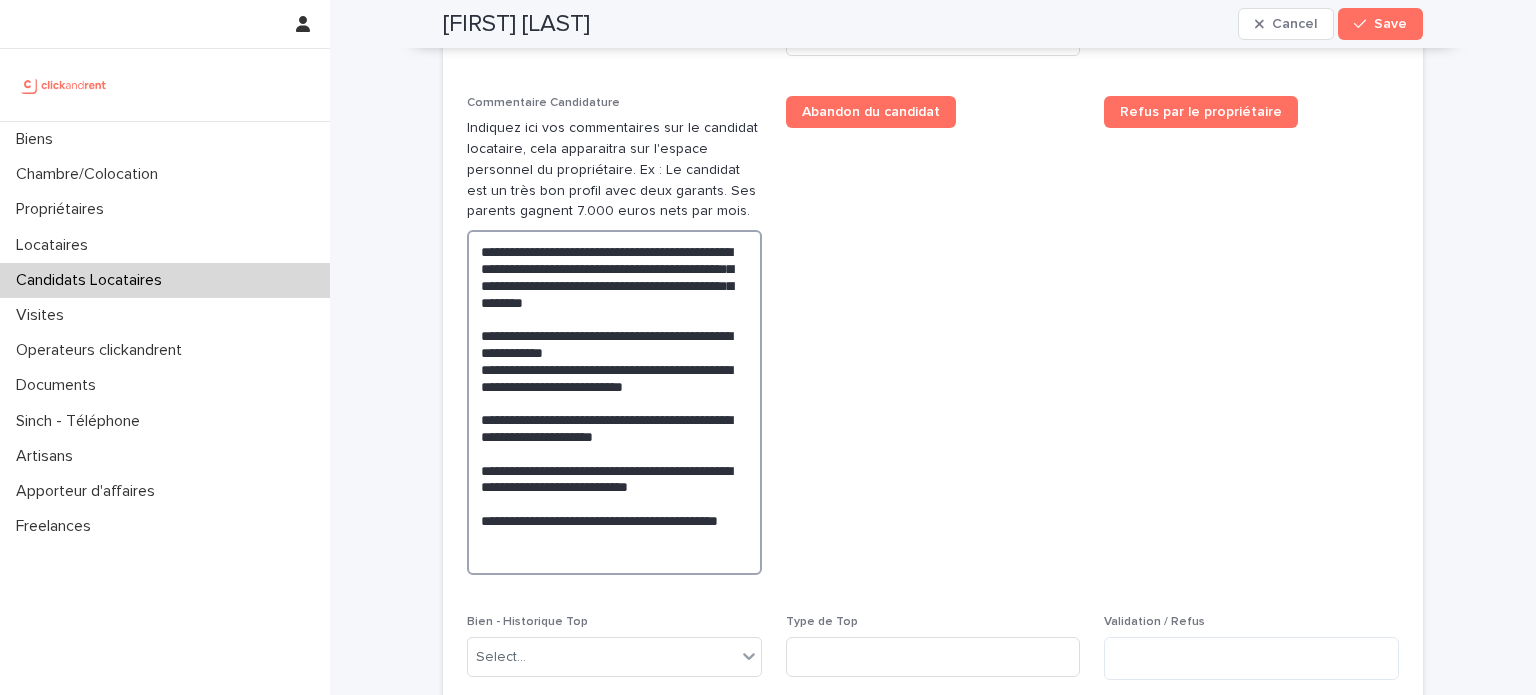 click on "**********" at bounding box center [614, 402] 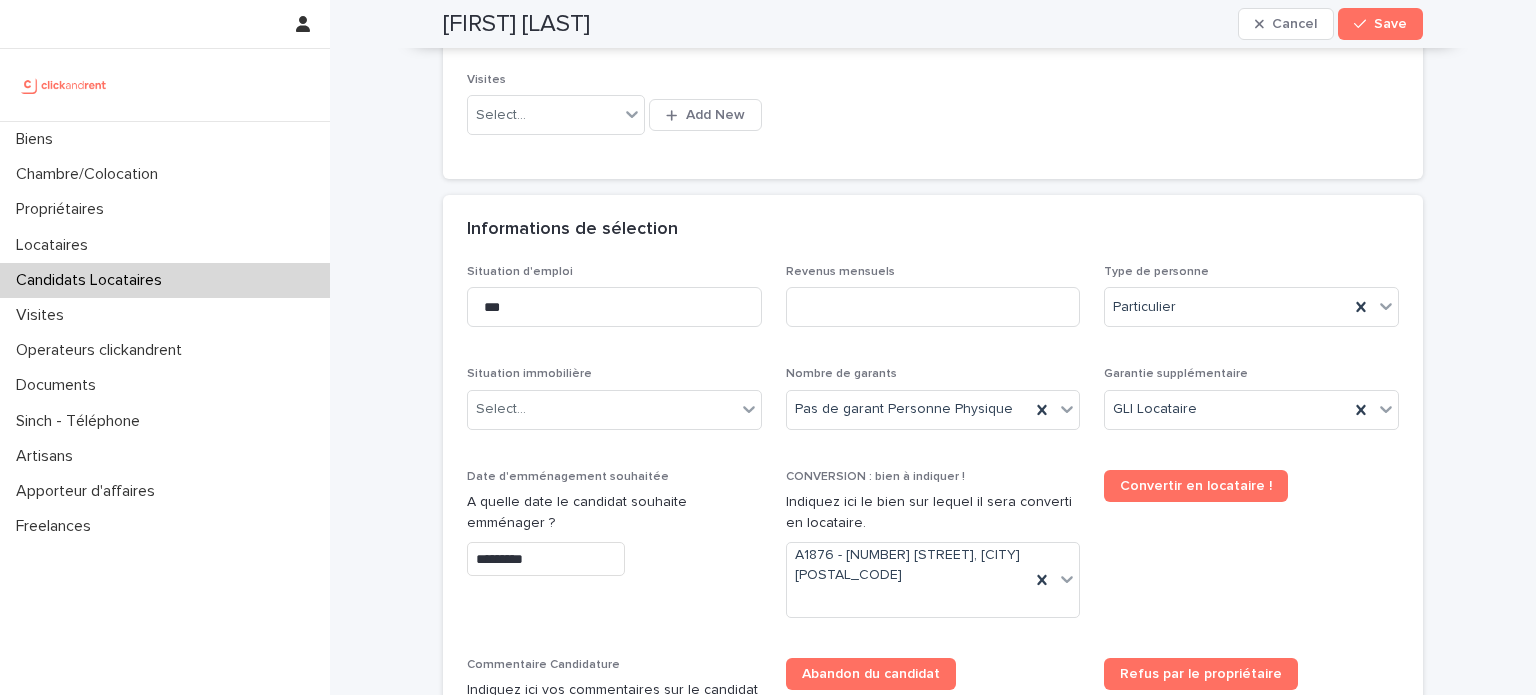 scroll, scrollTop: 575, scrollLeft: 0, axis: vertical 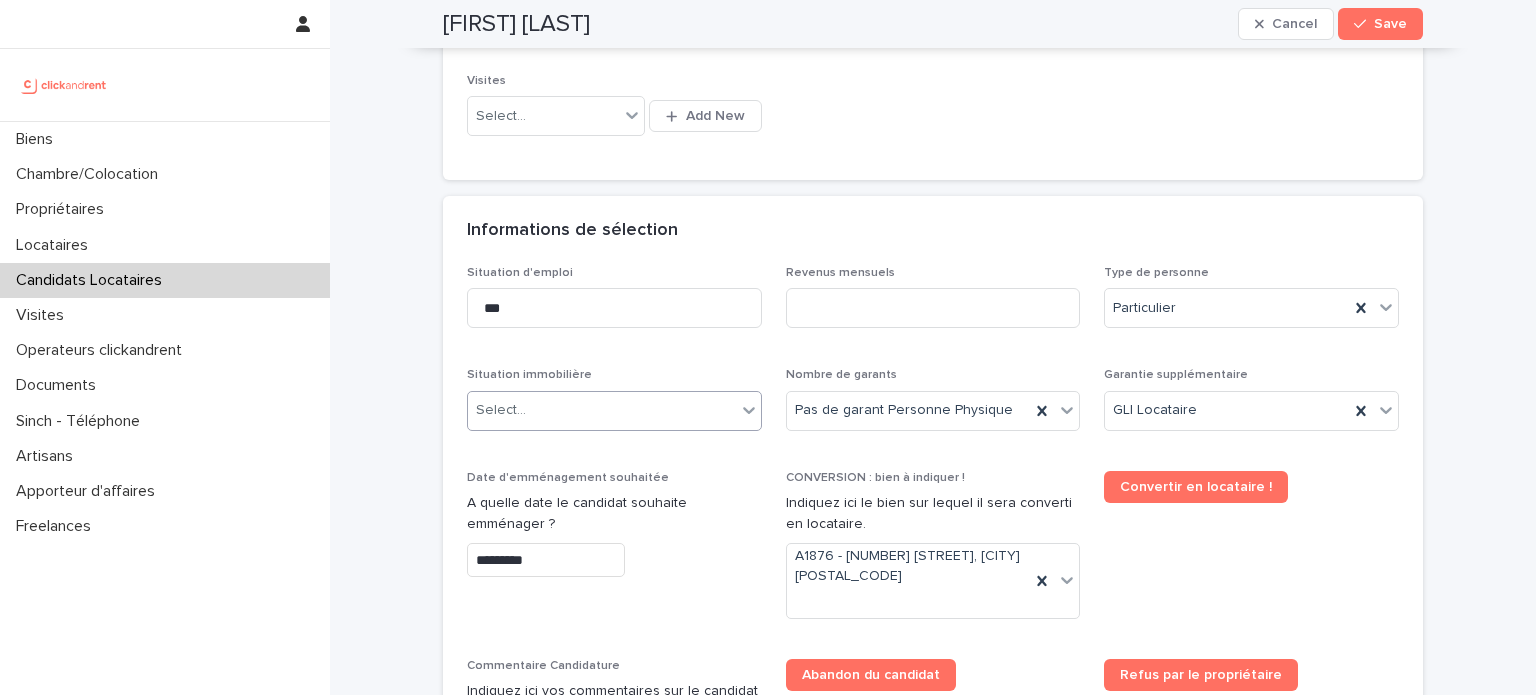 type on "**********" 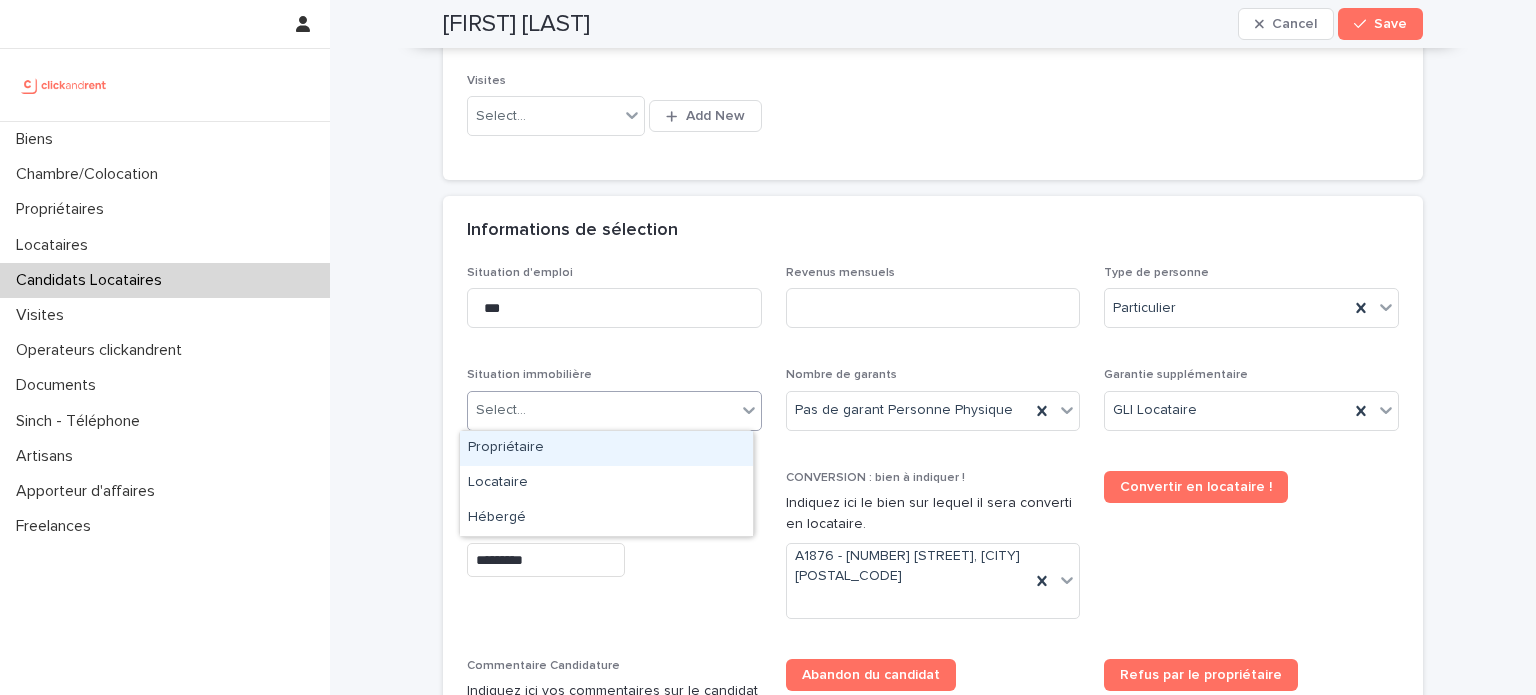 click on "Select..." at bounding box center (602, 410) 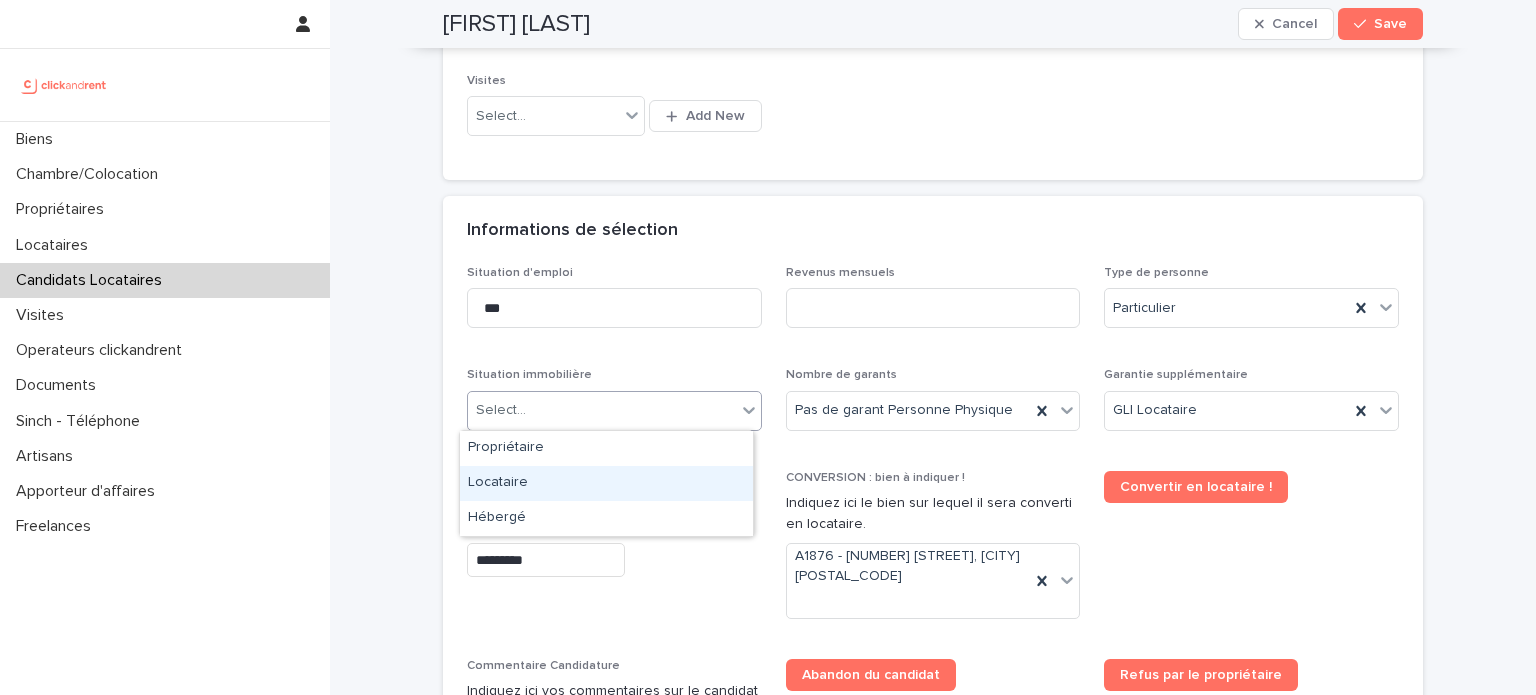 click on "Locataire" at bounding box center (606, 483) 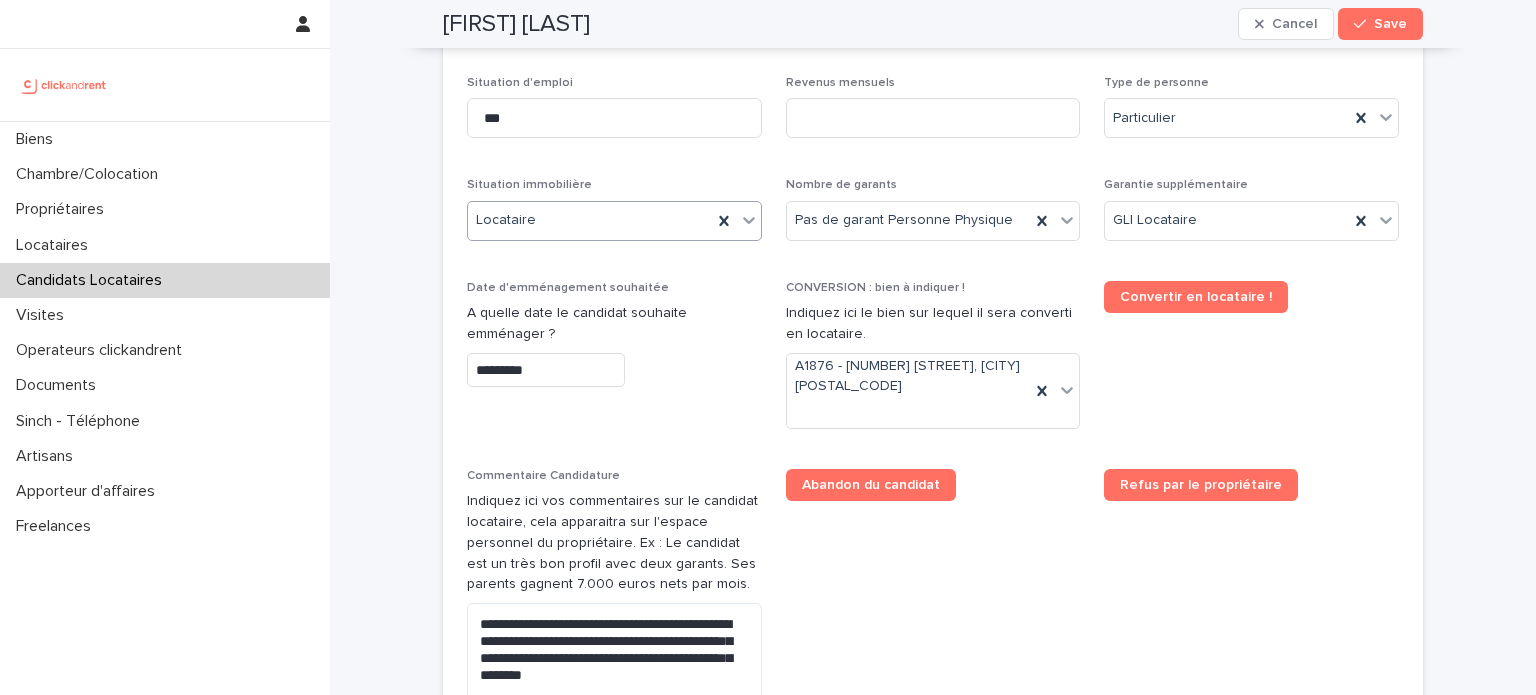 scroll, scrollTop: 732, scrollLeft: 0, axis: vertical 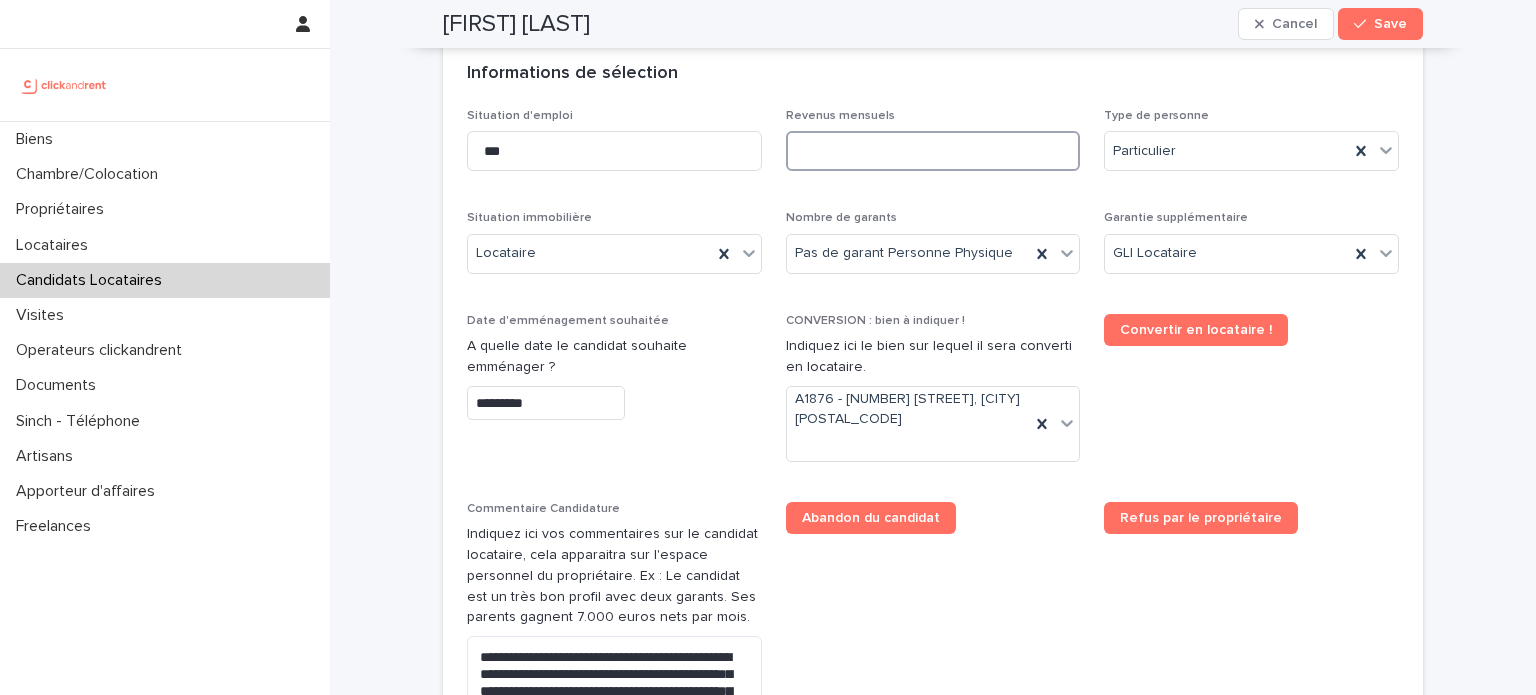 click at bounding box center (933, 151) 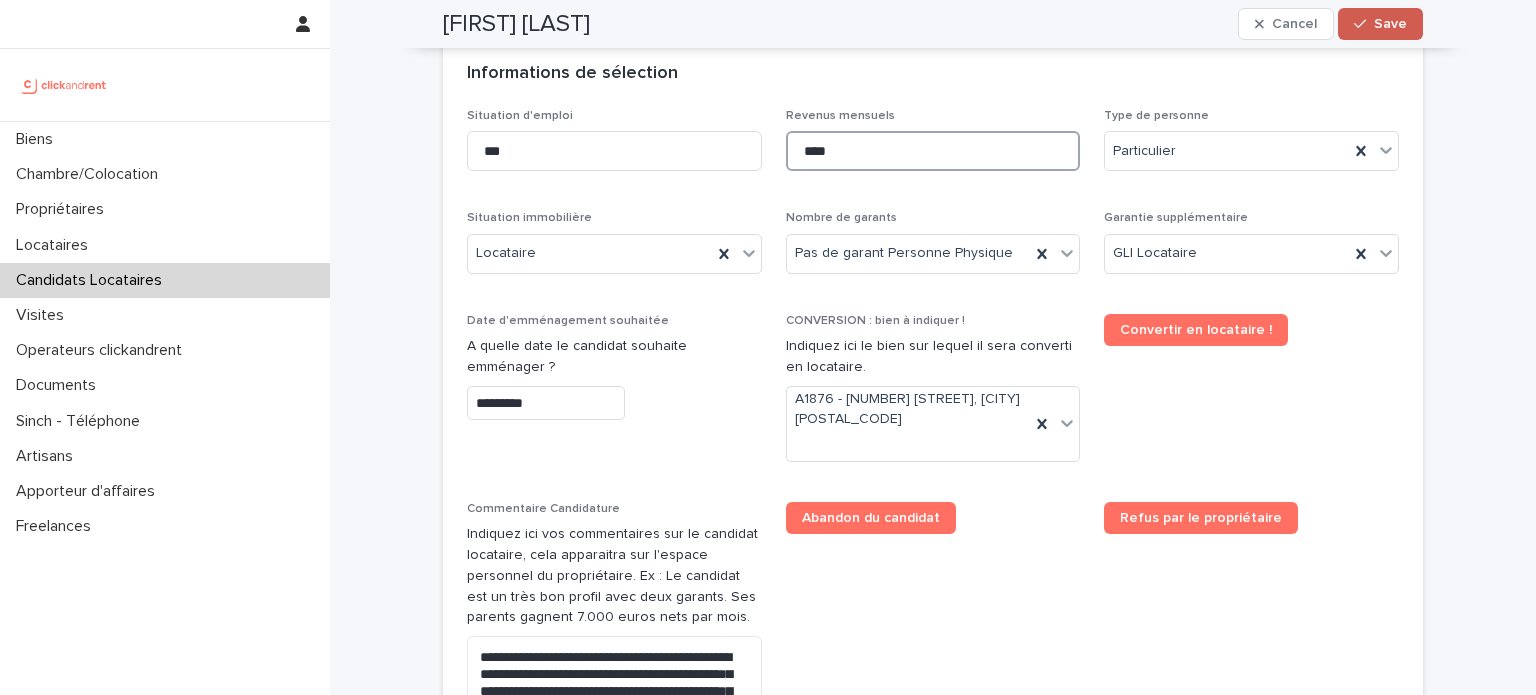 type on "****" 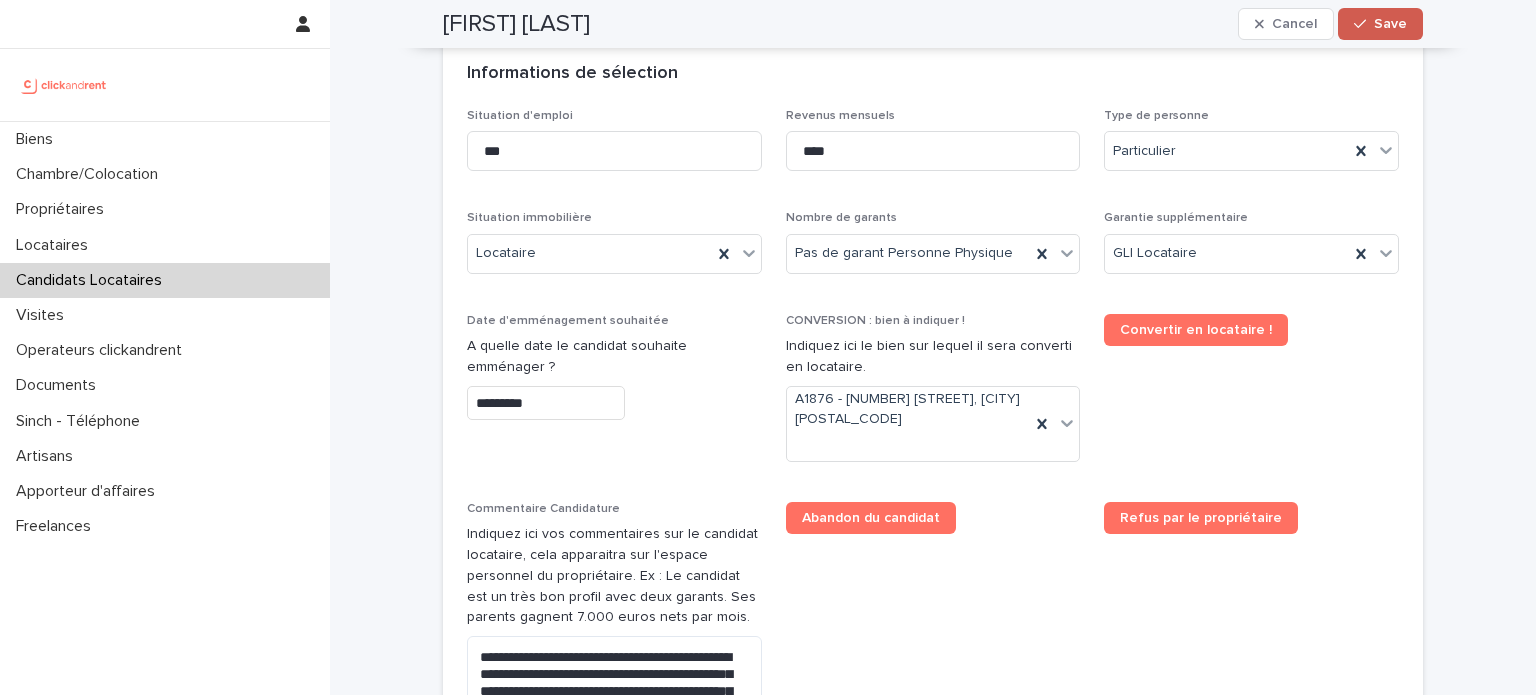 click on "Save" at bounding box center [1390, 24] 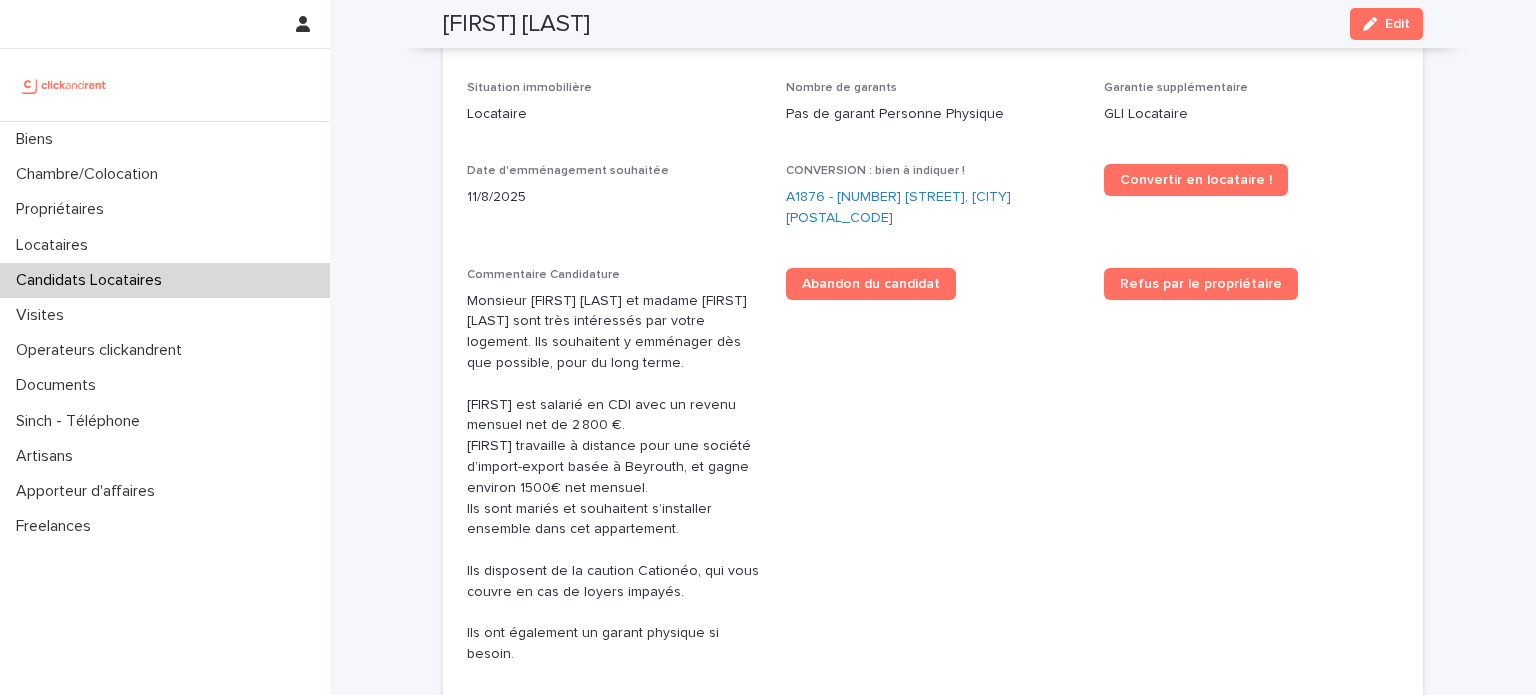 scroll, scrollTop: 636, scrollLeft: 0, axis: vertical 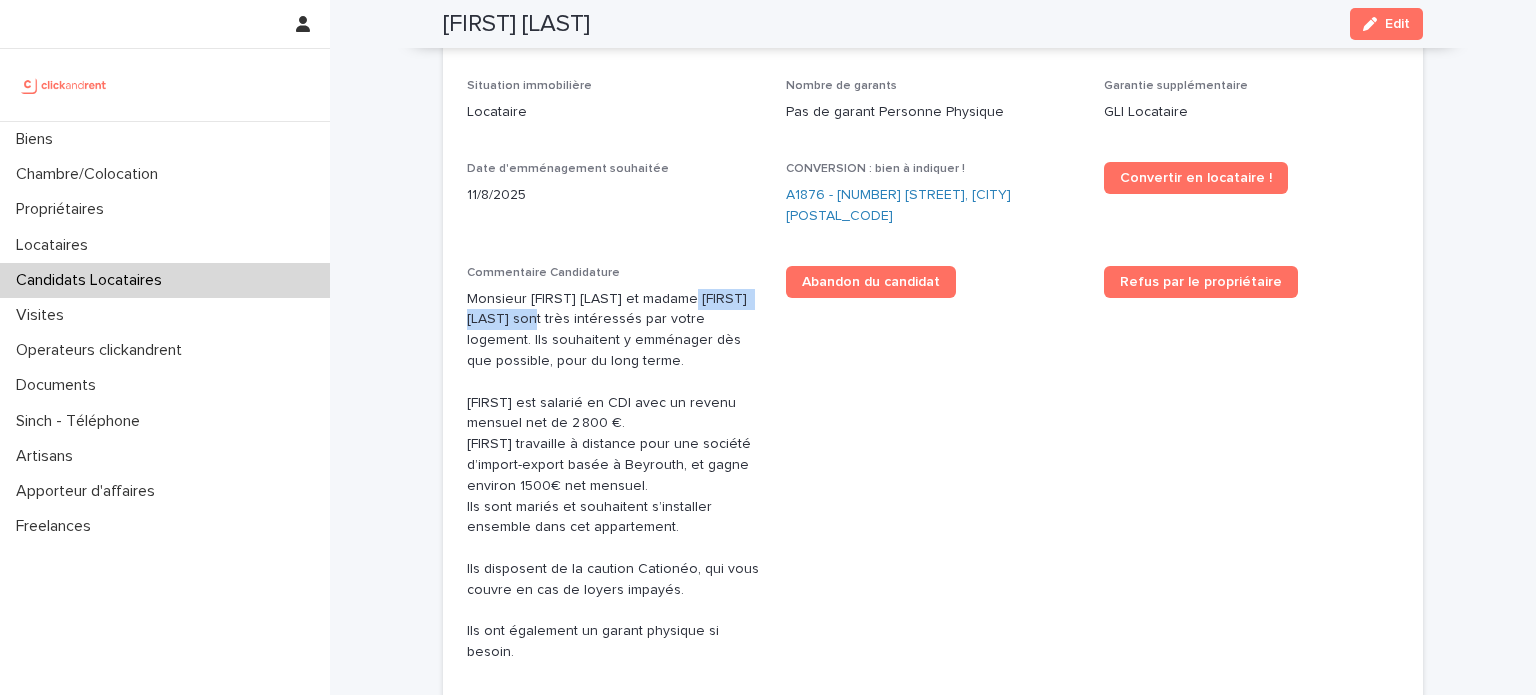 drag, startPoint x: 672, startPoint y: 273, endPoint x: 539, endPoint y: 304, distance: 136.565 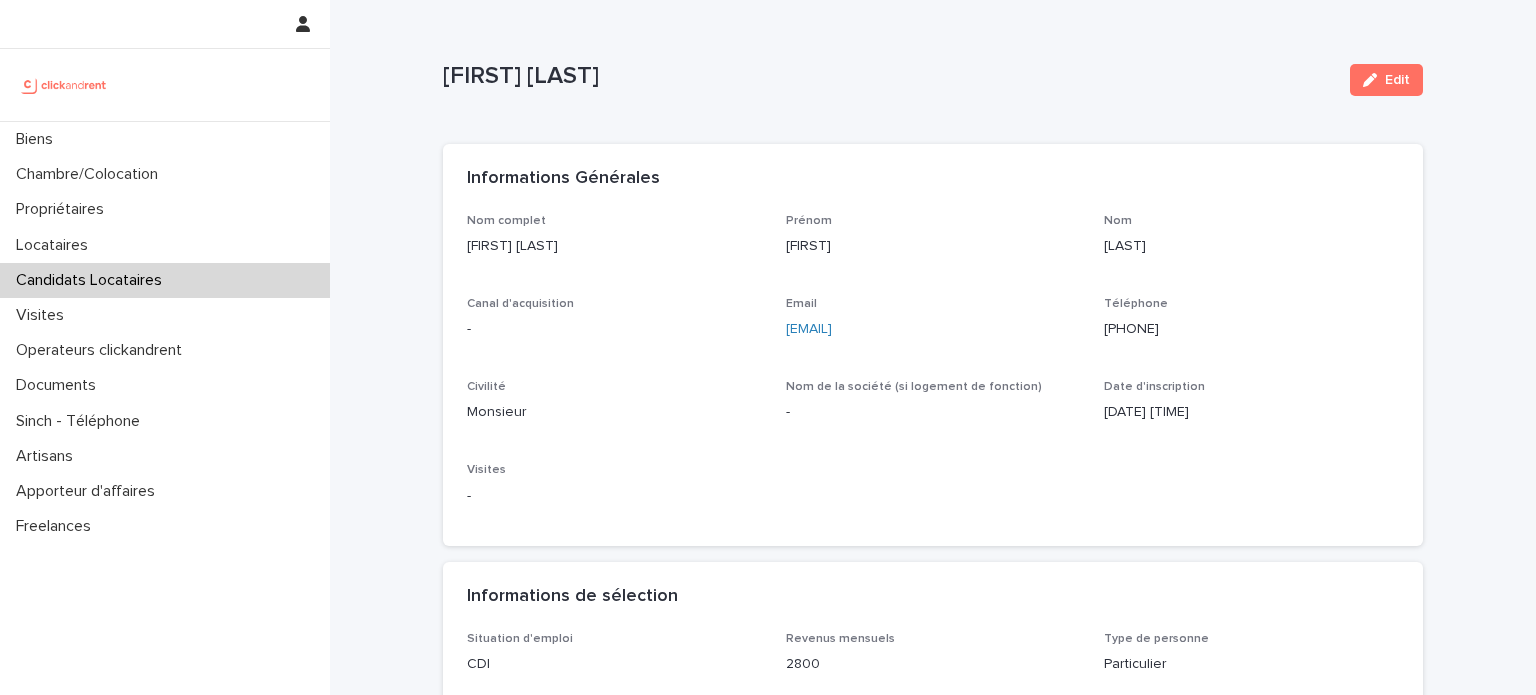 drag, startPoint x: 935, startPoint y: 329, endPoint x: 777, endPoint y: 330, distance: 158.00316 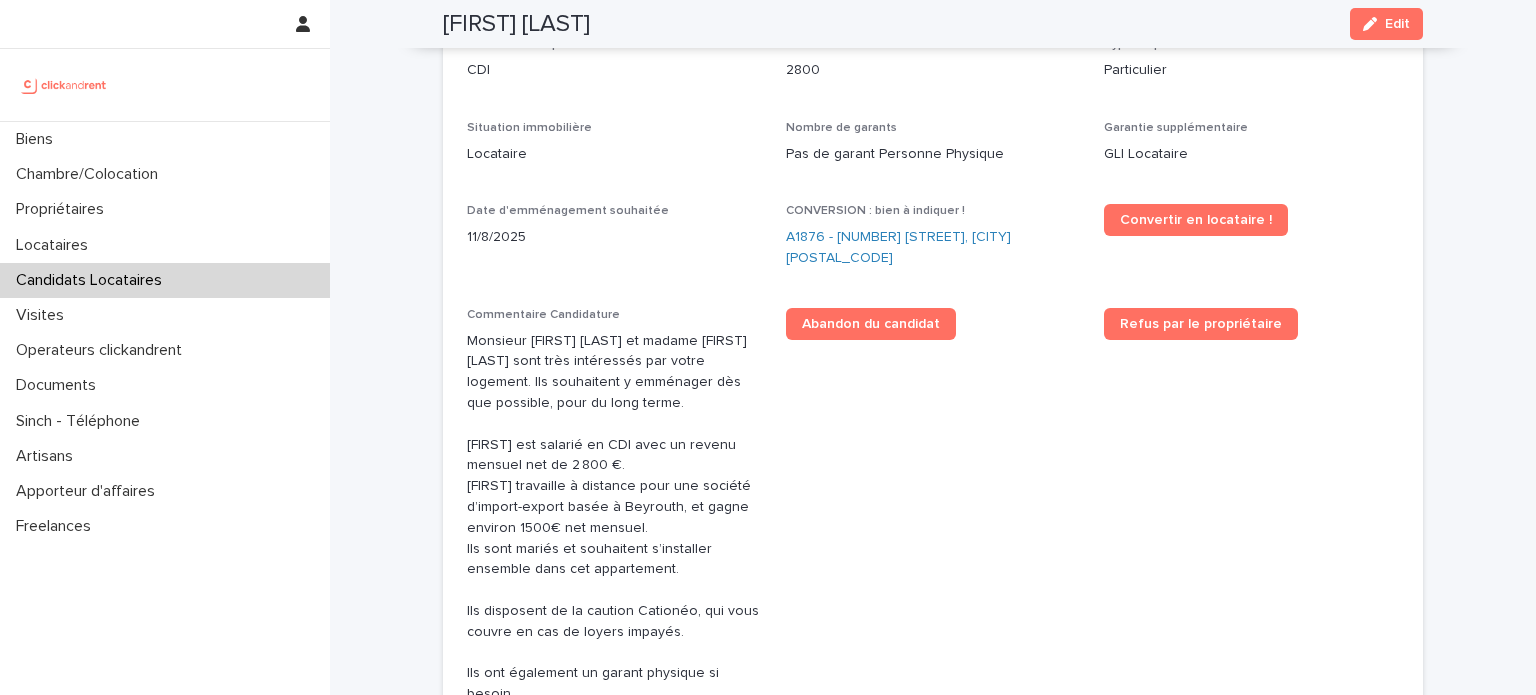 click on "Monsieur [FIRST] [LAST] et madame [FIRST] [LAST] sont très intéressés par votre logement. Ils souhaitent y emménager dès que possible, pour du long terme.
[FIRST] est salarié en CDI avec un revenu mensuel net de 2 800 €.
[FIRST] travaille à distance pour une société d’import-export basée à Beyrouth, et gagne environ 1500€ net mensuel.
Ils sont mariés et souhaitent s’installer ensemble dans cet appartement.
Ils disposent de la caution Cationéo, qui vous couvre en cas de loyers impayés.
Ils ont également un garant physique si besoin." at bounding box center (614, 518) 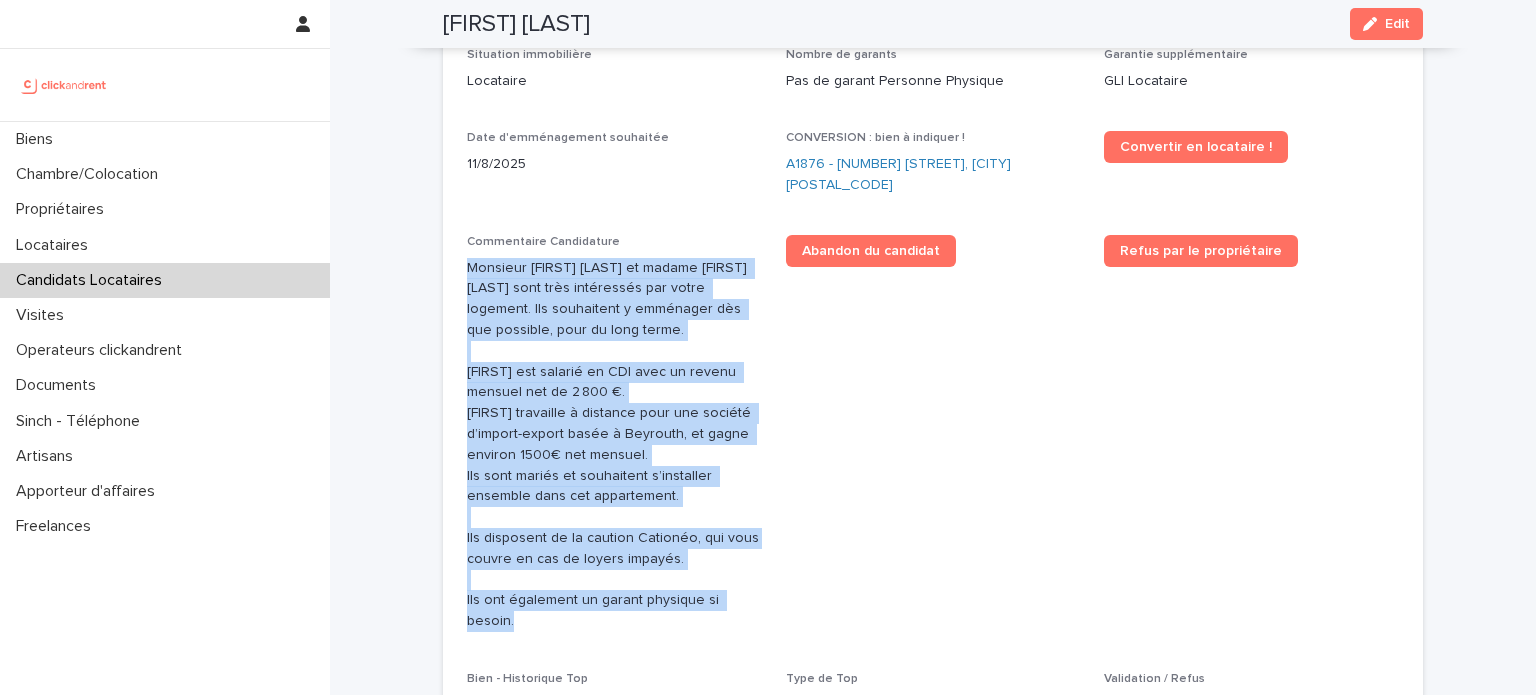 drag, startPoint x: 460, startPoint y: 240, endPoint x: 750, endPoint y: 575, distance: 443.0858 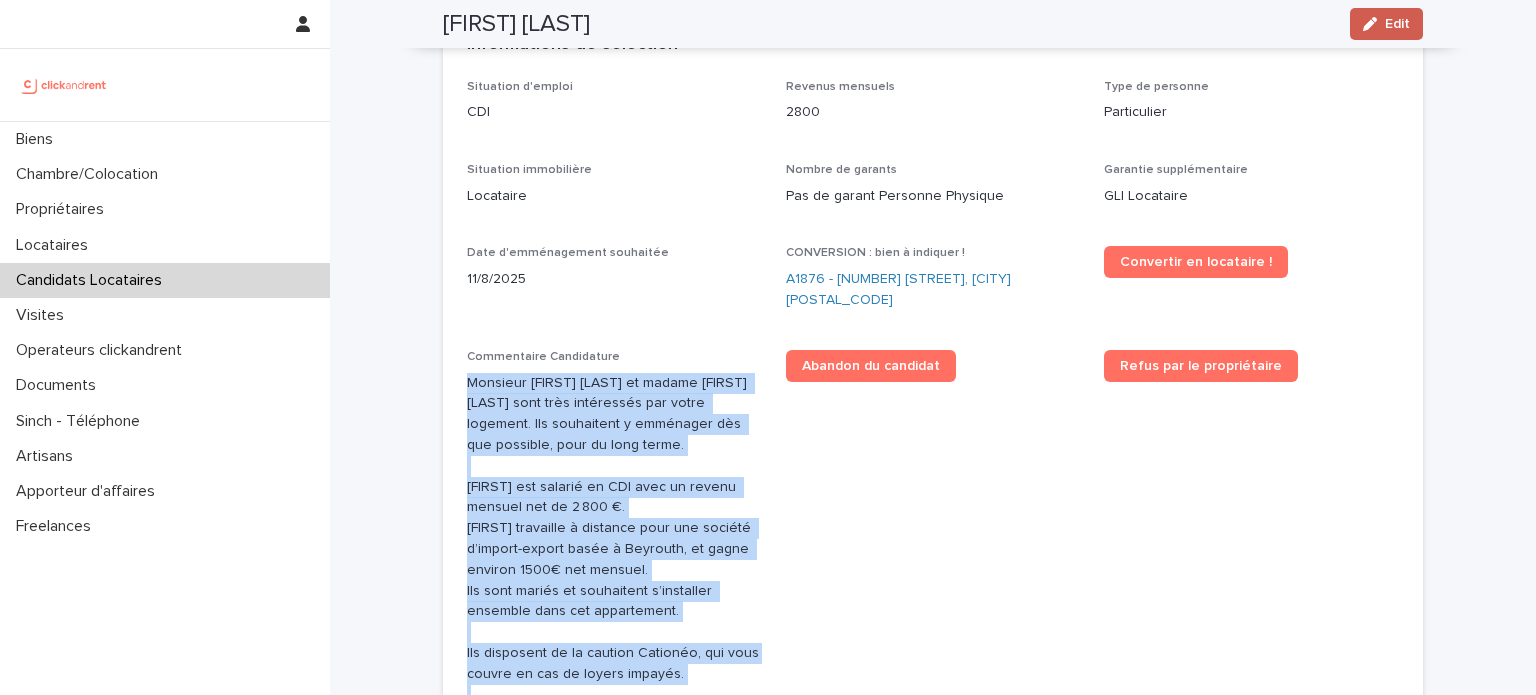 click on "Edit" at bounding box center [1397, 24] 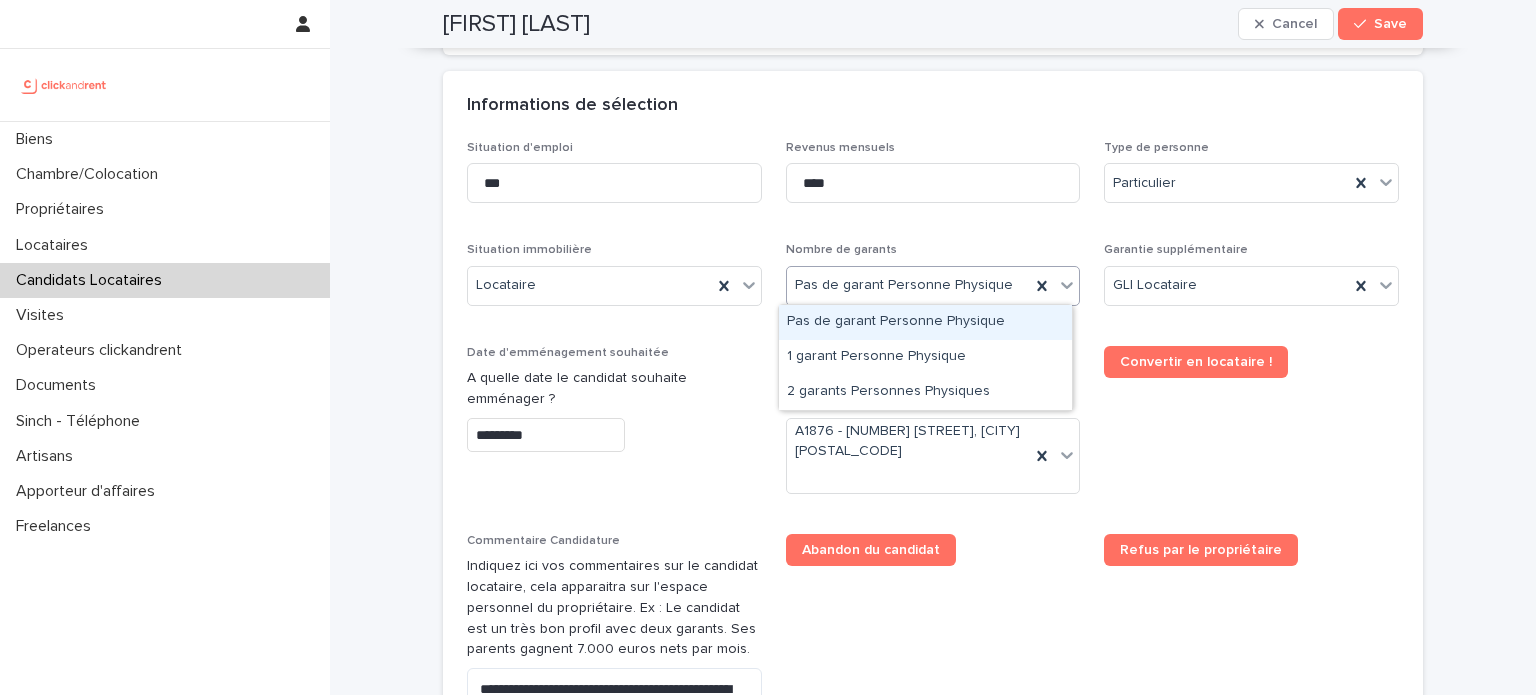 scroll, scrollTop: 682, scrollLeft: 0, axis: vertical 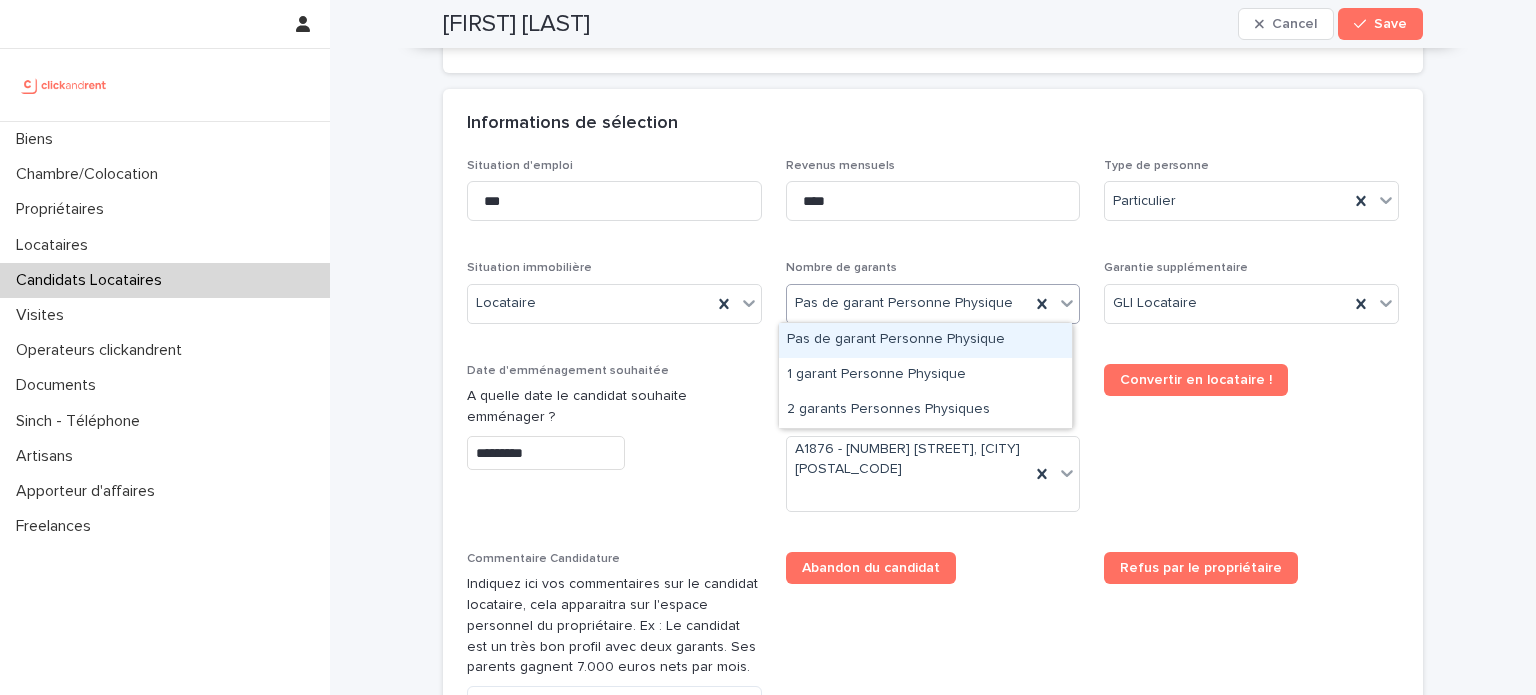 click on "Pas de garant Personne Physique" at bounding box center [925, 340] 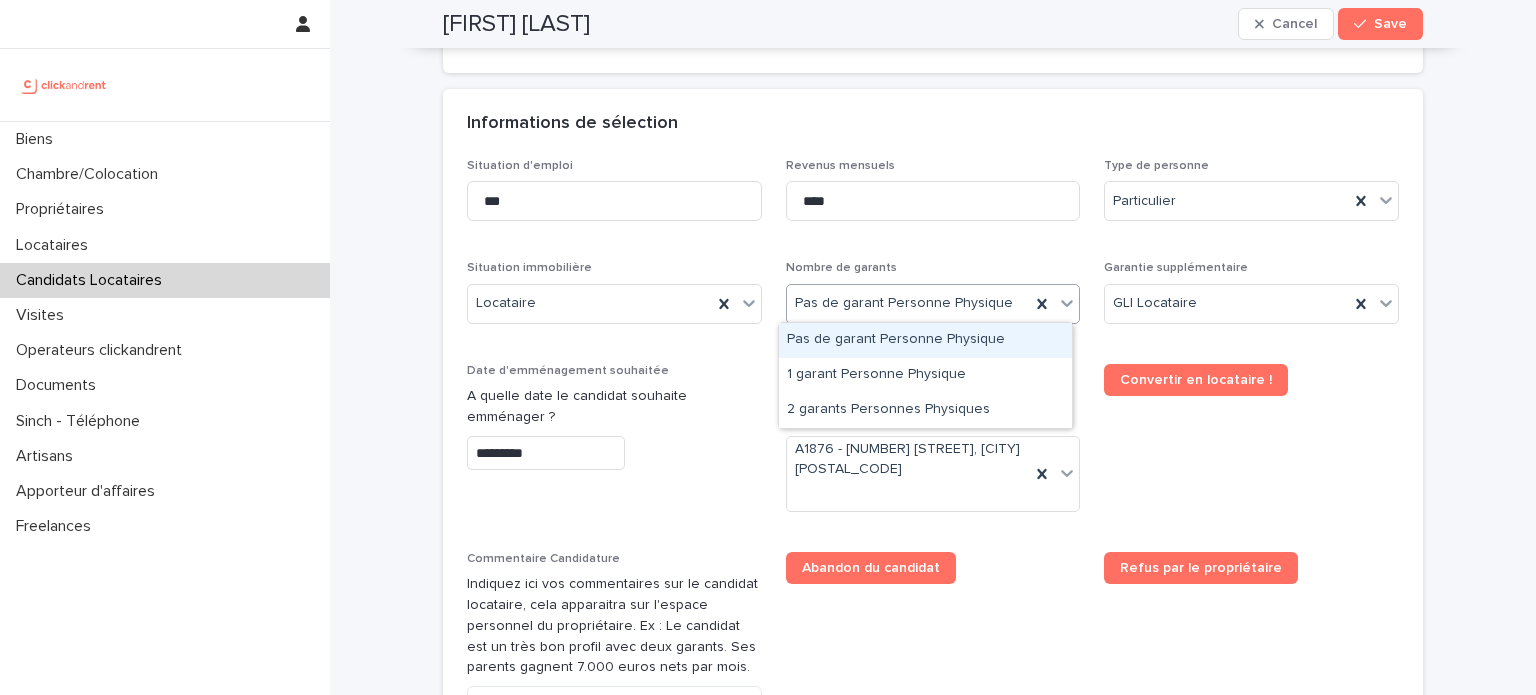click on "Pas de garant Personne Physique" at bounding box center [904, 303] 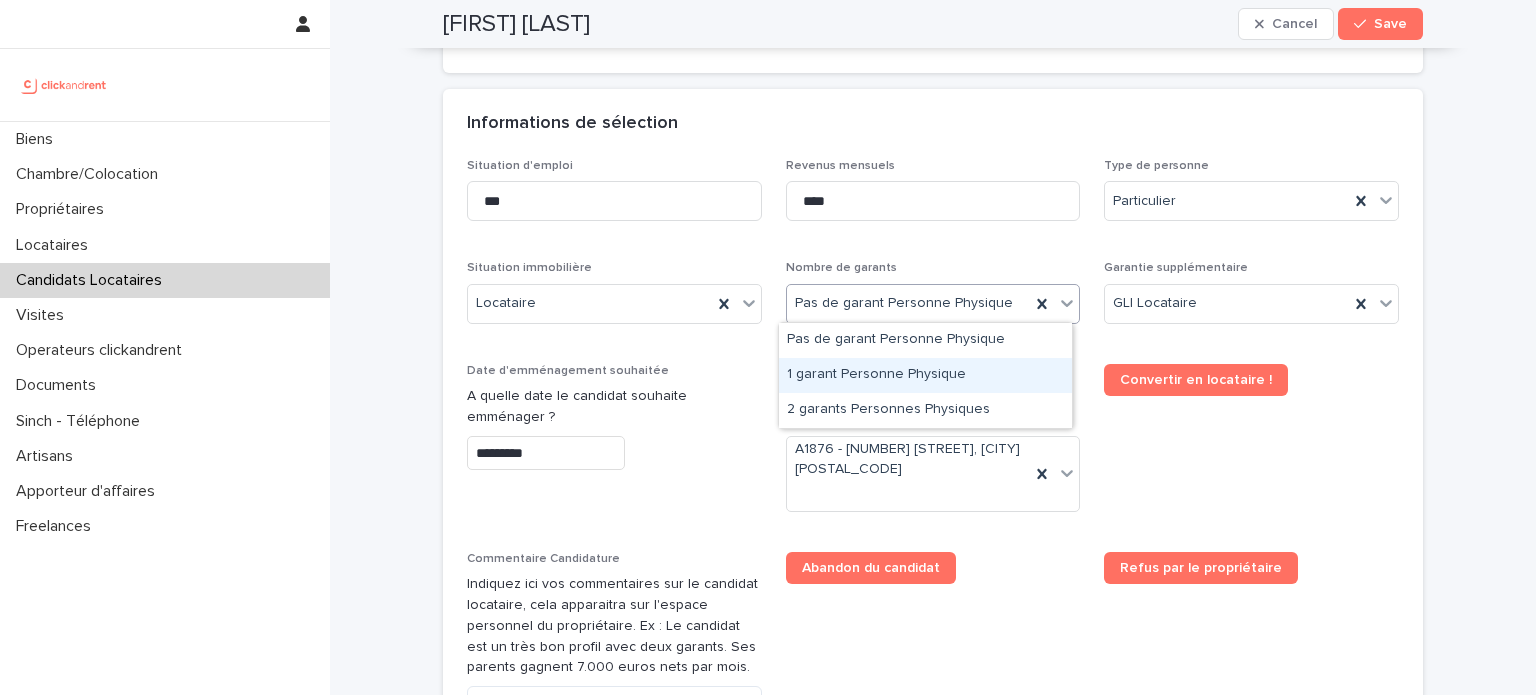 click on "1 garant Personne Physique" at bounding box center (925, 375) 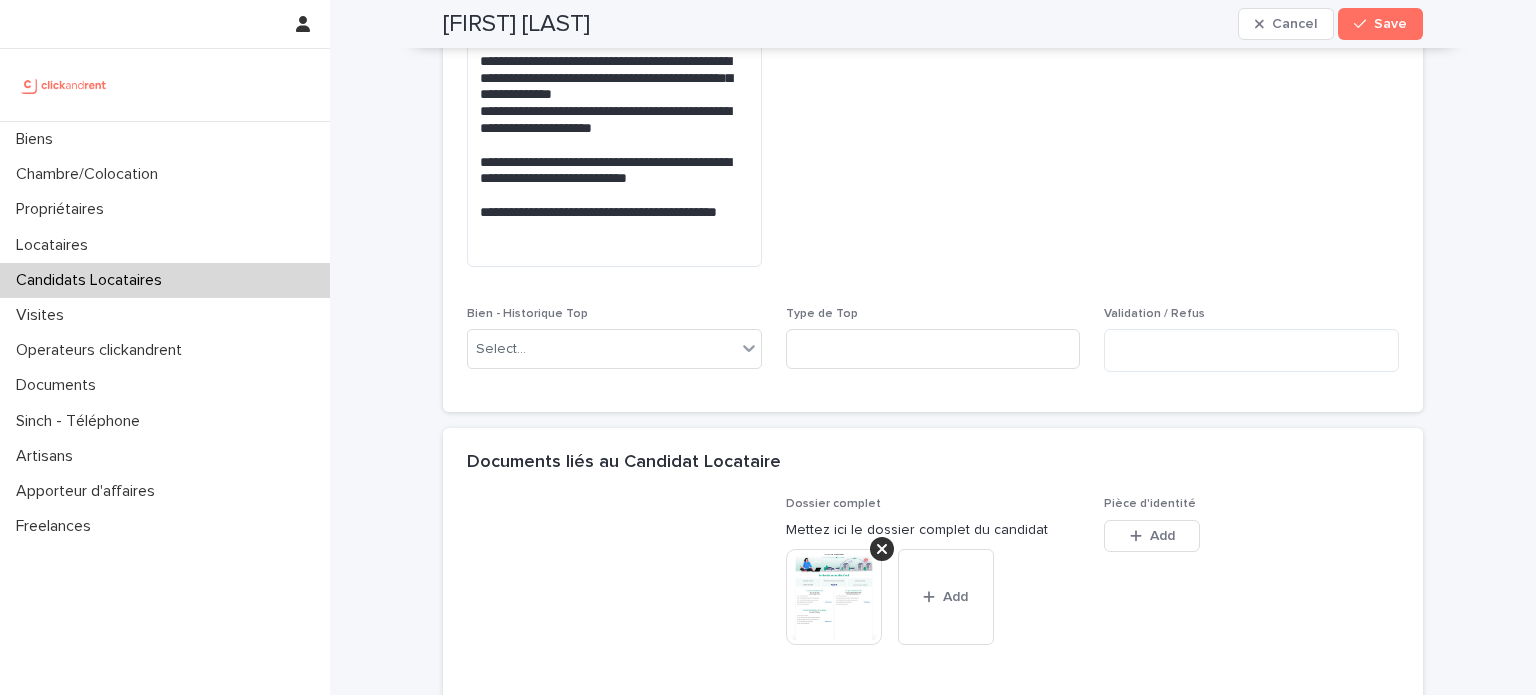 scroll, scrollTop: 1913, scrollLeft: 0, axis: vertical 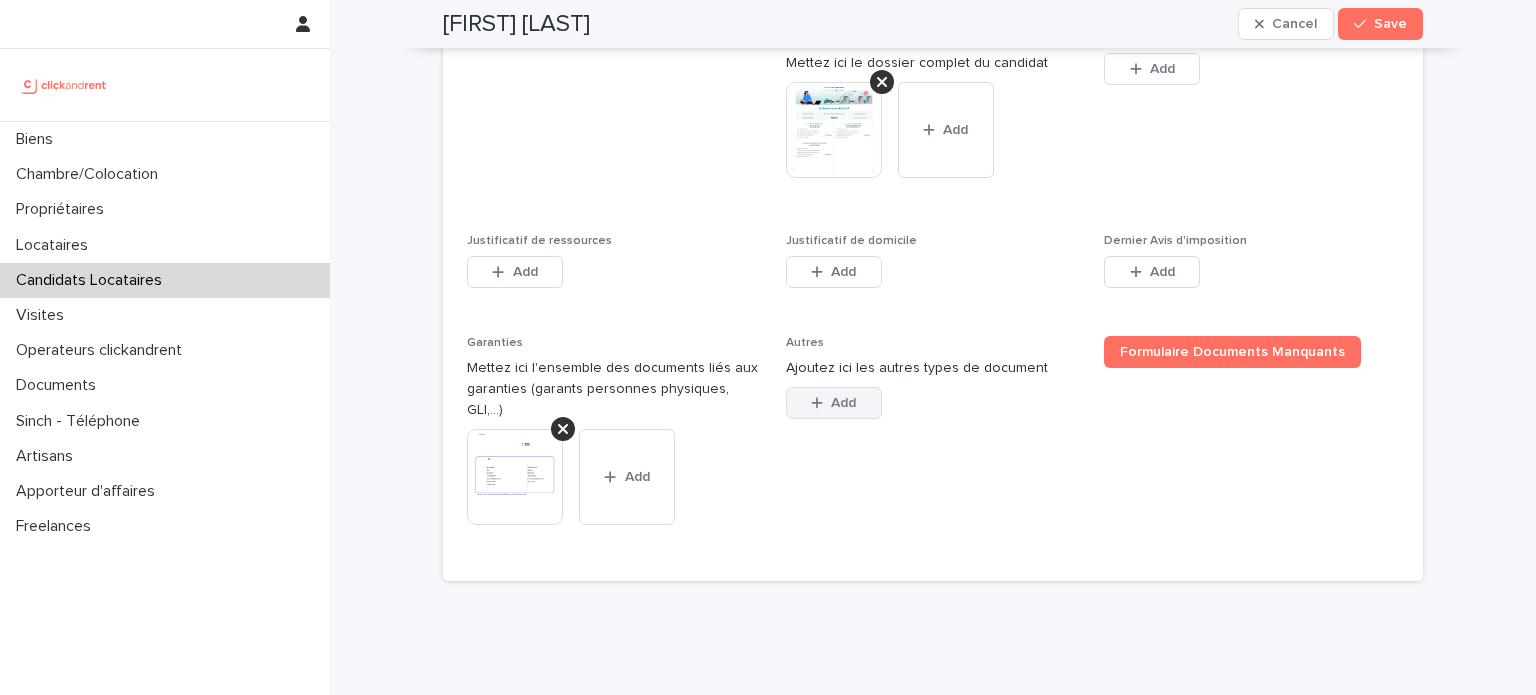 click on "Add" at bounding box center [843, 403] 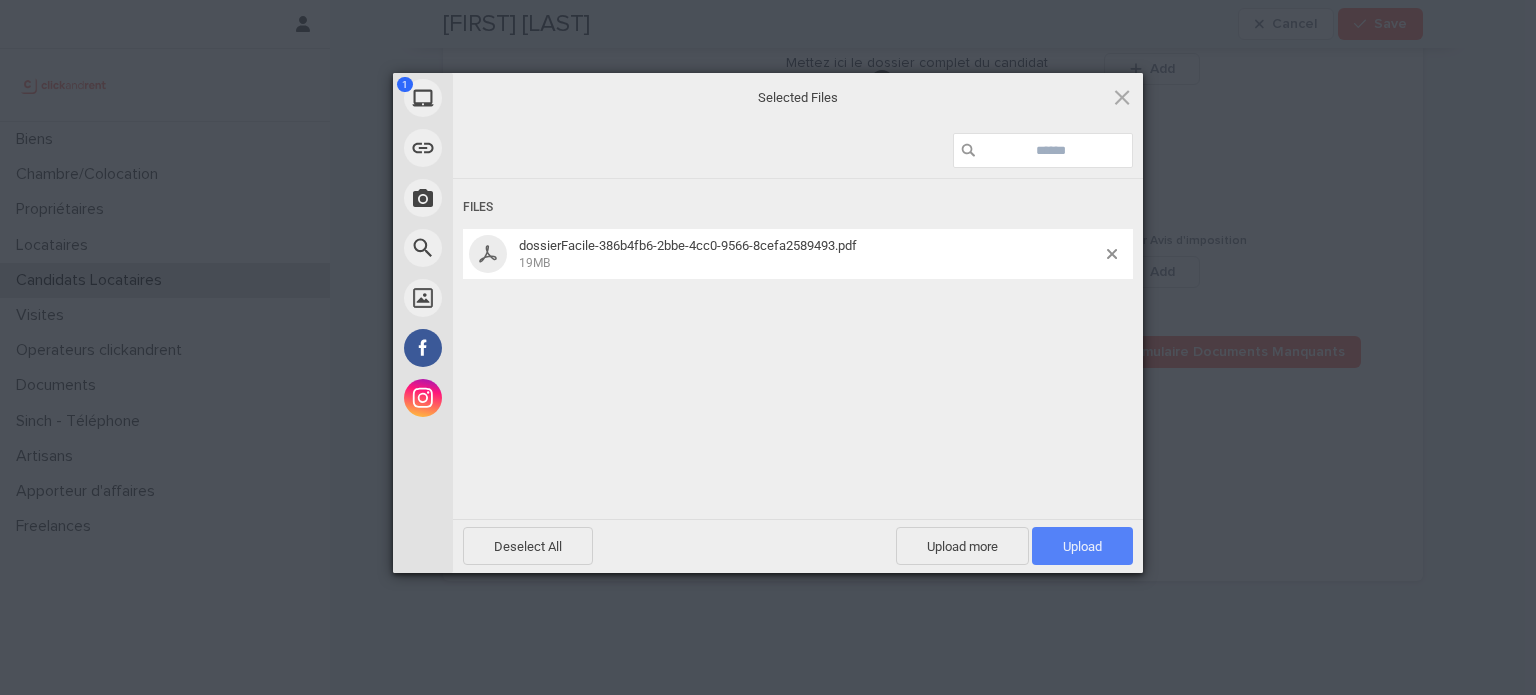 click on "Upload
1" at bounding box center (1082, 546) 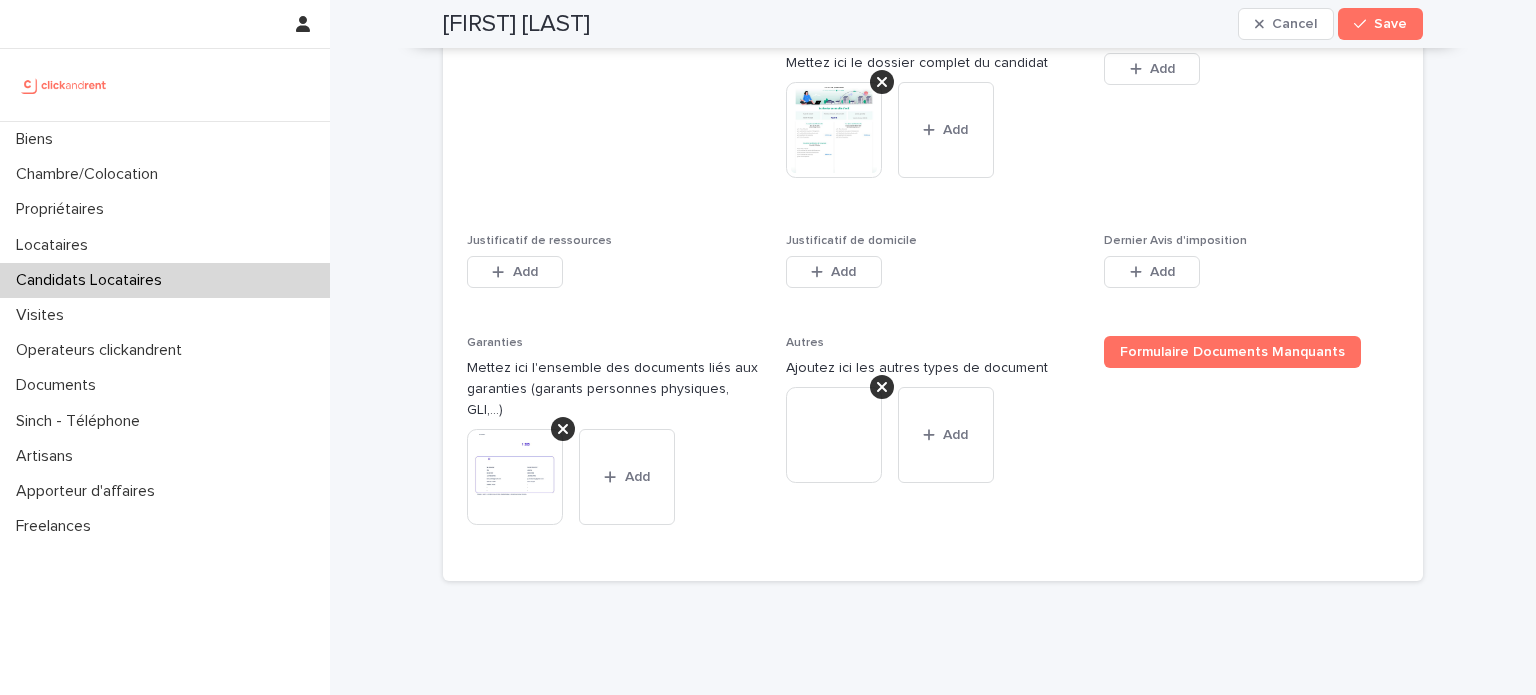 click on "Save" at bounding box center [1390, 24] 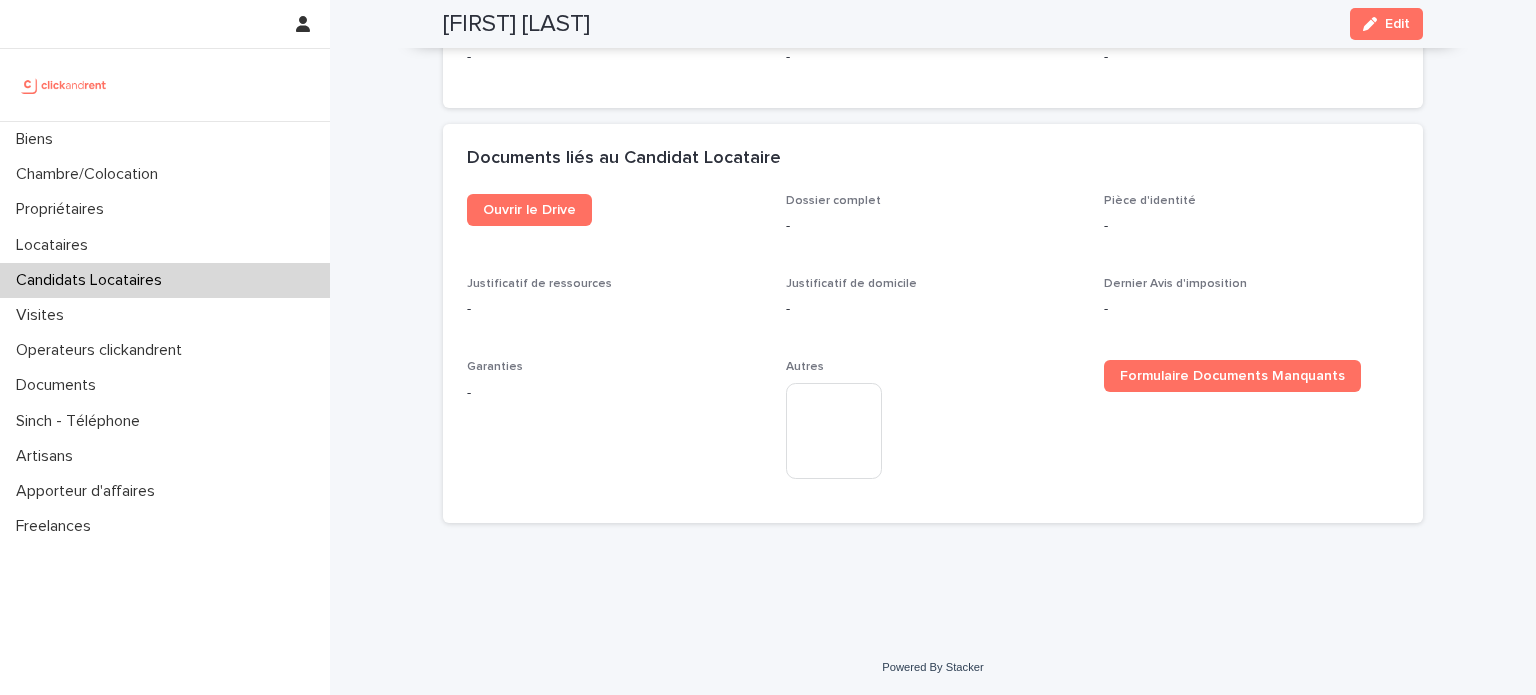 scroll, scrollTop: 1272, scrollLeft: 0, axis: vertical 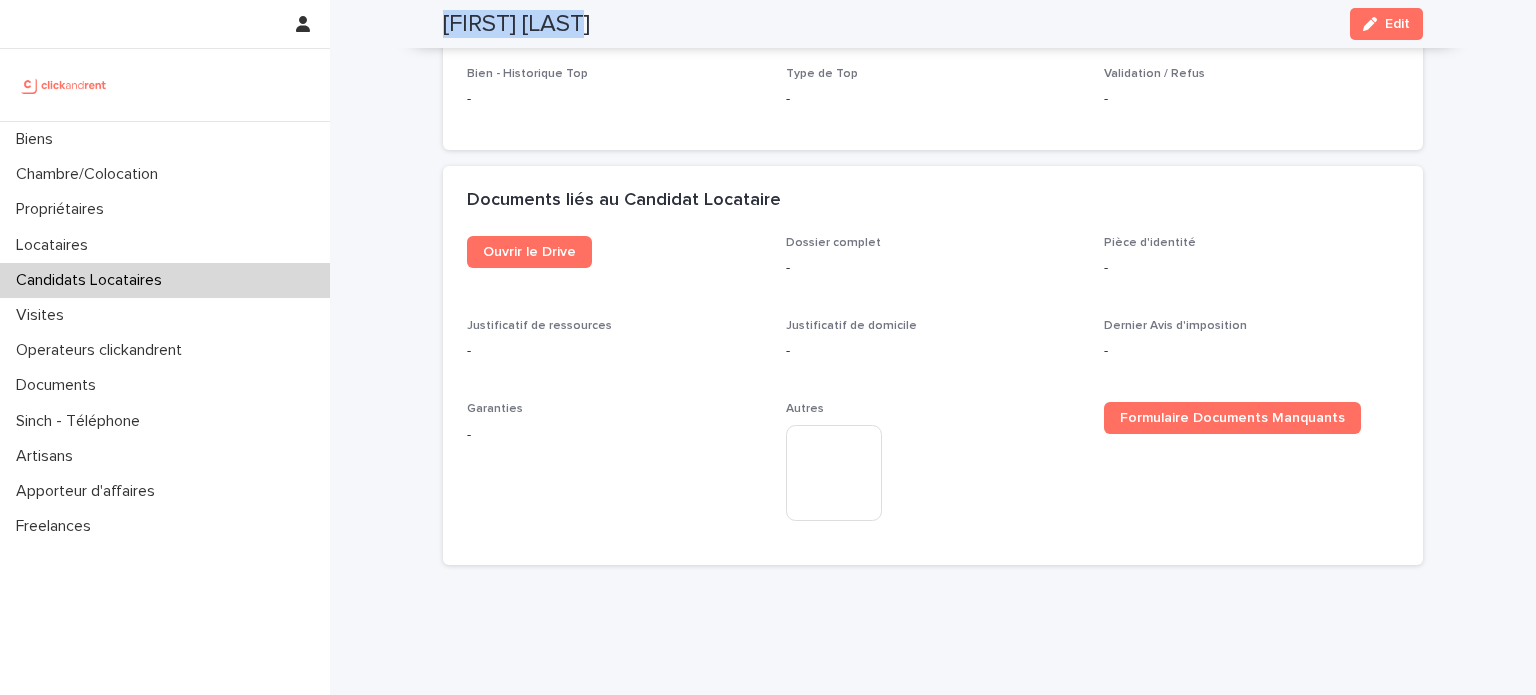 drag, startPoint x: 589, startPoint y: 23, endPoint x: 435, endPoint y: 25, distance: 154.01299 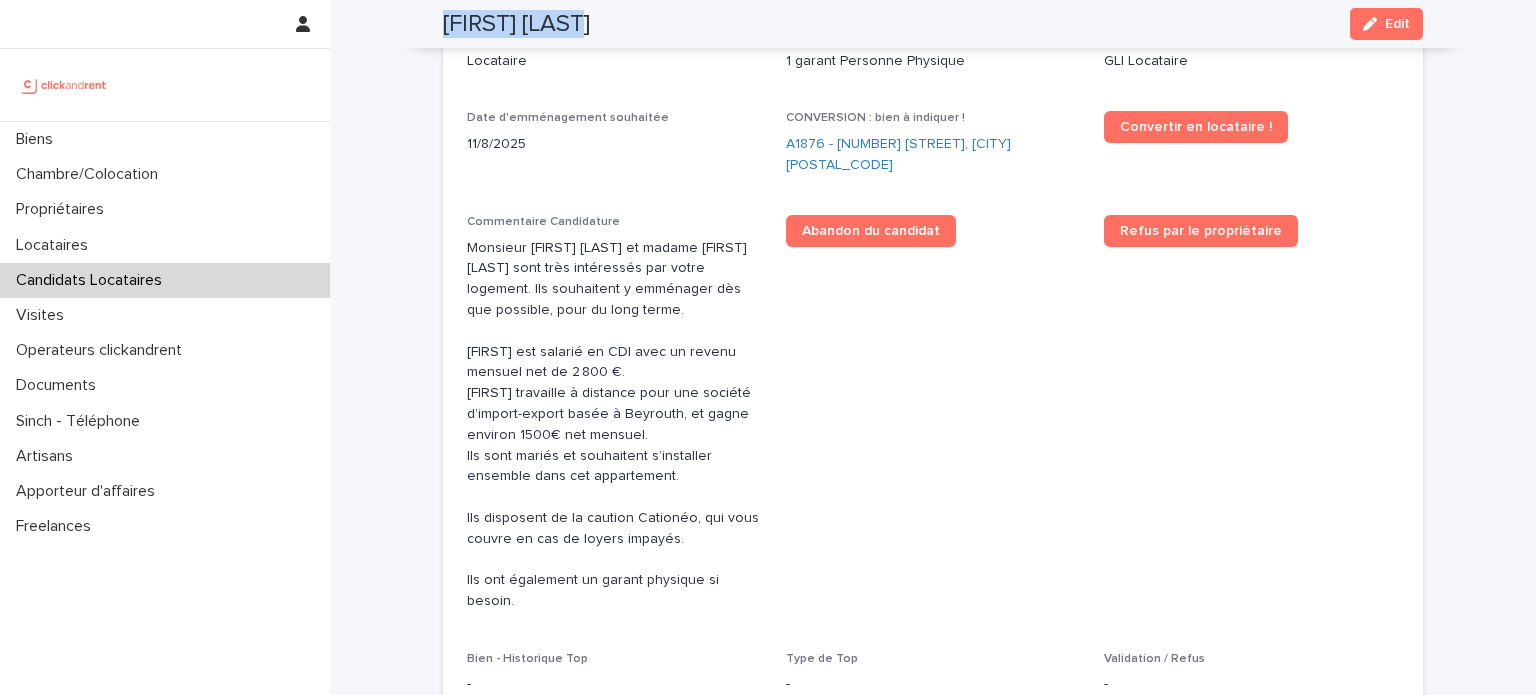 scroll, scrollTop: 683, scrollLeft: 0, axis: vertical 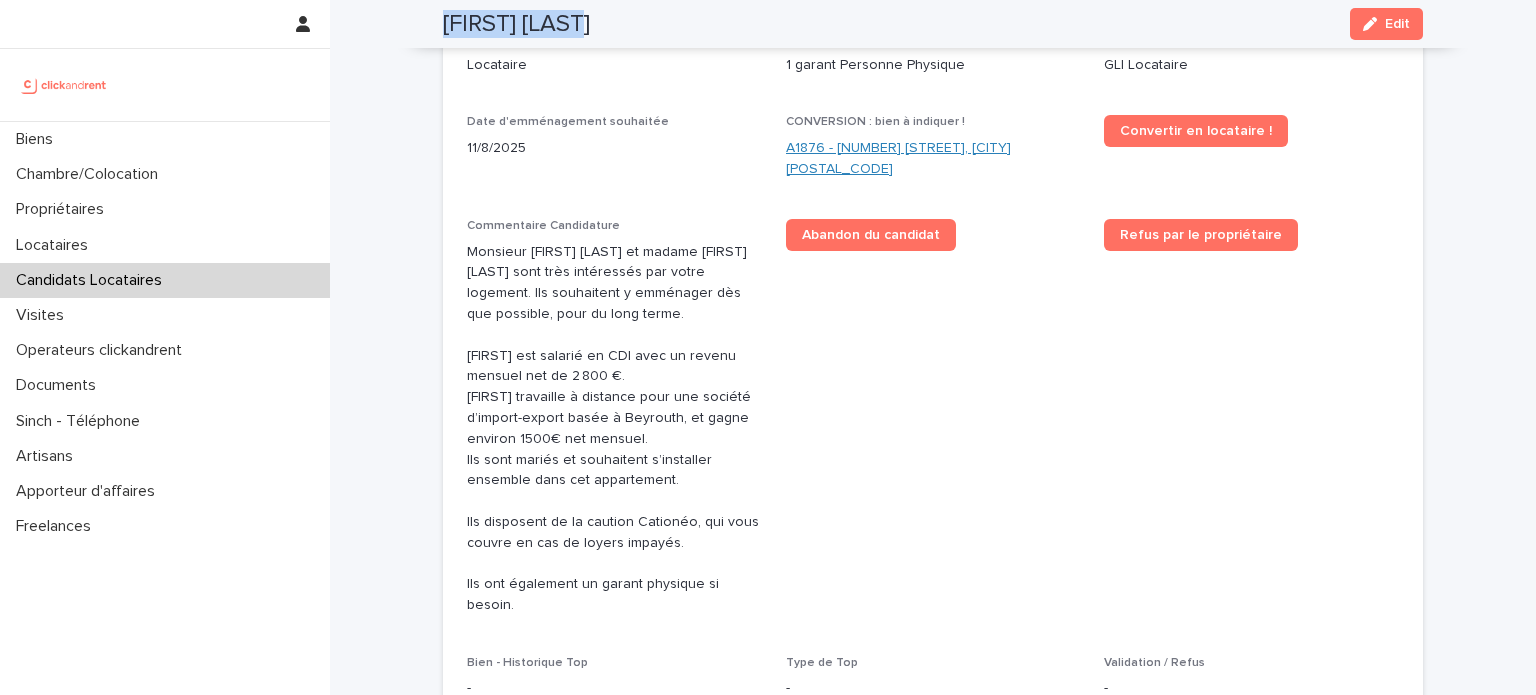 click on "A1876 - [NUMBER] [STREET], [CITY] [POSTAL_CODE]" at bounding box center [933, 159] 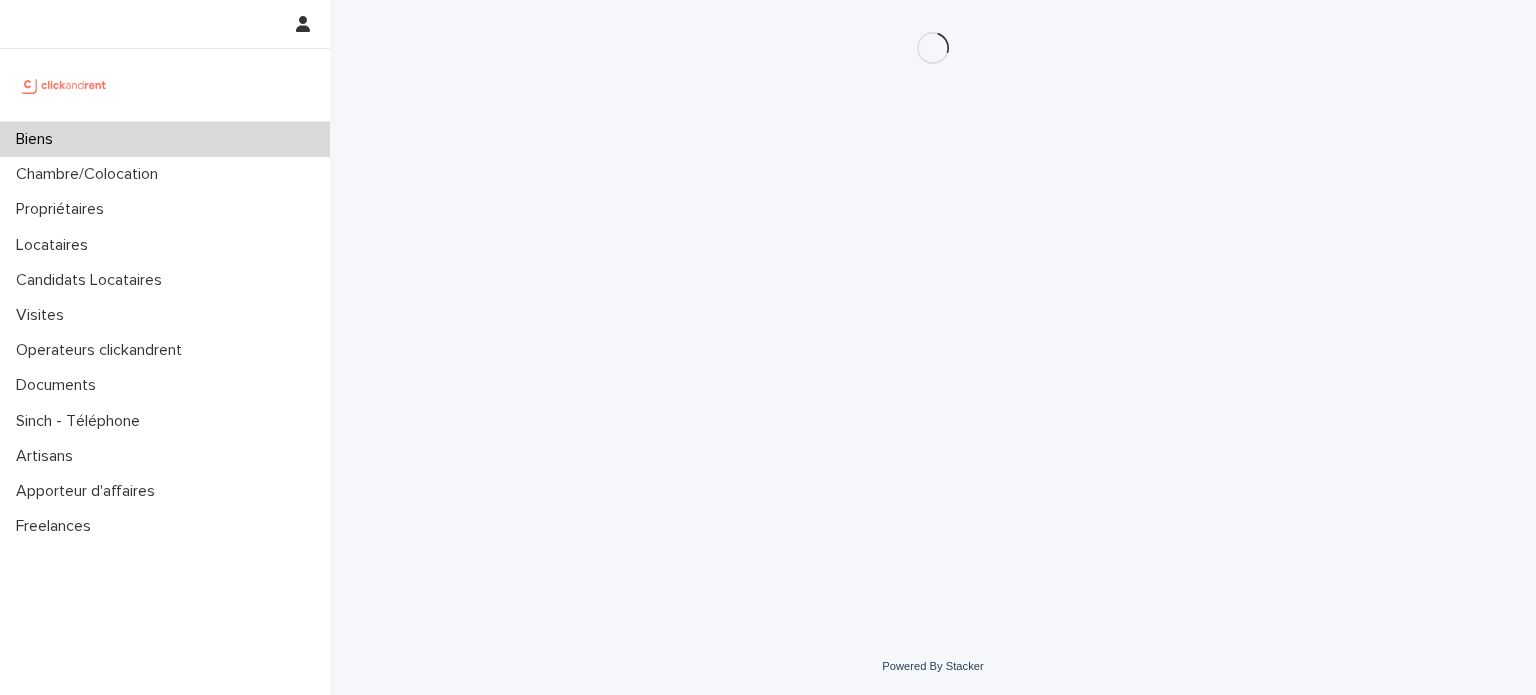 scroll, scrollTop: 0, scrollLeft: 0, axis: both 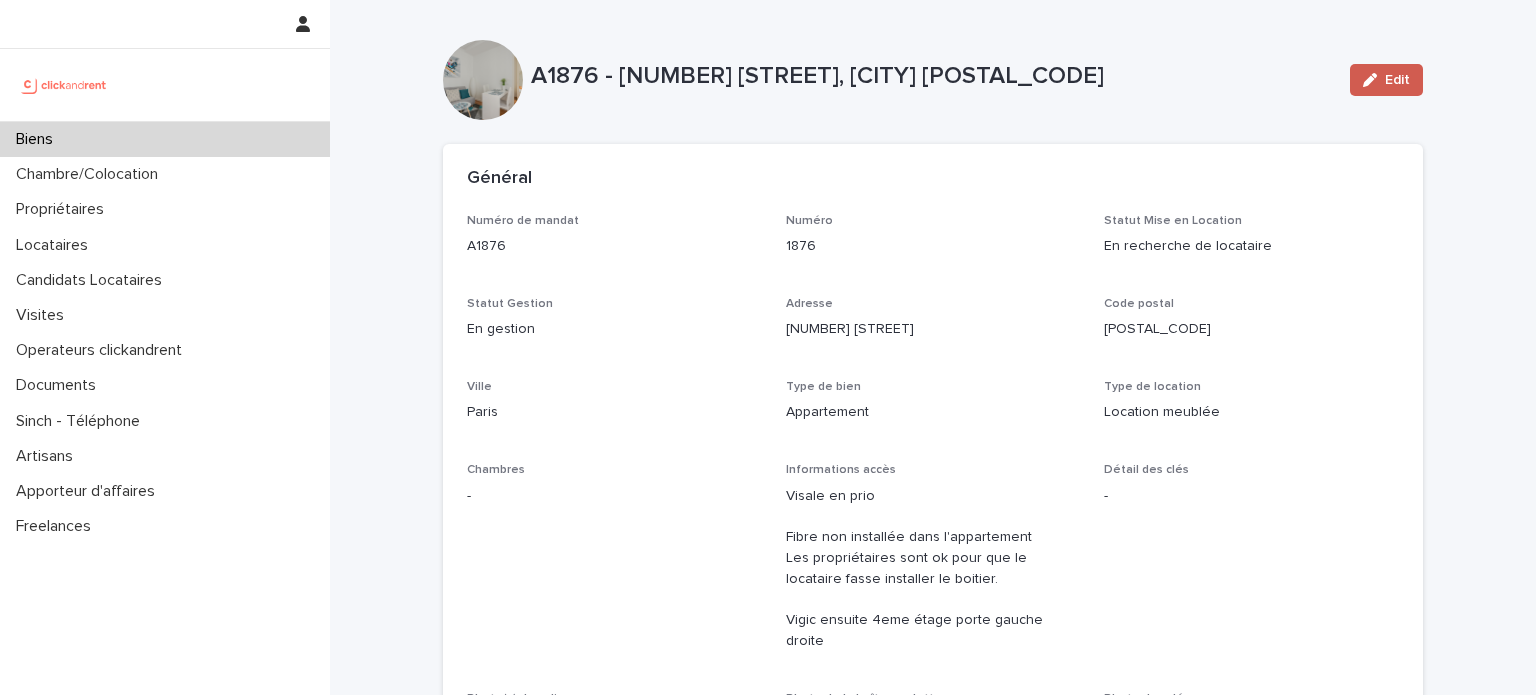click on "Edit" at bounding box center [1386, 80] 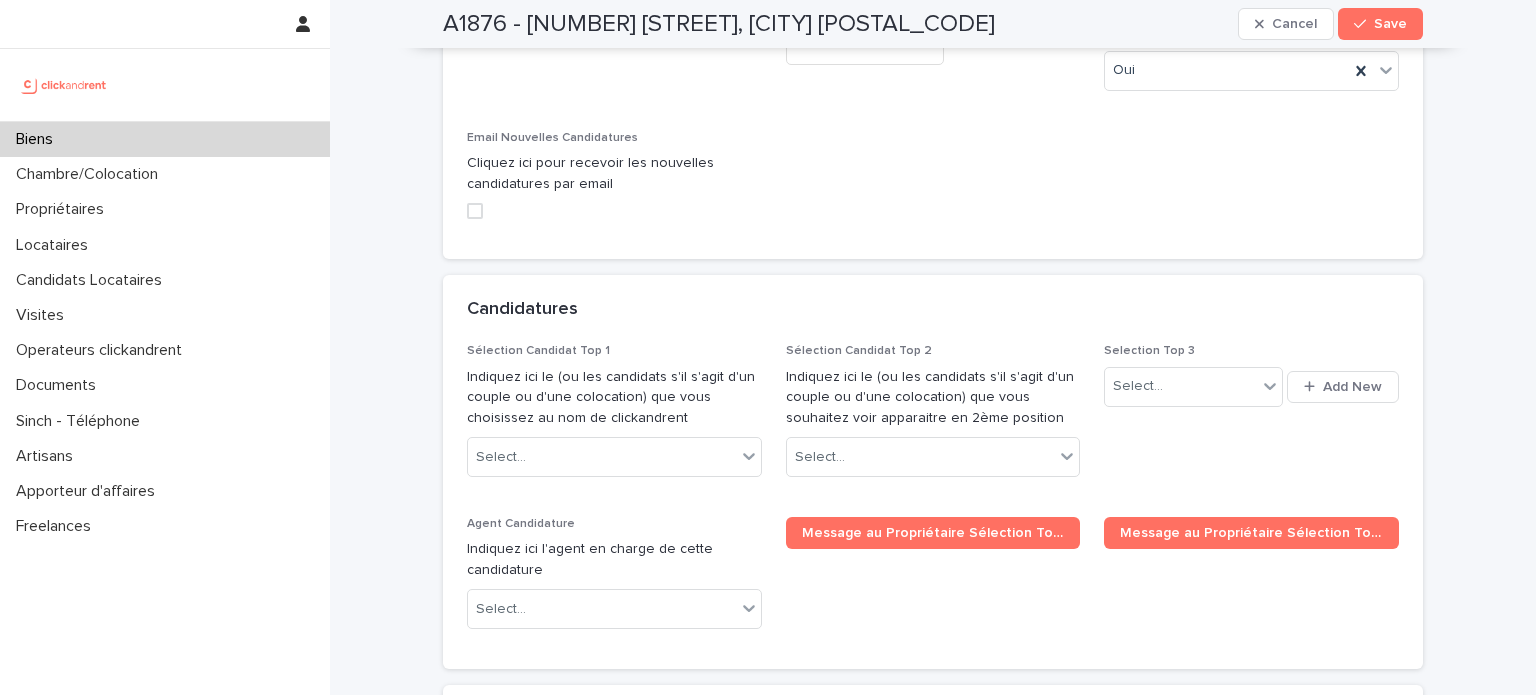 scroll, scrollTop: 9504, scrollLeft: 0, axis: vertical 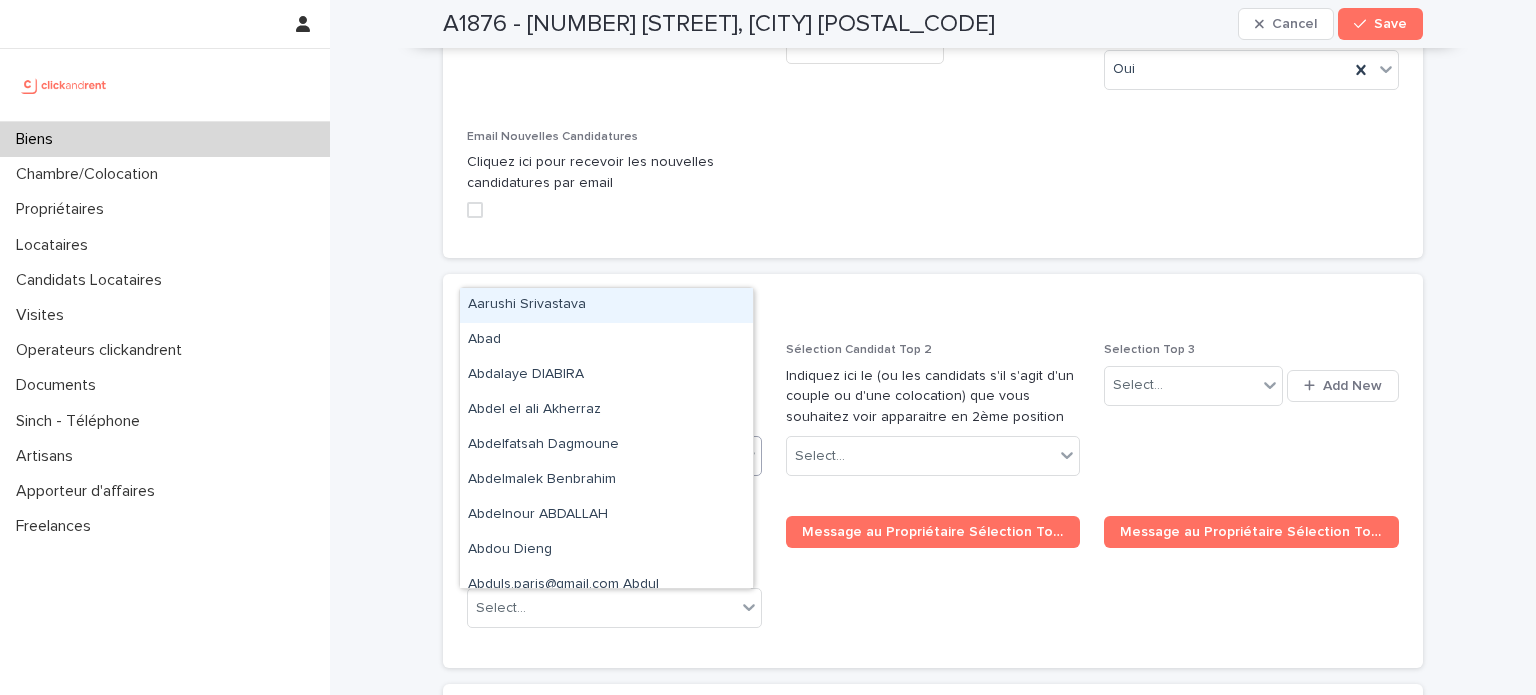click on "Select..." at bounding box center [602, 456] 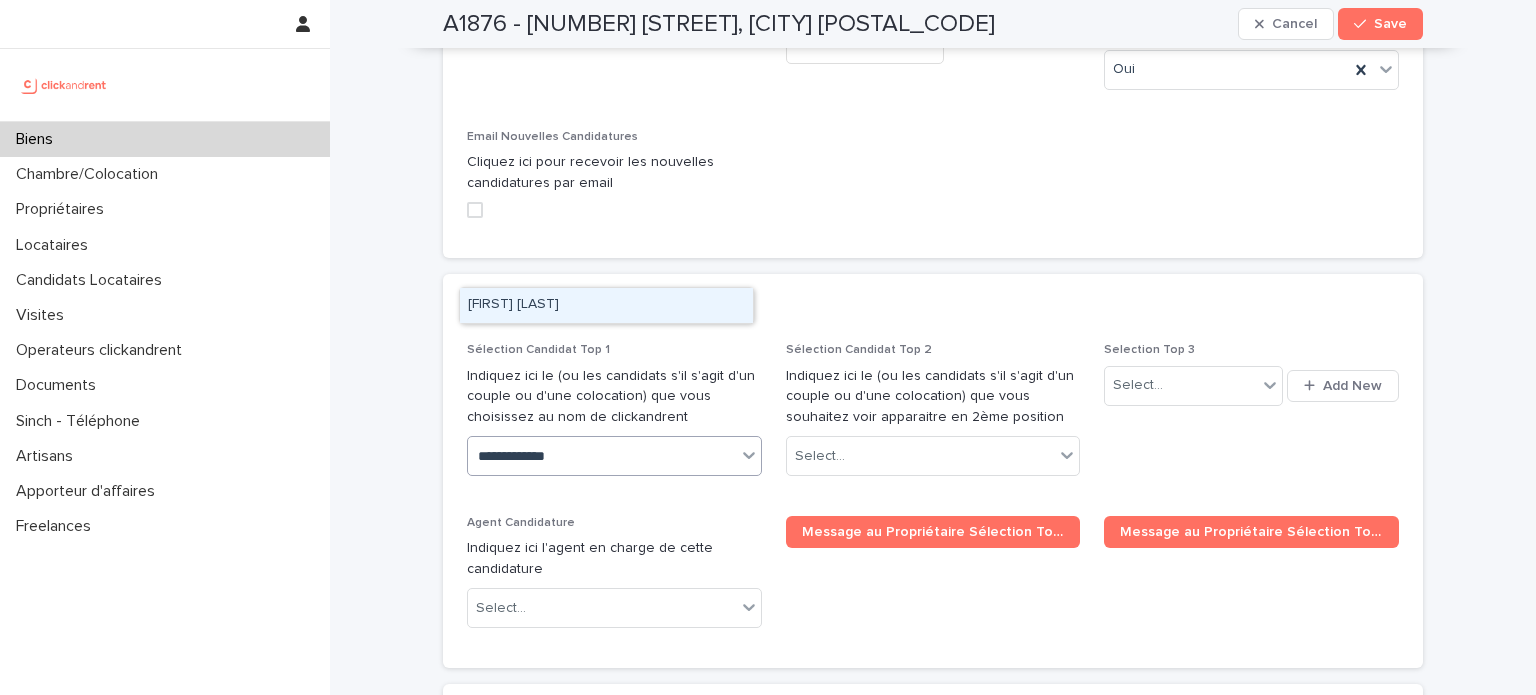 click on "[FIRST] [LAST]" at bounding box center [606, 305] 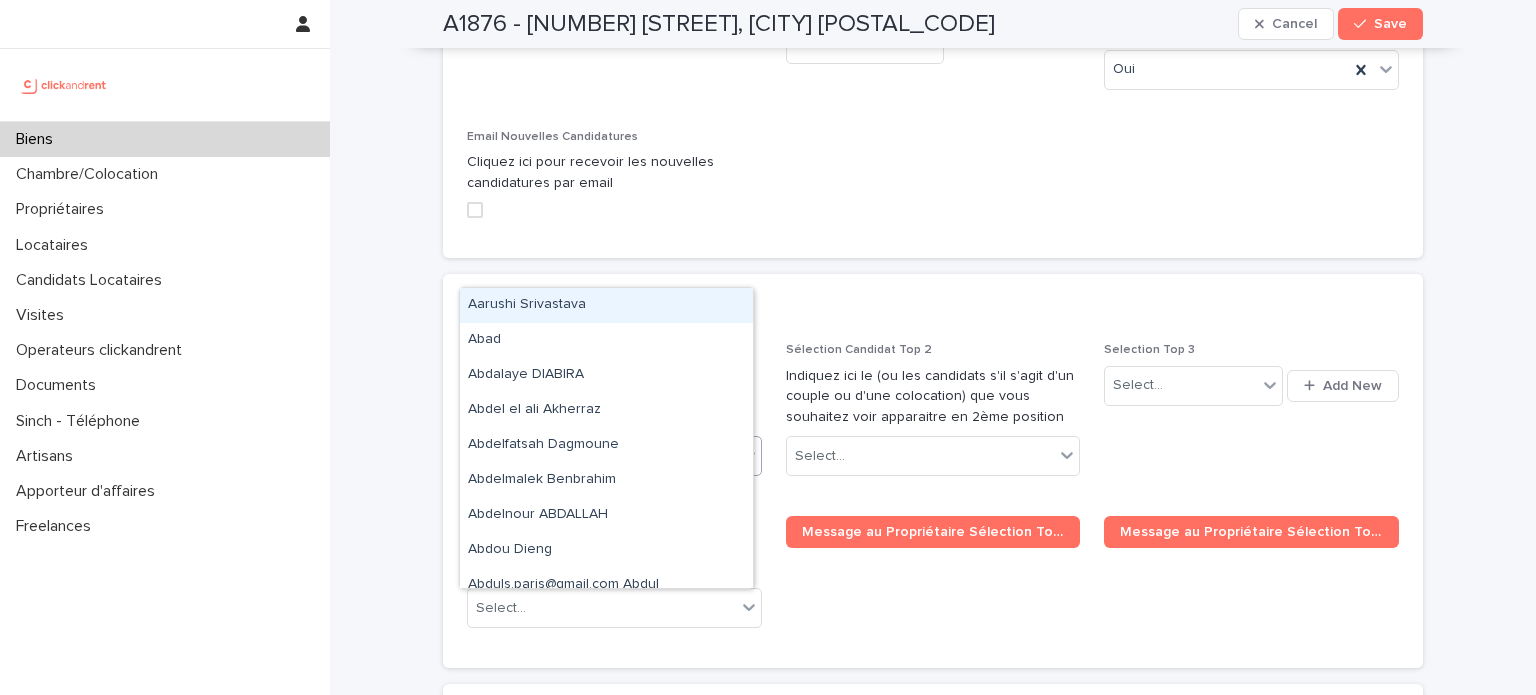 click on "[FIRST] [LAST]" at bounding box center (590, 456) 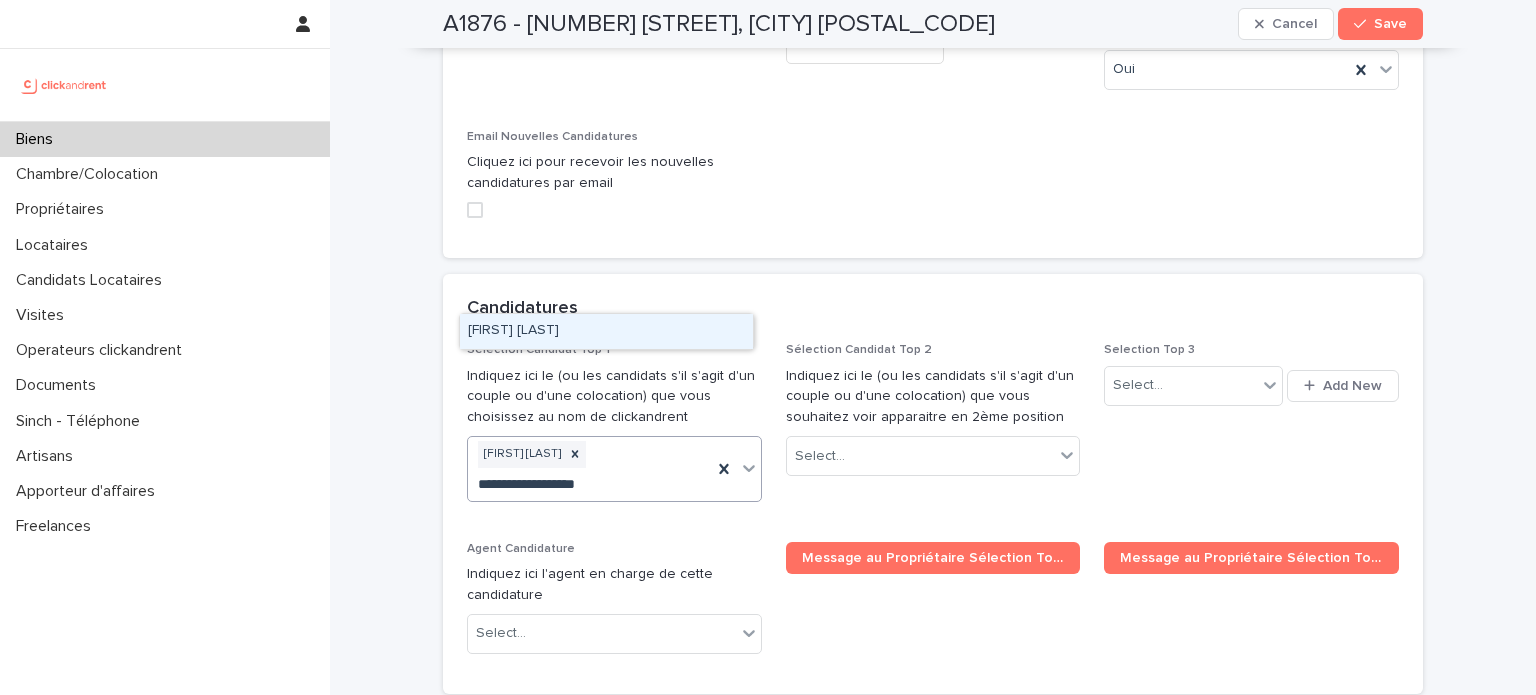 click on "[FIRST] [LAST]" at bounding box center (606, 331) 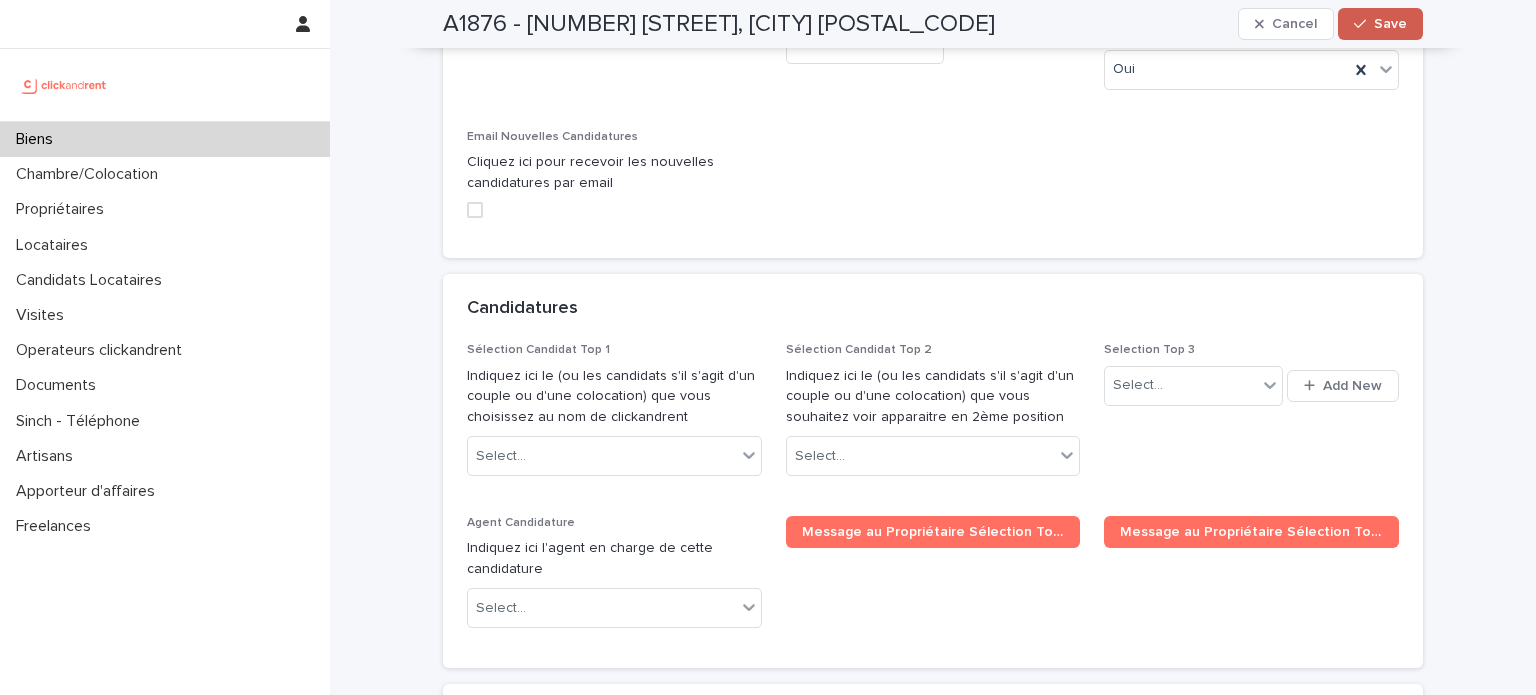 click on "Save" at bounding box center (1380, 24) 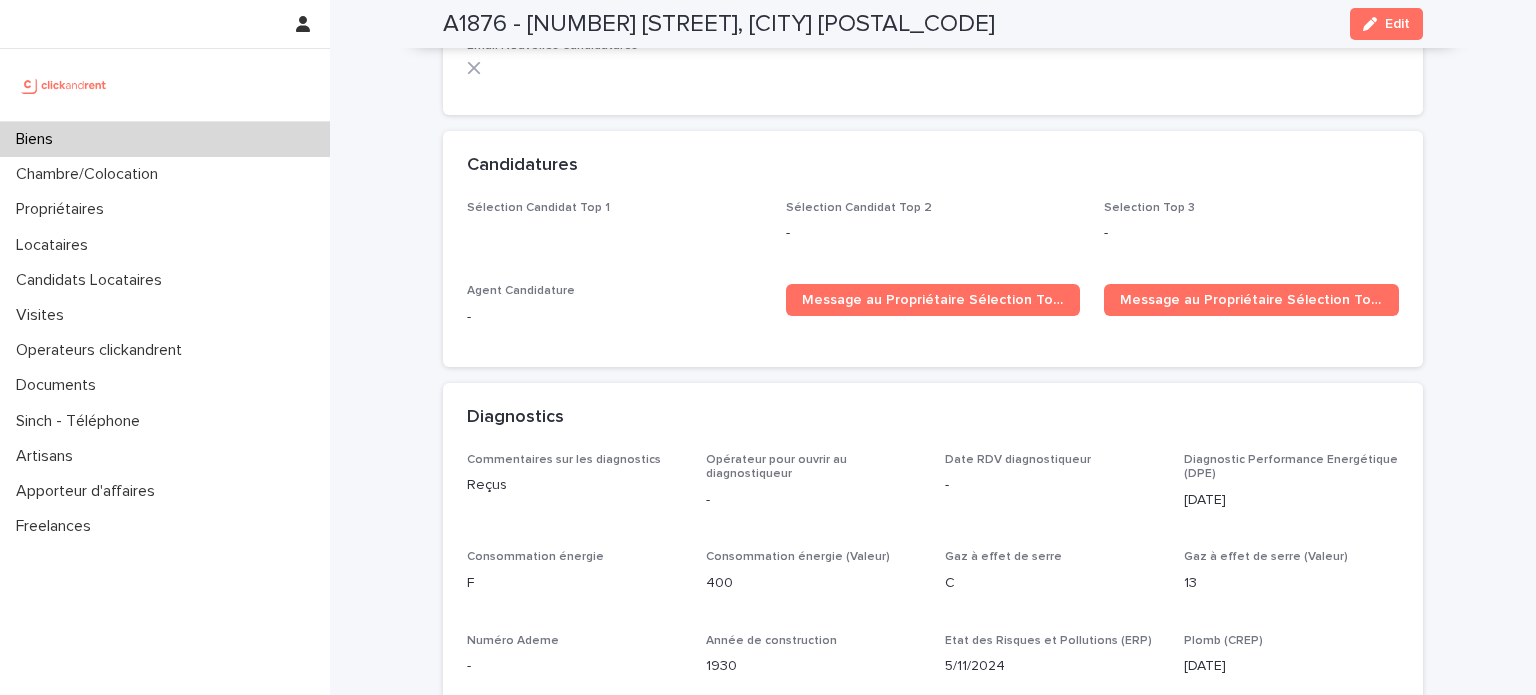 scroll, scrollTop: 5975, scrollLeft: 0, axis: vertical 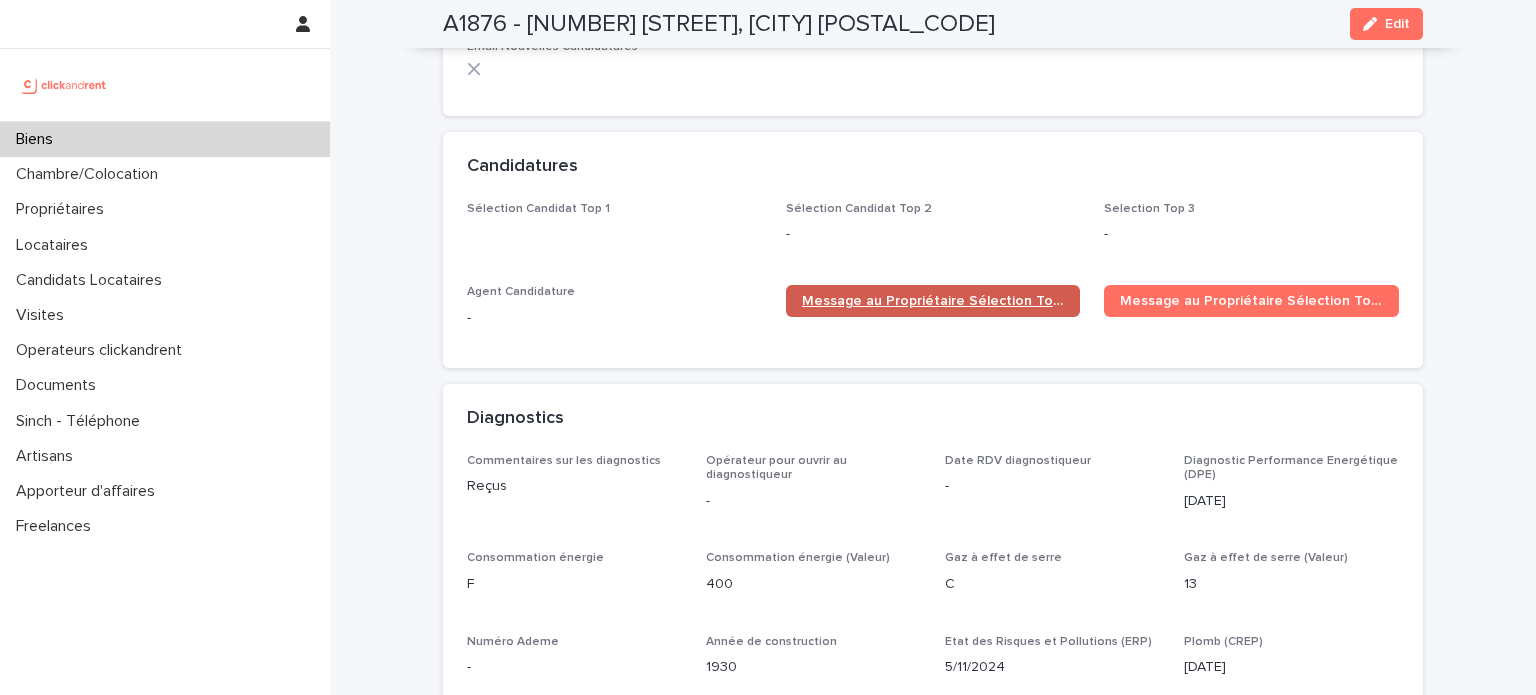 click on "Message au Propriétaire Sélection Top 1" at bounding box center [933, 301] 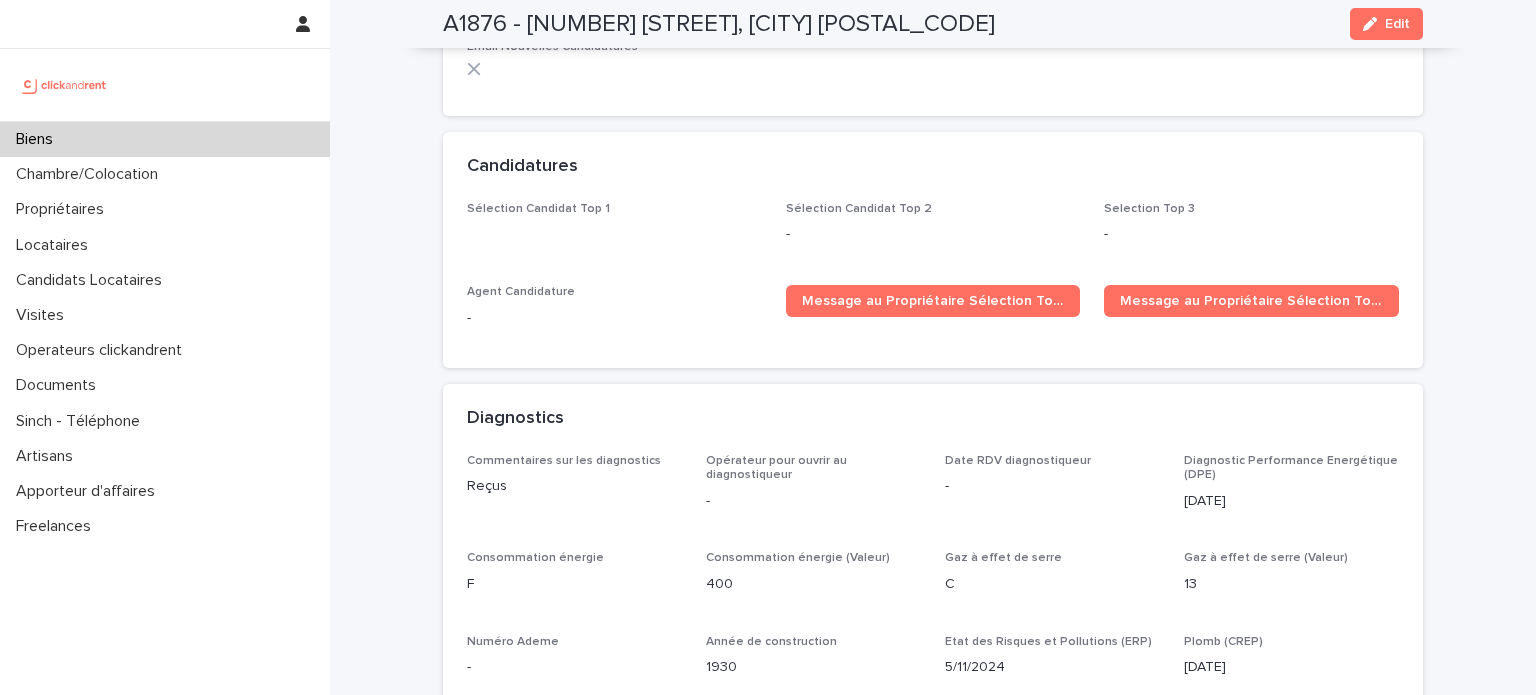 click on "Biens" at bounding box center (165, 139) 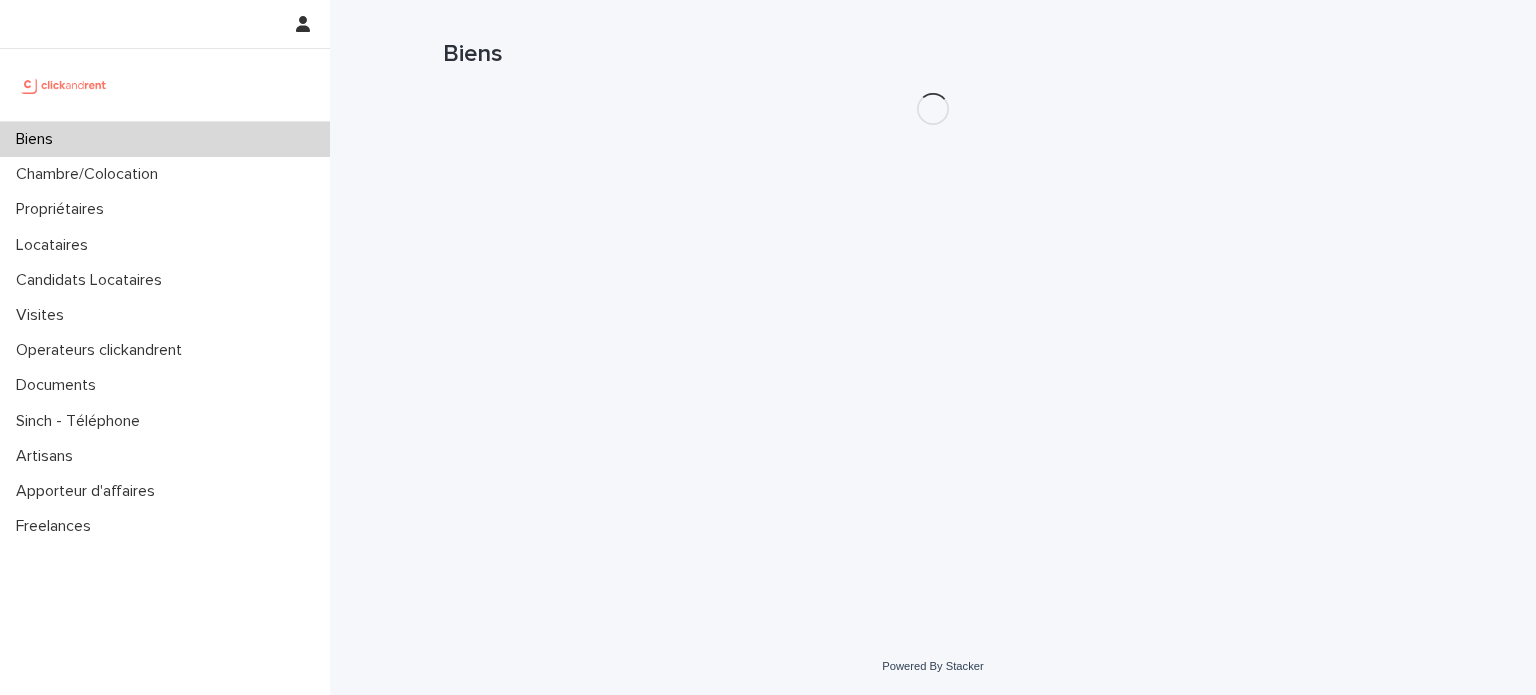 scroll, scrollTop: 0, scrollLeft: 0, axis: both 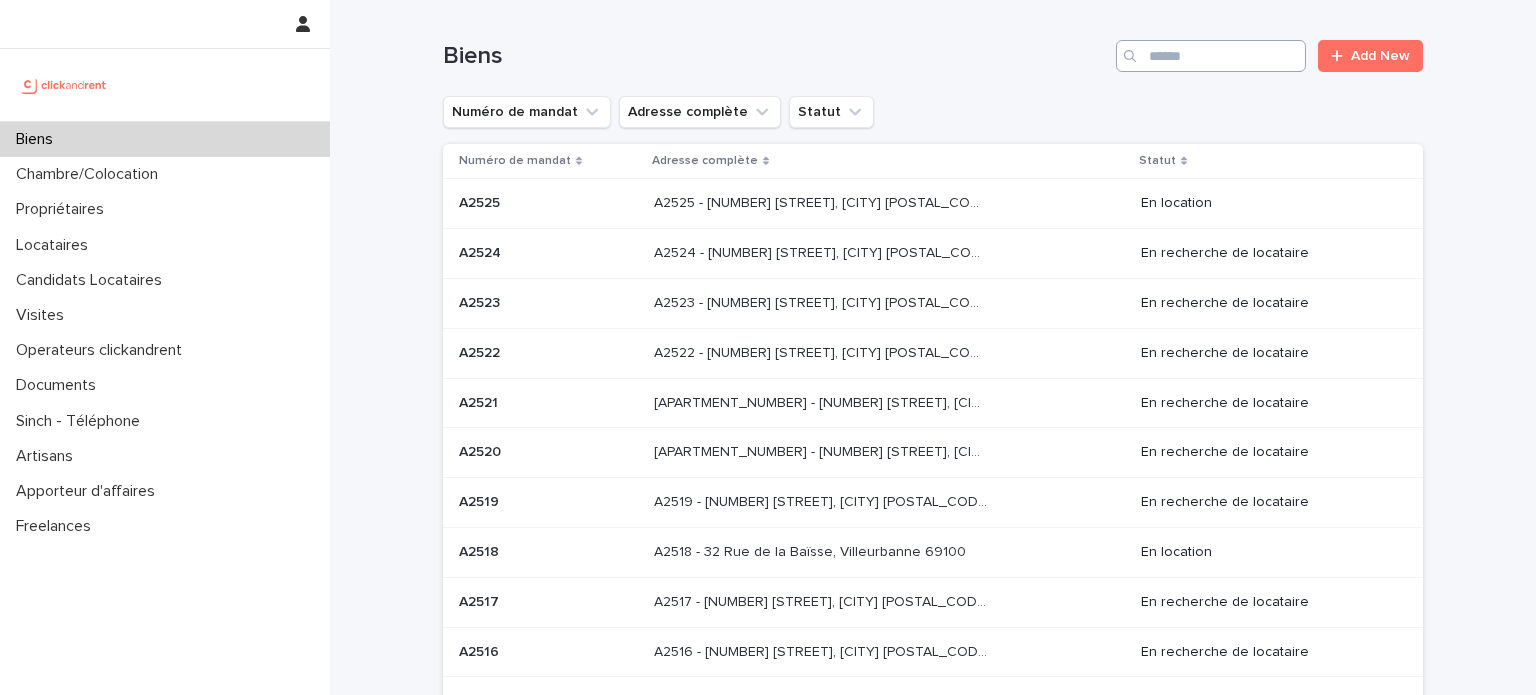 drag, startPoint x: 1147, startPoint y: 78, endPoint x: 1180, endPoint y: 55, distance: 40.22437 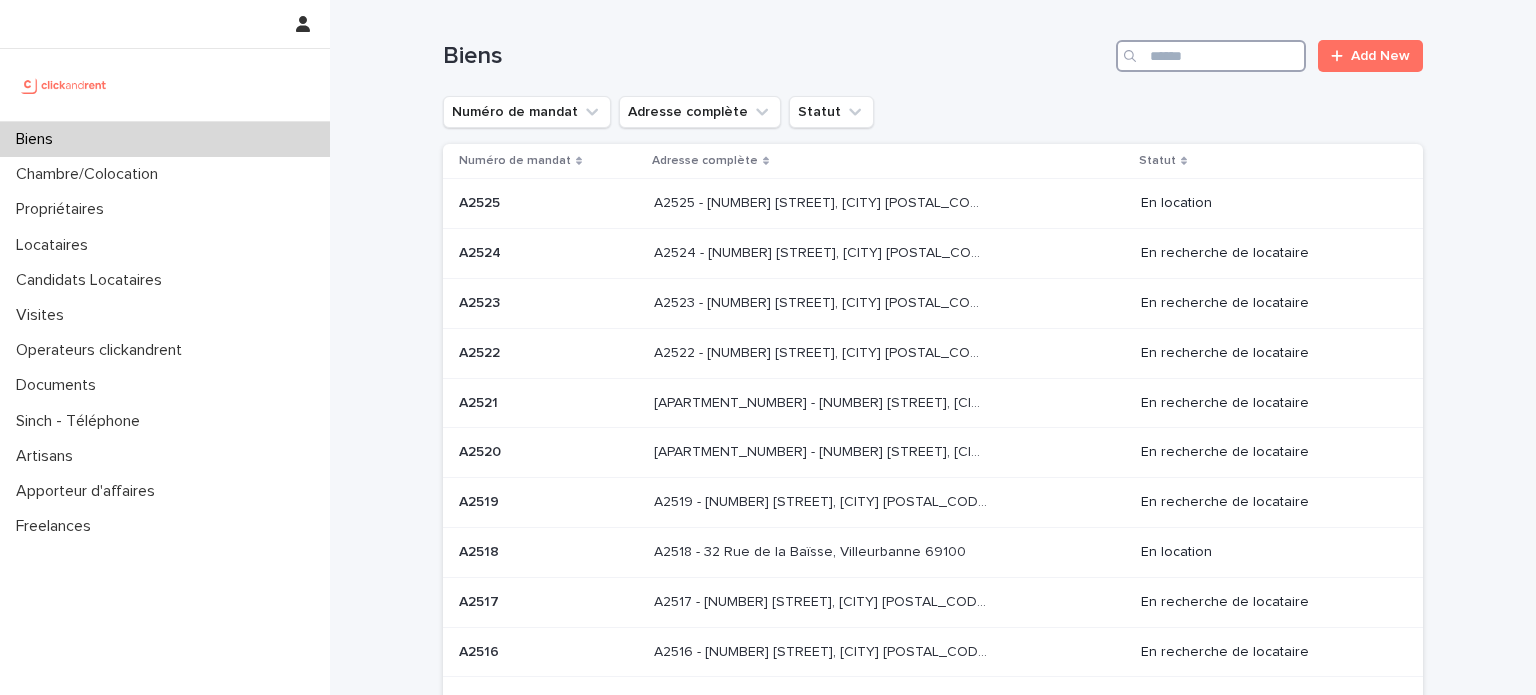 click at bounding box center [1211, 56] 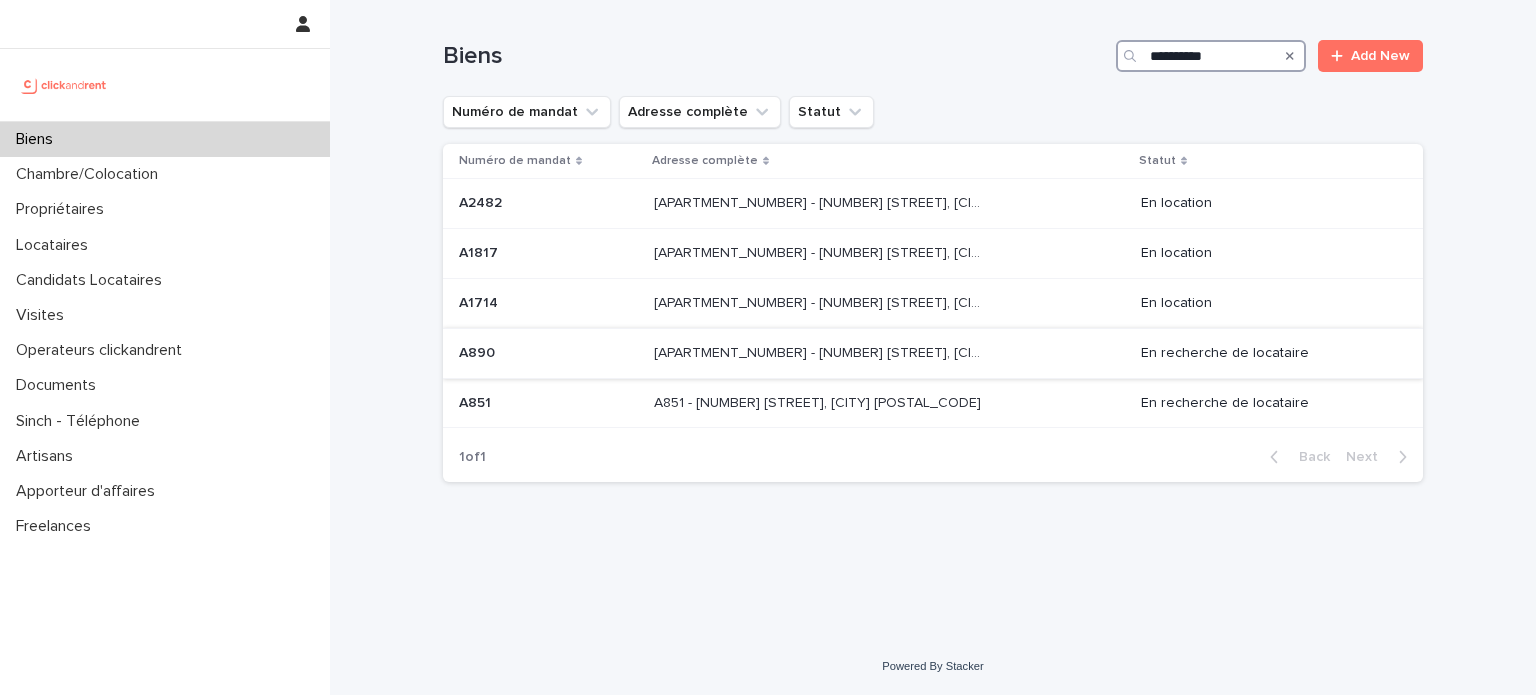 type on "**********" 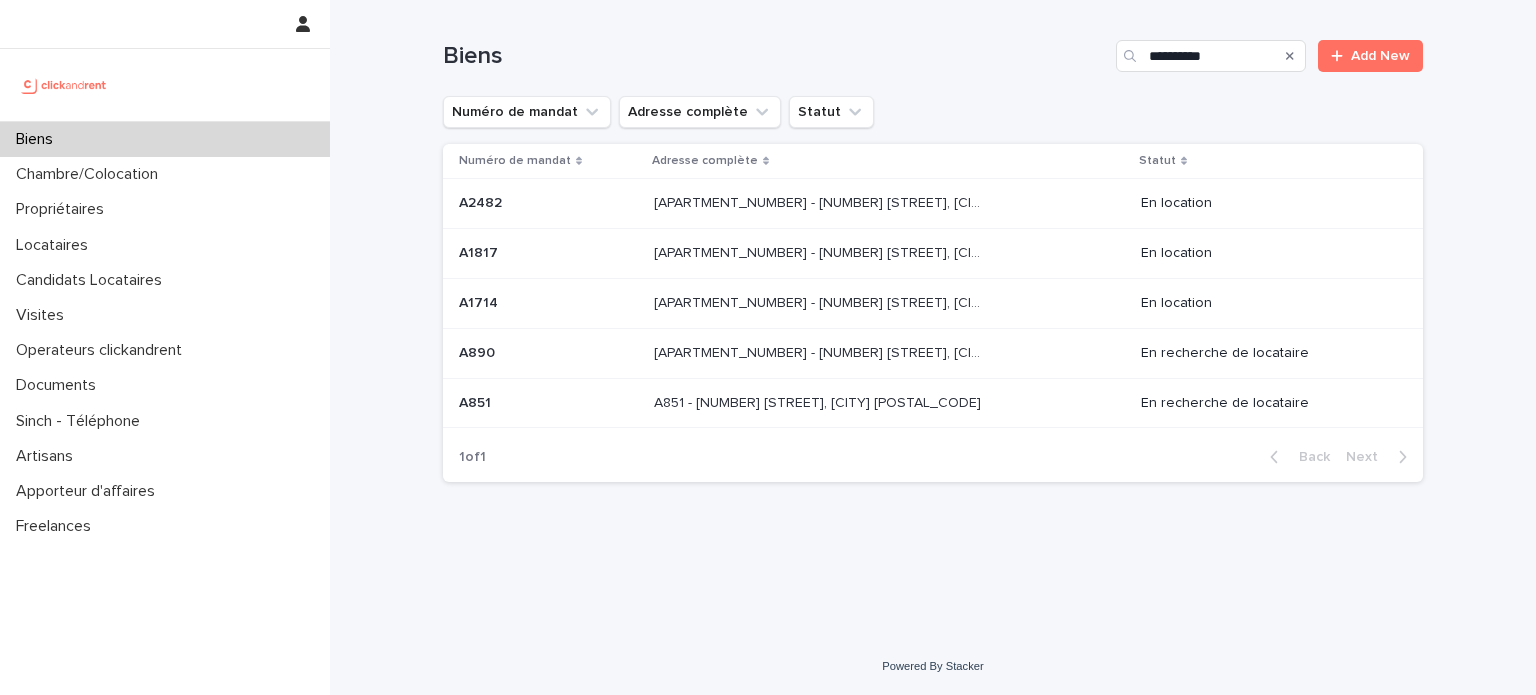 click on "A890 - [NUMBER] [STREET], [CITY] [POSTAL_CODE] A890 - [NUMBER] [STREET], [CITY] [POSTAL_CODE]" at bounding box center (889, 353) 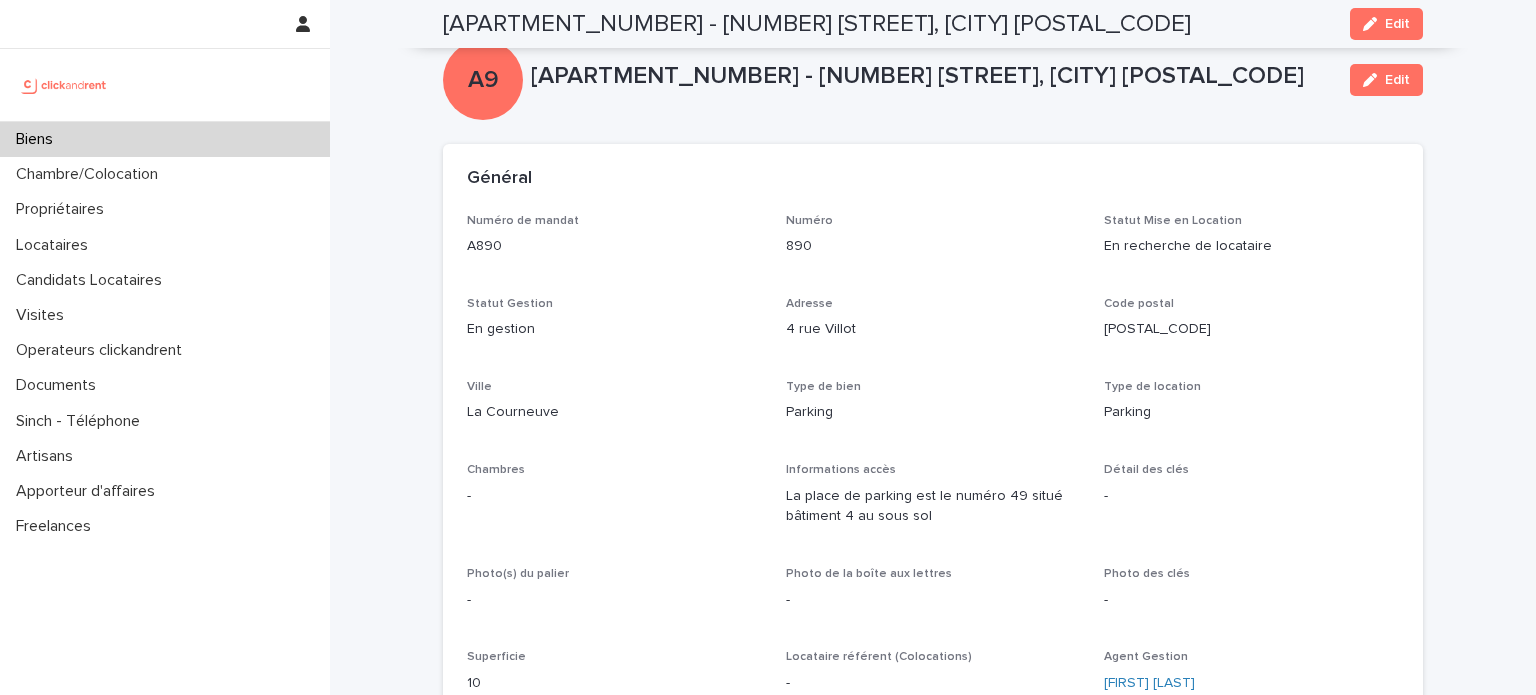 click on "Type de bien Parking" at bounding box center [933, 409] 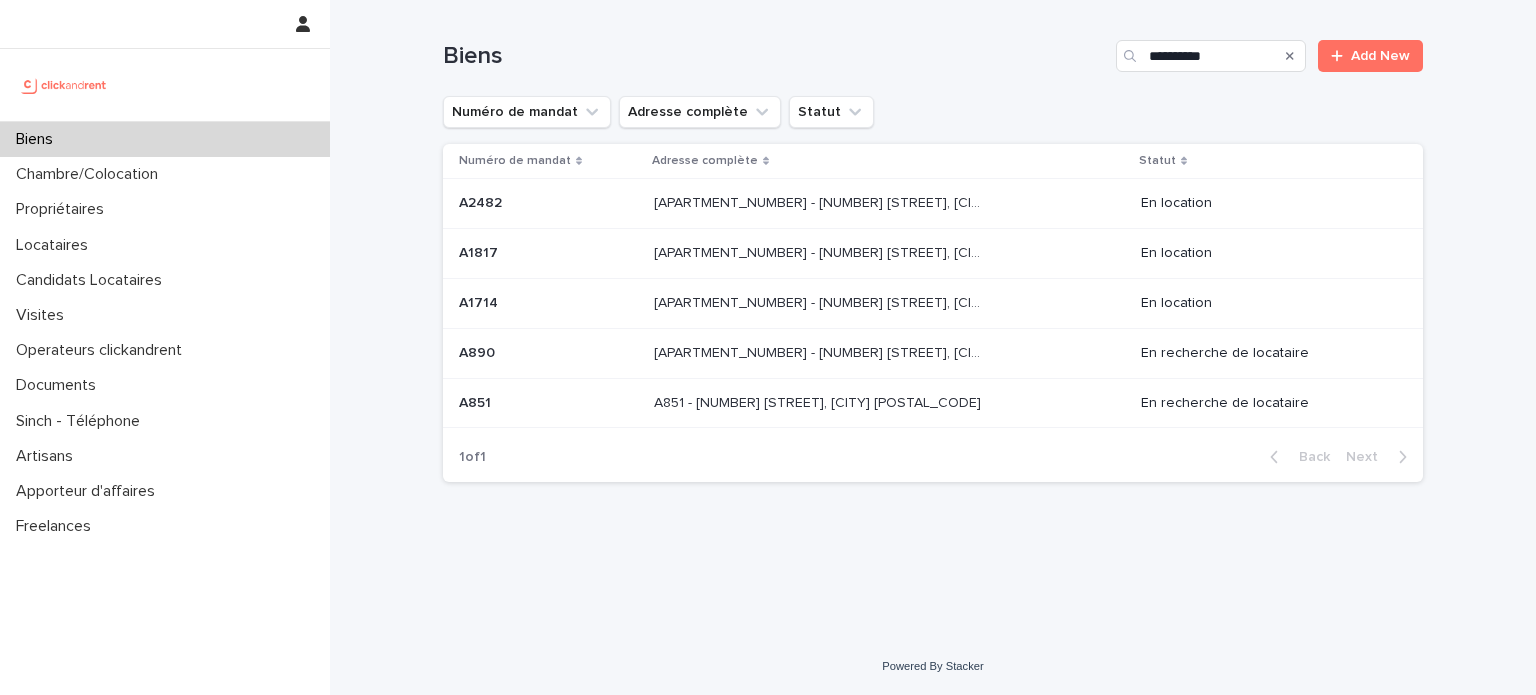 click on "A851 - [NUMBER] [STREET],  [CITY] [POSTAL_CODE] A851 - [NUMBER] [STREET],  [CITY] [POSTAL_CODE]" at bounding box center [889, 403] 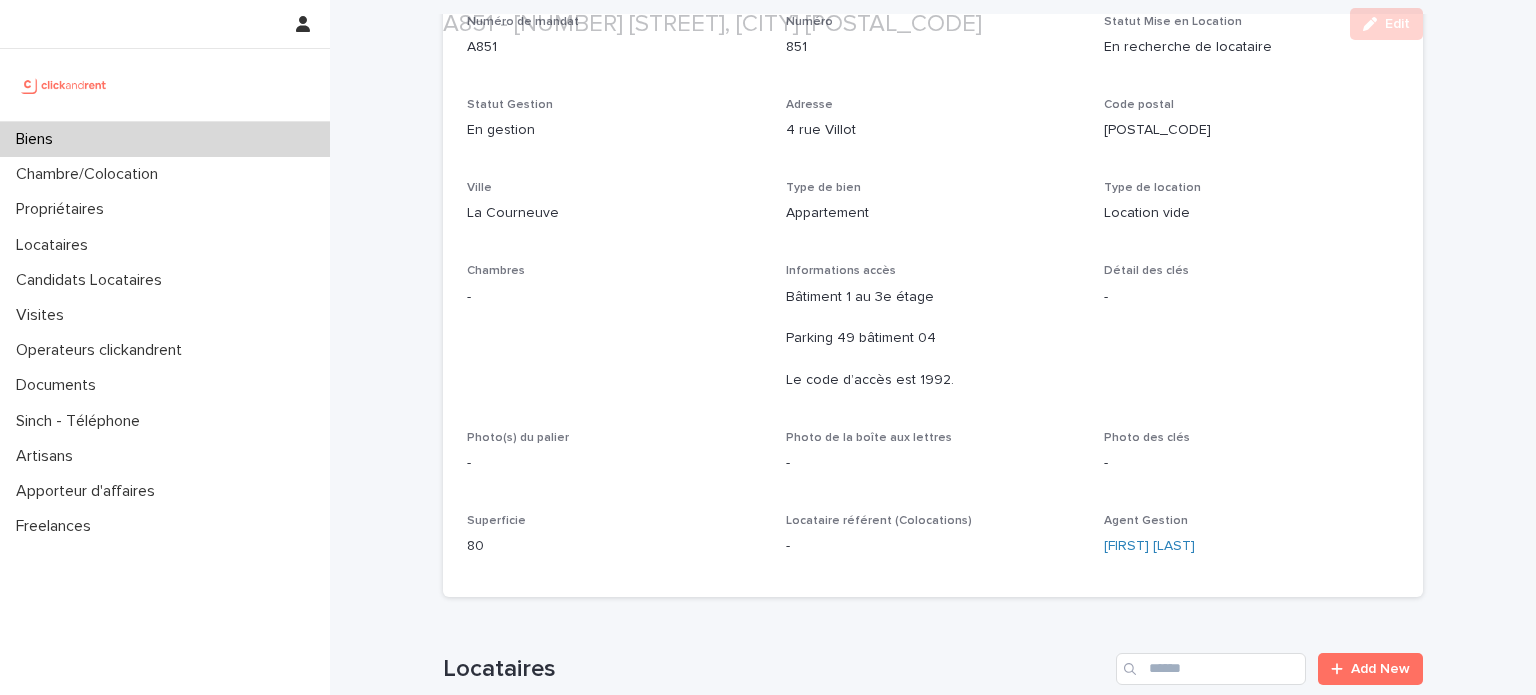 scroll, scrollTop: 200, scrollLeft: 0, axis: vertical 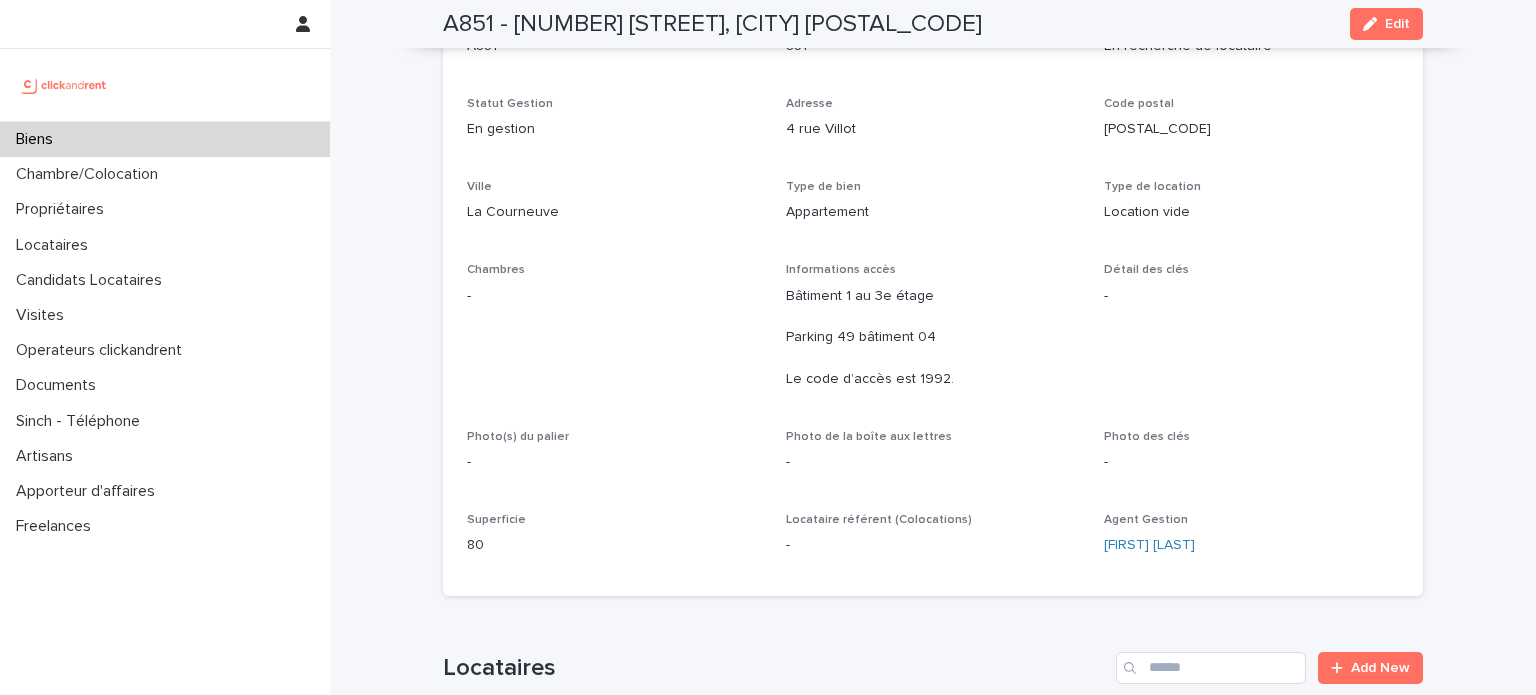 click on "Biens" at bounding box center (165, 139) 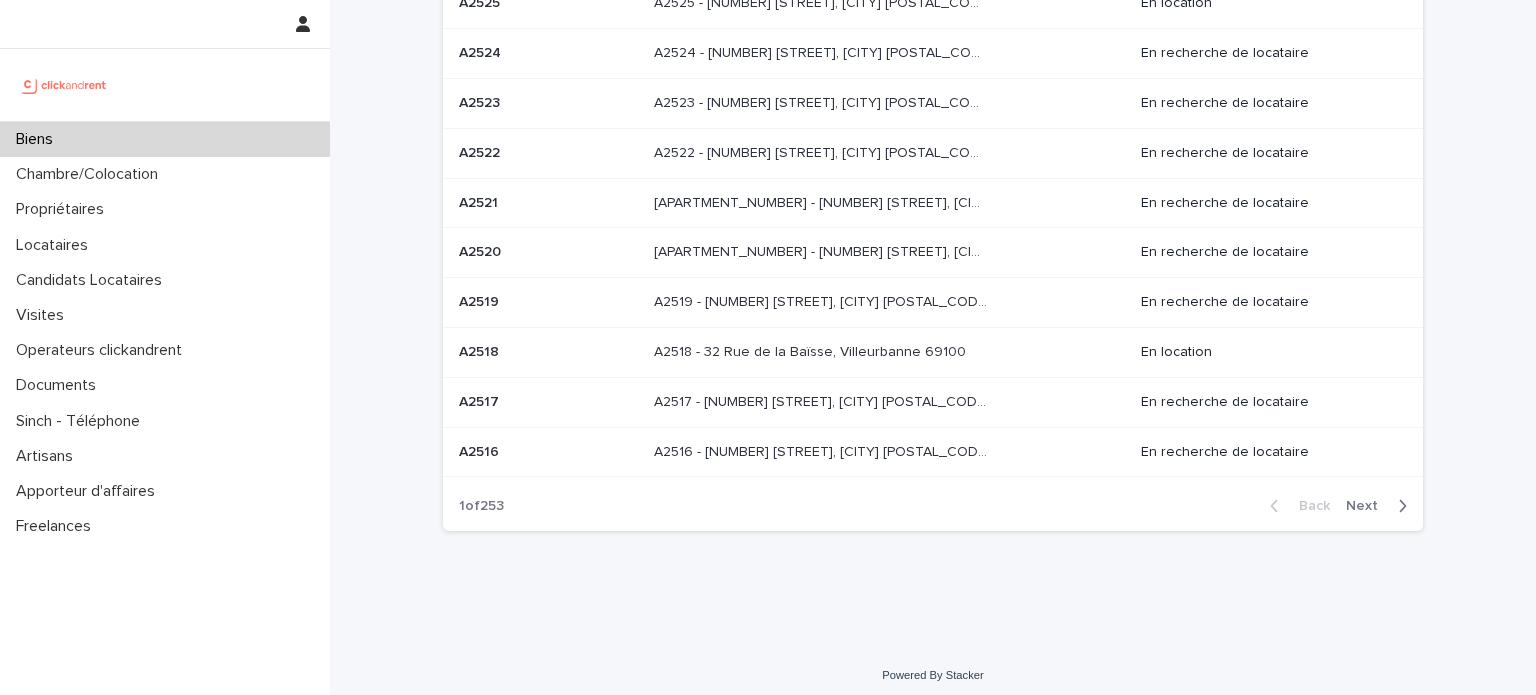scroll, scrollTop: 0, scrollLeft: 0, axis: both 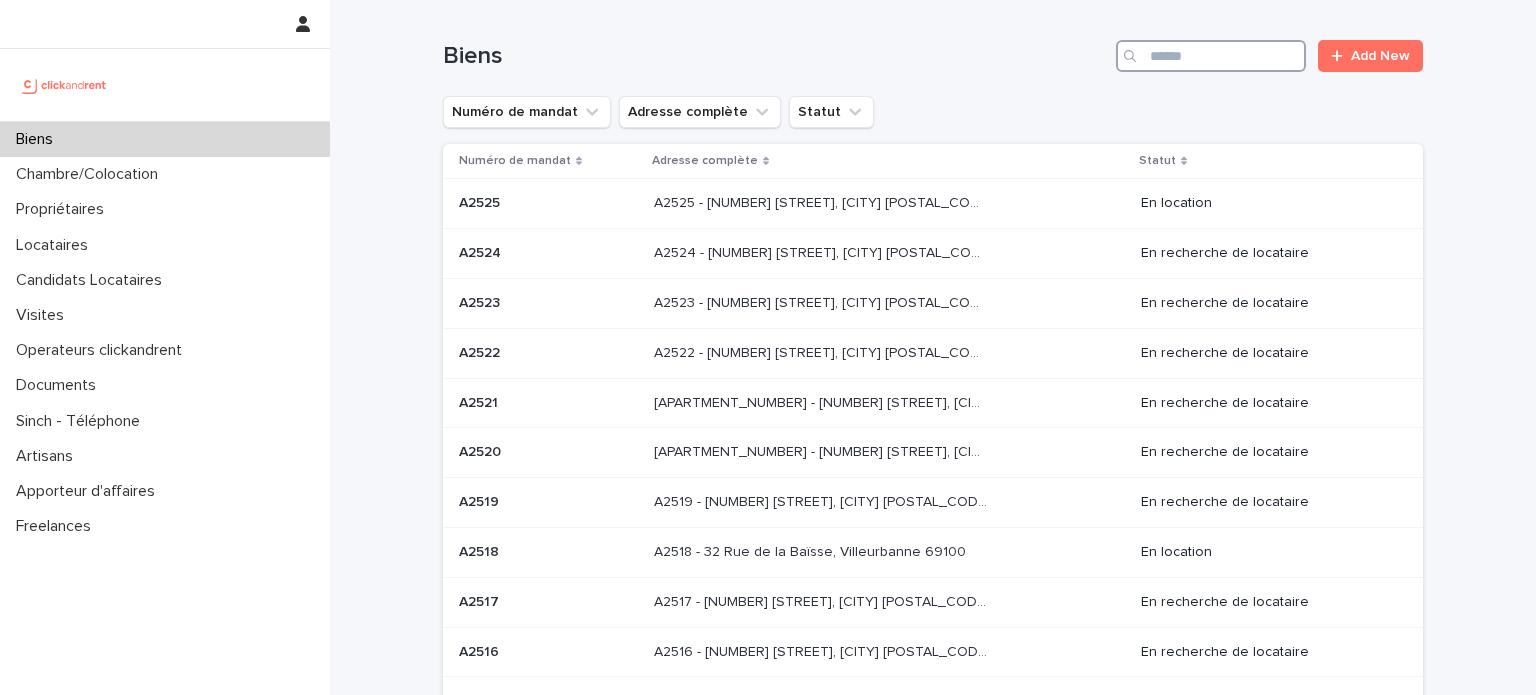 click at bounding box center [1211, 56] 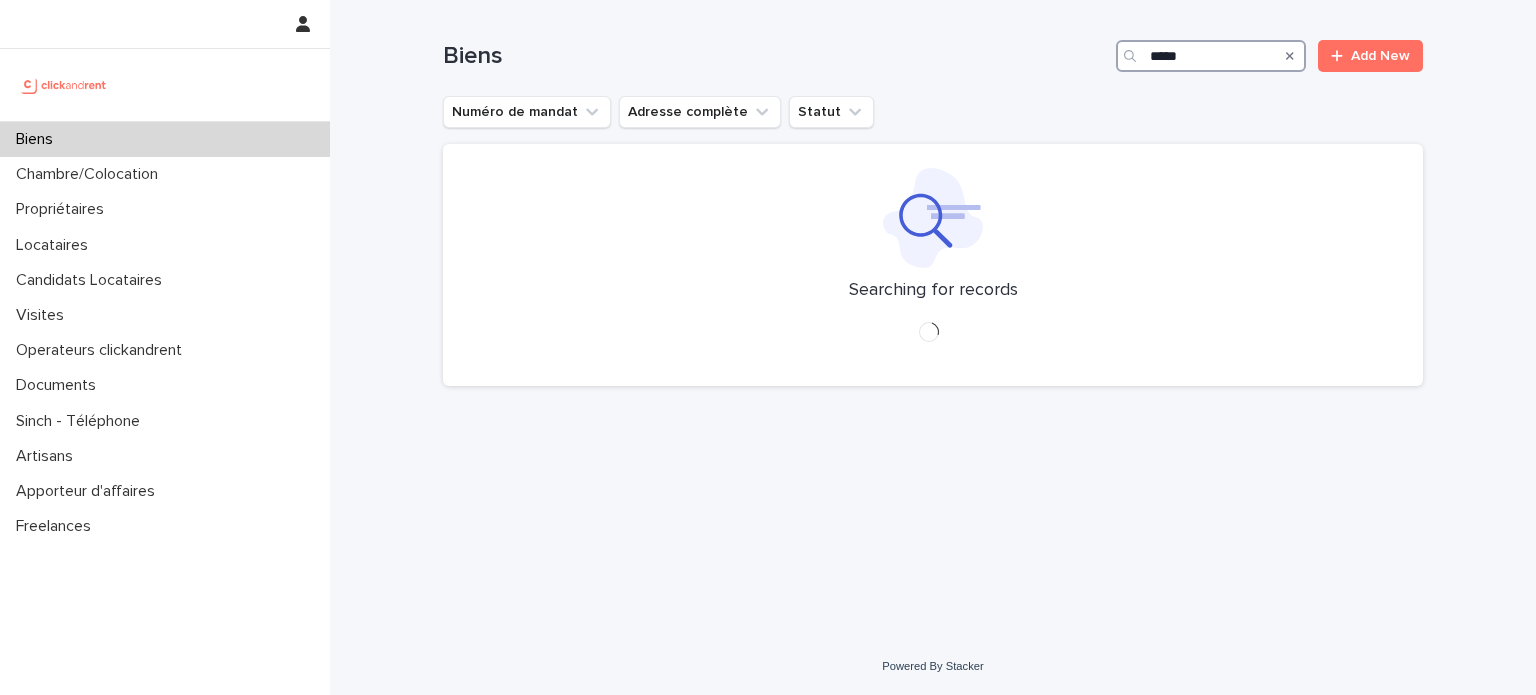 click on "*****" at bounding box center (1211, 56) 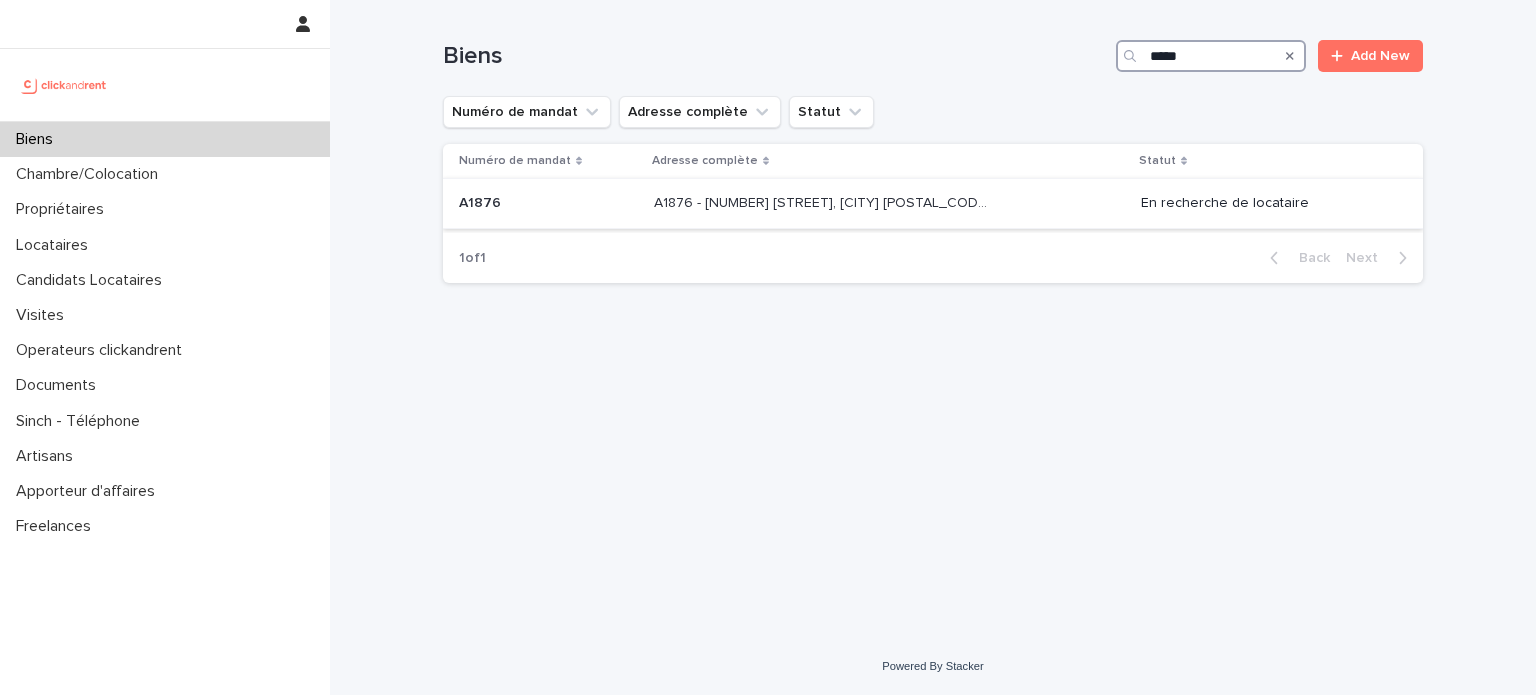 type on "*****" 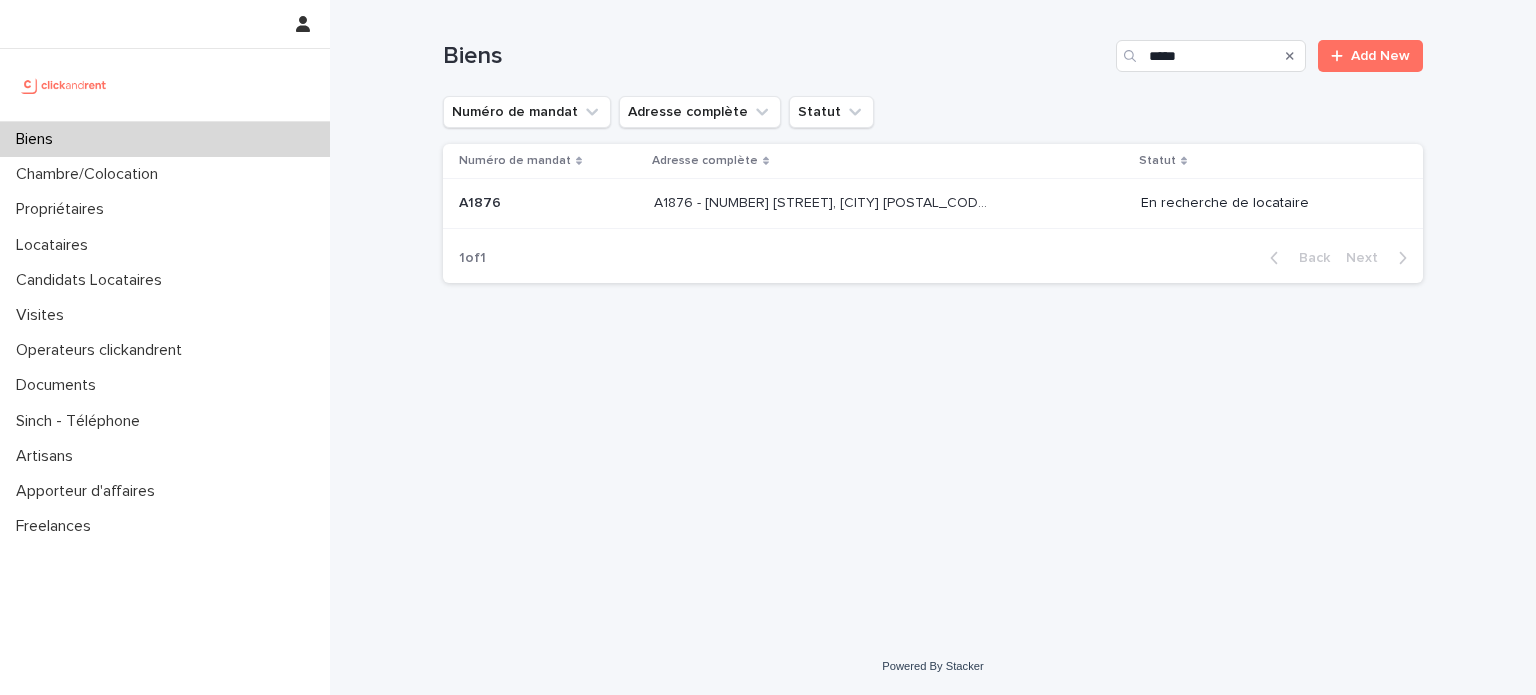 click at bounding box center (820, 203) 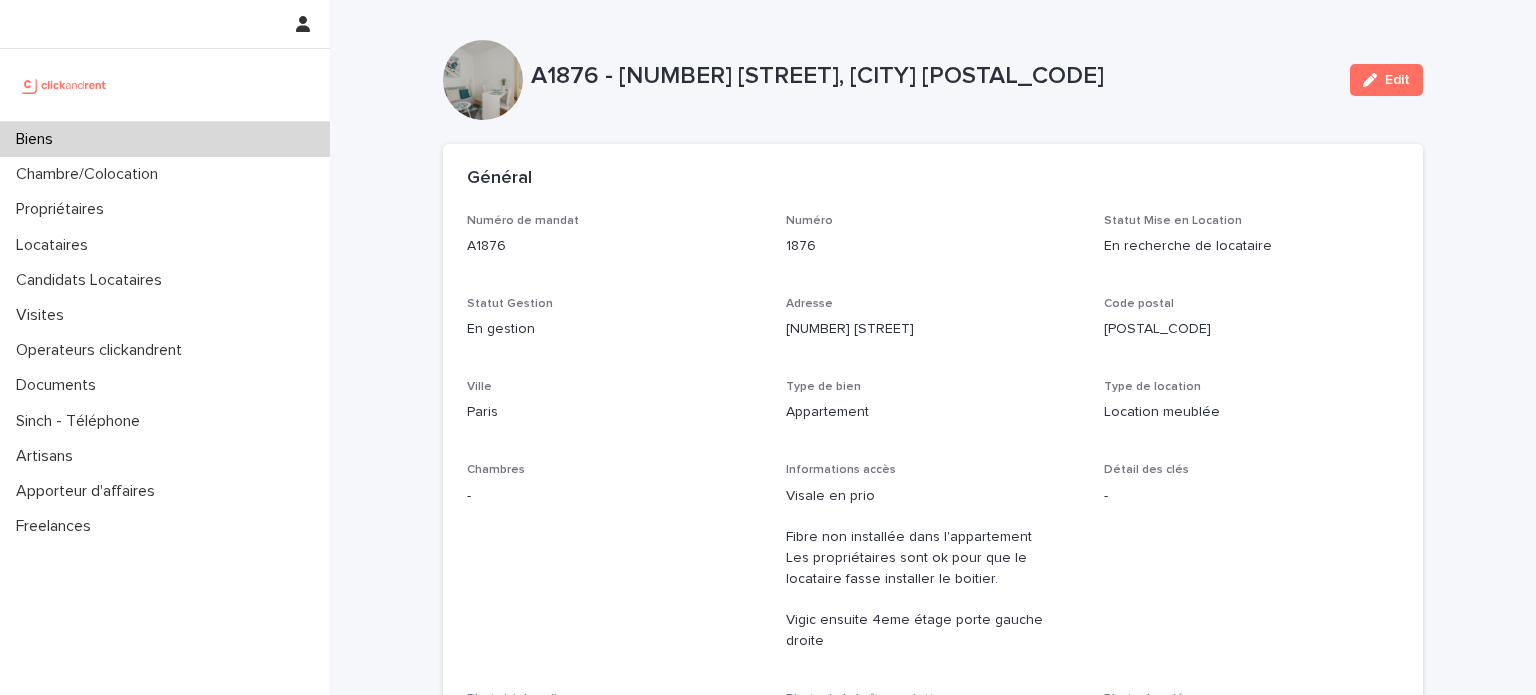 click on "Général" at bounding box center (933, 179) 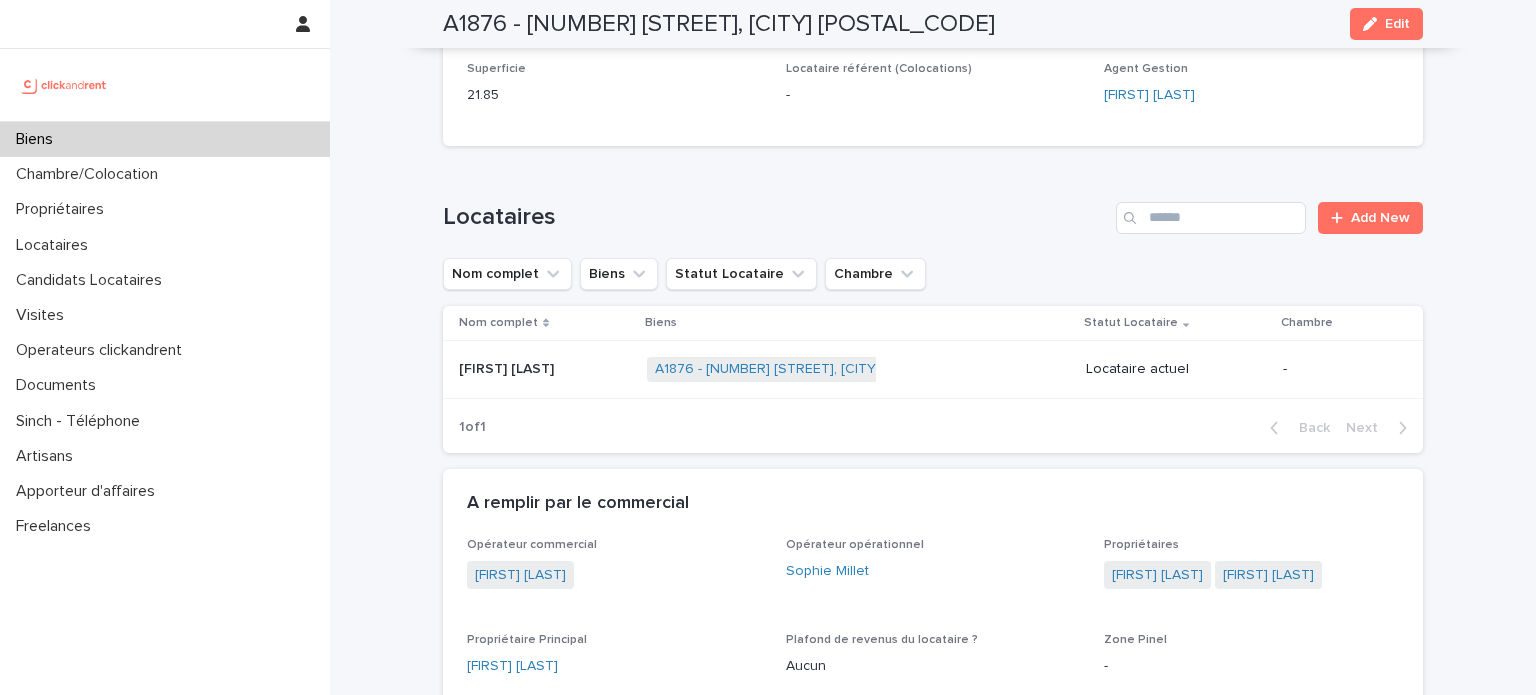 scroll, scrollTop: 795, scrollLeft: 0, axis: vertical 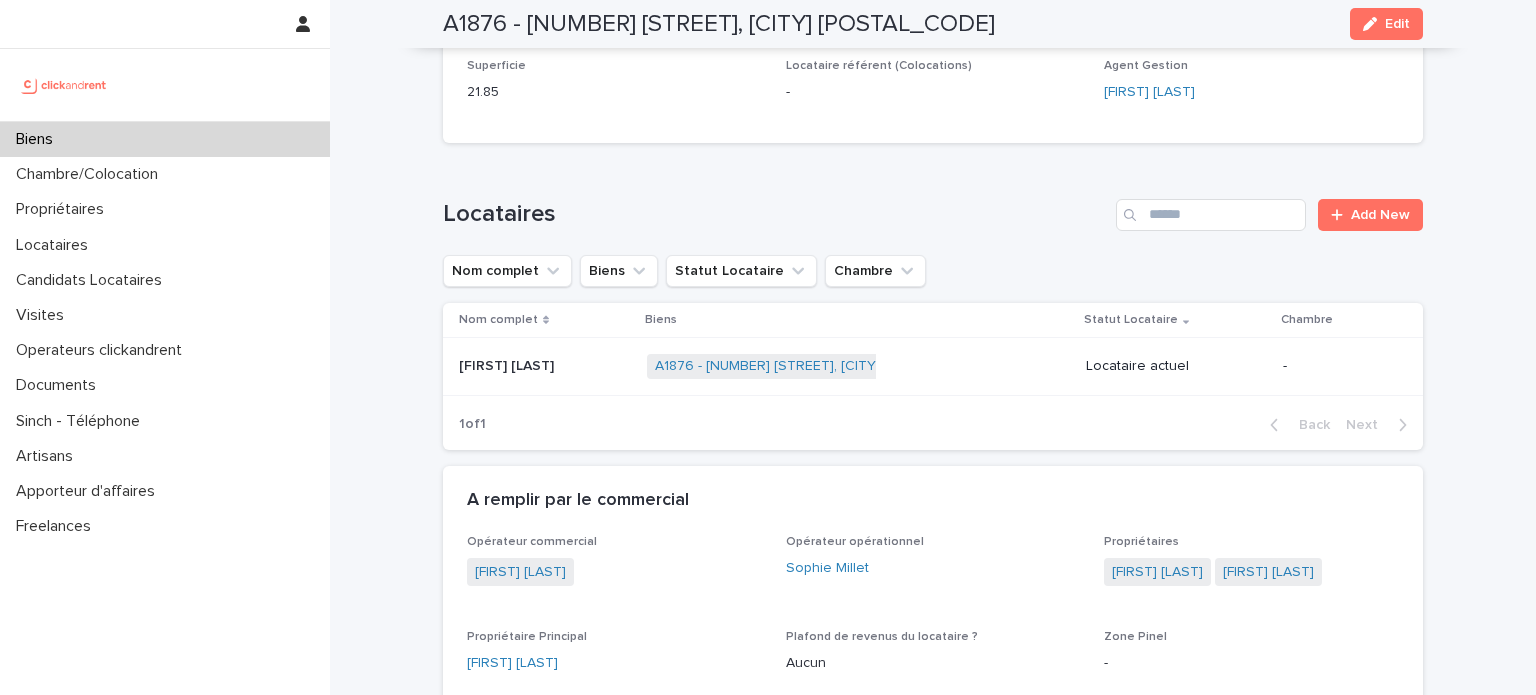 drag, startPoint x: 868, startPoint y: 368, endPoint x: 889, endPoint y: 513, distance: 146.5128 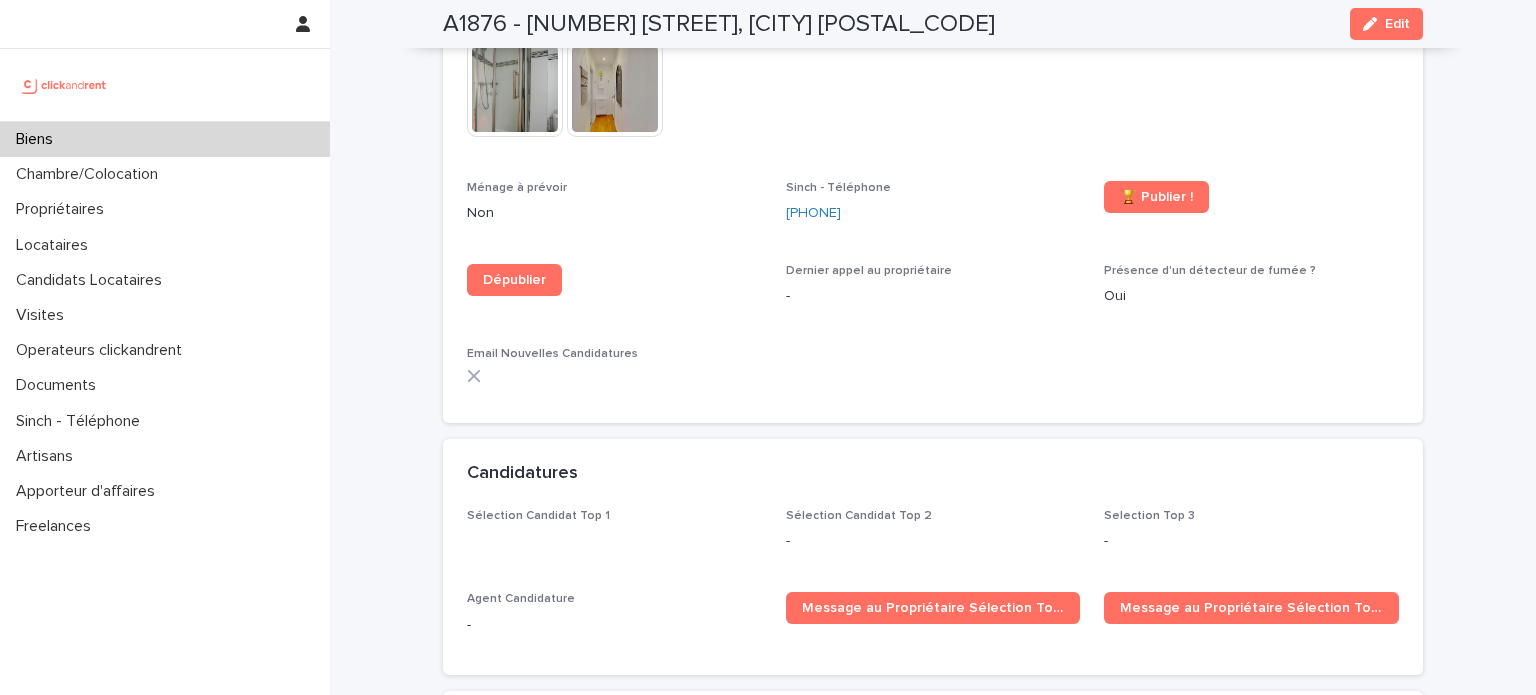 scroll, scrollTop: 5664, scrollLeft: 0, axis: vertical 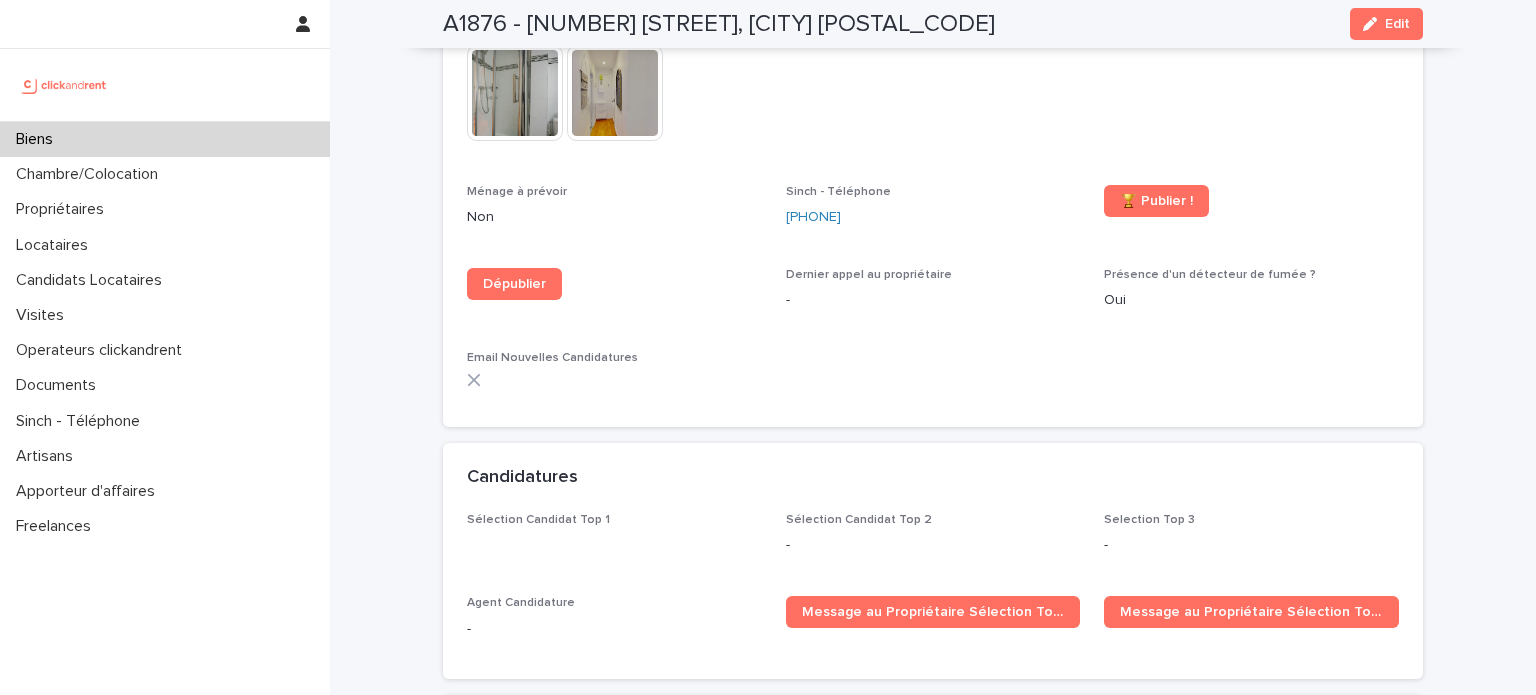 click on "Biens" at bounding box center [165, 139] 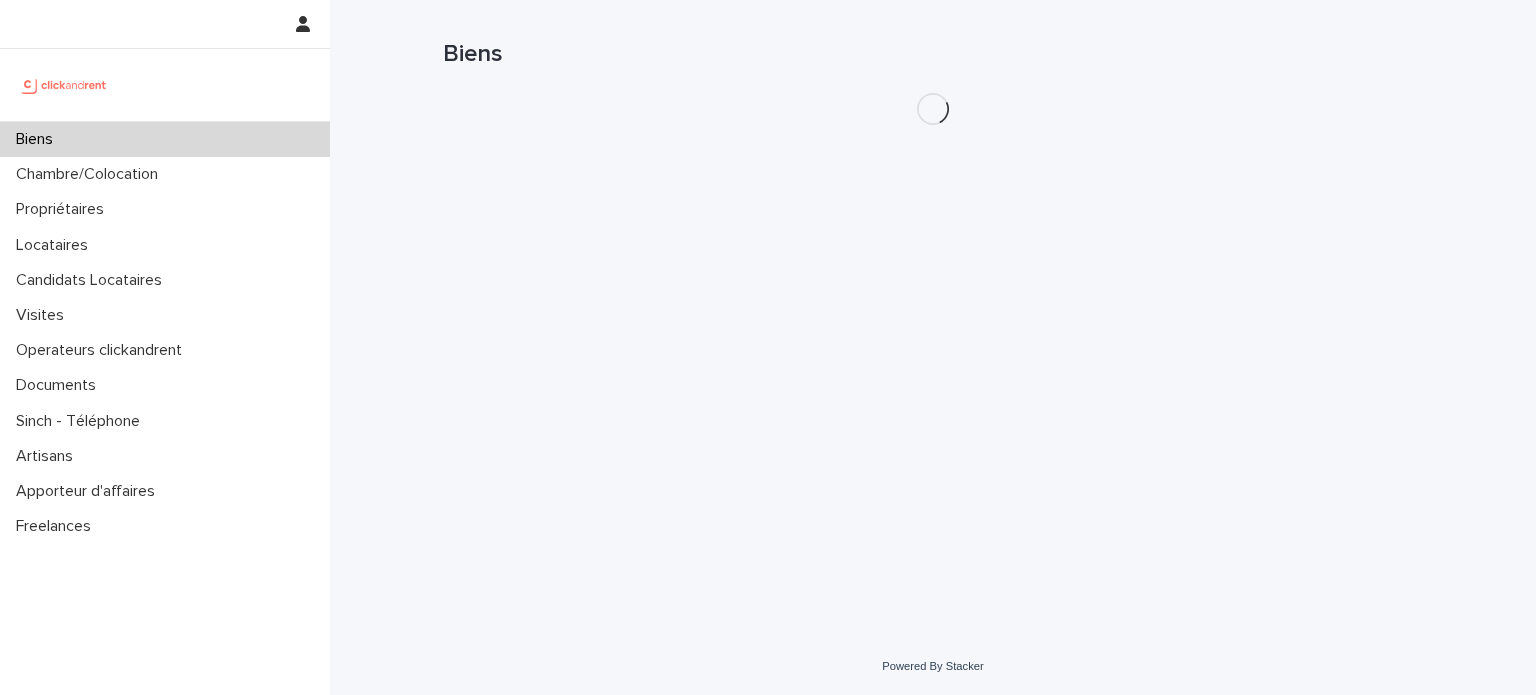 scroll, scrollTop: 0, scrollLeft: 0, axis: both 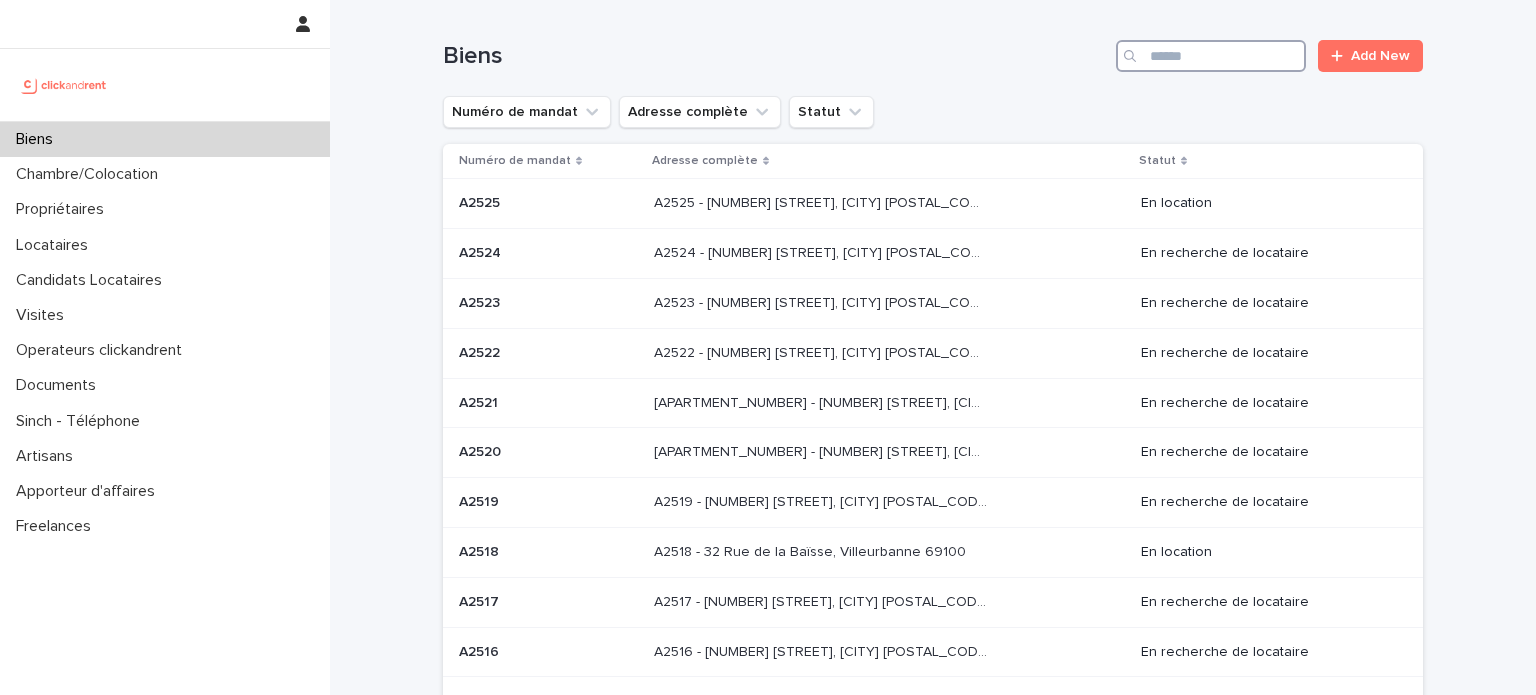 click at bounding box center (1211, 56) 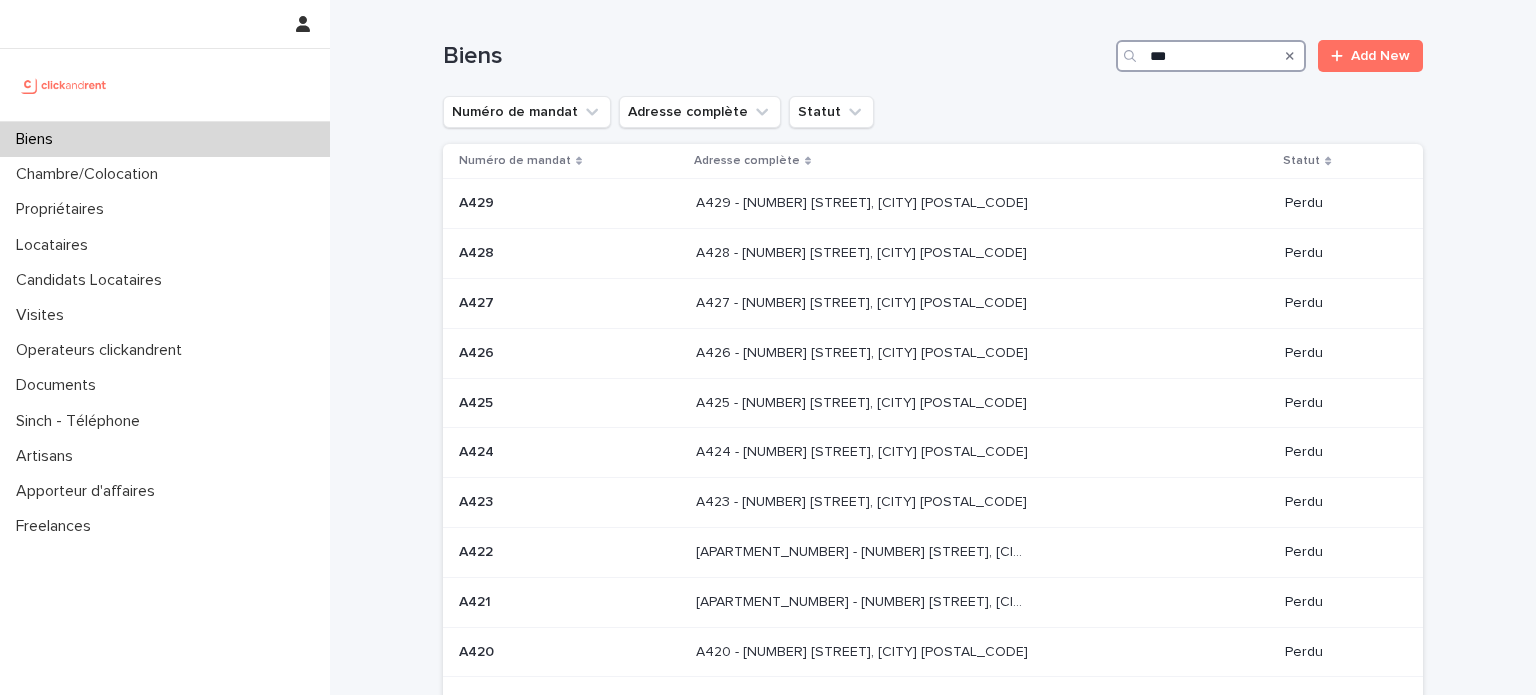 type on "****" 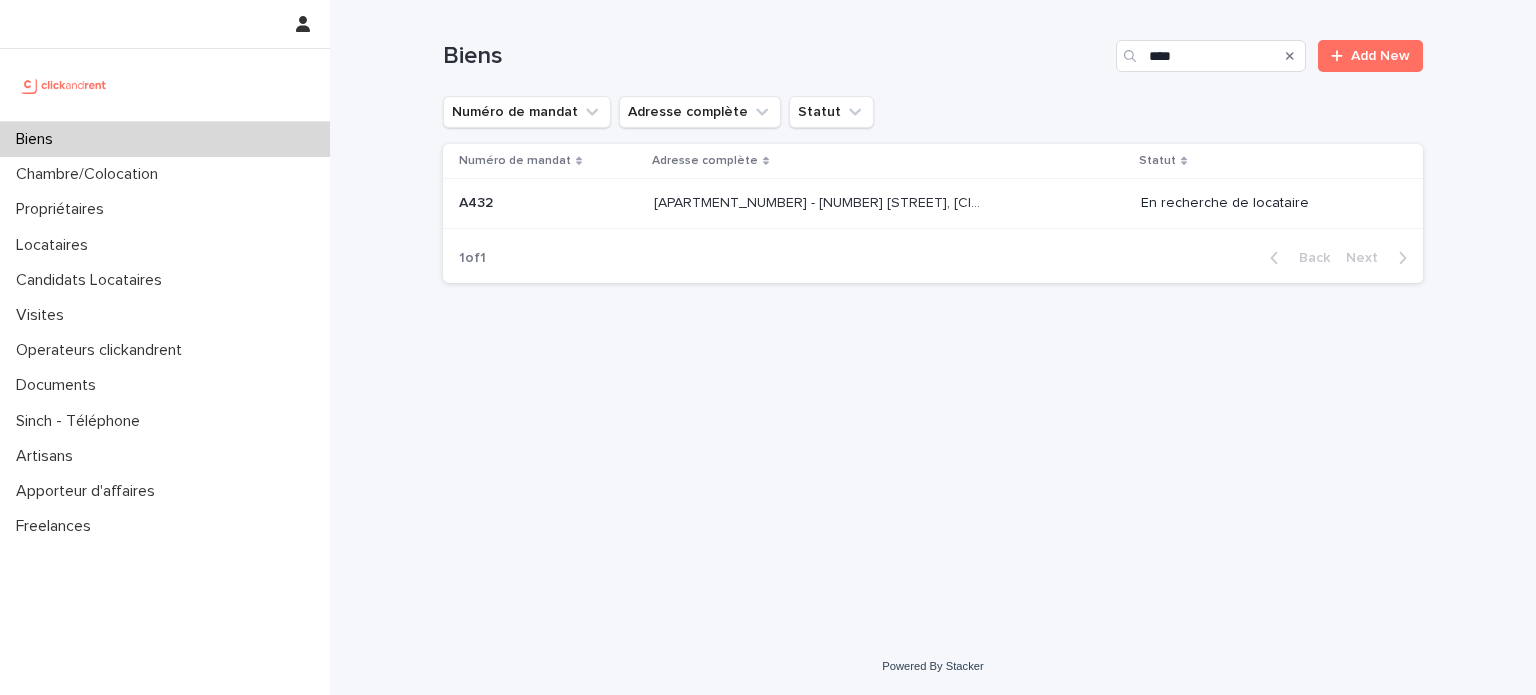 click on "A432 - [NUMBER] [STREET], [CITY] [POSTAL_CODE] A432 - [NUMBER] [STREET], [CITY] [POSTAL_CODE]" at bounding box center [889, 204] 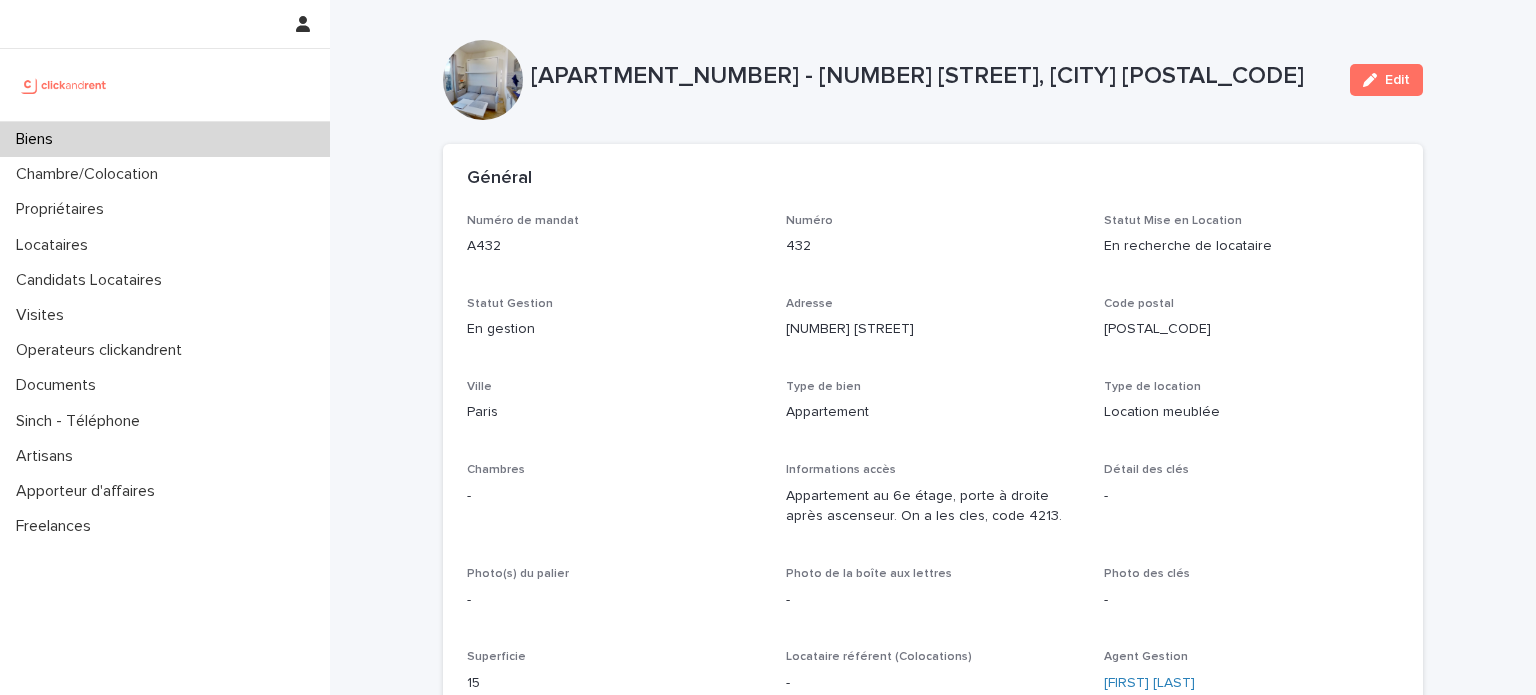 click on "[NUMBER] [STREET]" at bounding box center [933, 329] 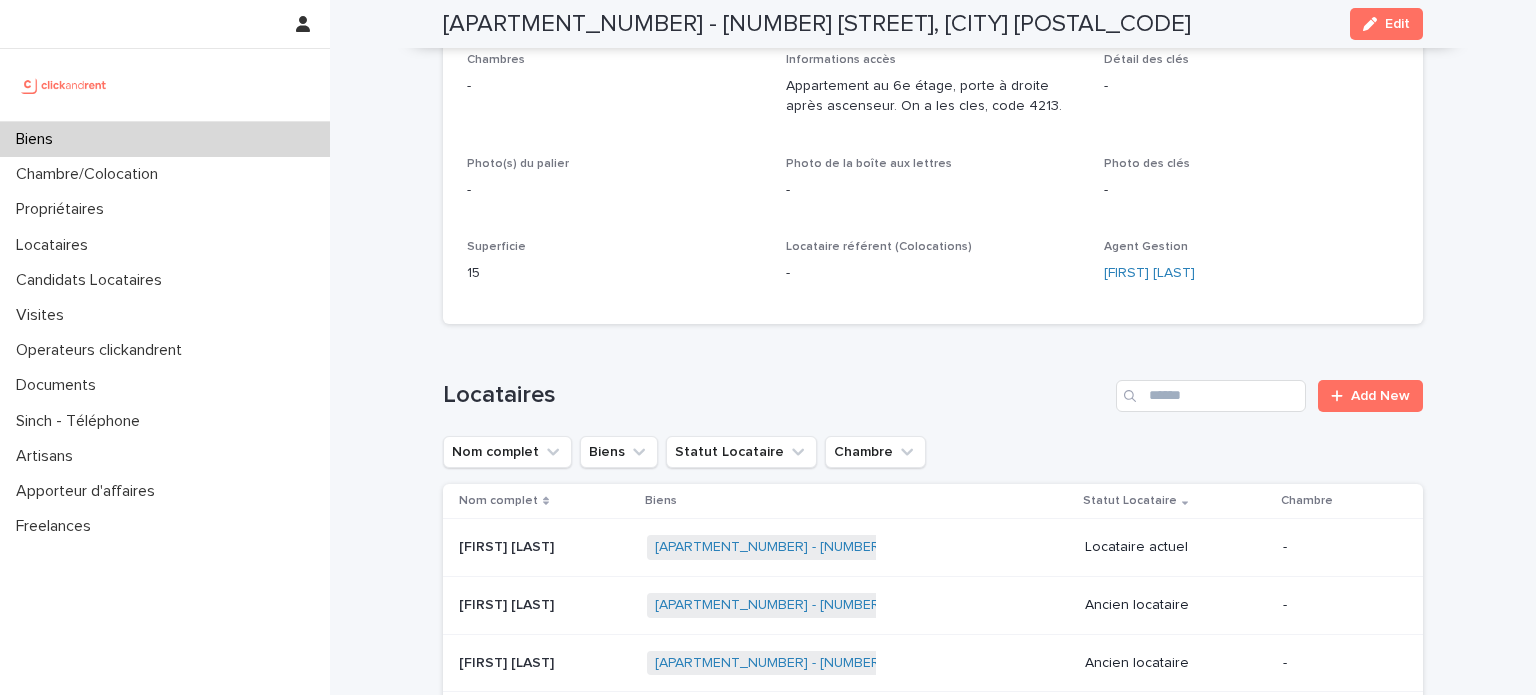 scroll, scrollTop: 470, scrollLeft: 0, axis: vertical 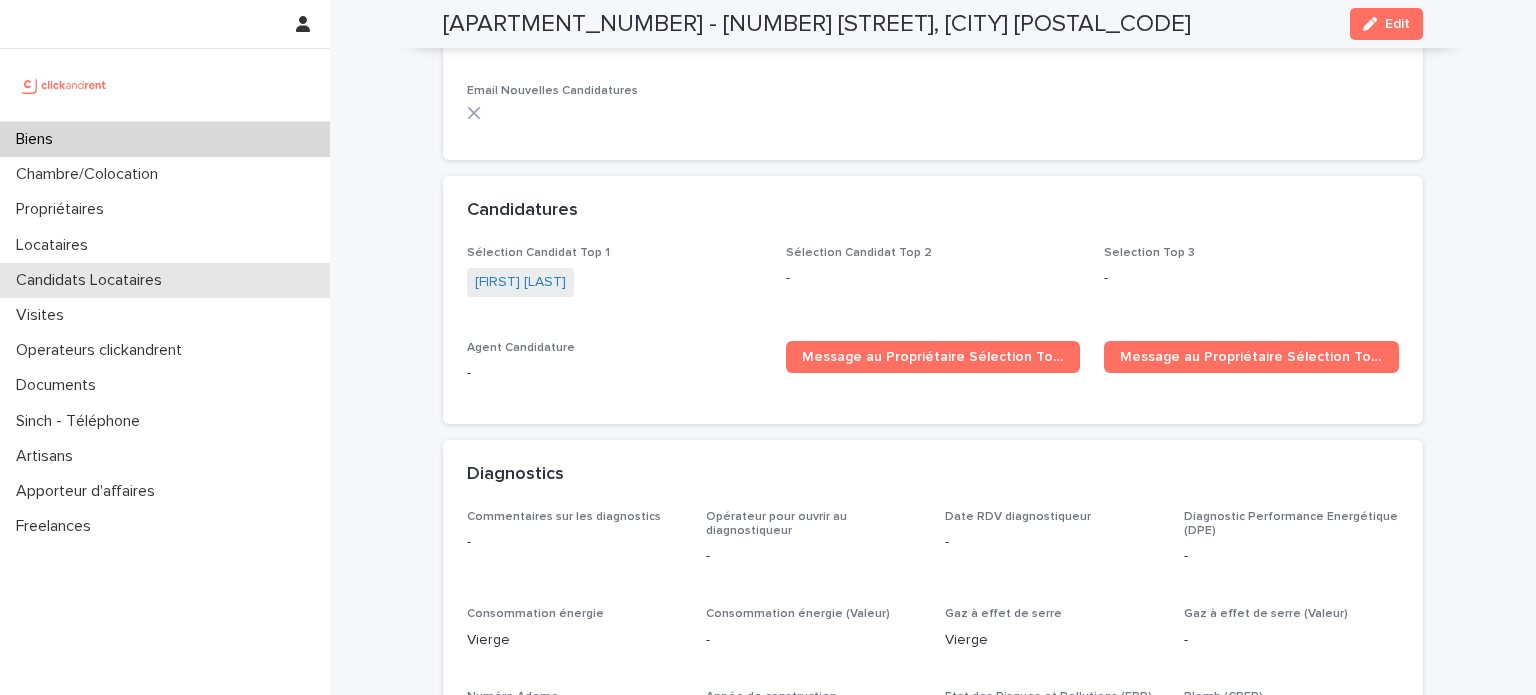 click on "Candidats Locataires" at bounding box center [165, 280] 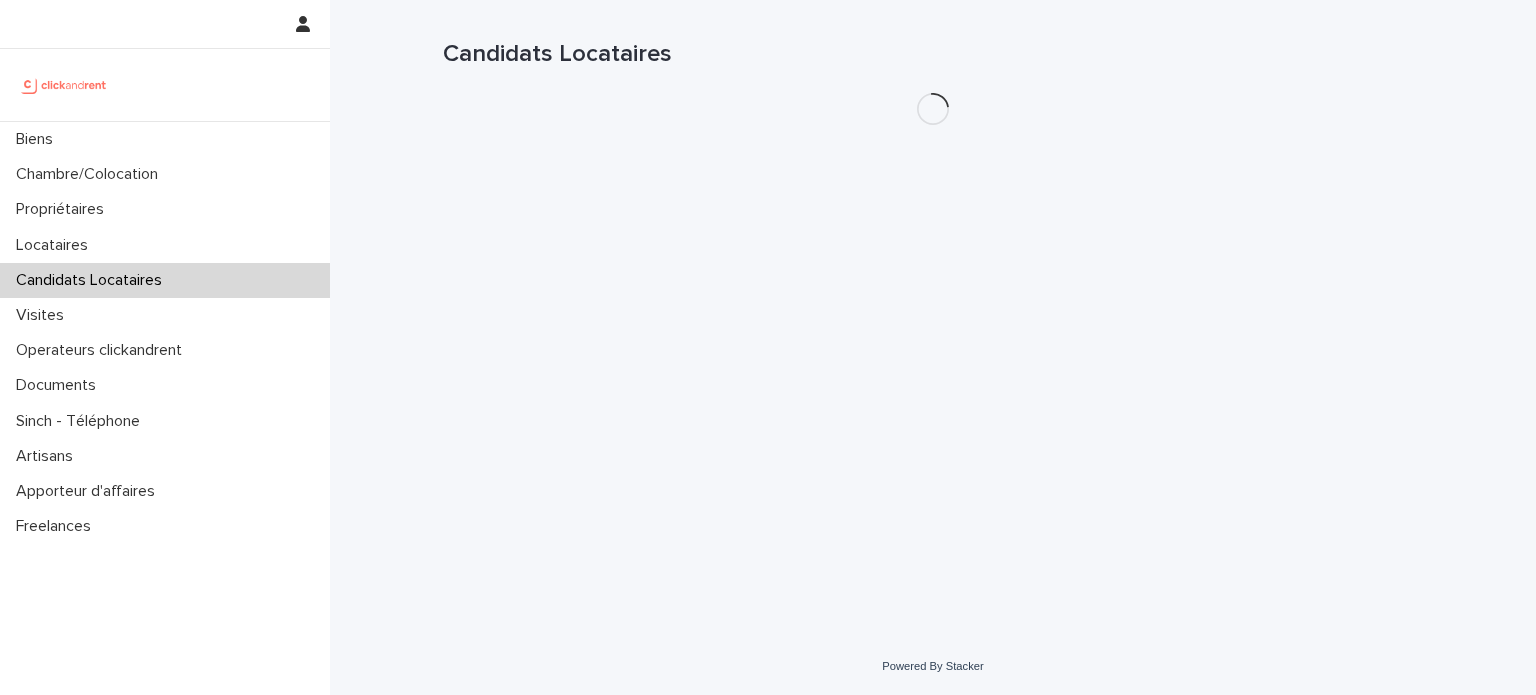 scroll, scrollTop: 0, scrollLeft: 0, axis: both 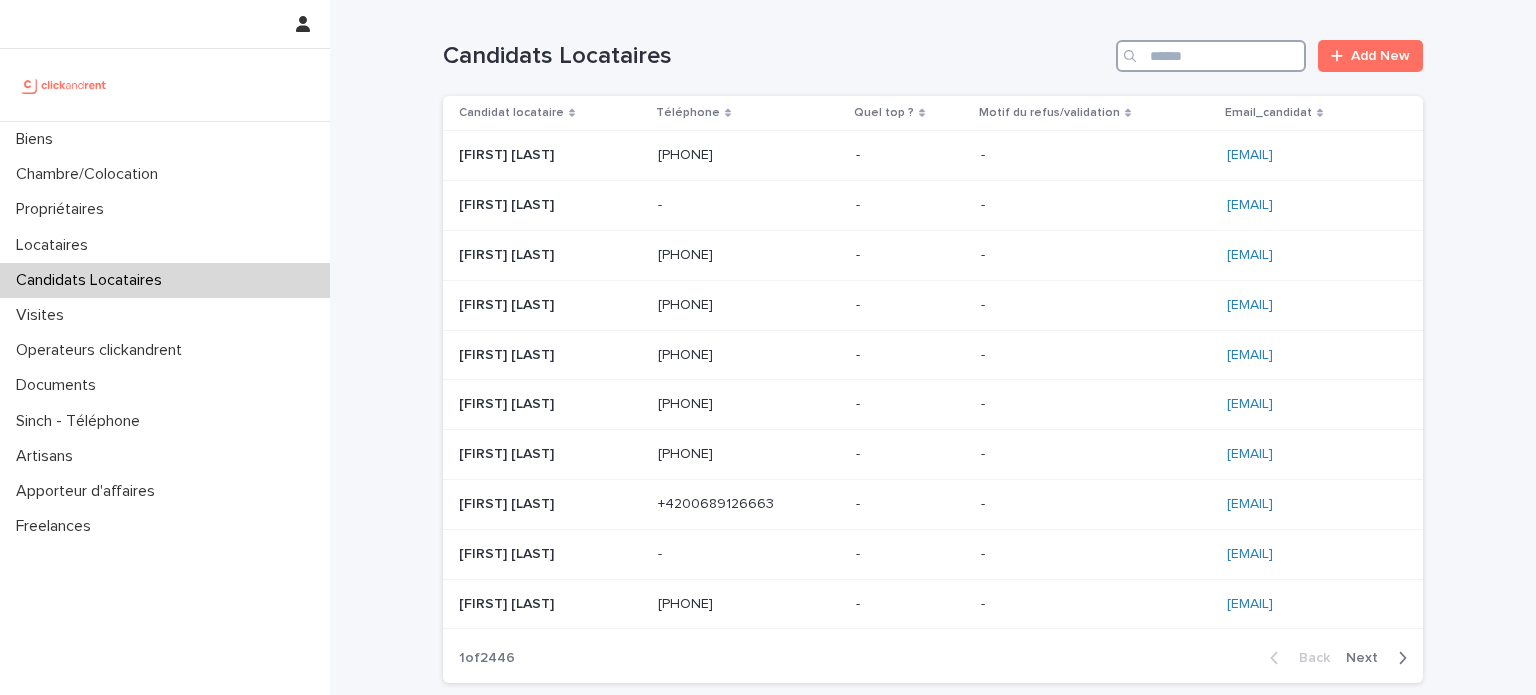 click at bounding box center [1211, 56] 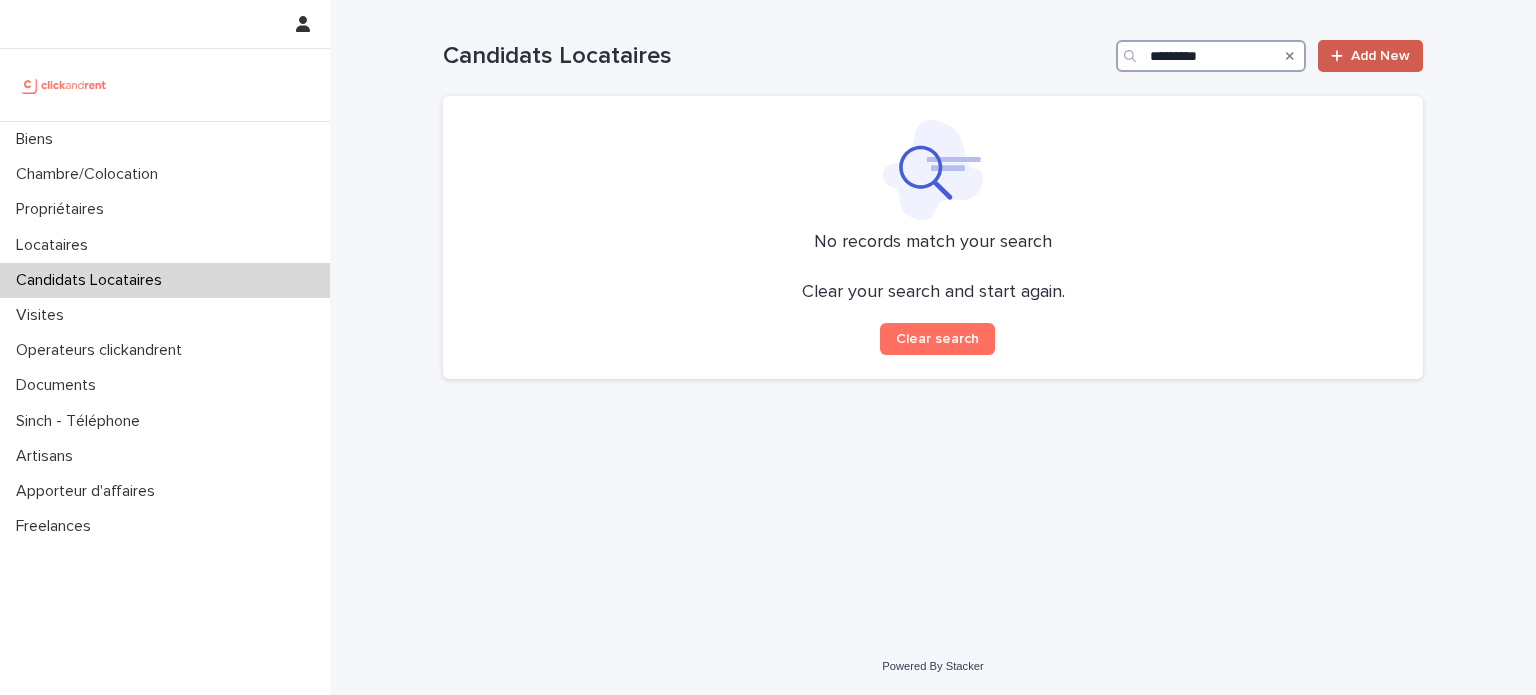 type on "*********" 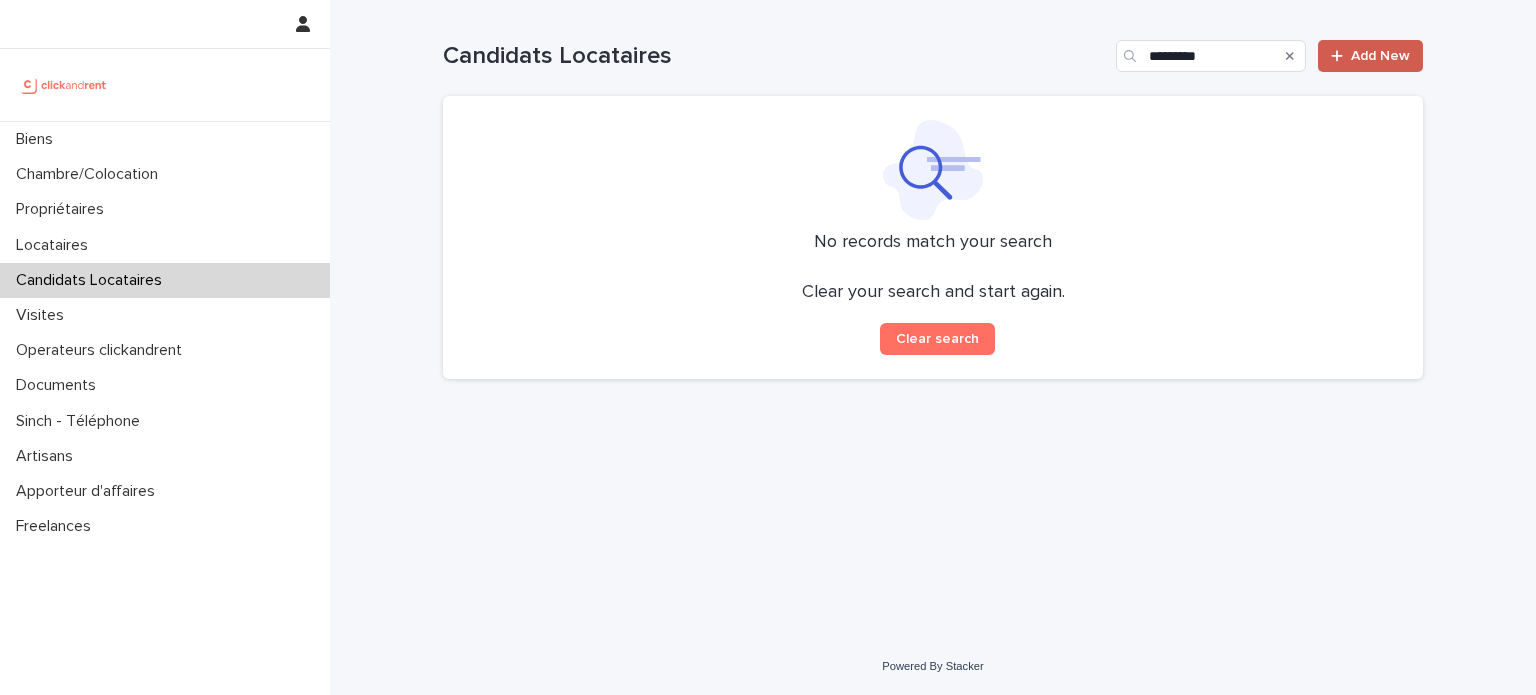 click on "Add New" at bounding box center (1380, 56) 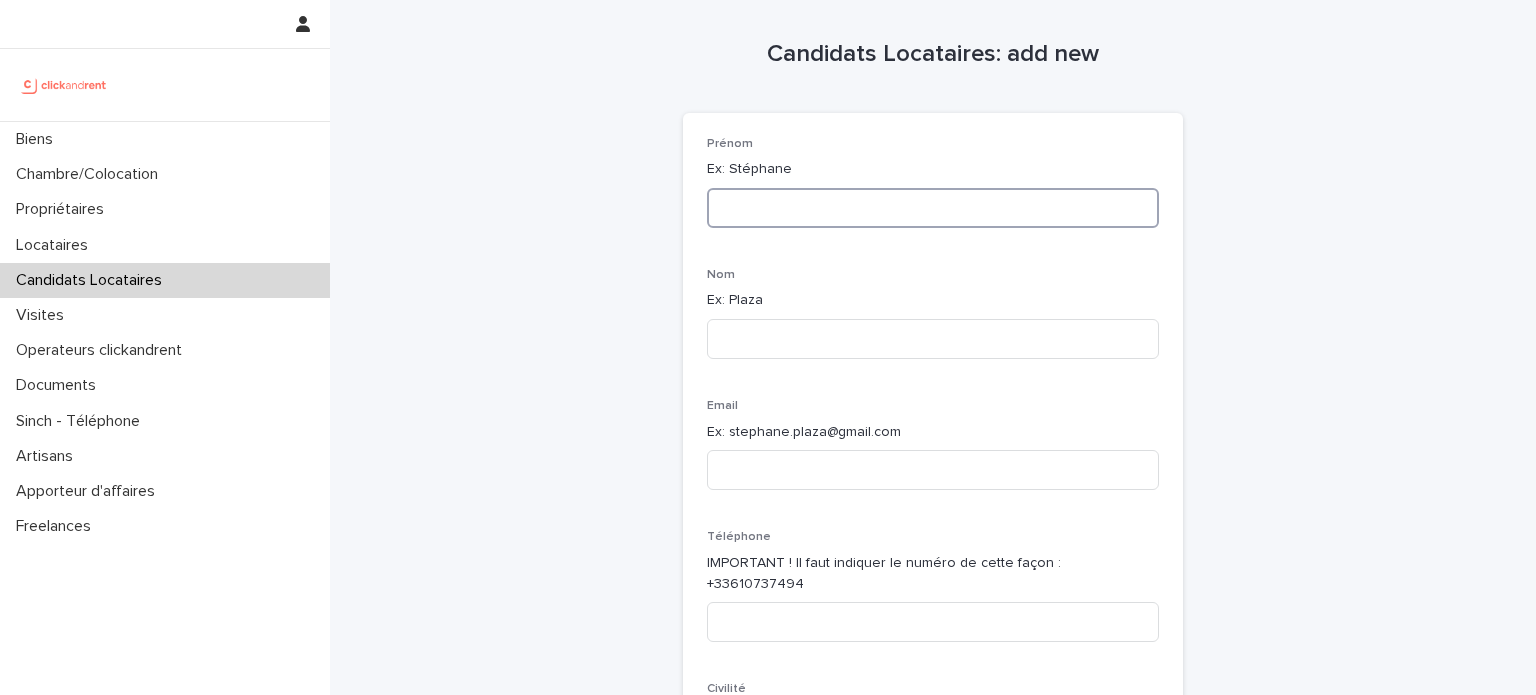click at bounding box center [933, 208] 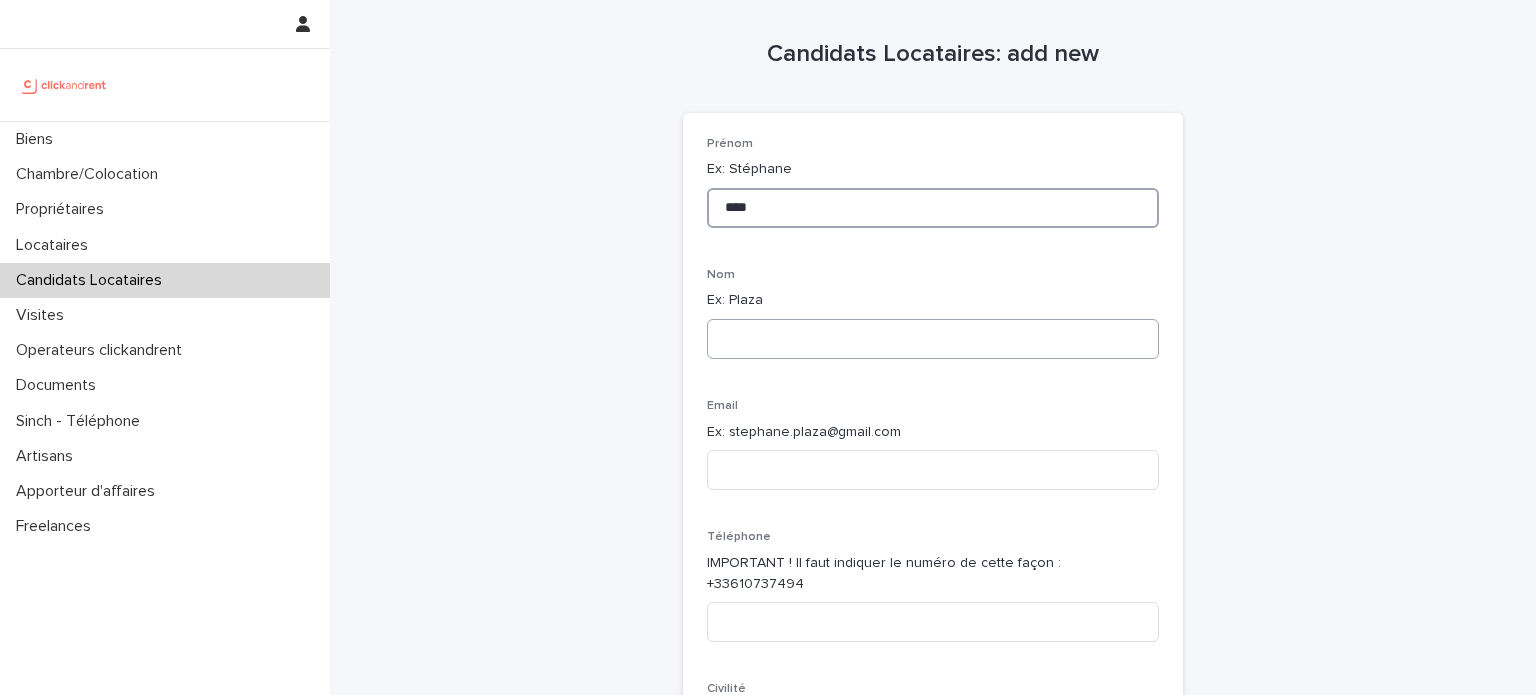 type on "****" 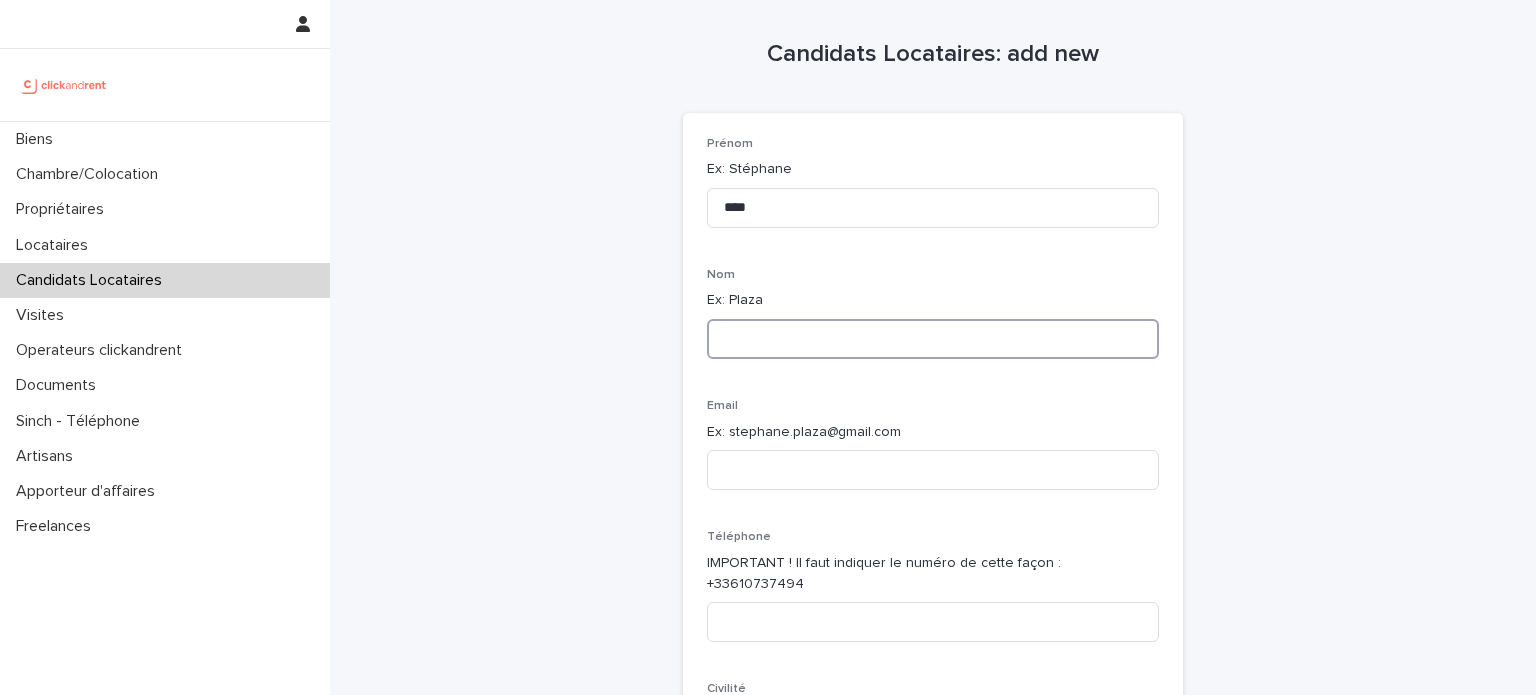 click at bounding box center [933, 339] 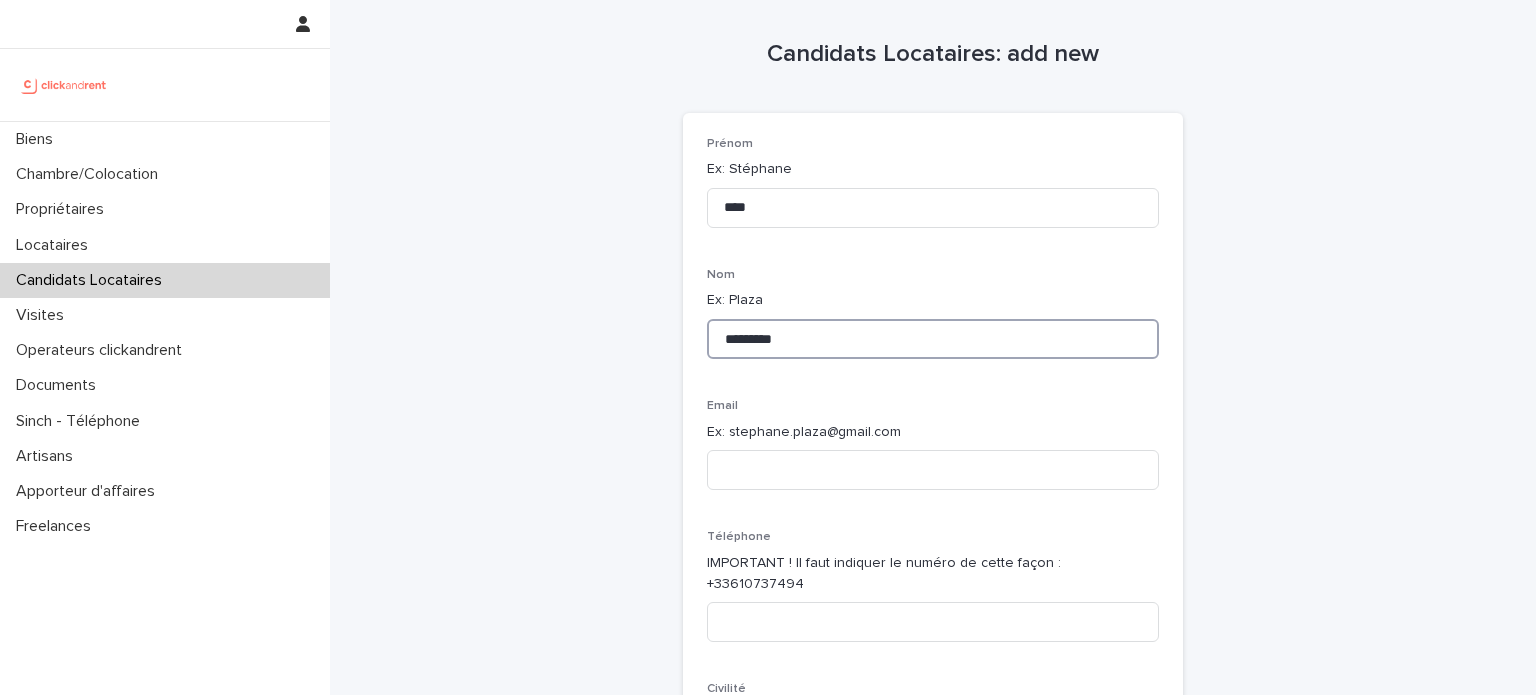 click on "*********" at bounding box center (933, 339) 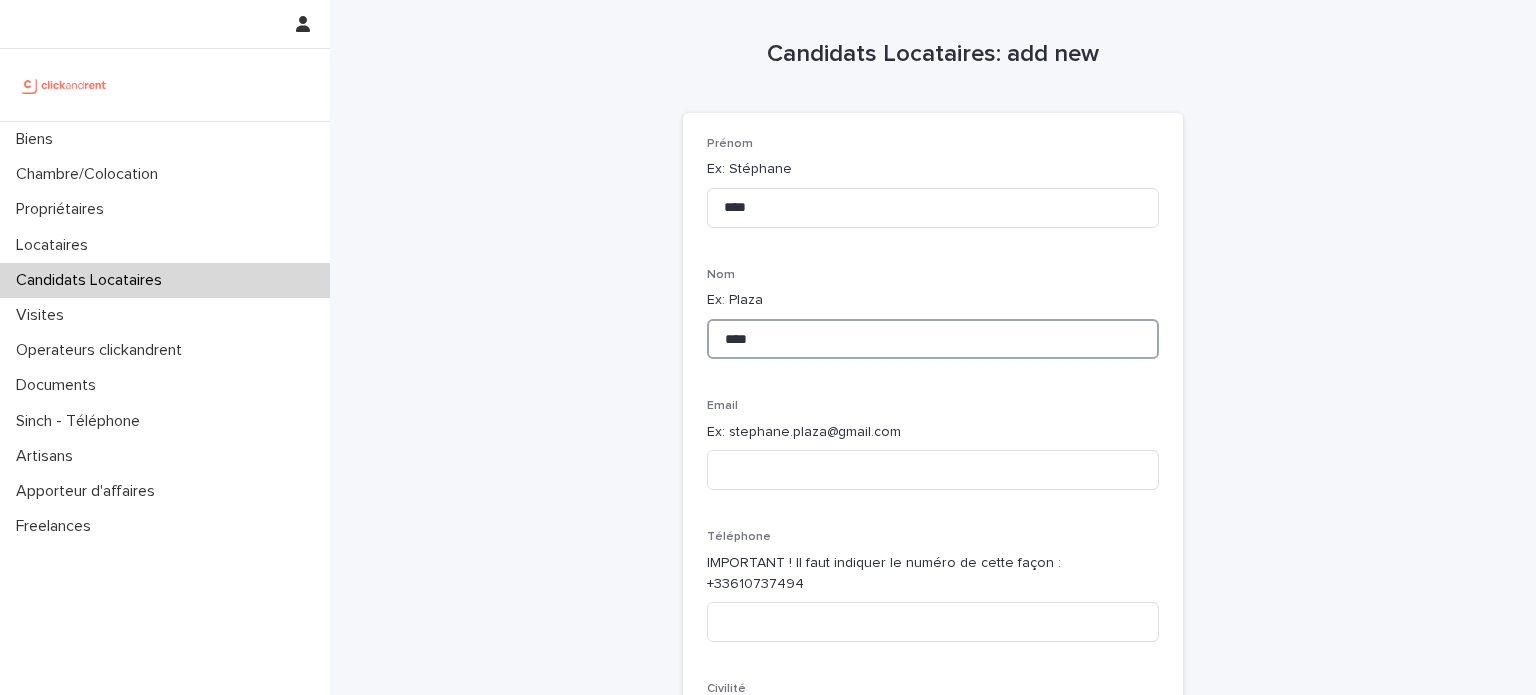 type on "****" 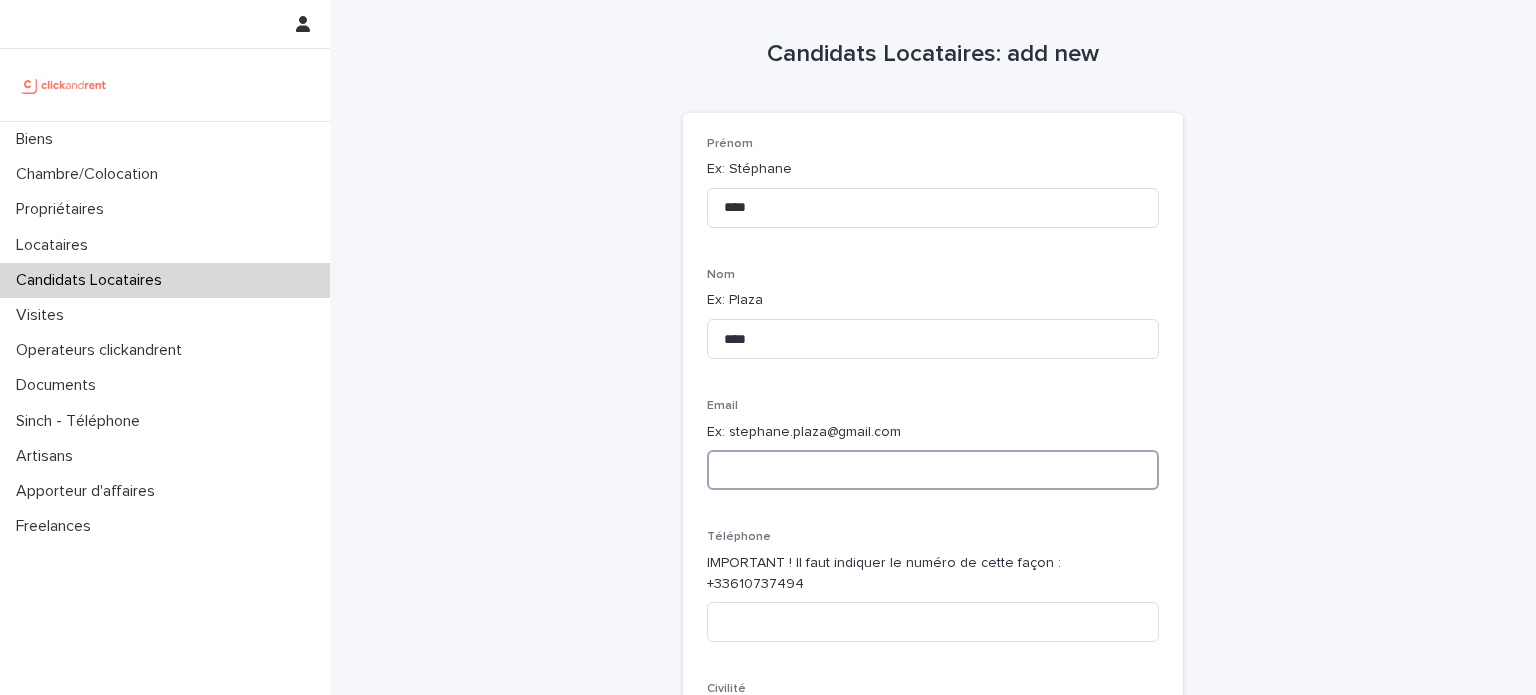 click at bounding box center (933, 470) 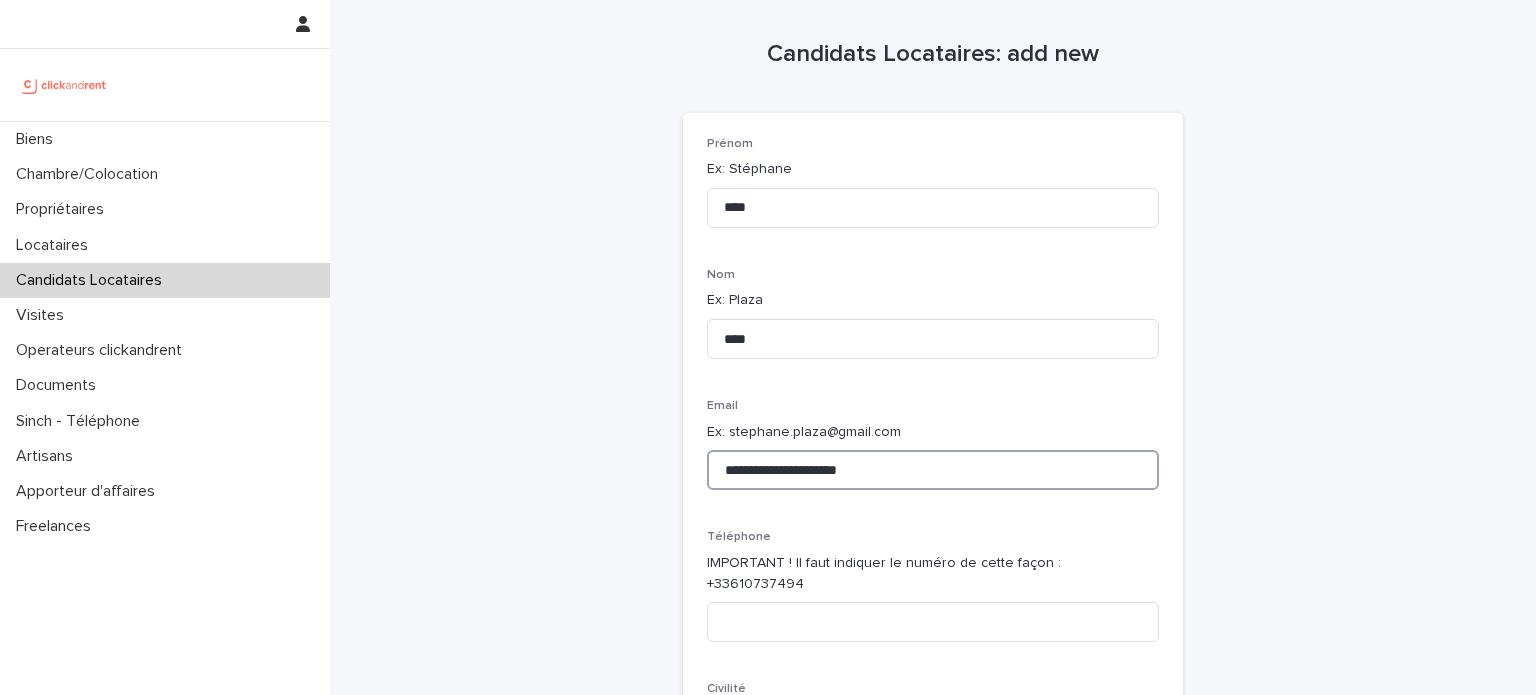 type on "**********" 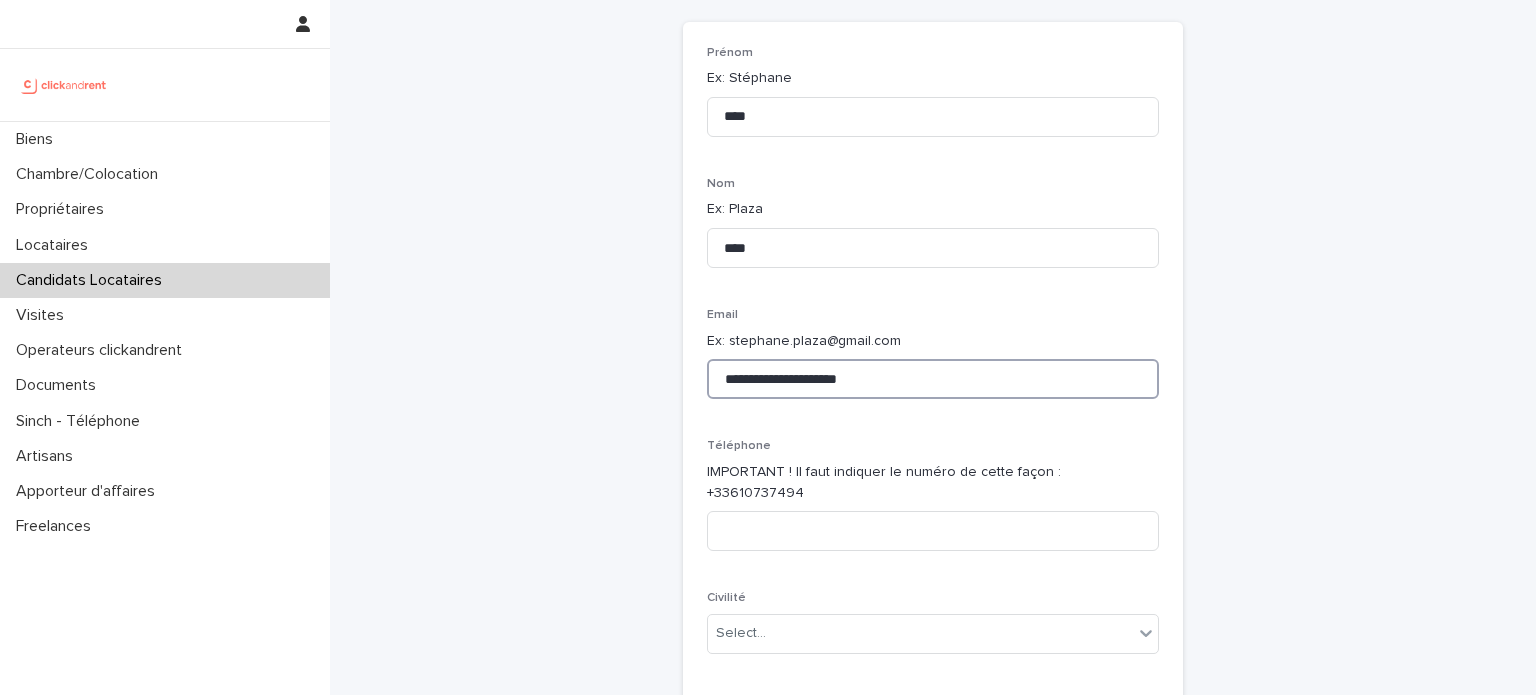 scroll, scrollTop: 92, scrollLeft: 0, axis: vertical 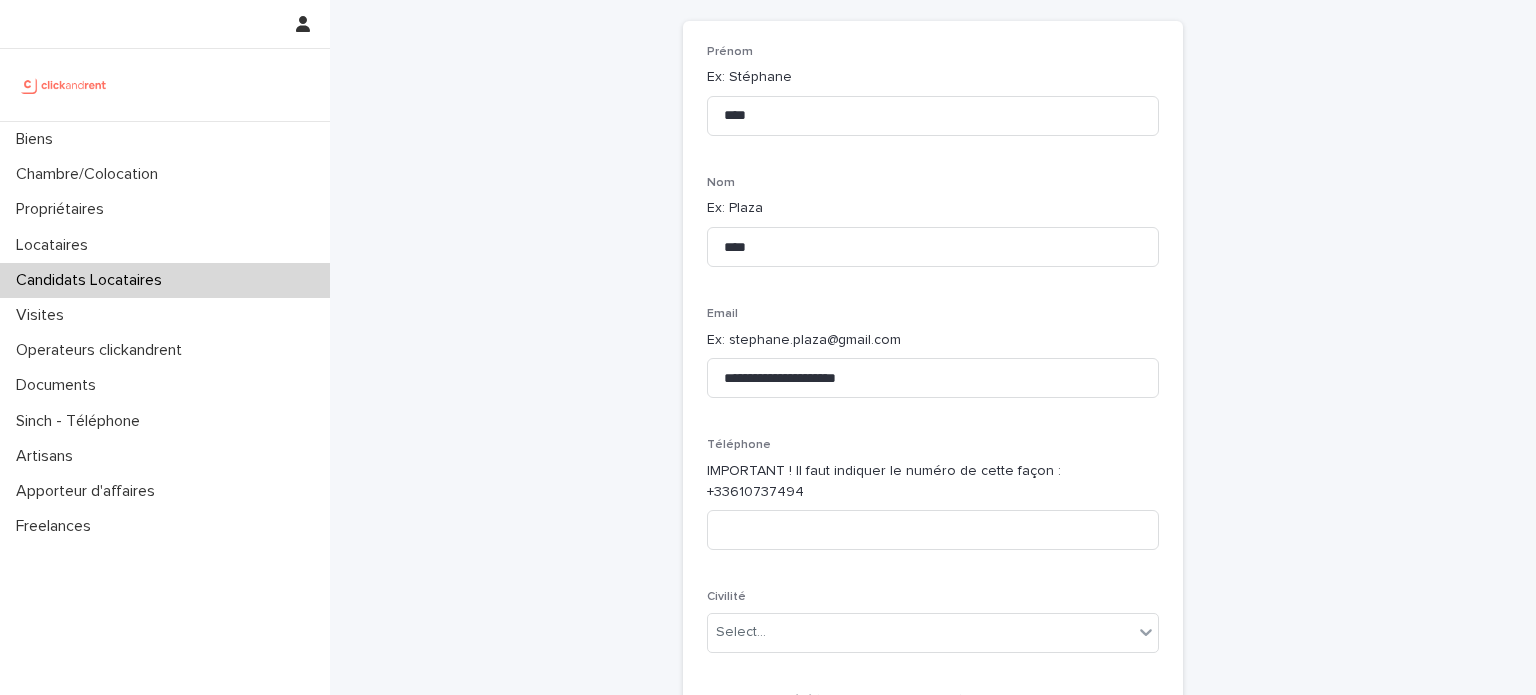 click on "IMPORTANT ! Il faut indiquer le numéro de cette façon : +33610737494" at bounding box center [933, 482] 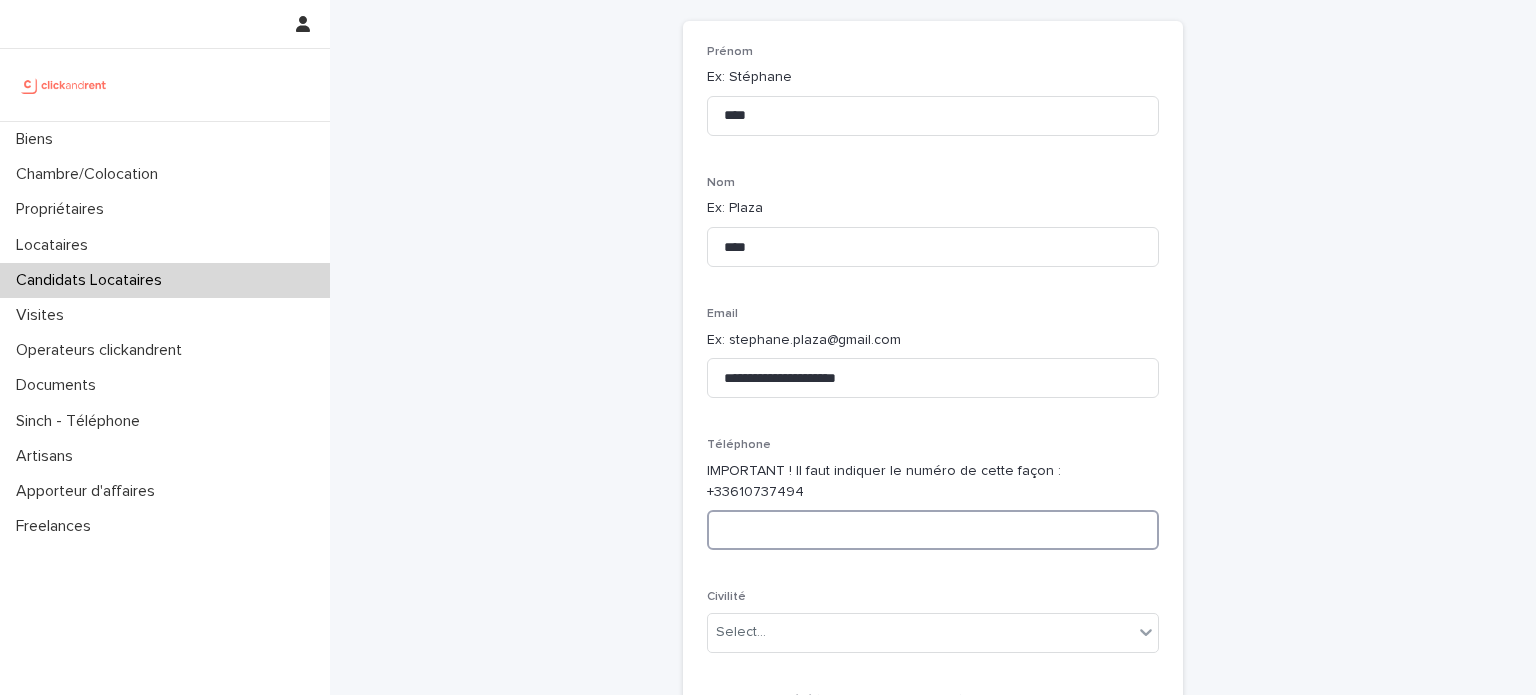 click at bounding box center [933, 530] 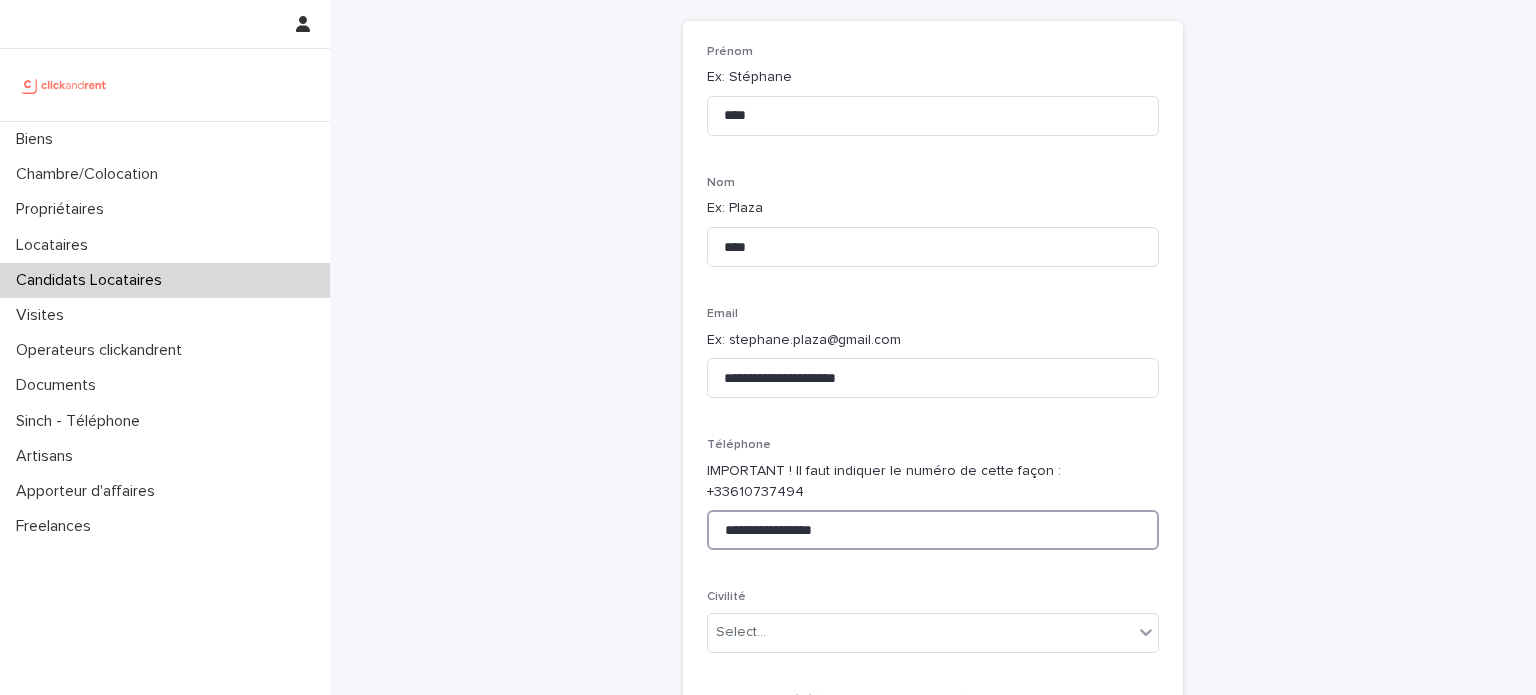click on "**********" at bounding box center (933, 530) 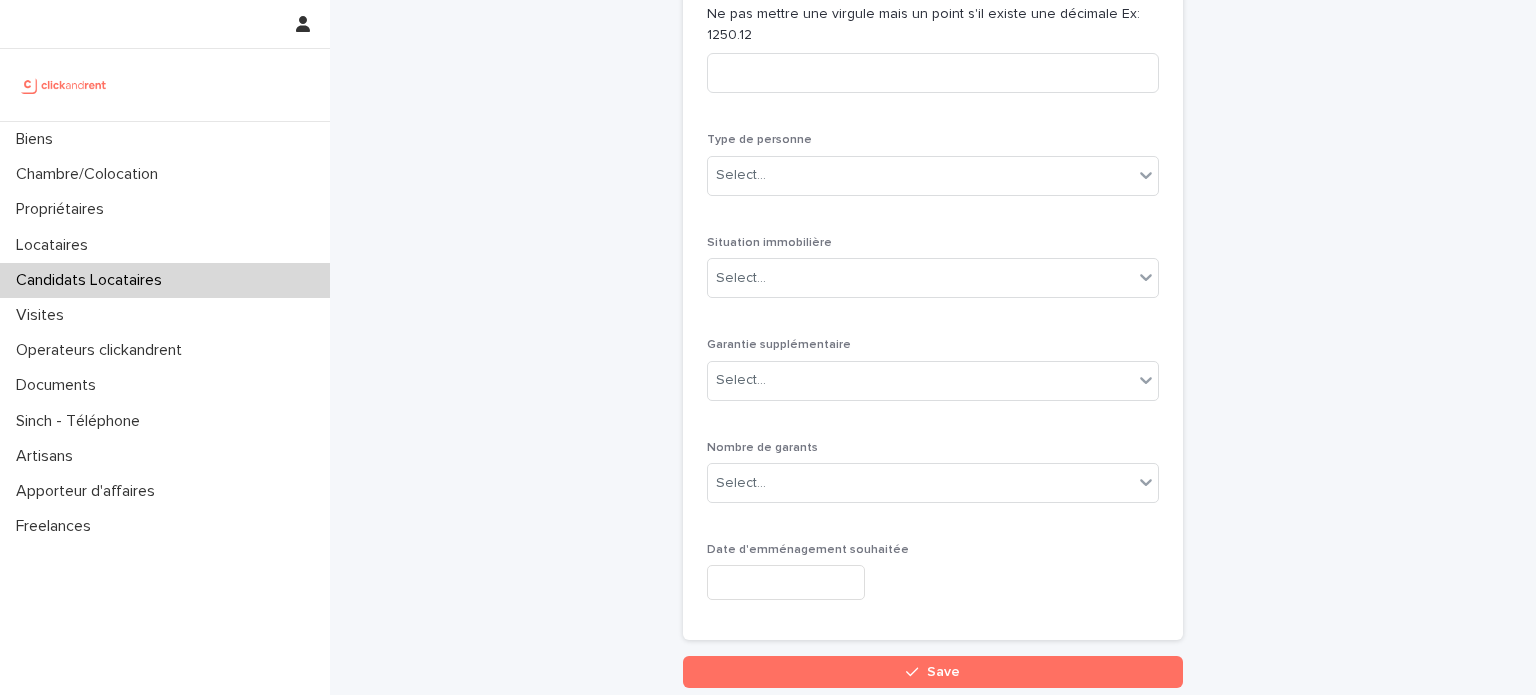 scroll, scrollTop: 1294, scrollLeft: 0, axis: vertical 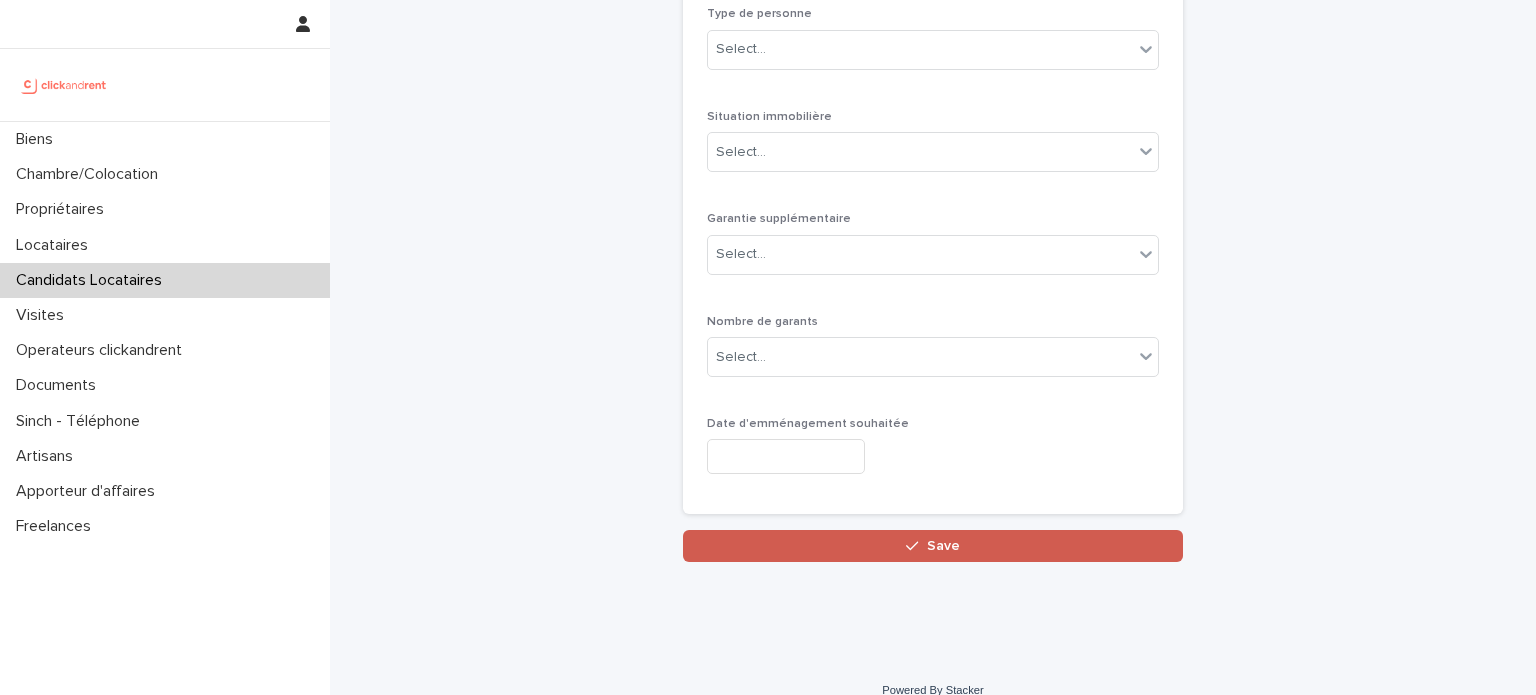type on "**********" 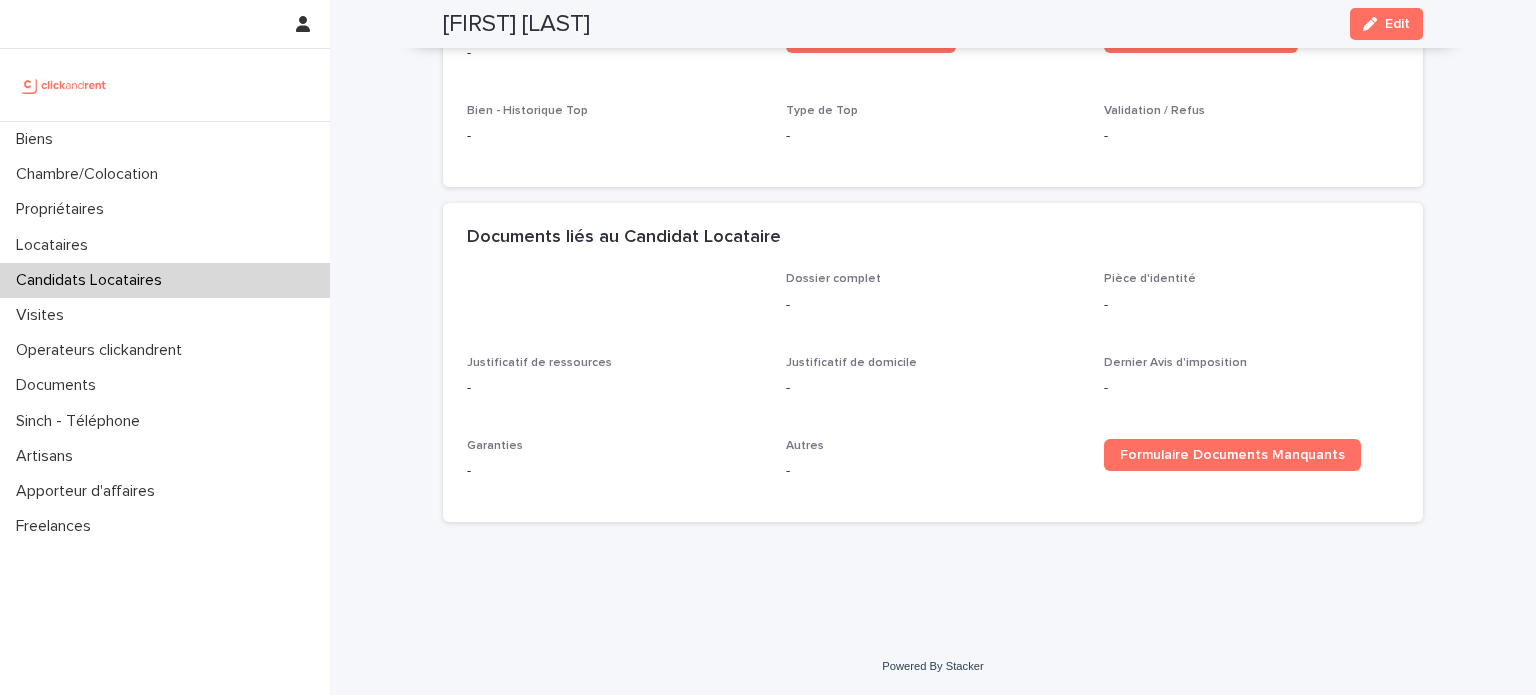 scroll, scrollTop: 423, scrollLeft: 0, axis: vertical 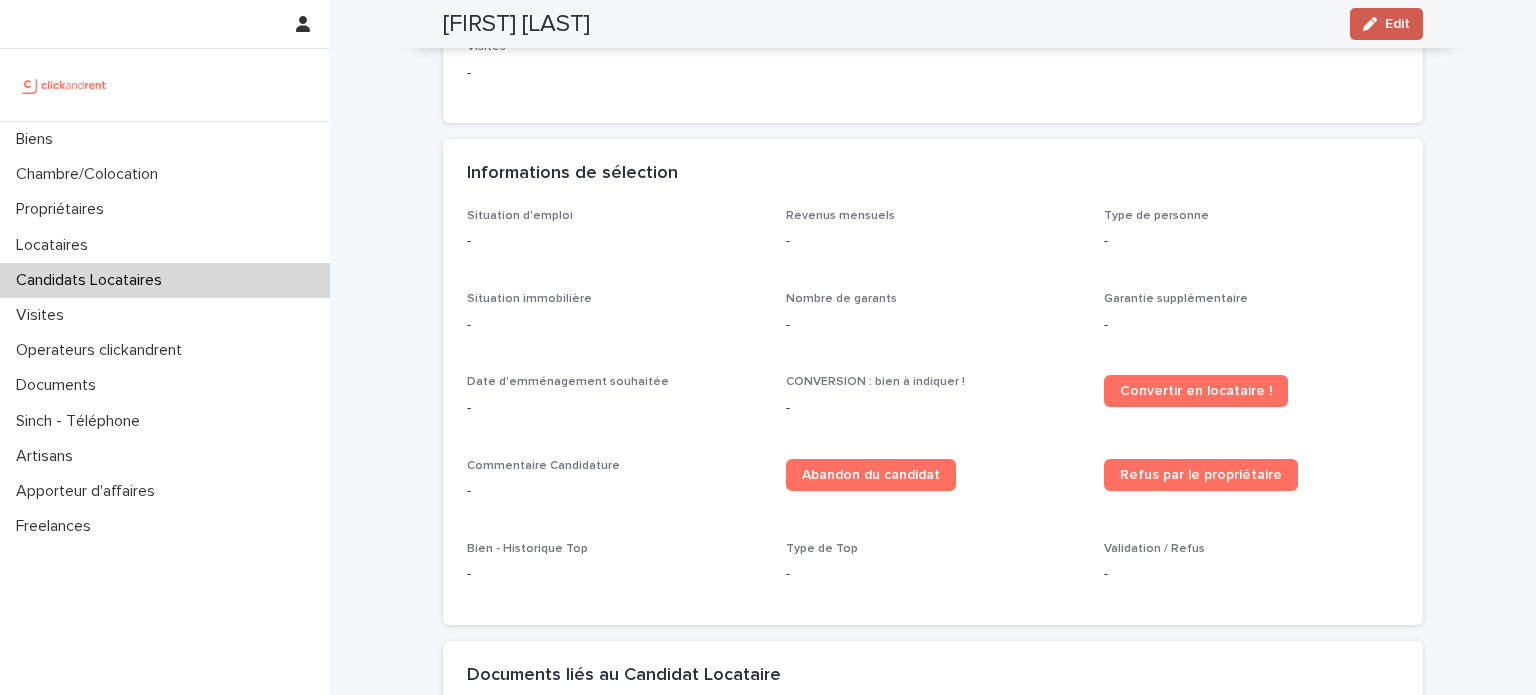 click on "Edit" at bounding box center (1386, 24) 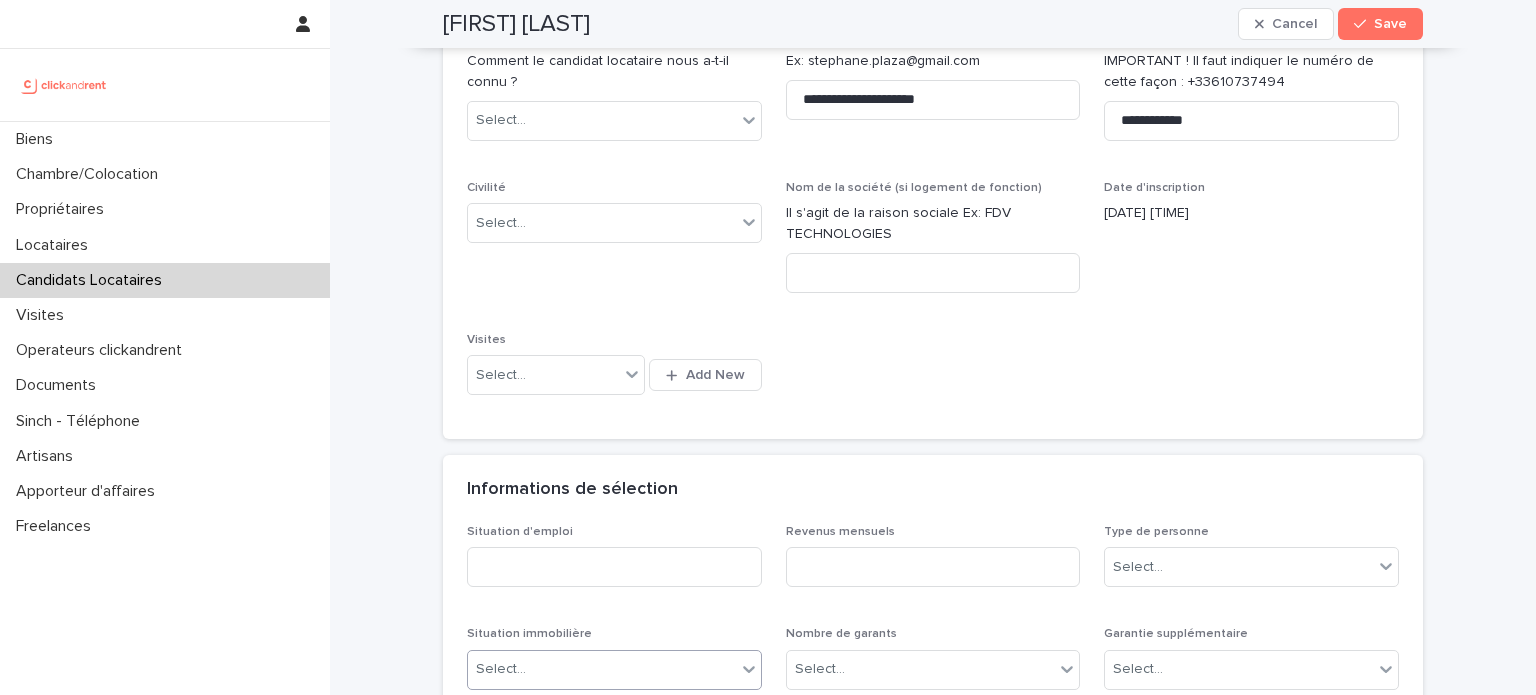 scroll, scrollTop: 314, scrollLeft: 0, axis: vertical 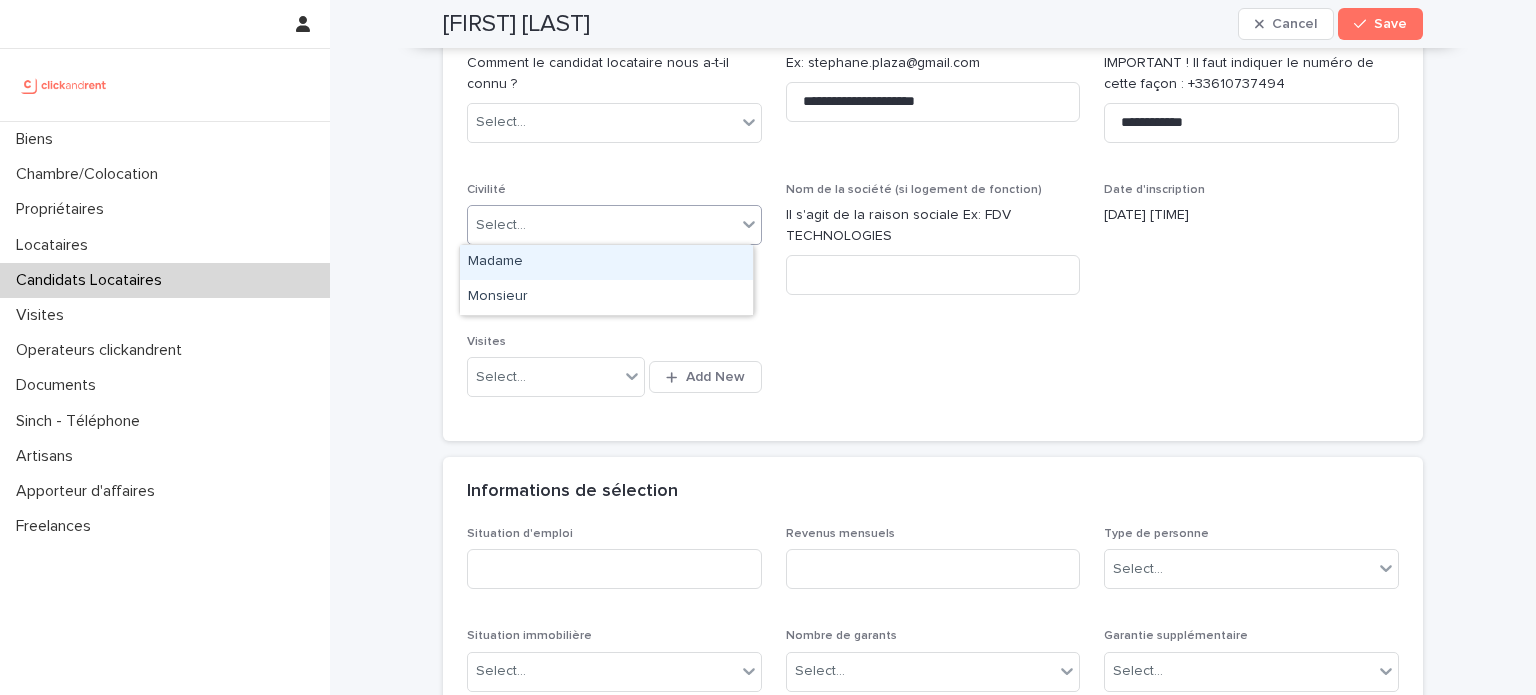 click on "Select..." at bounding box center [602, 225] 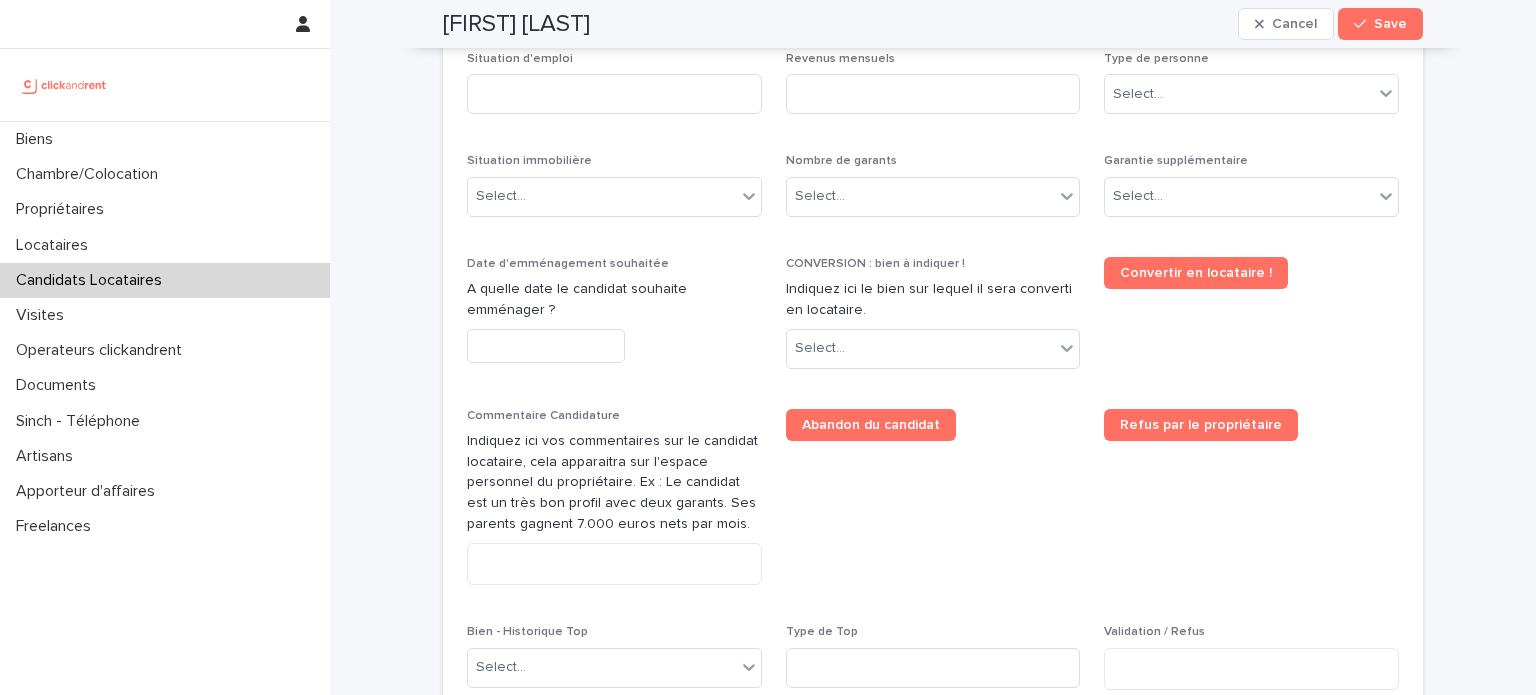 scroll, scrollTop: 794, scrollLeft: 0, axis: vertical 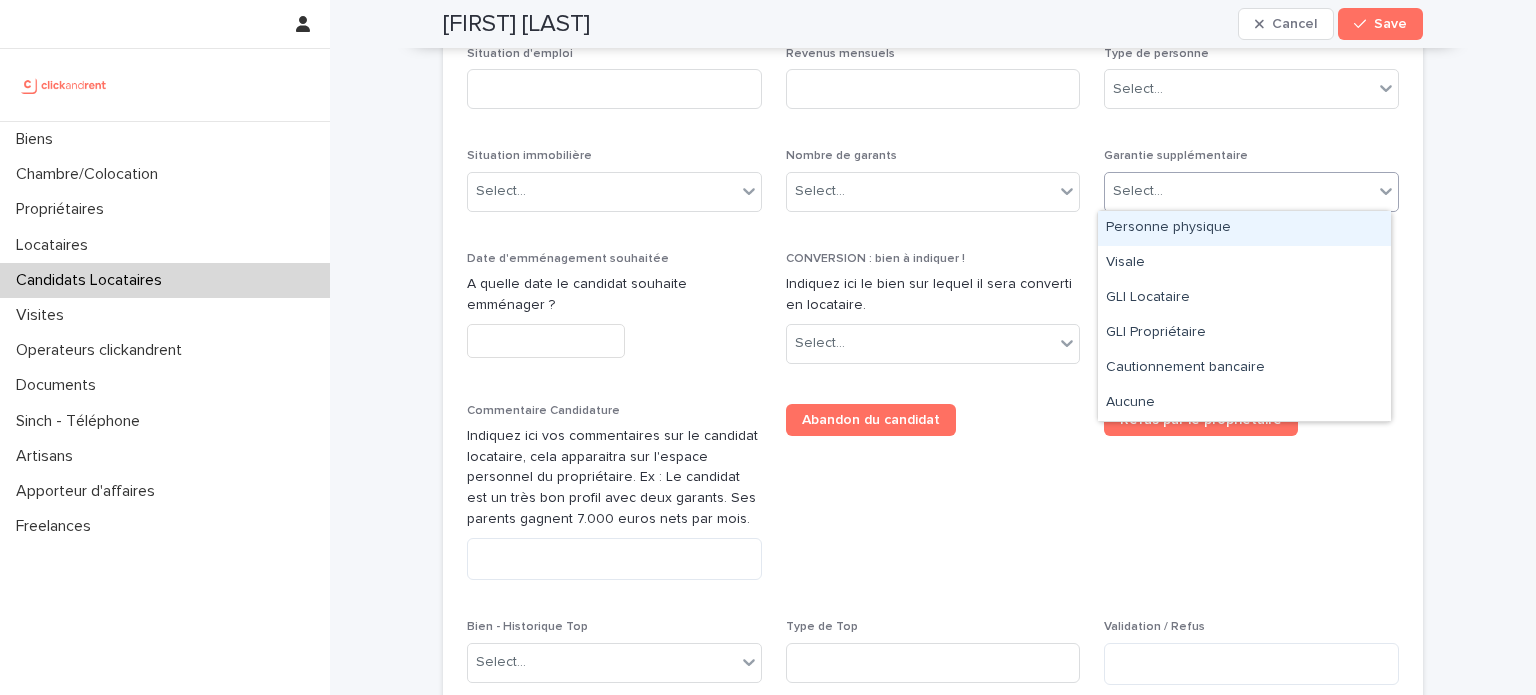 click on "Select..." at bounding box center [1138, 191] 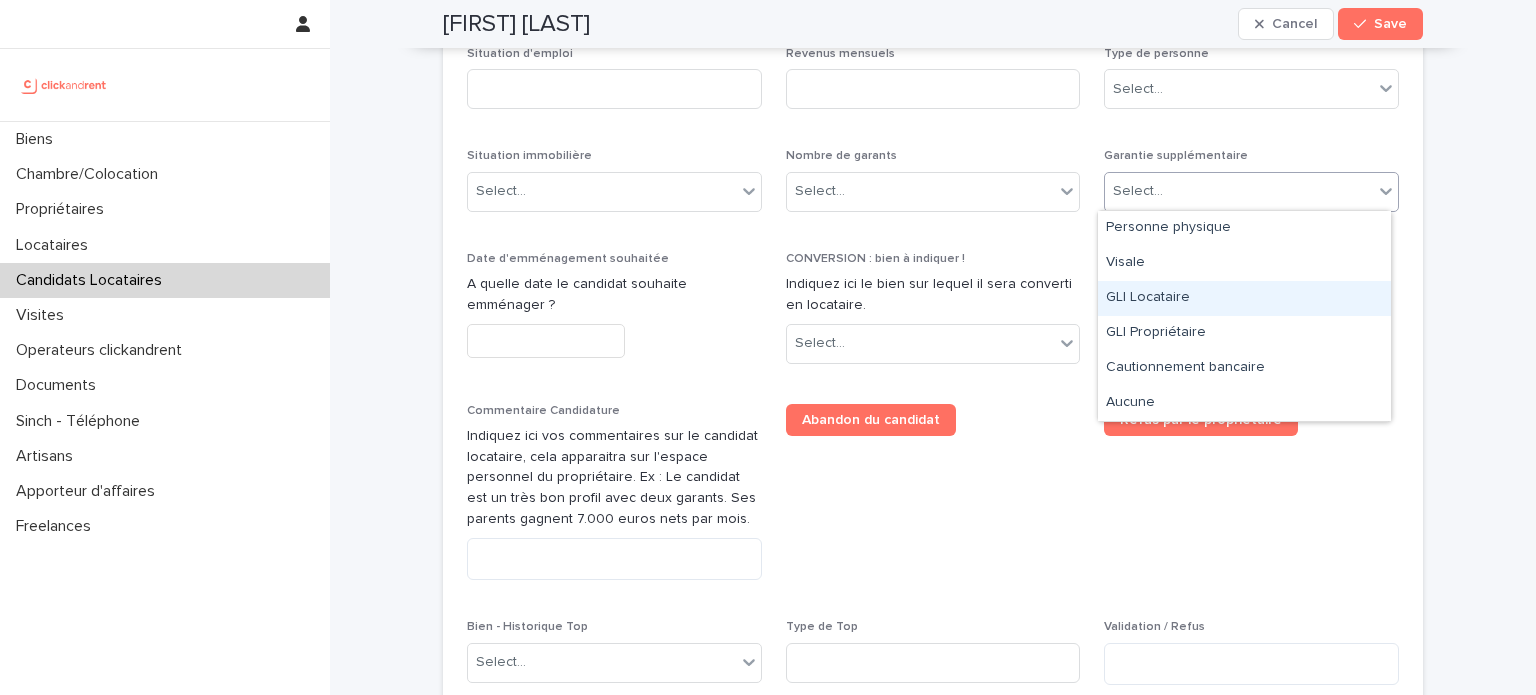 click on "GLI Locataire" at bounding box center [1244, 298] 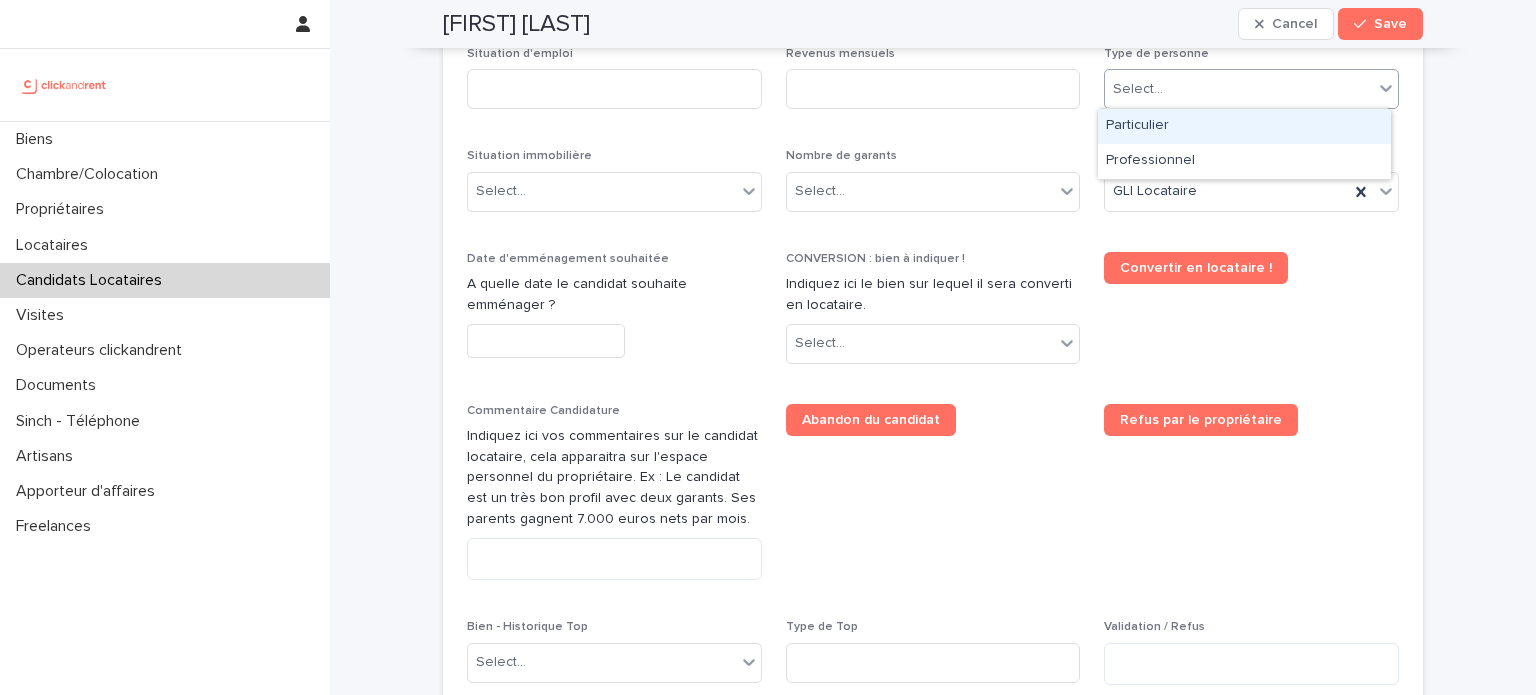 click on "Select..." at bounding box center [1138, 89] 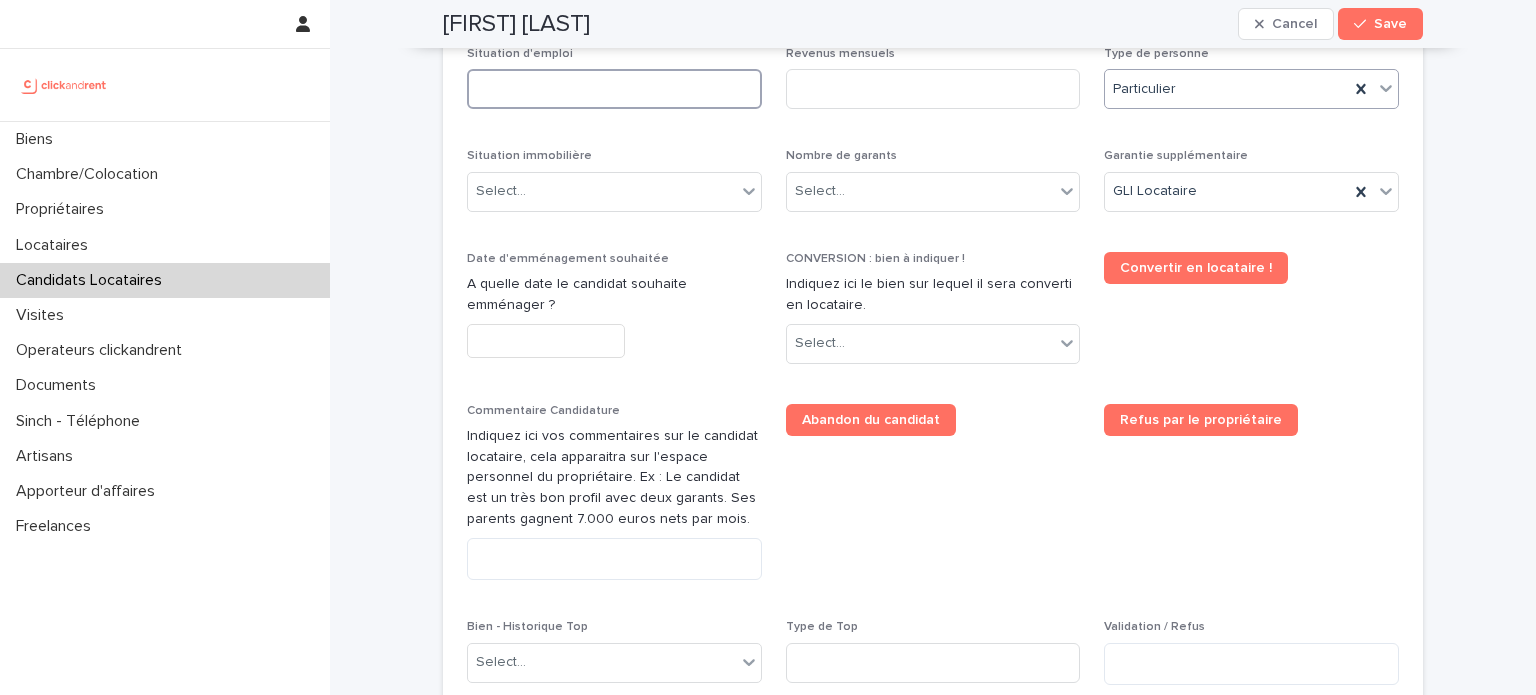 click at bounding box center (614, 89) 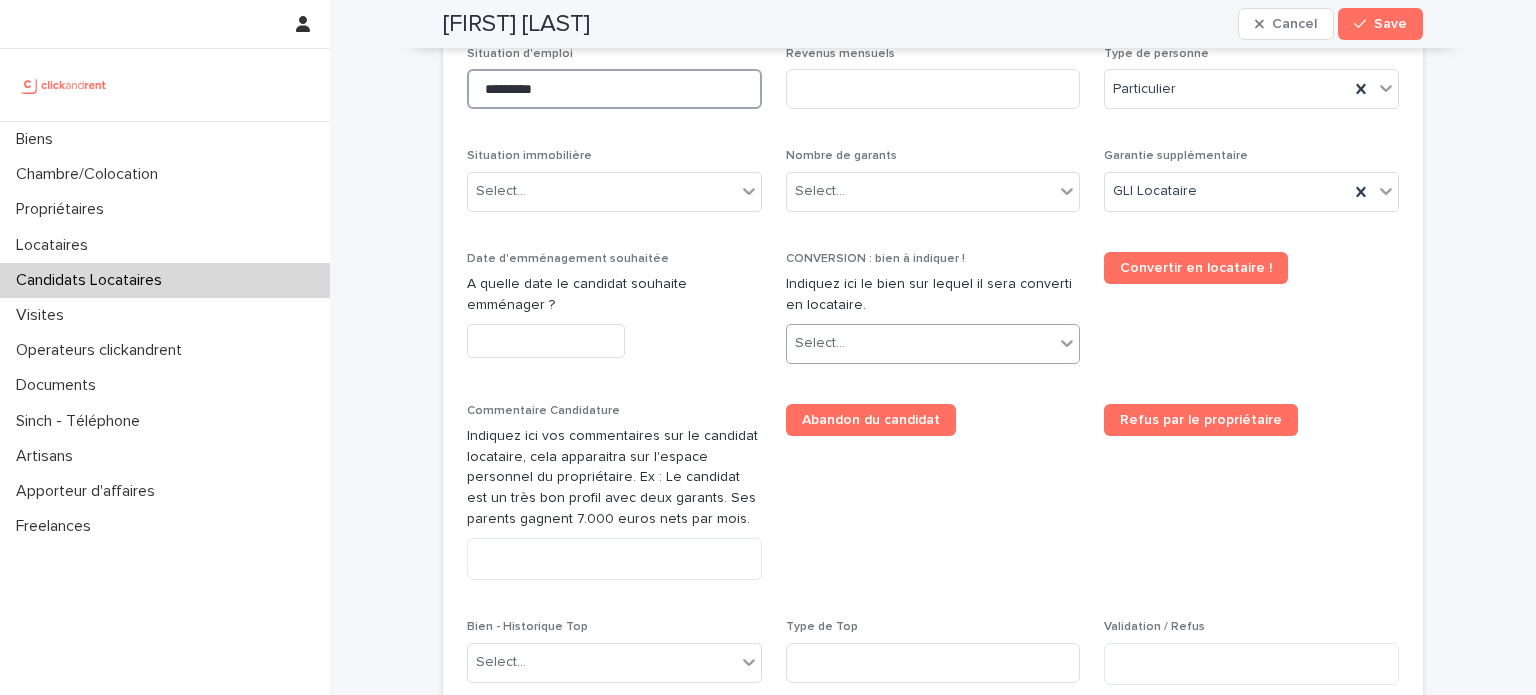 type on "*********" 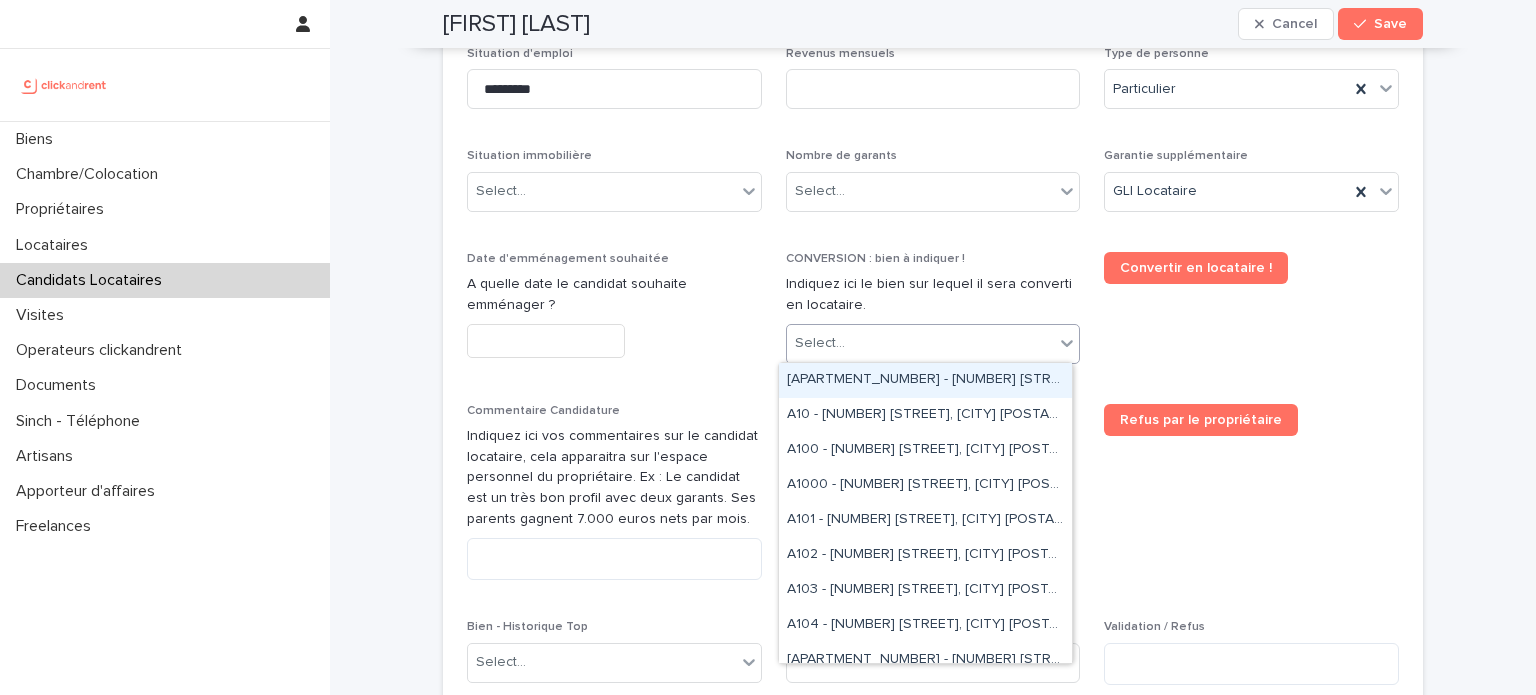 click on "Select..." at bounding box center (921, 343) 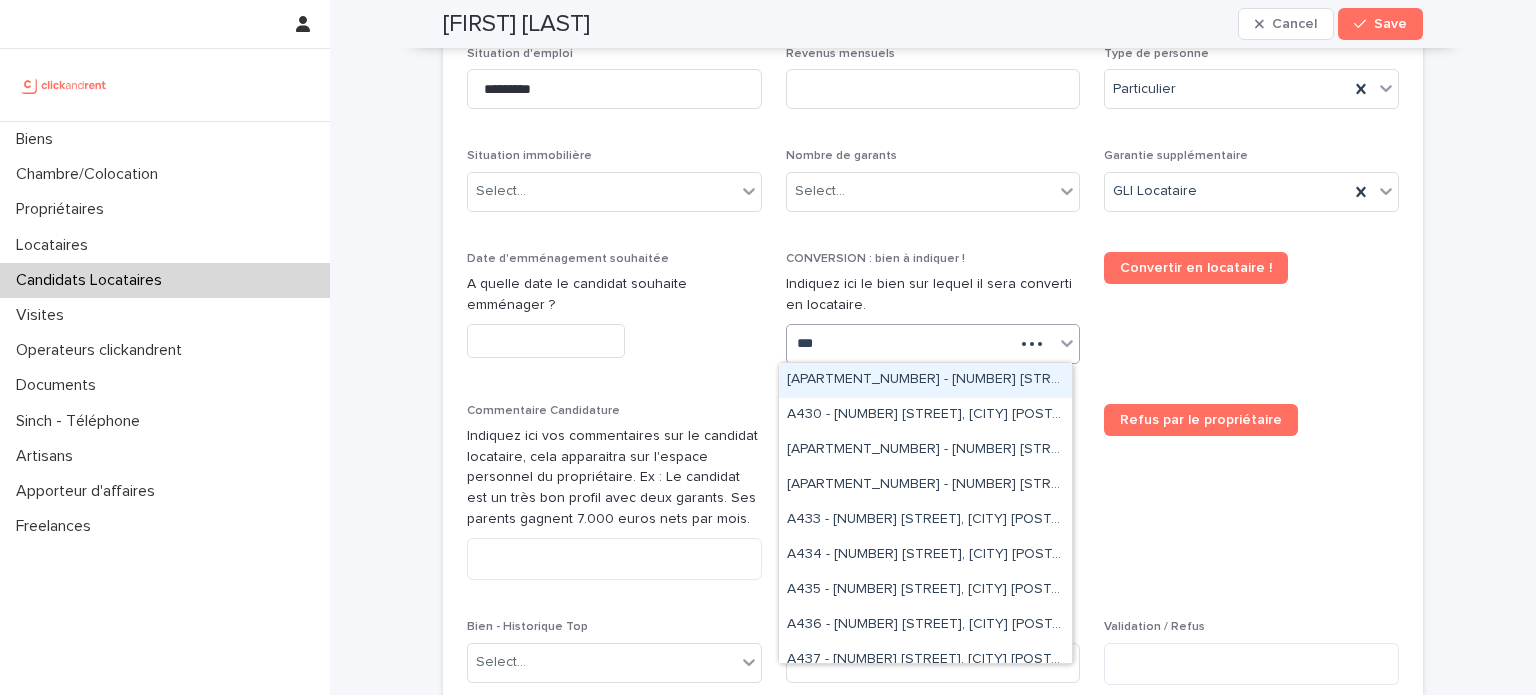 type on "****" 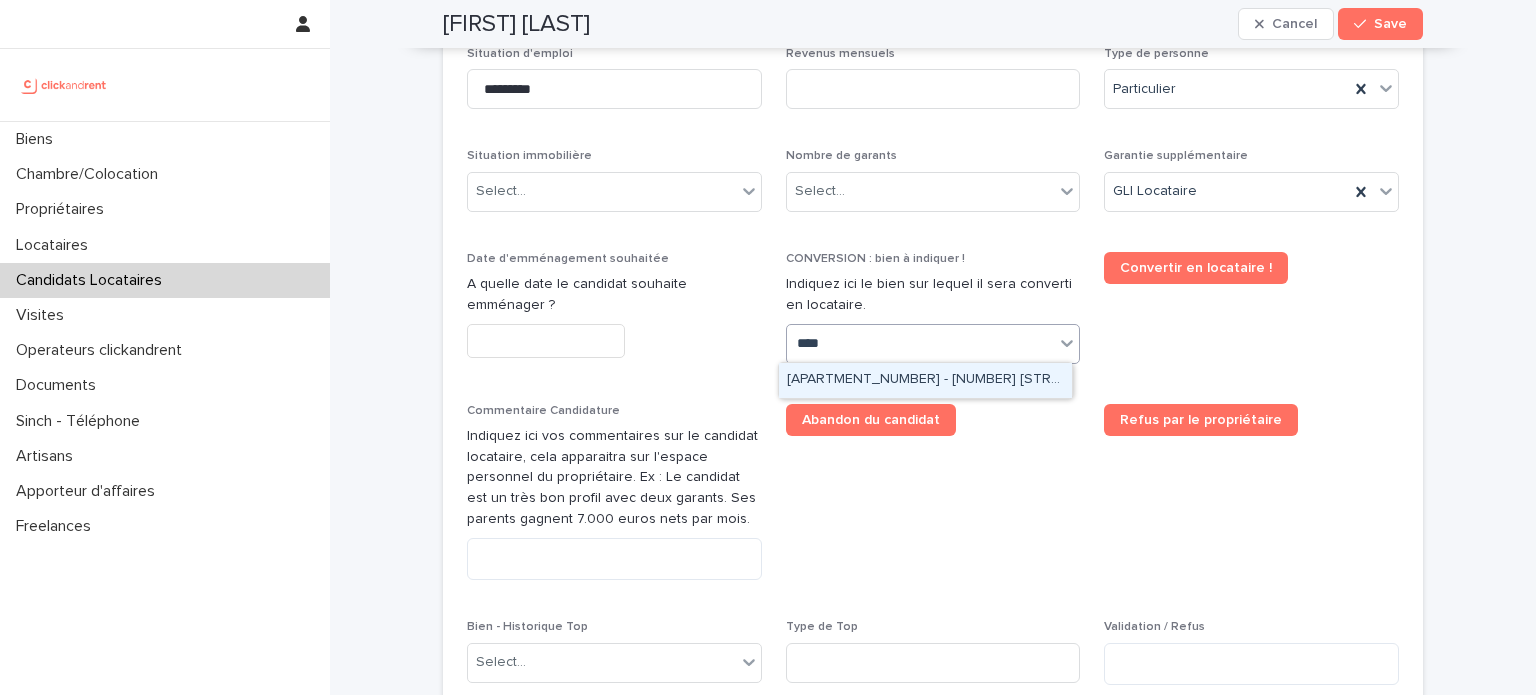 click on "[APARTMENT_NUMBER] - [NUMBER] [STREET], [CITY] [POSTAL_CODE]" at bounding box center (925, 380) 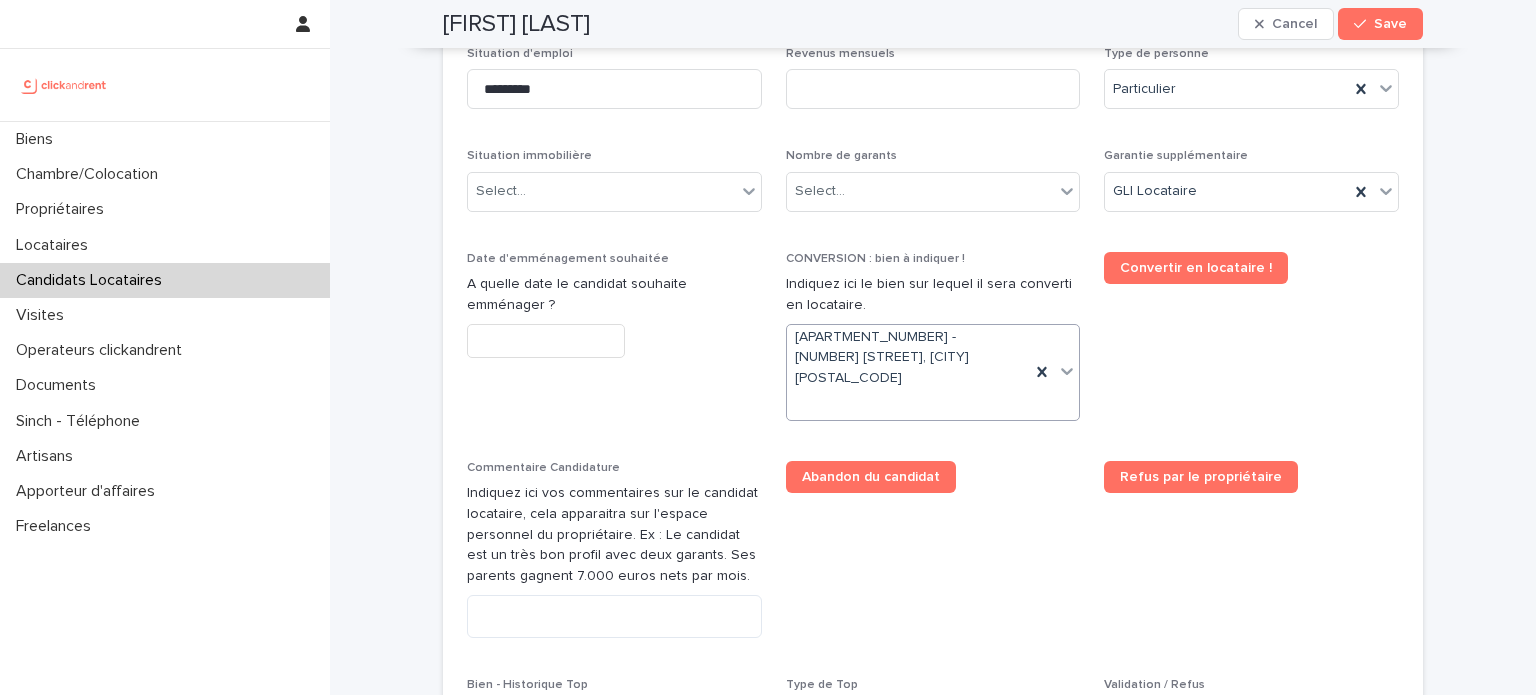 scroll, scrollTop: 812, scrollLeft: 0, axis: vertical 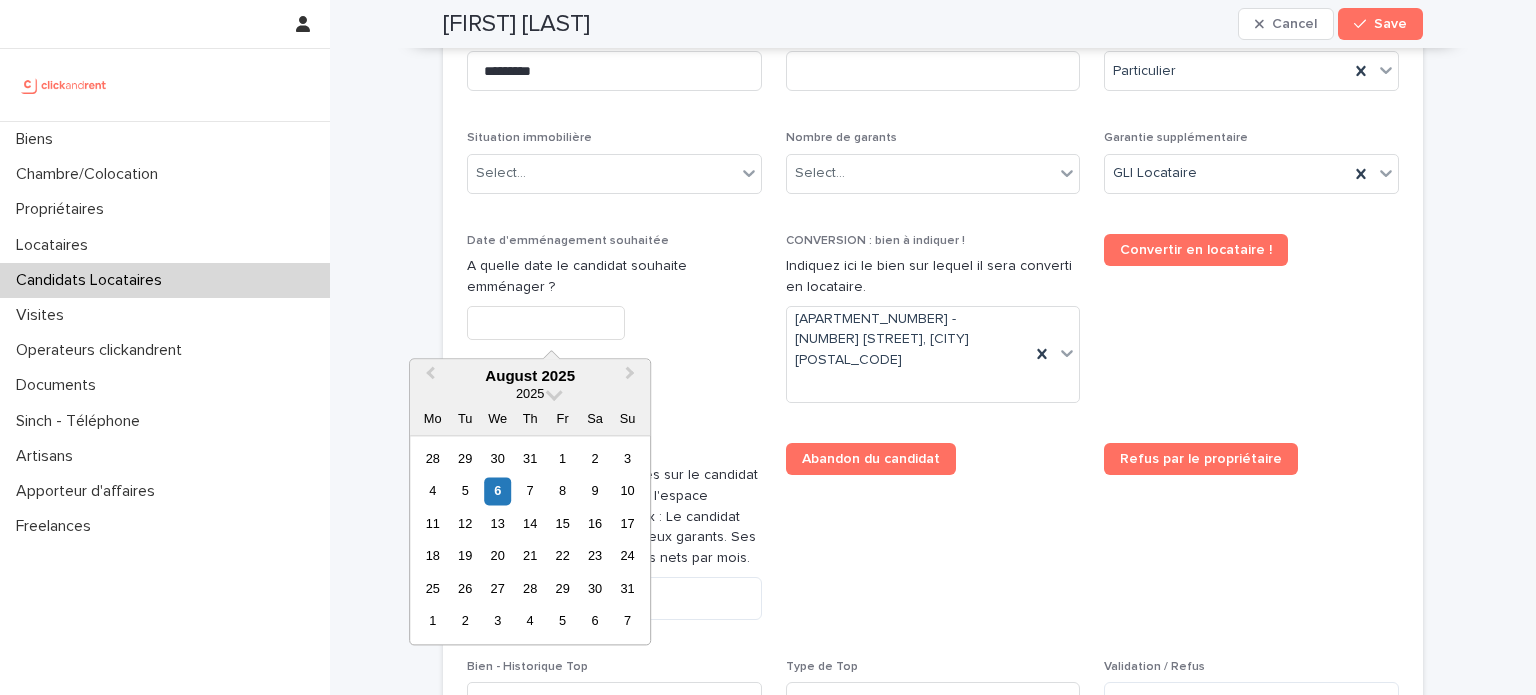 click at bounding box center [546, 323] 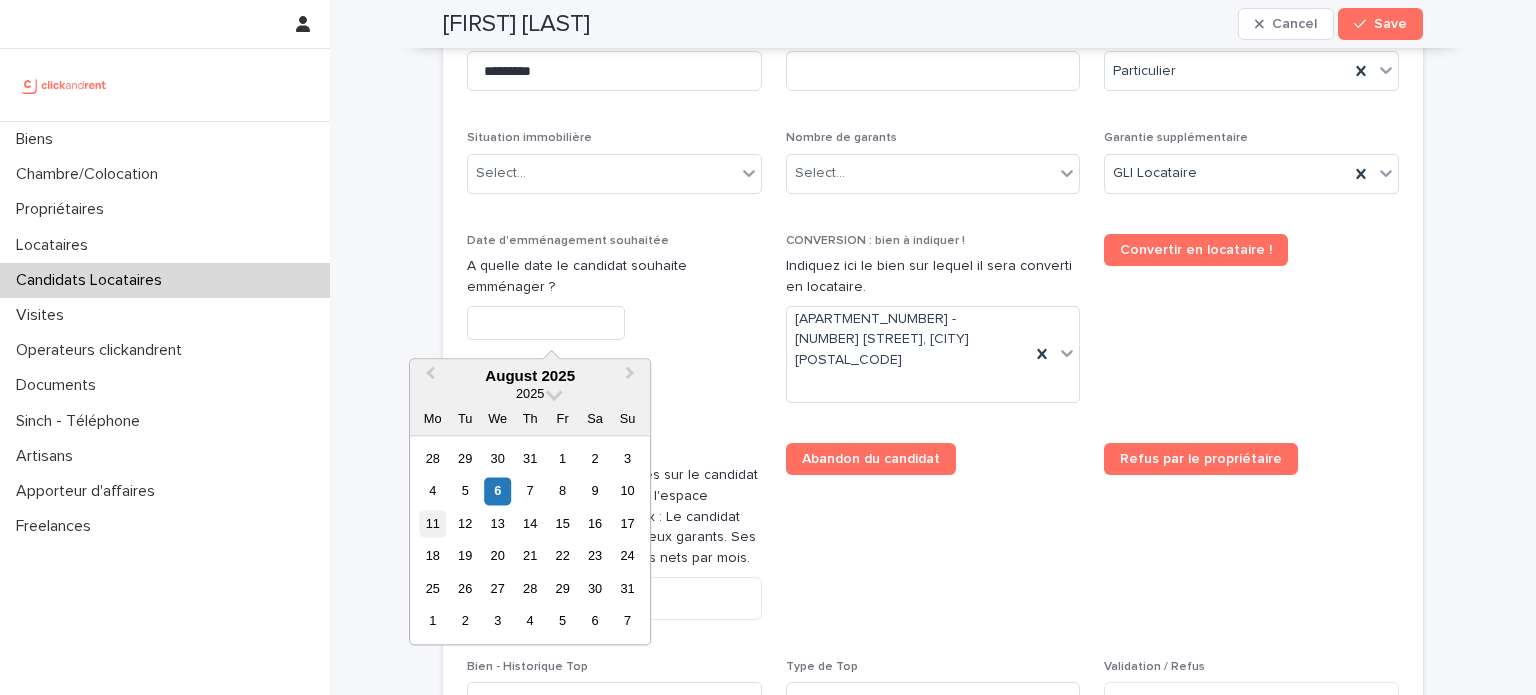 click on "11 12 13 14 15 16 17" at bounding box center [530, 524] 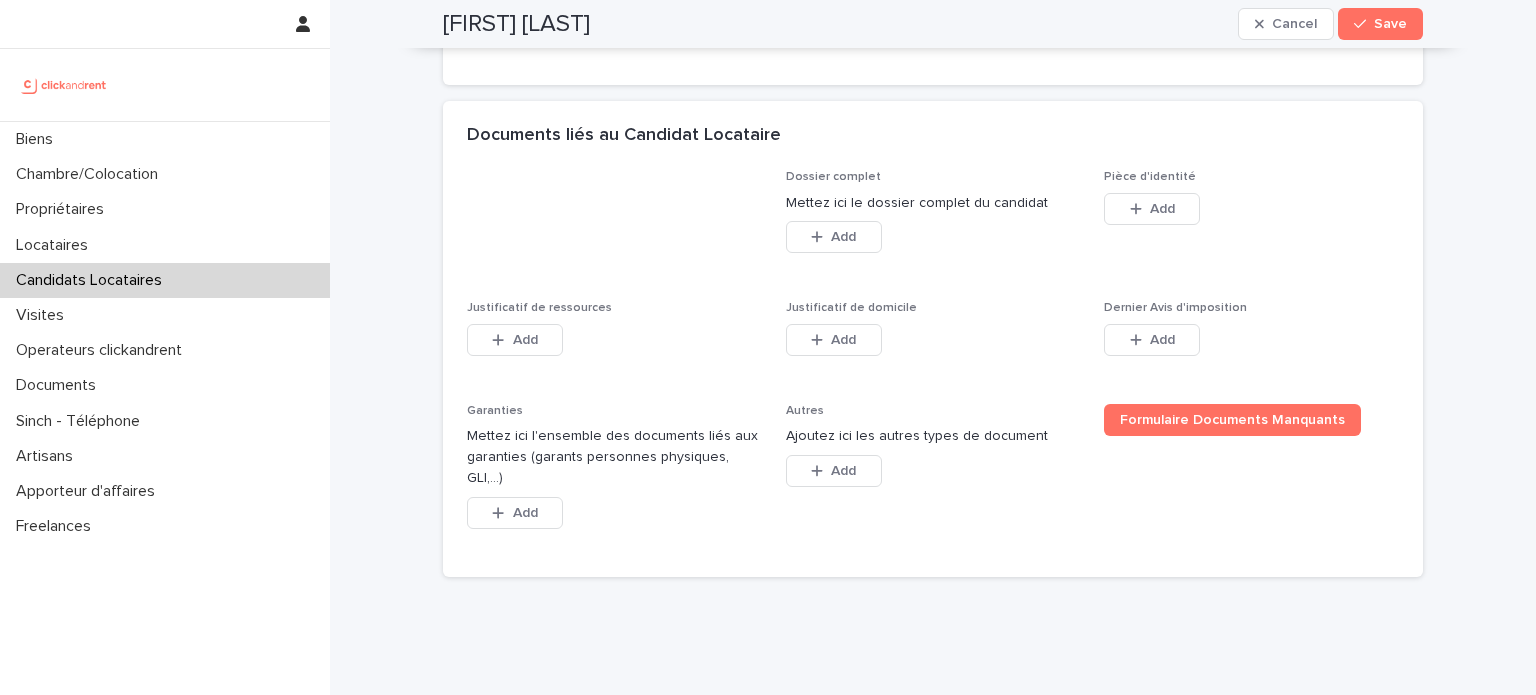 scroll, scrollTop: 1504, scrollLeft: 0, axis: vertical 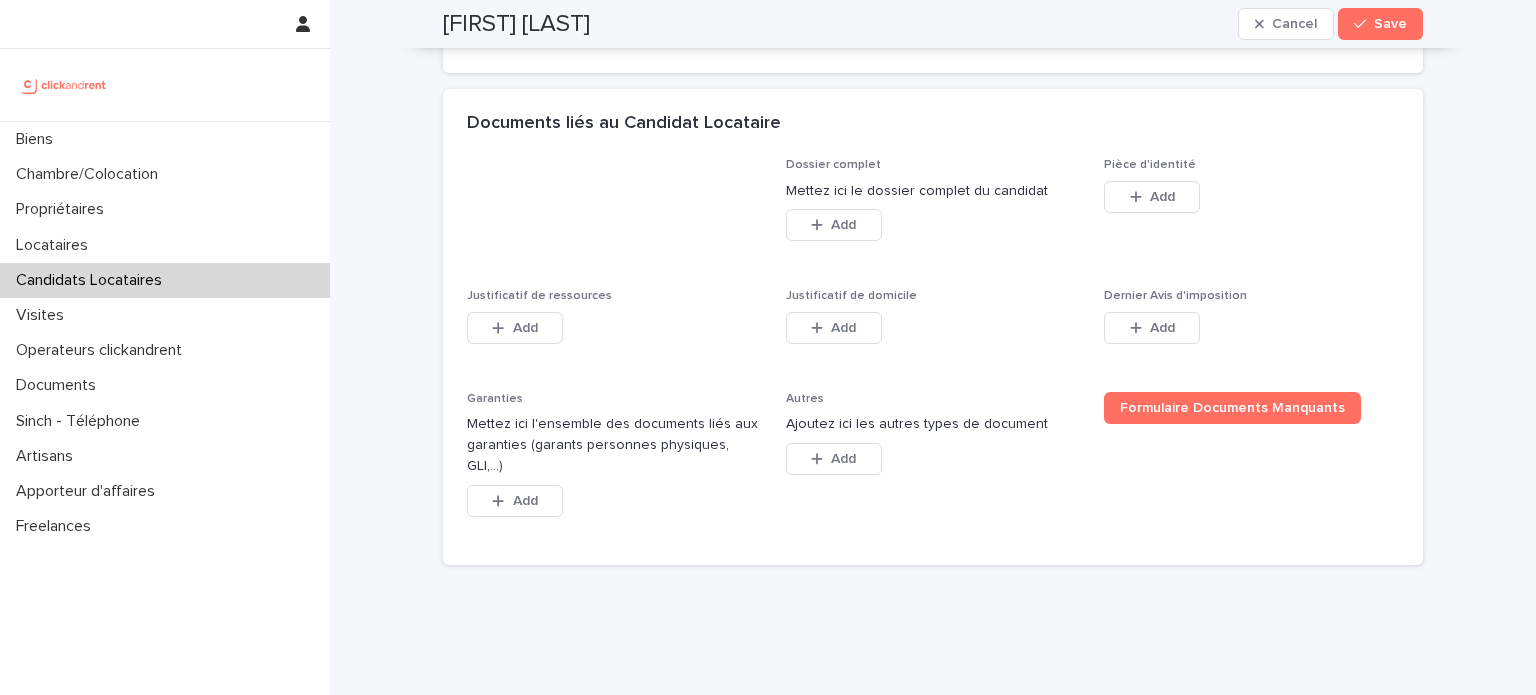 click on "Add" at bounding box center [834, 229] 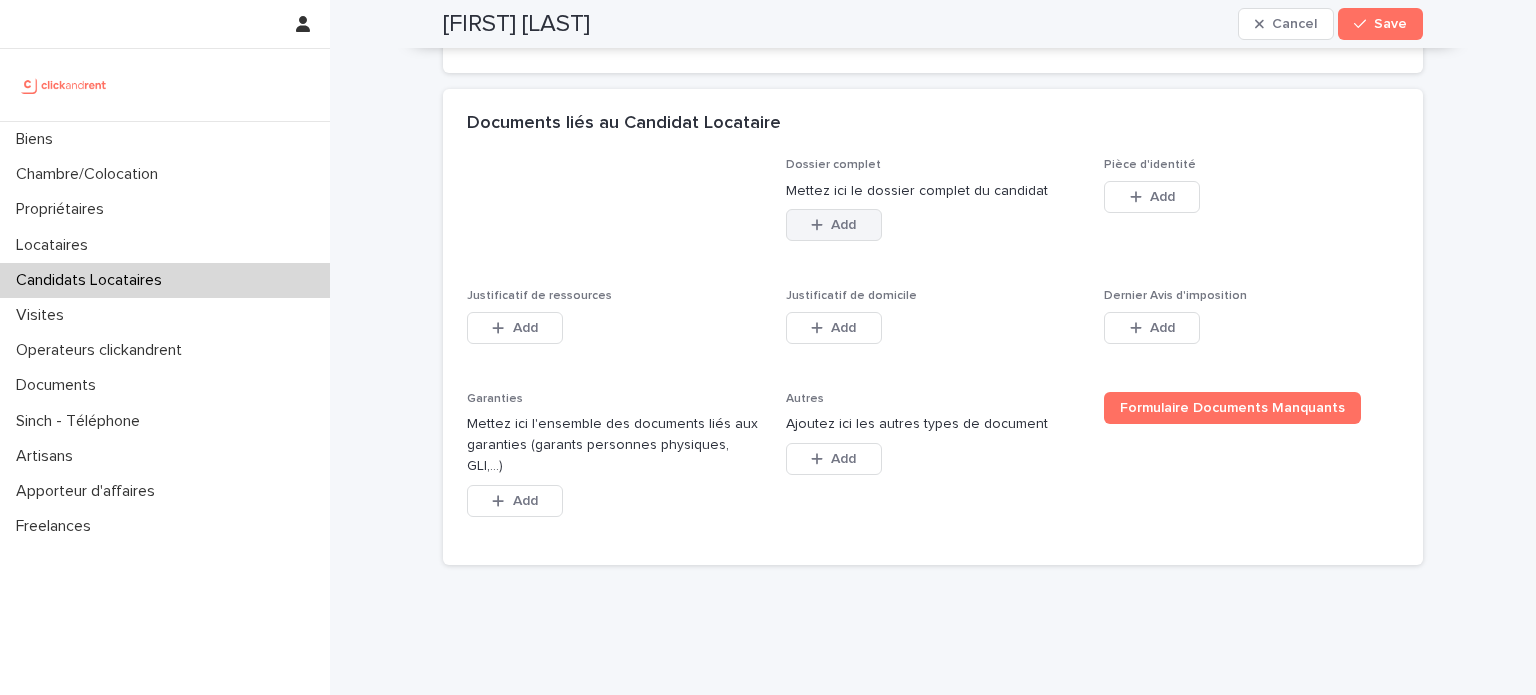 click on "Add" at bounding box center (834, 225) 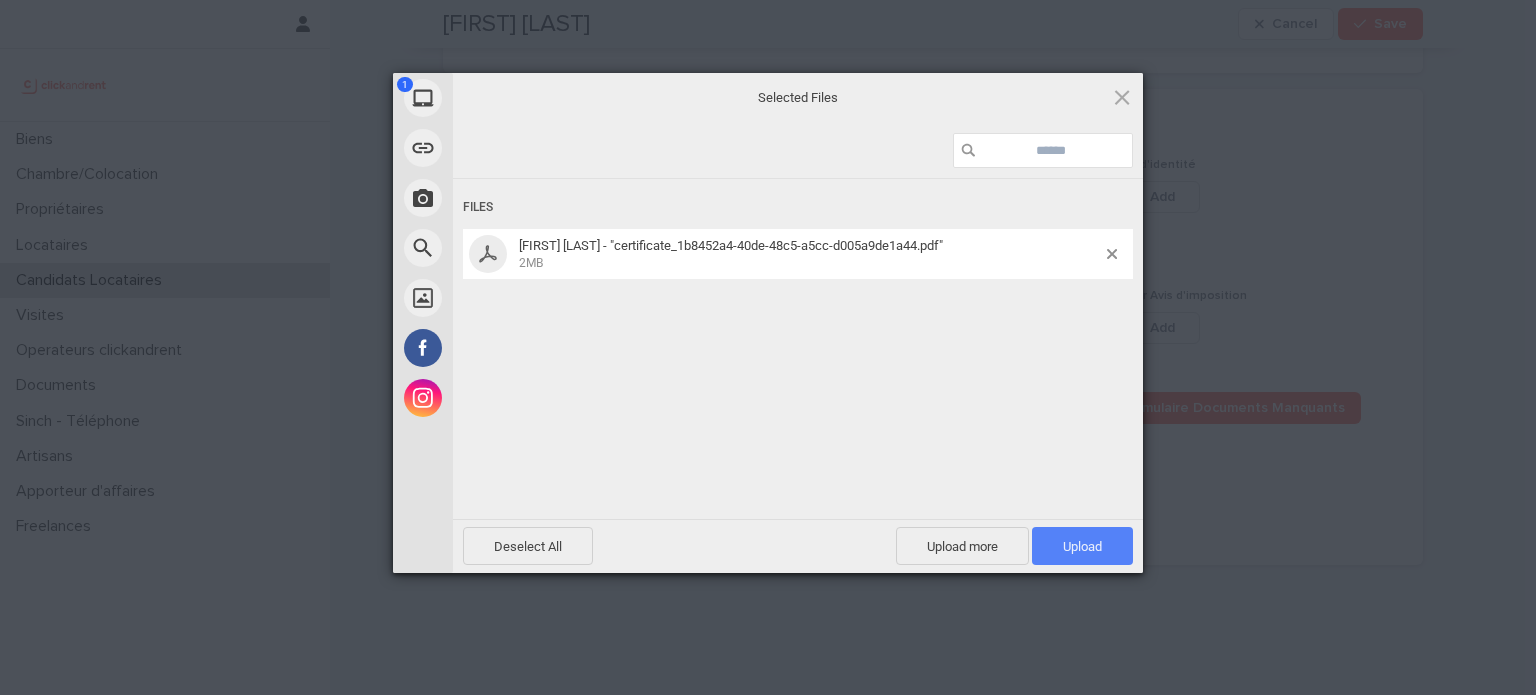 click on "Upload
1" at bounding box center [1082, 546] 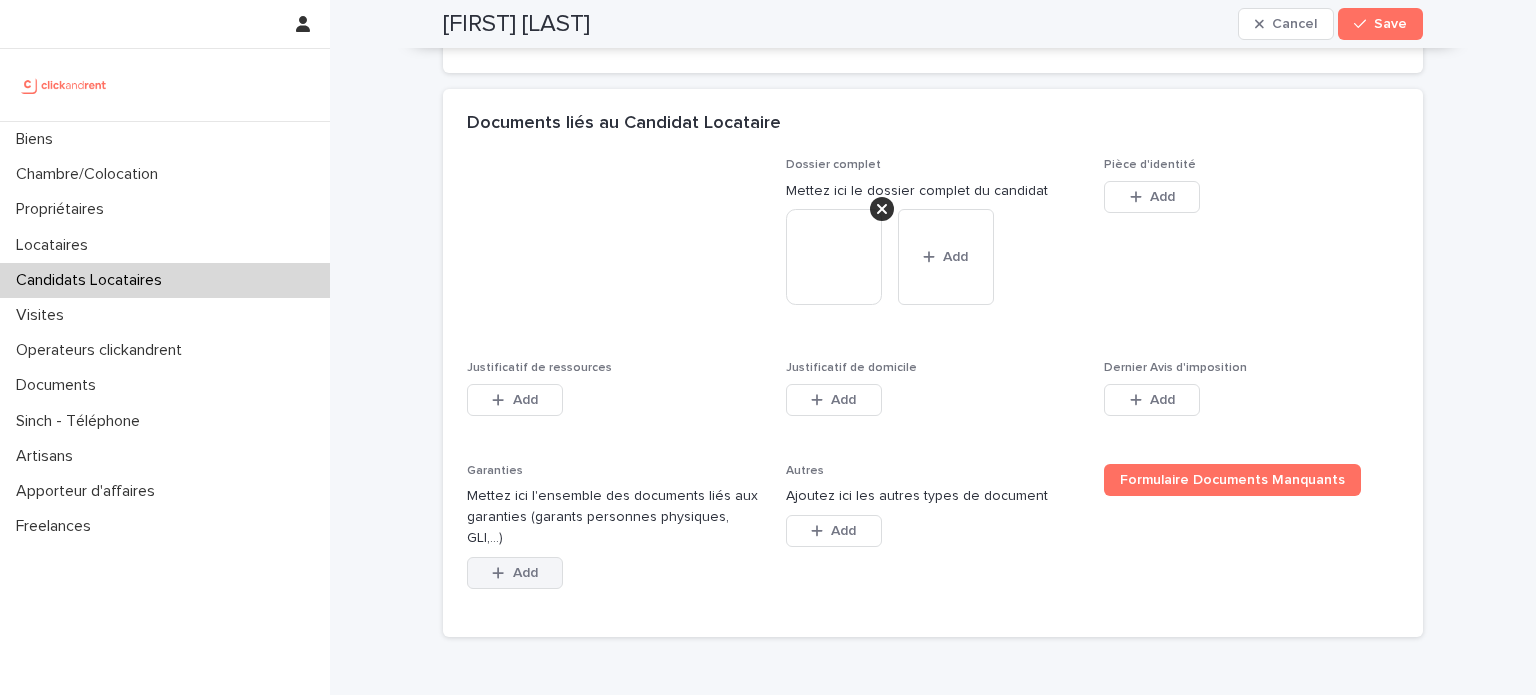 drag, startPoint x: 580, startPoint y: 543, endPoint x: 531, endPoint y: 530, distance: 50.695168 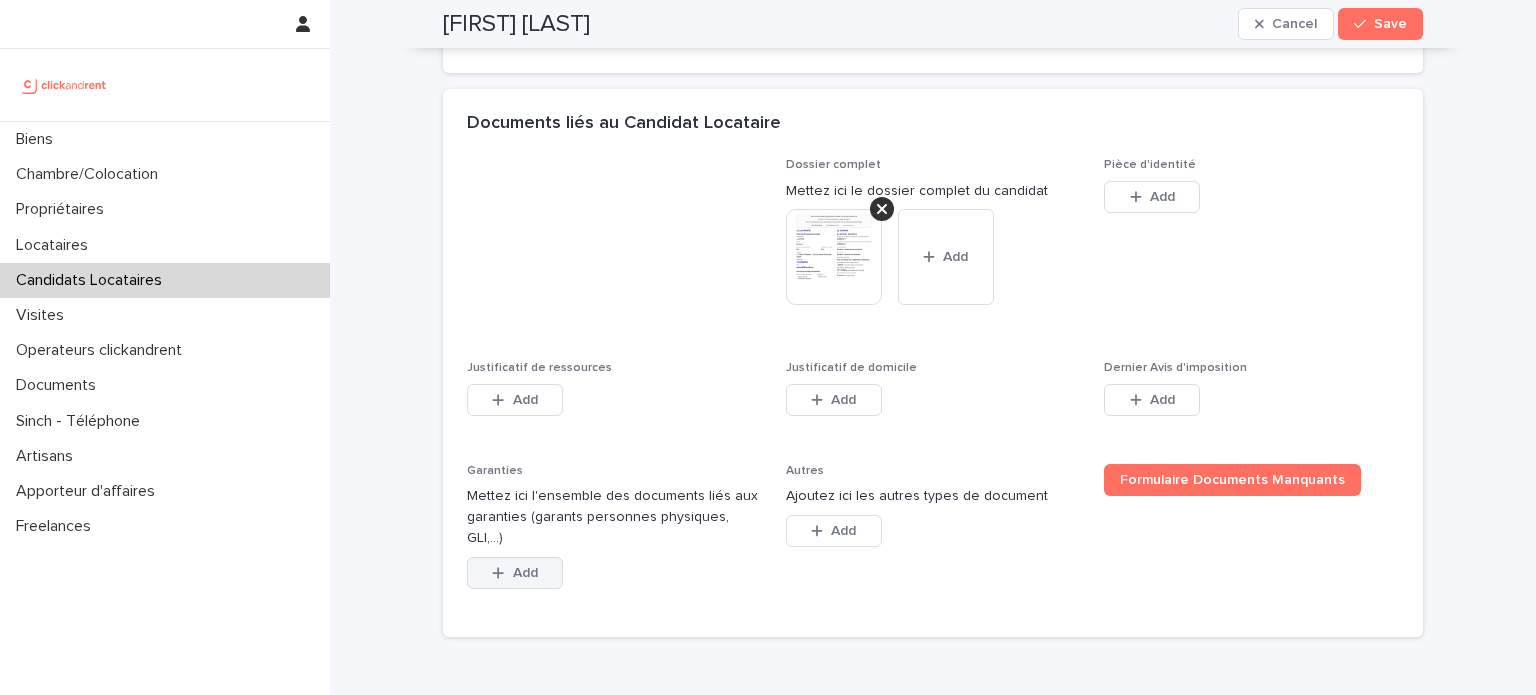 click on "This file cannot be opened Download File Add" at bounding box center [614, 577] 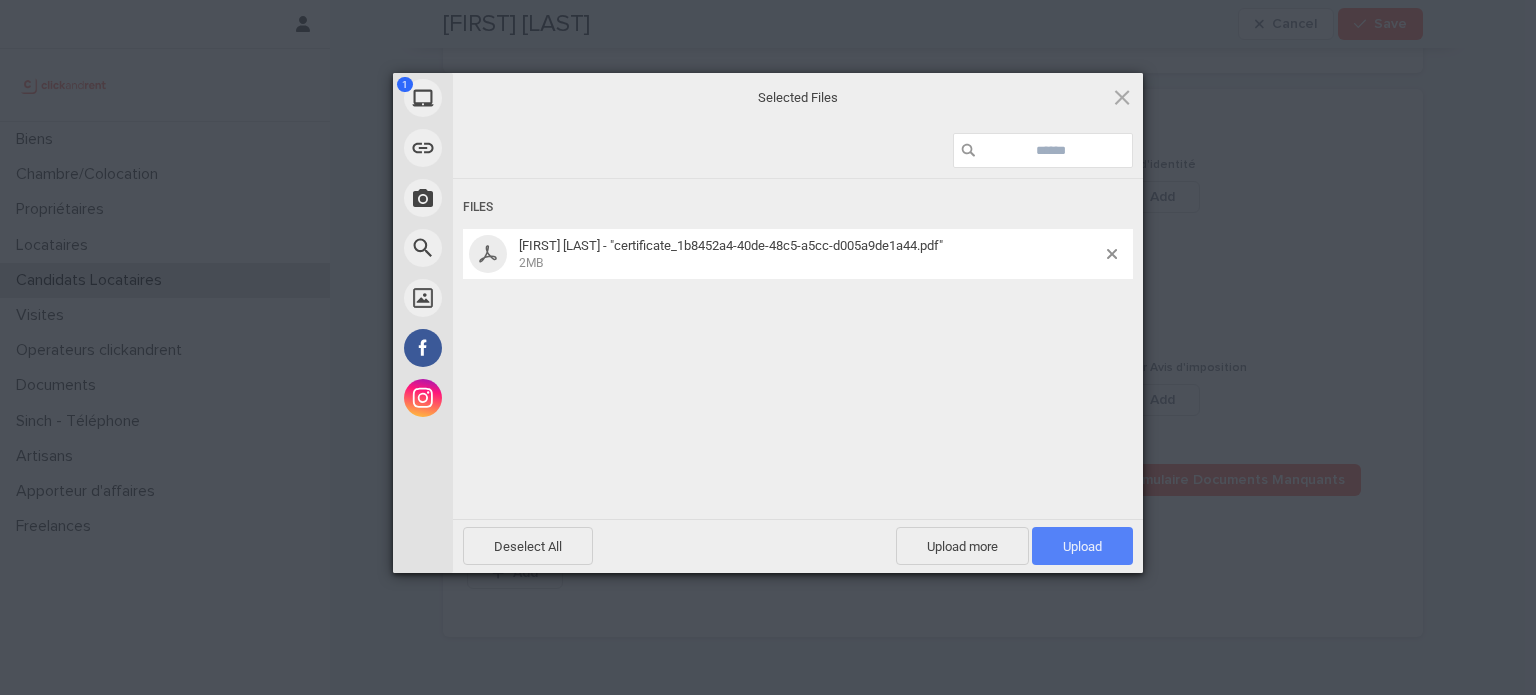 click on "Upload
1" at bounding box center [1082, 546] 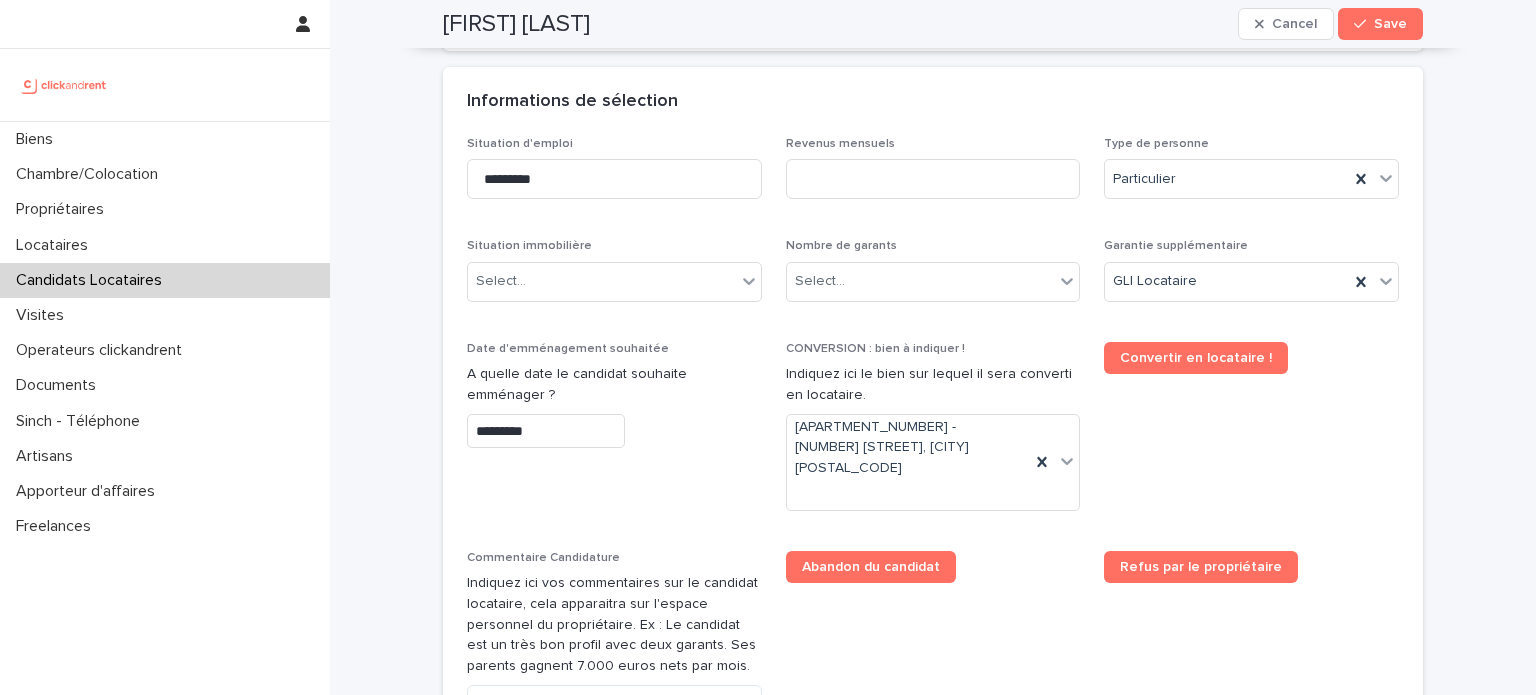 scroll, scrollTop: 703, scrollLeft: 0, axis: vertical 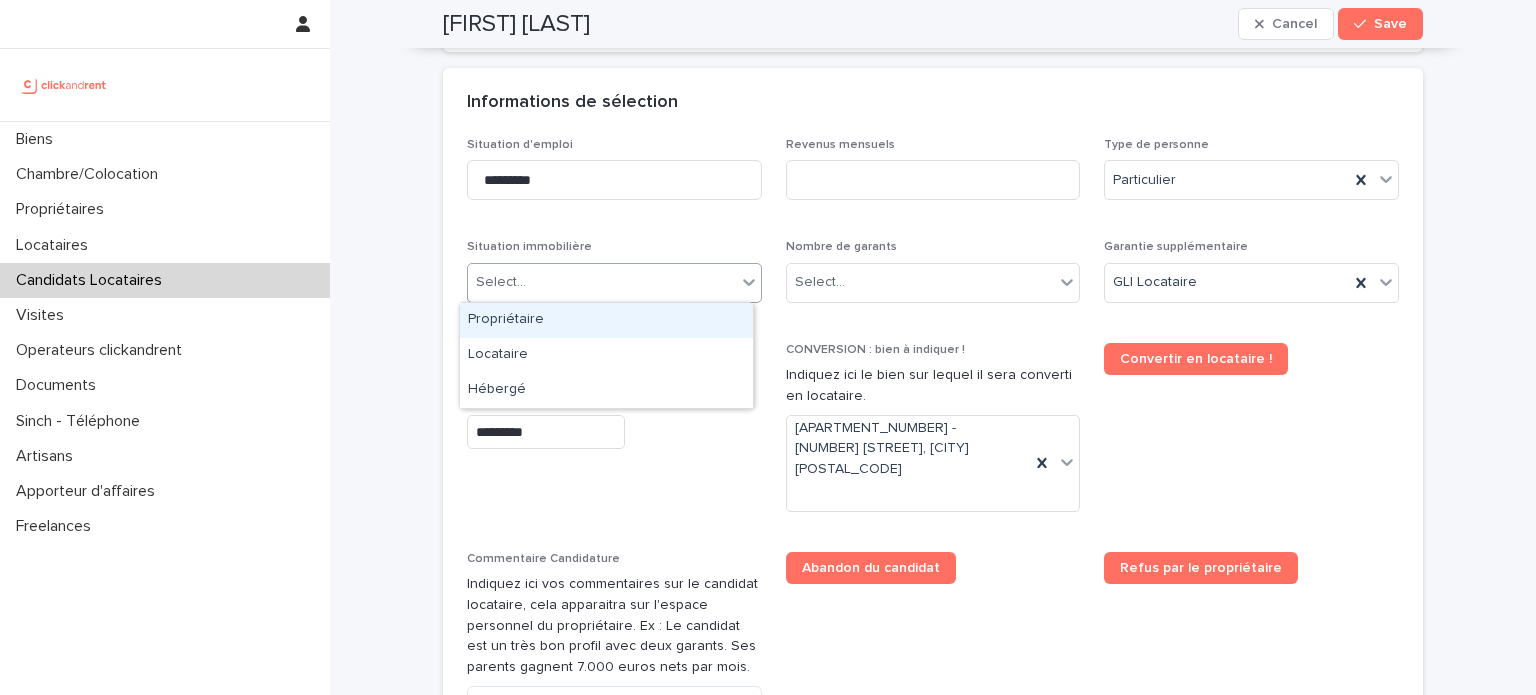 click on "Select..." at bounding box center [602, 282] 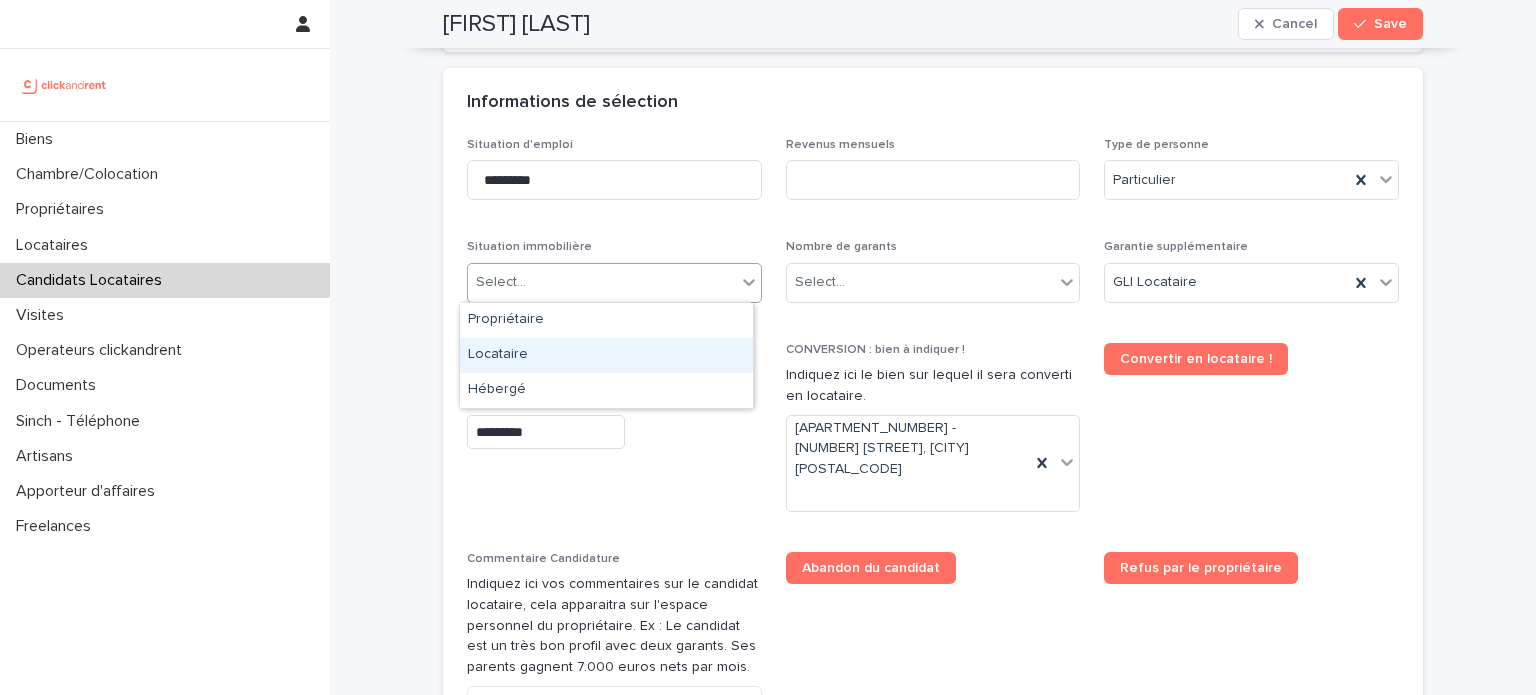 click on "Locataire" at bounding box center [606, 355] 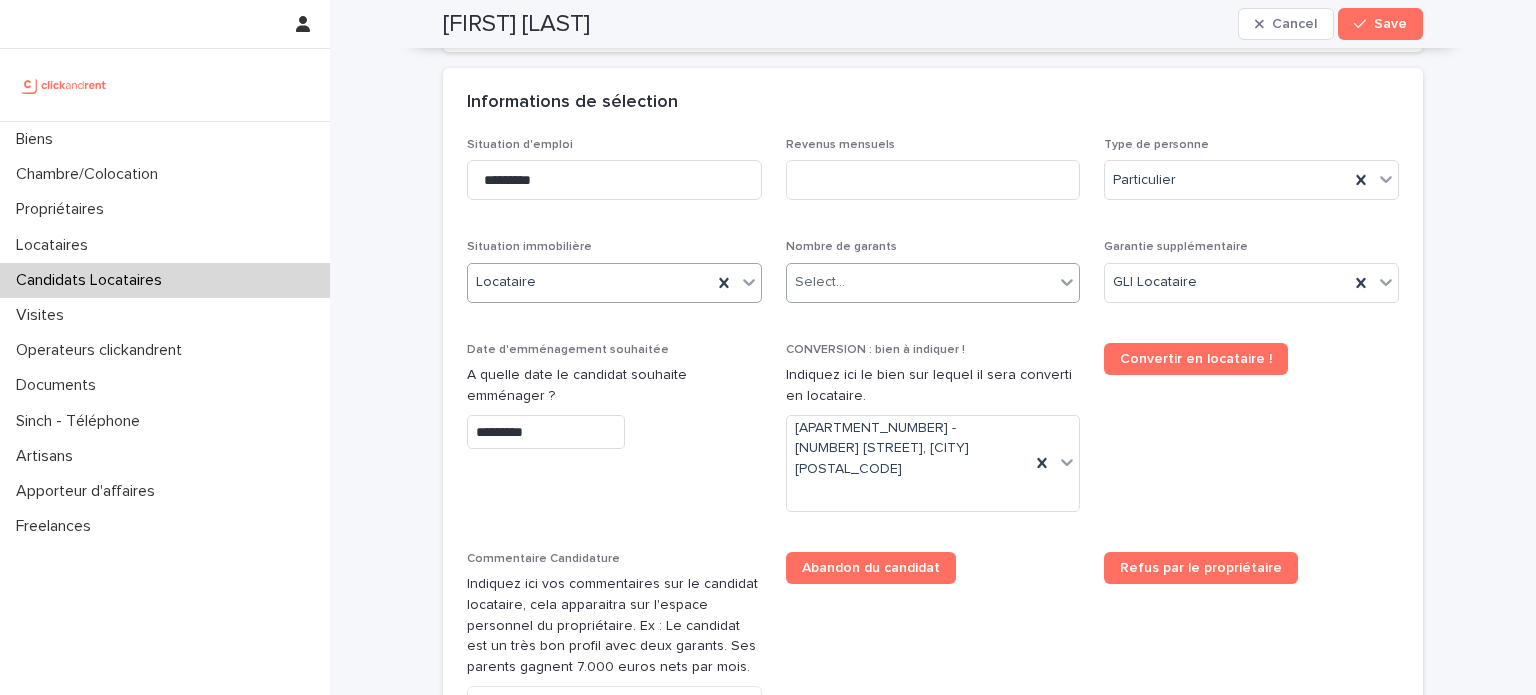 click on "Select..." at bounding box center (921, 282) 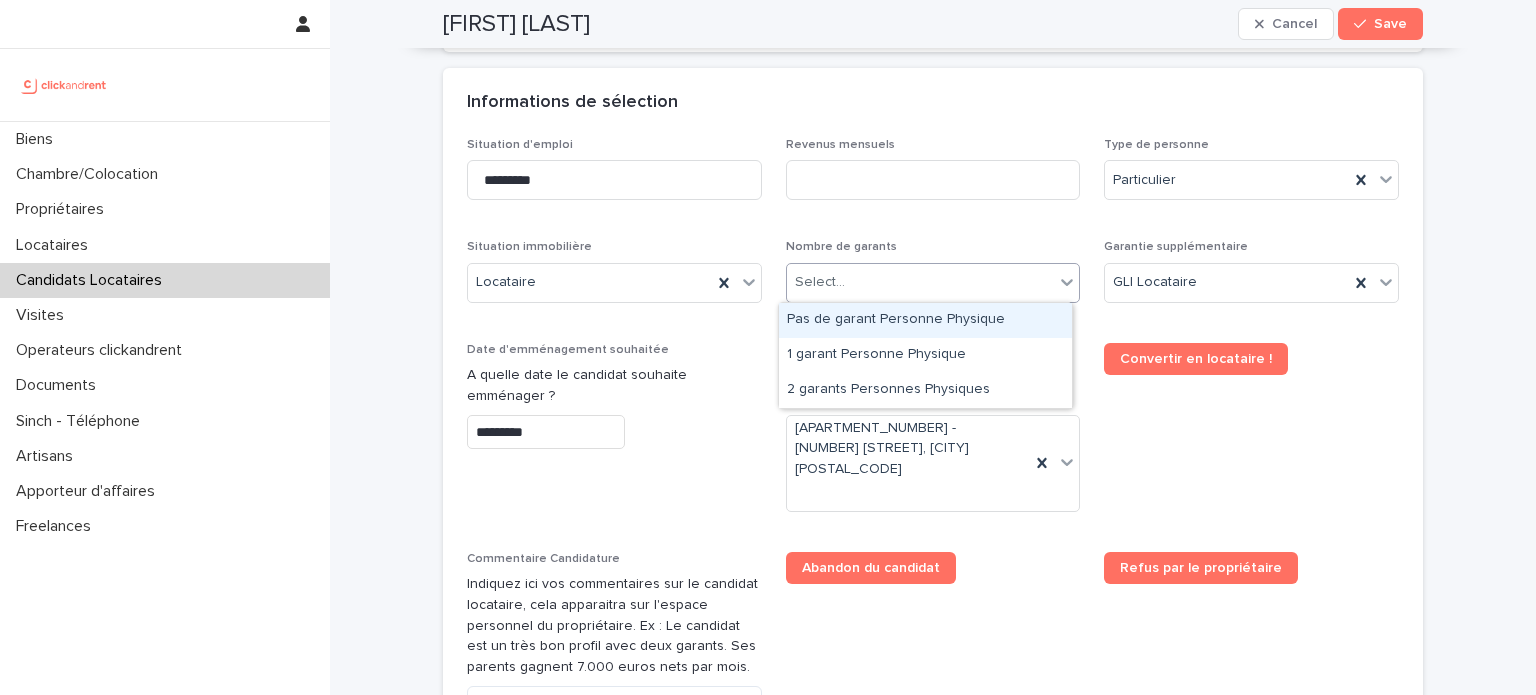 click on "Pas de garant Personne Physique" at bounding box center [925, 320] 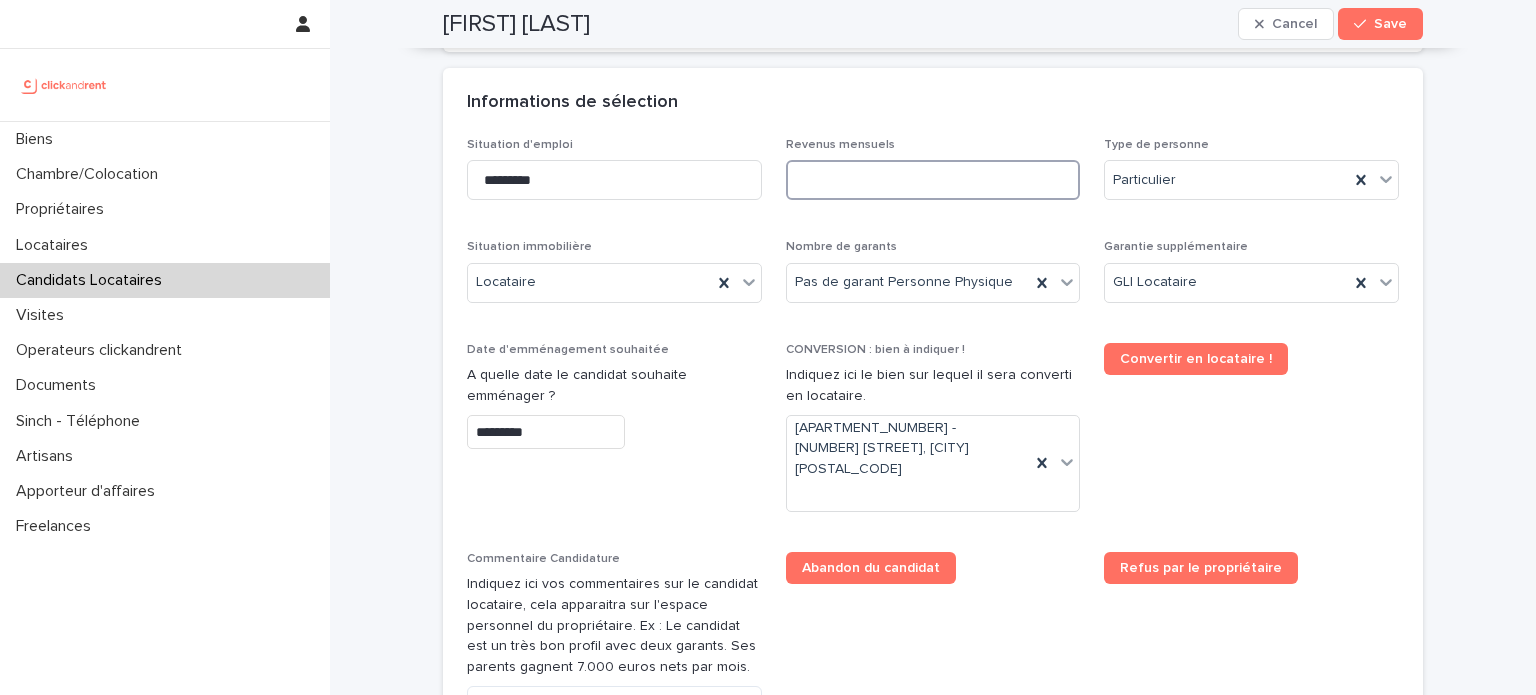 click at bounding box center [933, 180] 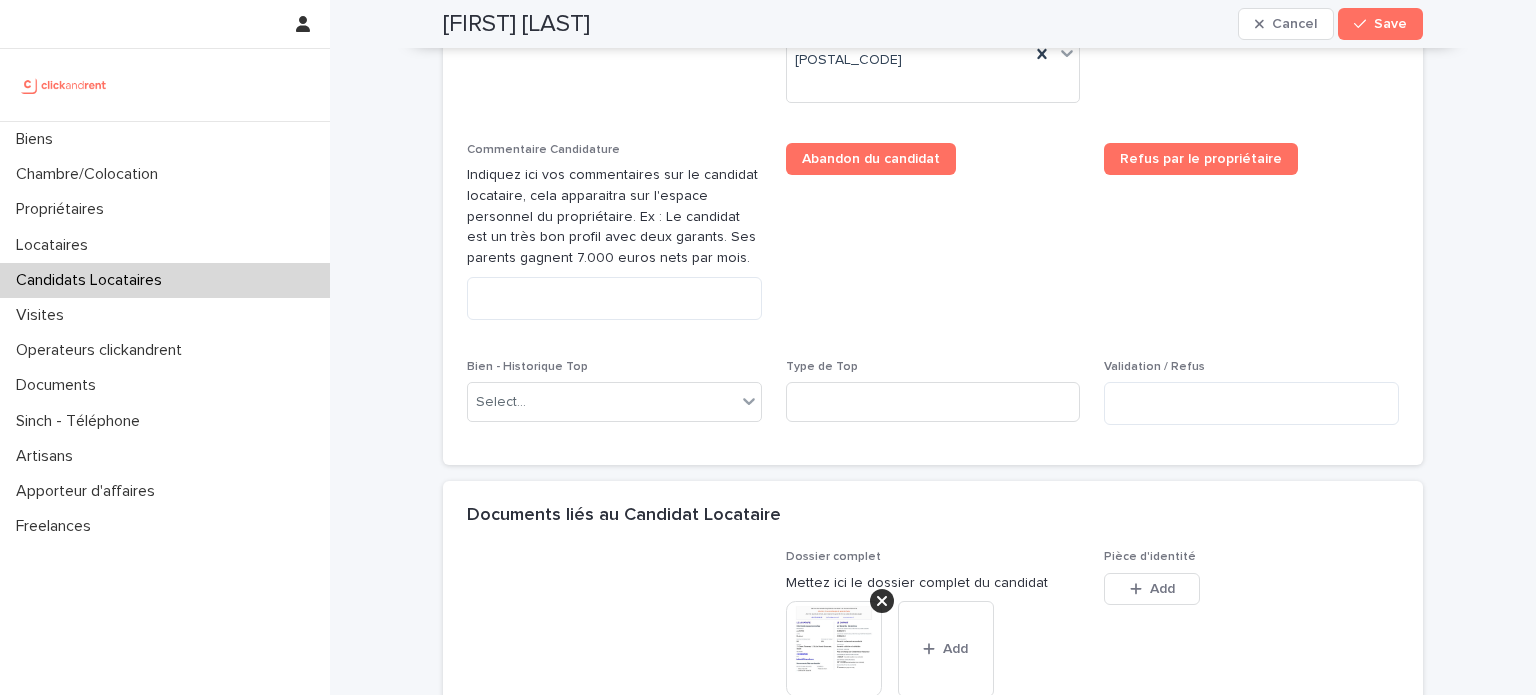 scroll, scrollTop: 1131, scrollLeft: 0, axis: vertical 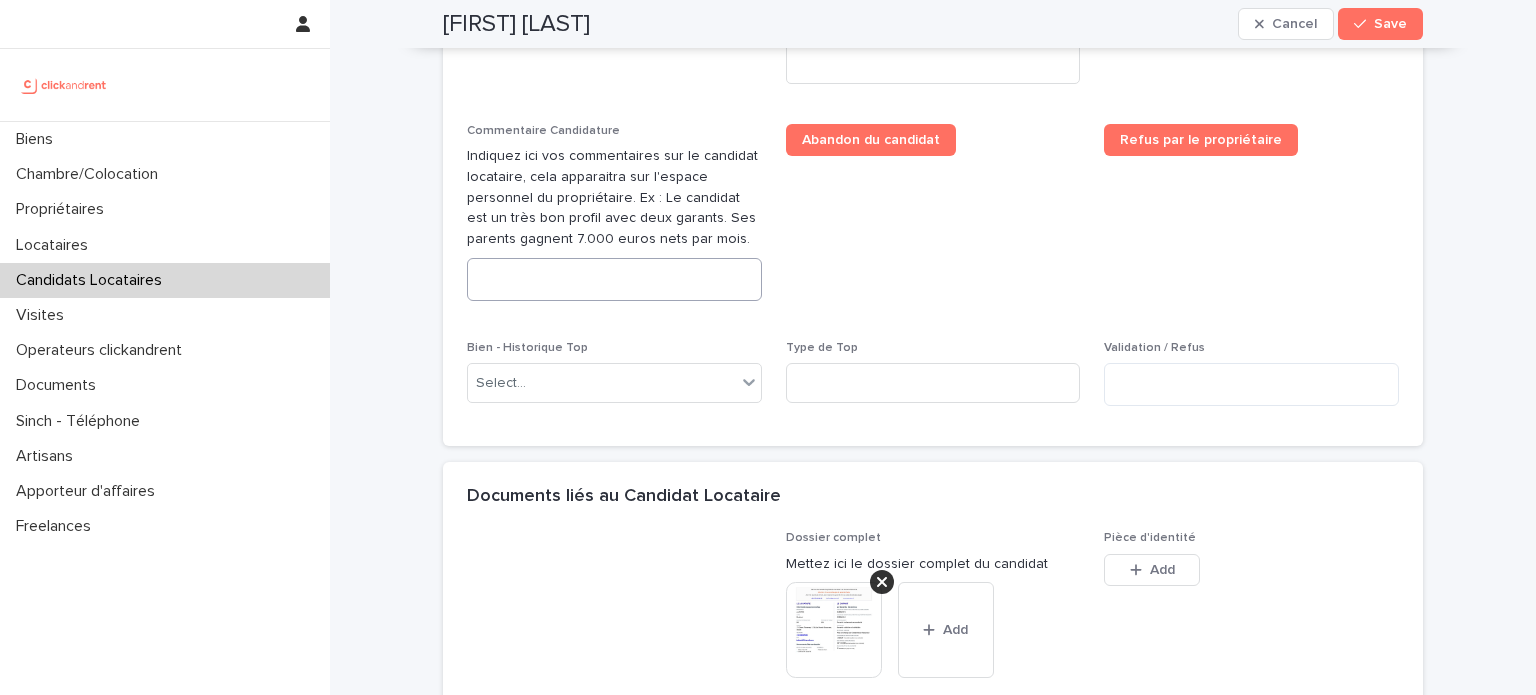 type on "*" 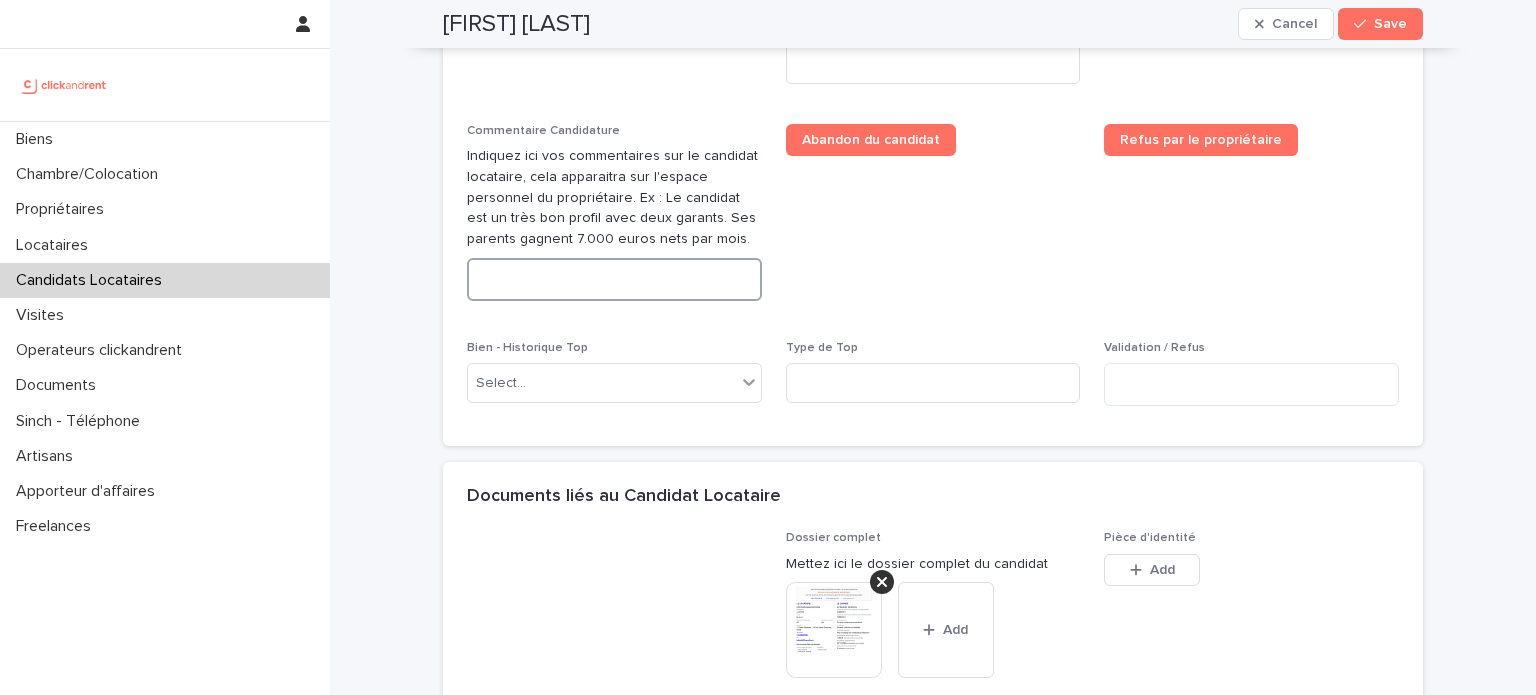click at bounding box center (614, 279) 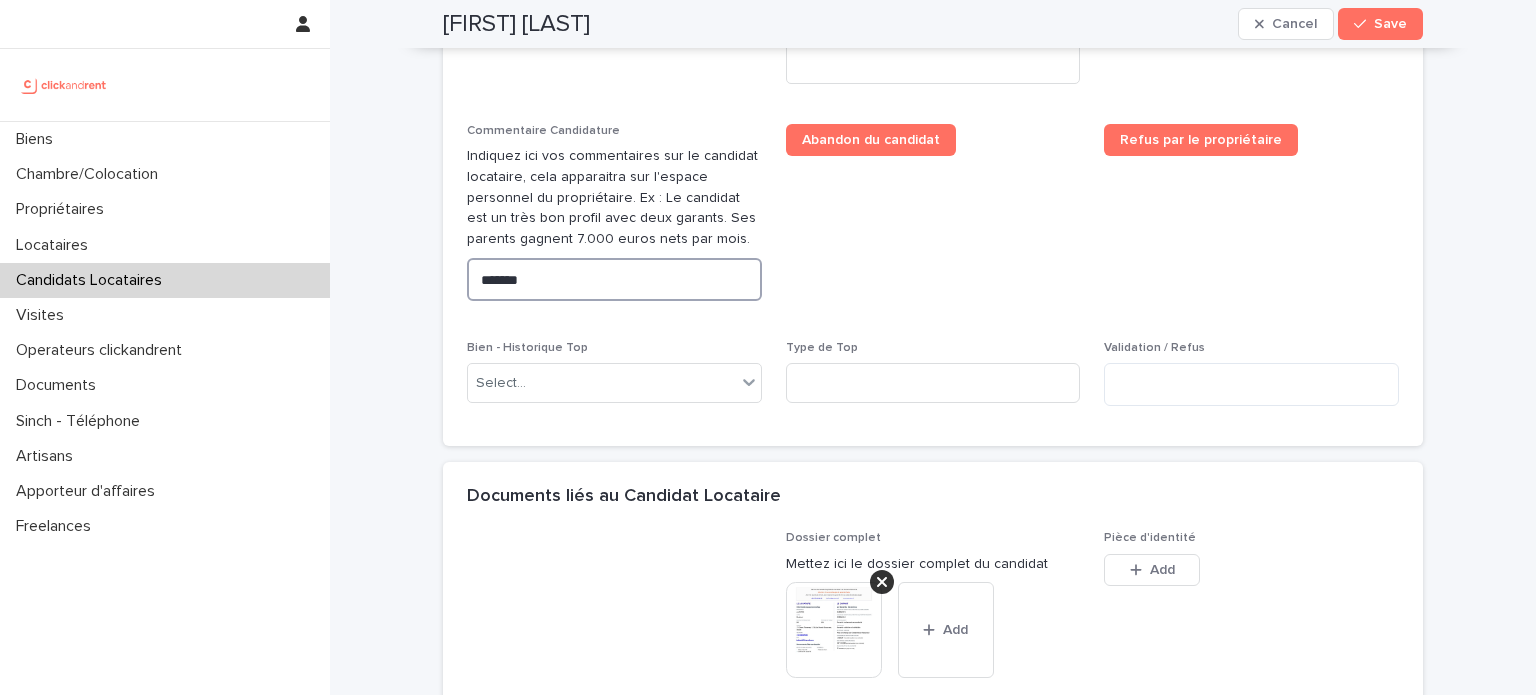 paste on "**********" 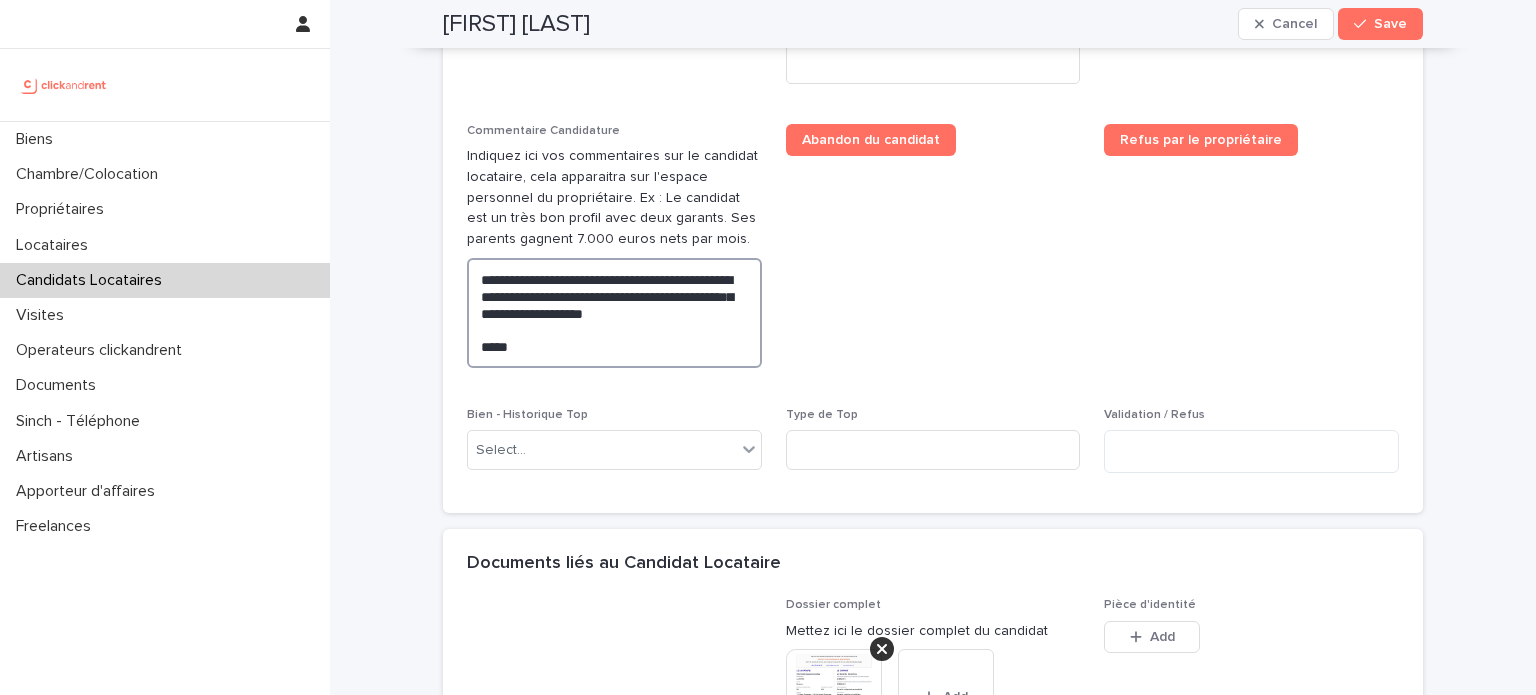 paste on "**********" 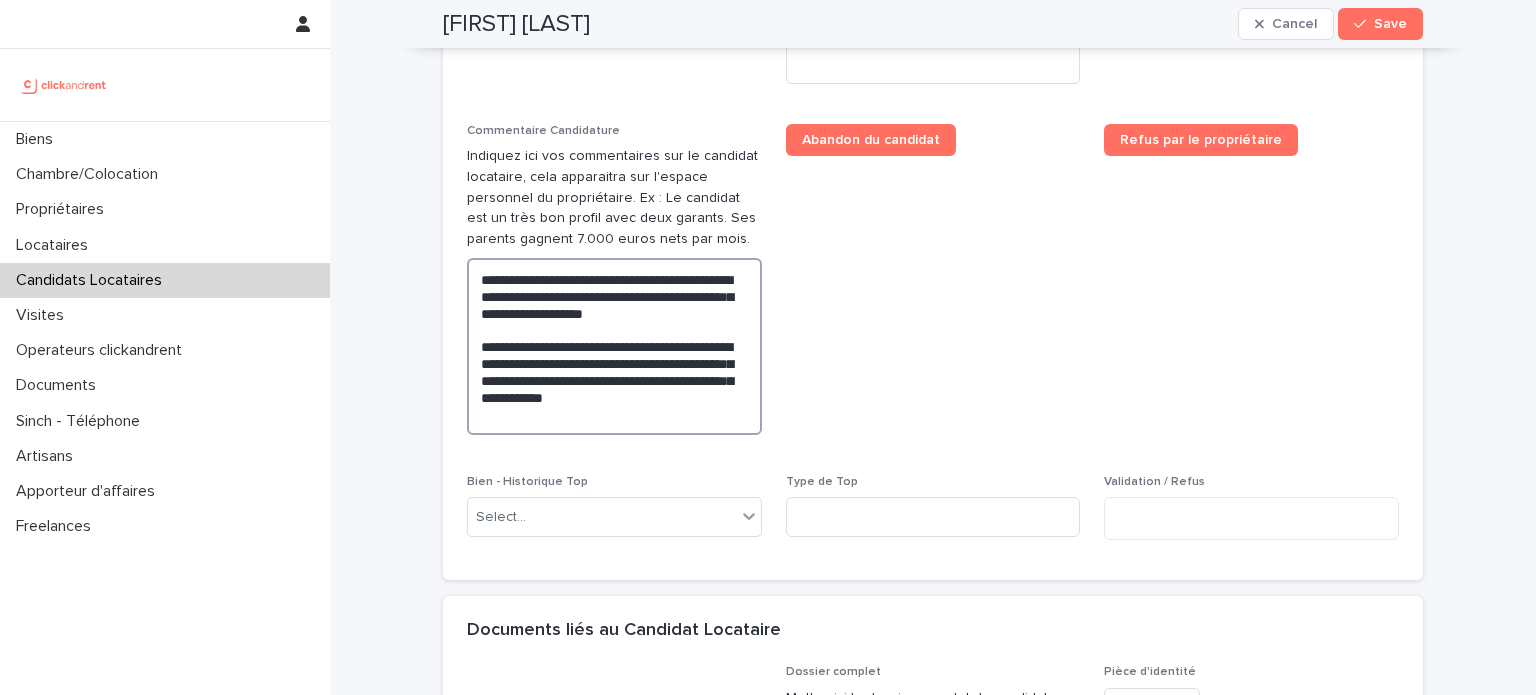 click on "**********" at bounding box center [614, 346] 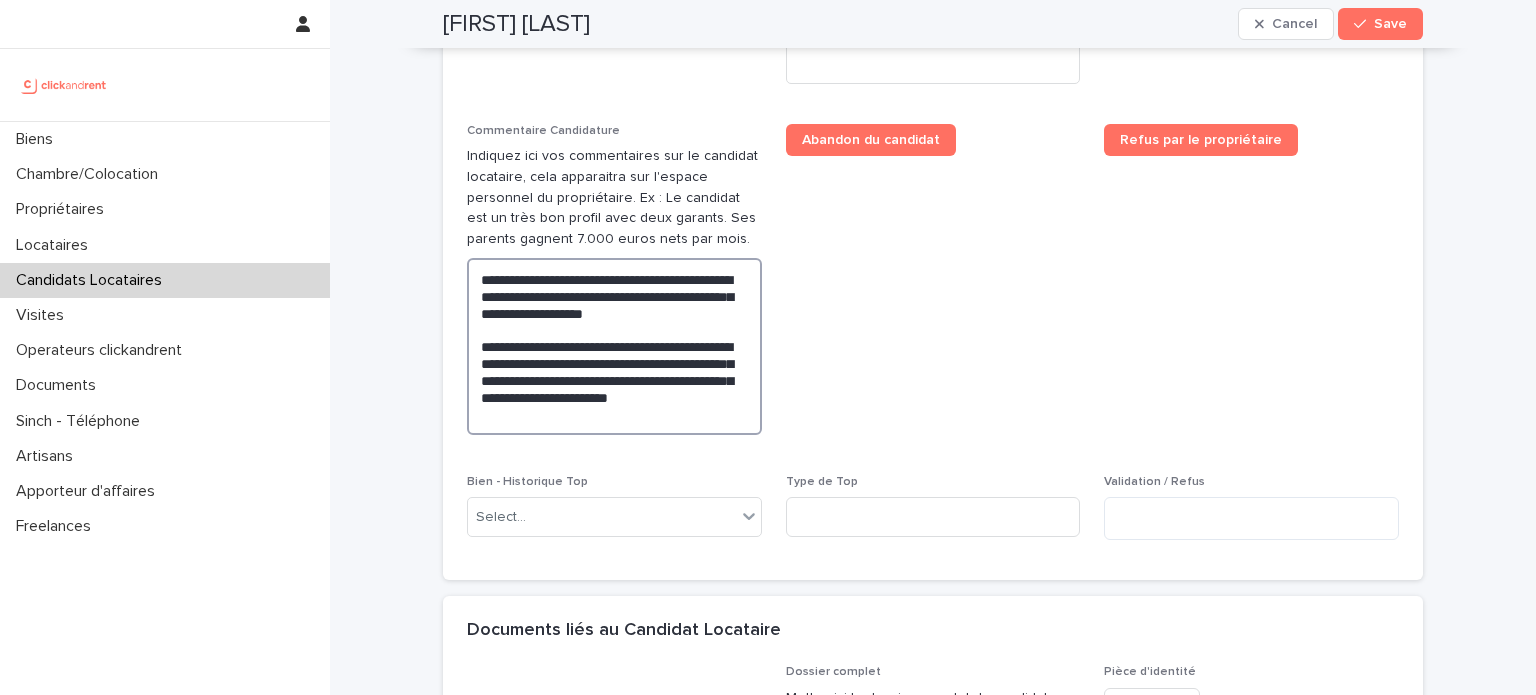 click on "**********" at bounding box center (614, 346) 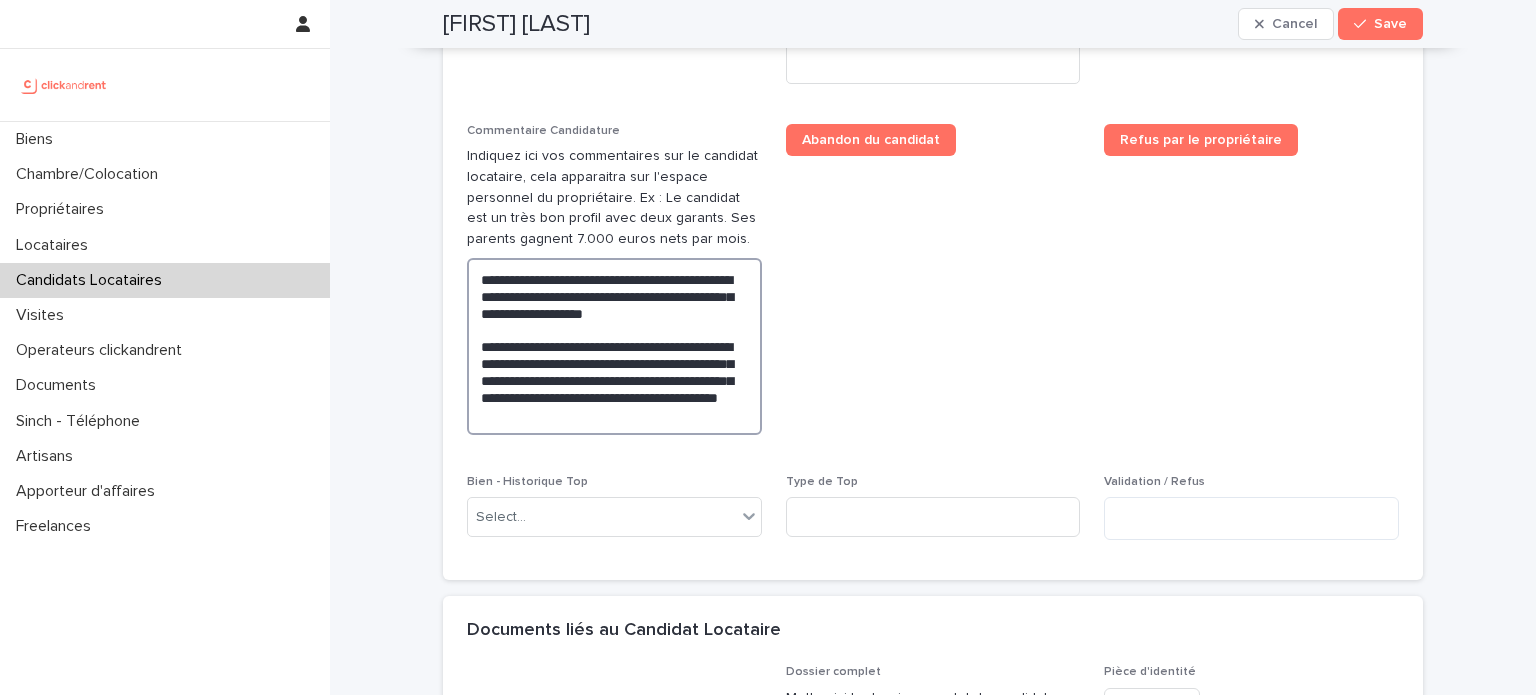 click on "**********" at bounding box center (614, 346) 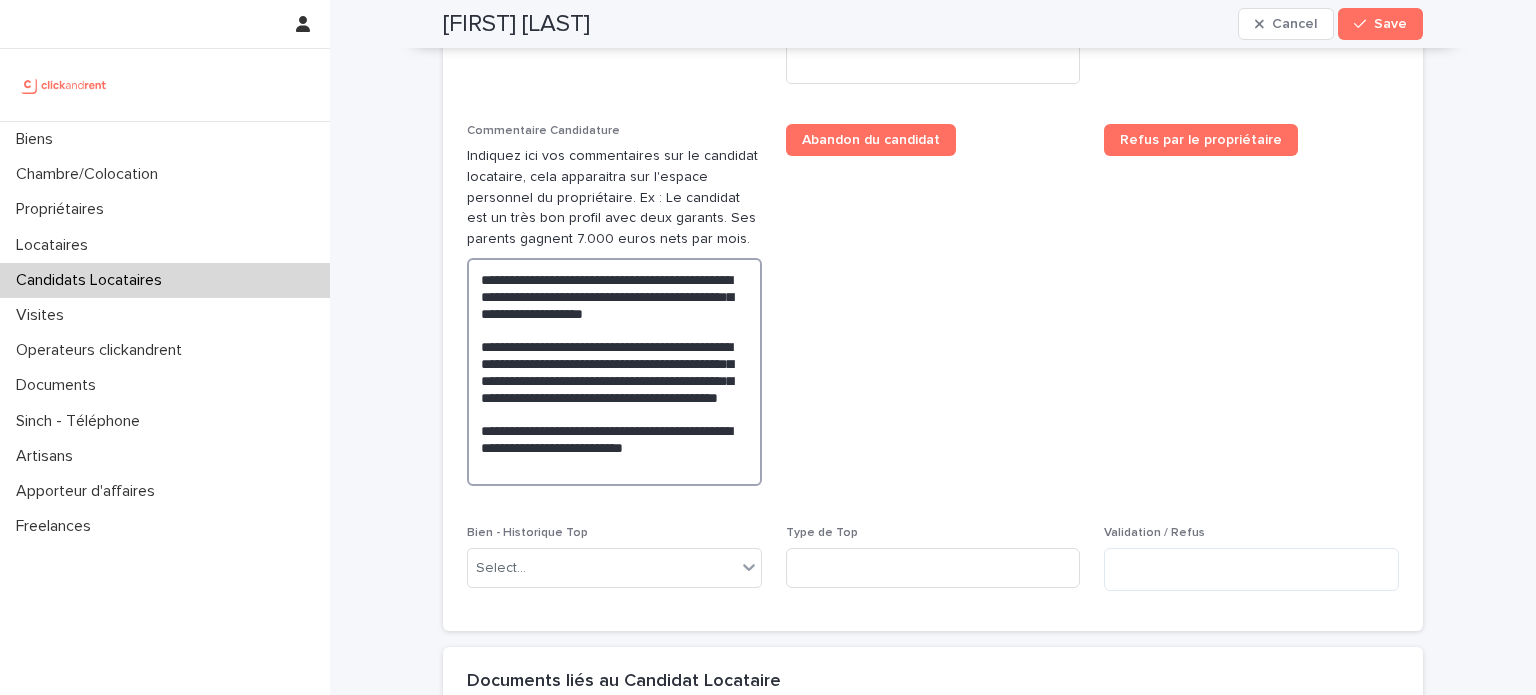 scroll, scrollTop: 795, scrollLeft: 0, axis: vertical 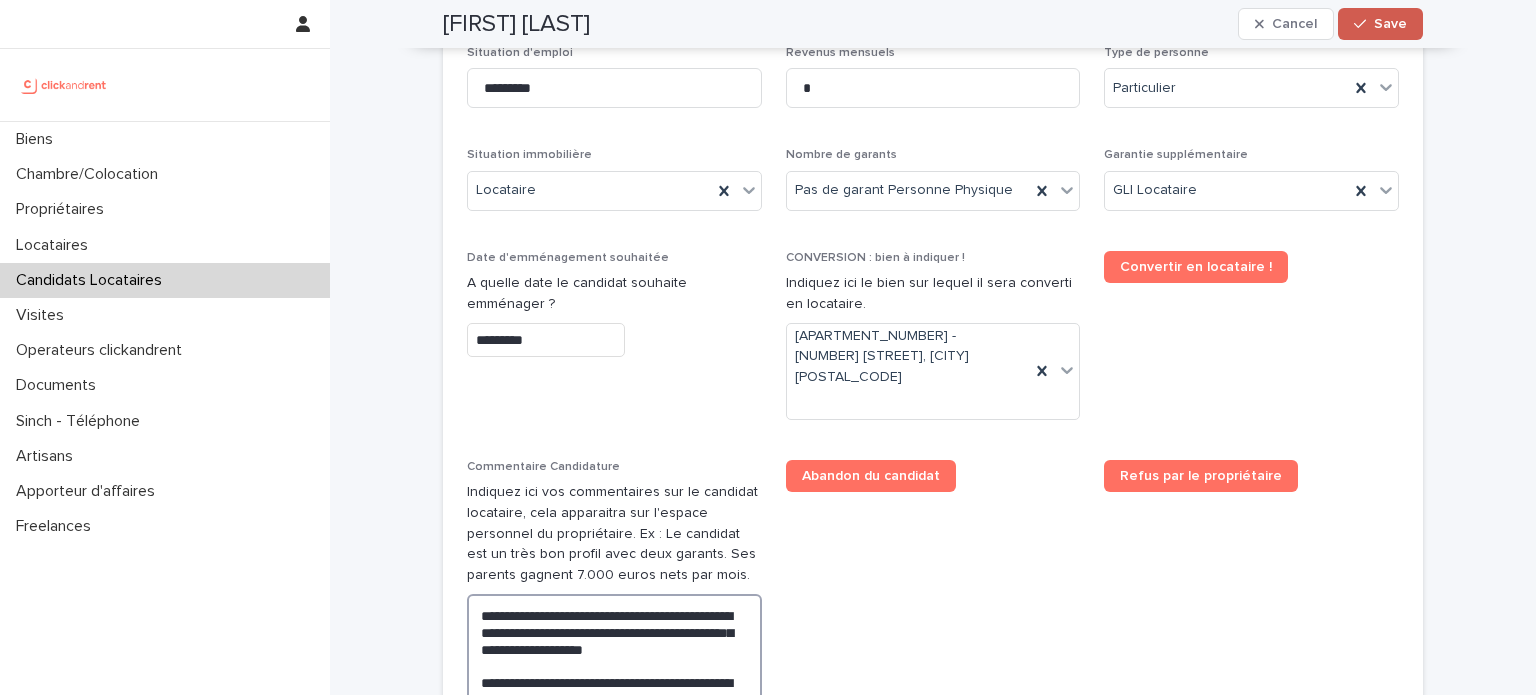 type on "**********" 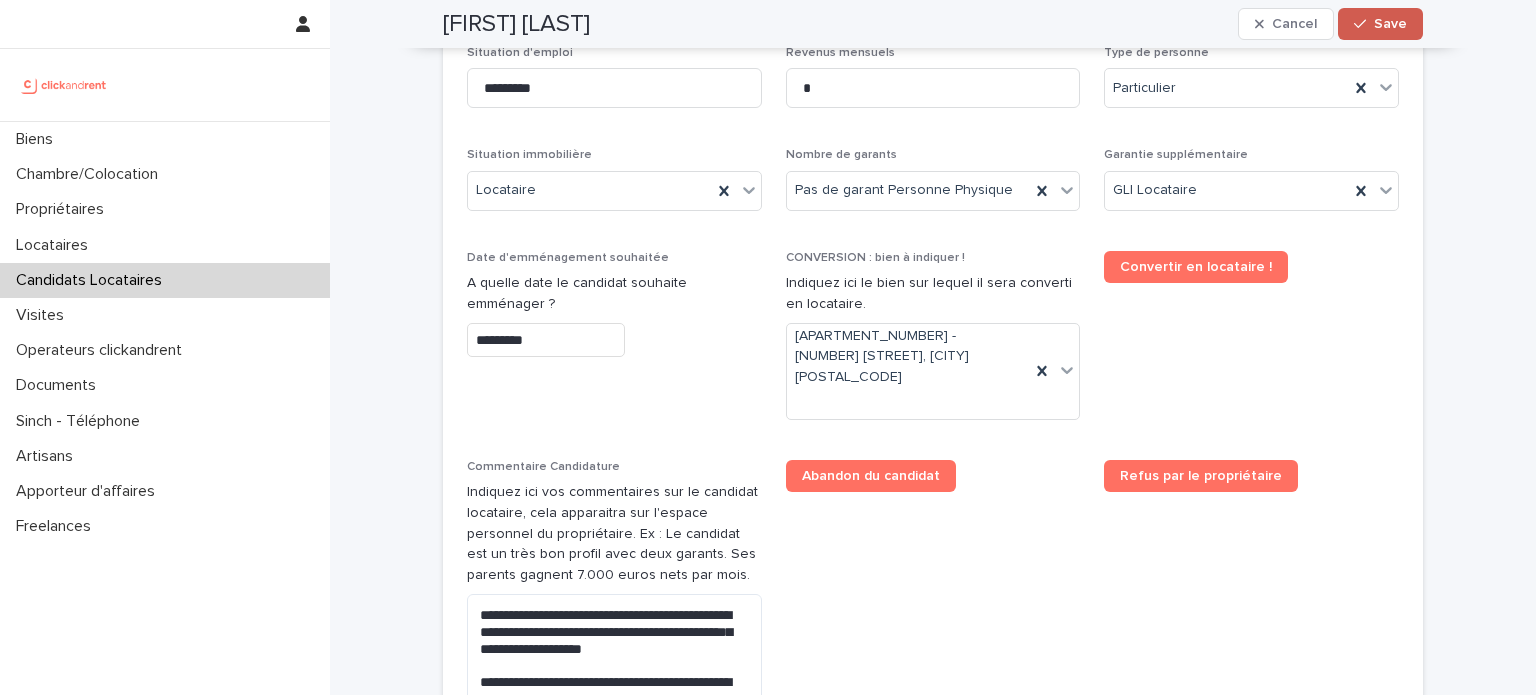 click on "Save" at bounding box center [1390, 24] 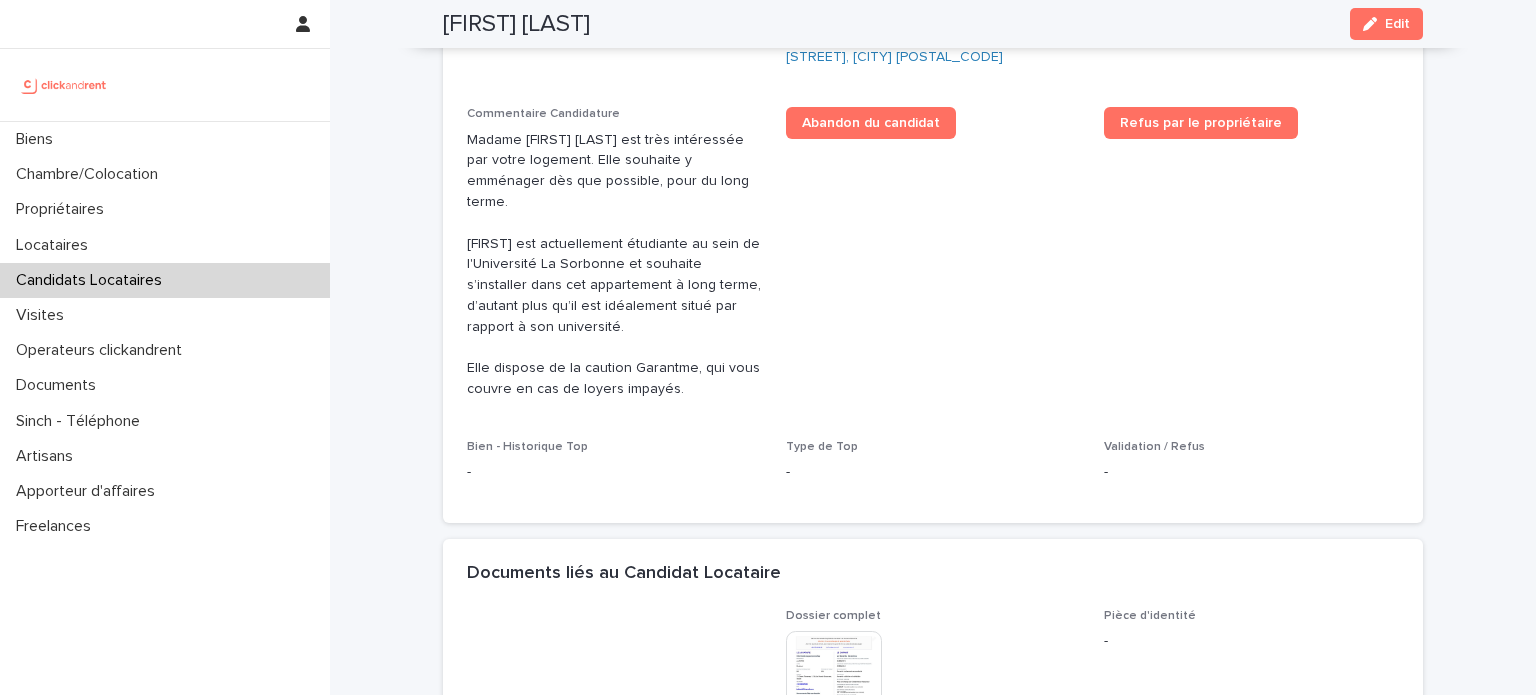 scroll, scrollTop: 503, scrollLeft: 0, axis: vertical 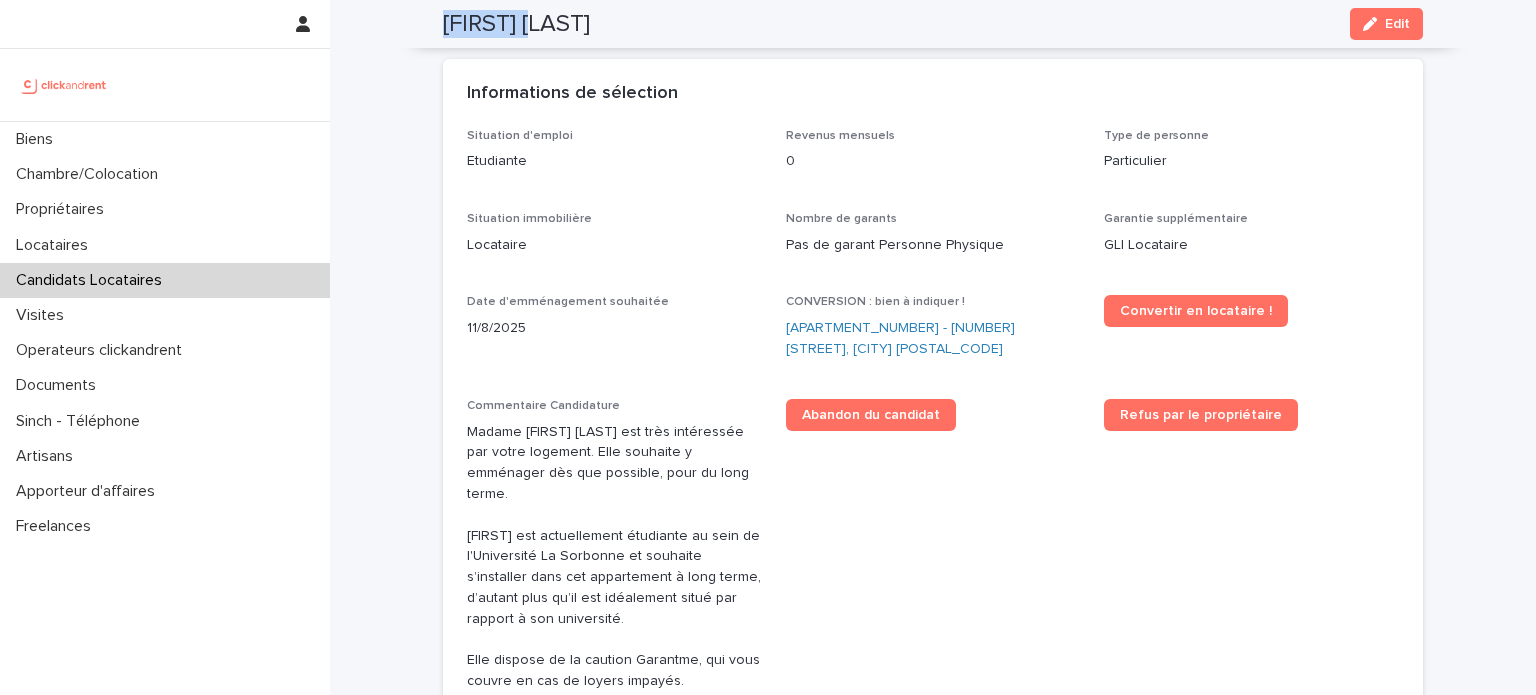 drag, startPoint x: 545, startPoint y: 30, endPoint x: 433, endPoint y: 27, distance: 112.04017 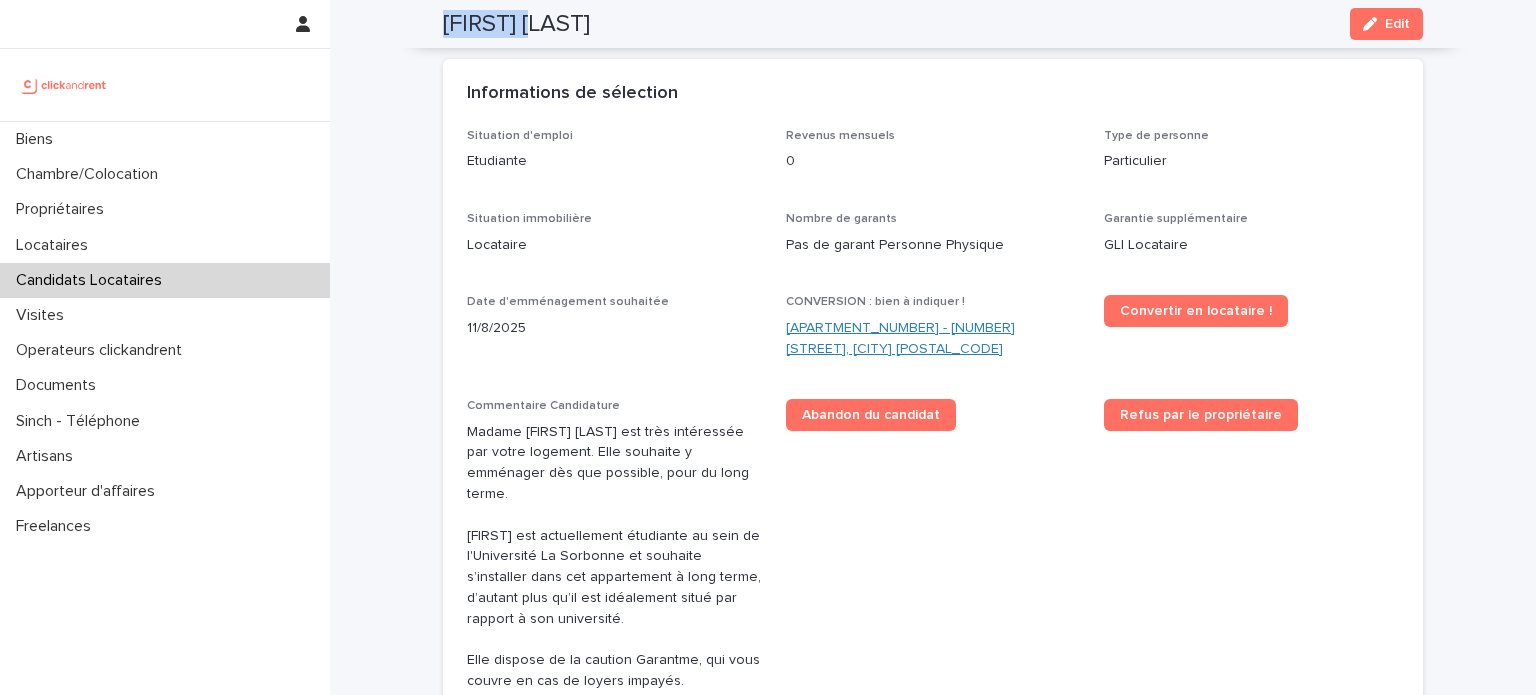 click on "[APARTMENT_NUMBER] - [NUMBER] [STREET], [CITY] [POSTAL_CODE]" at bounding box center (933, 339) 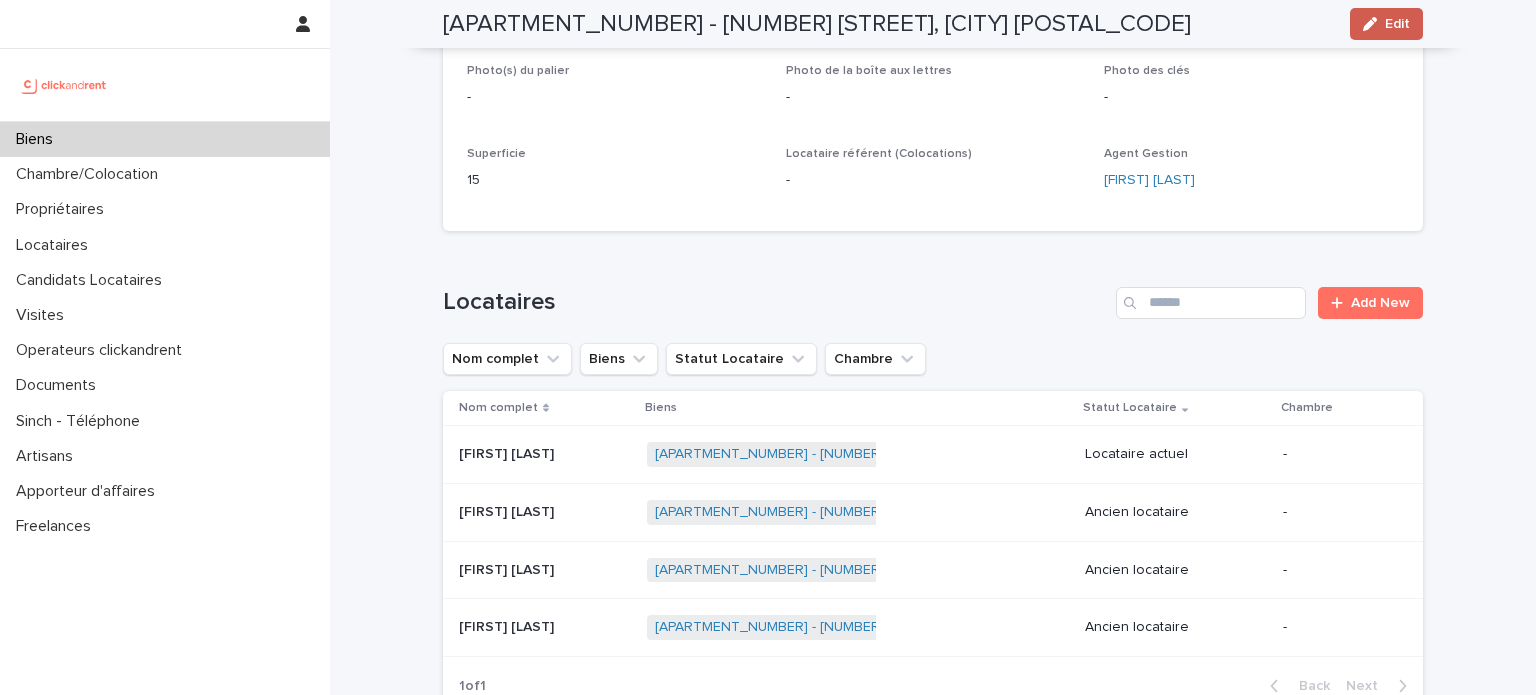 click on "Edit" at bounding box center [1397, 24] 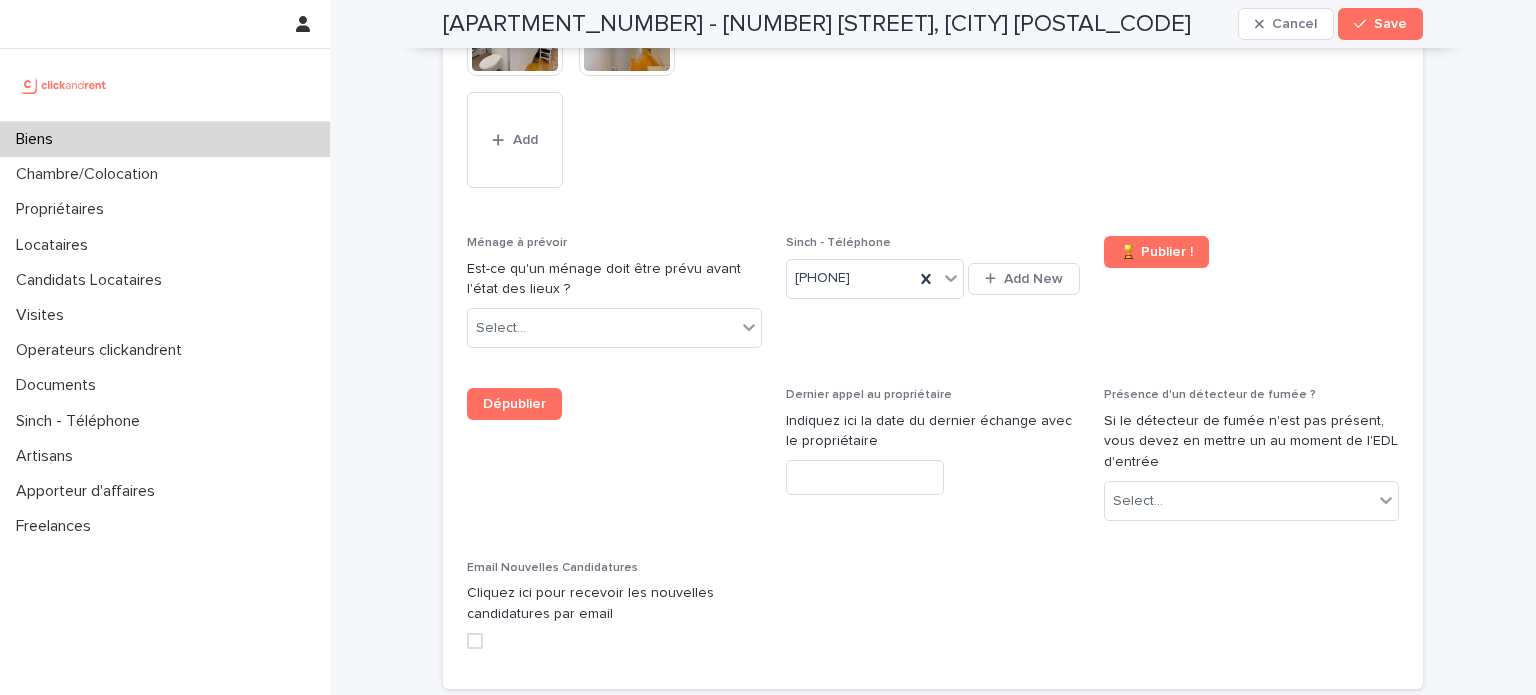 scroll, scrollTop: 9134, scrollLeft: 0, axis: vertical 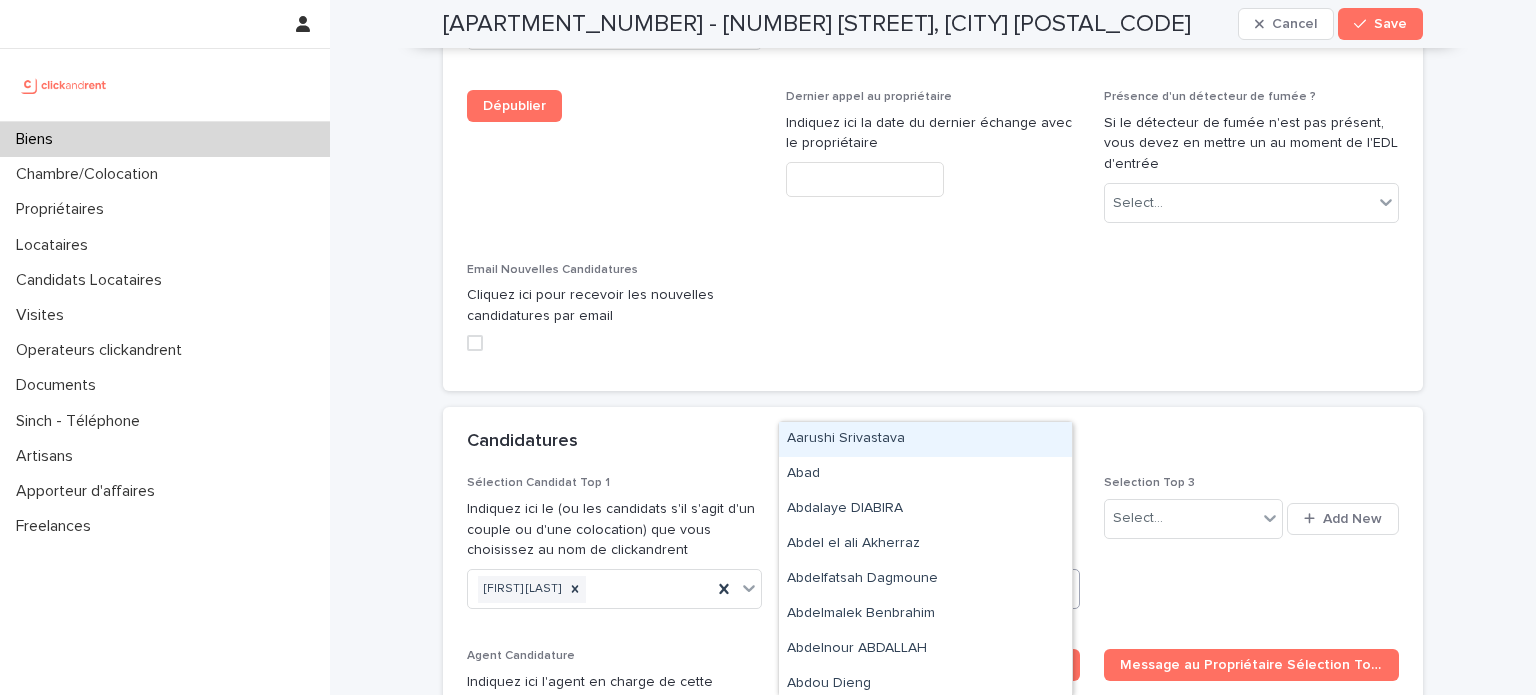 click on "Select..." at bounding box center [921, 589] 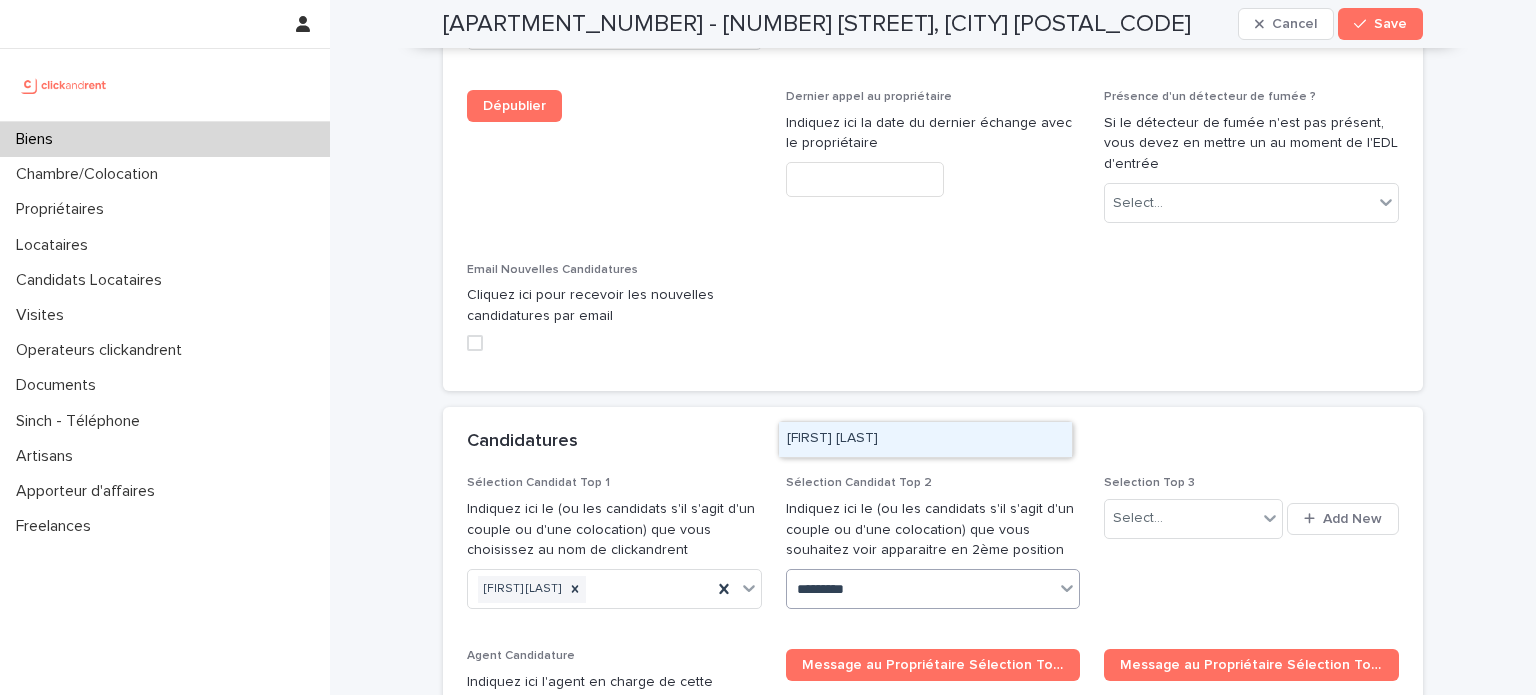 click on "[FIRST] [LAST]" at bounding box center [925, 439] 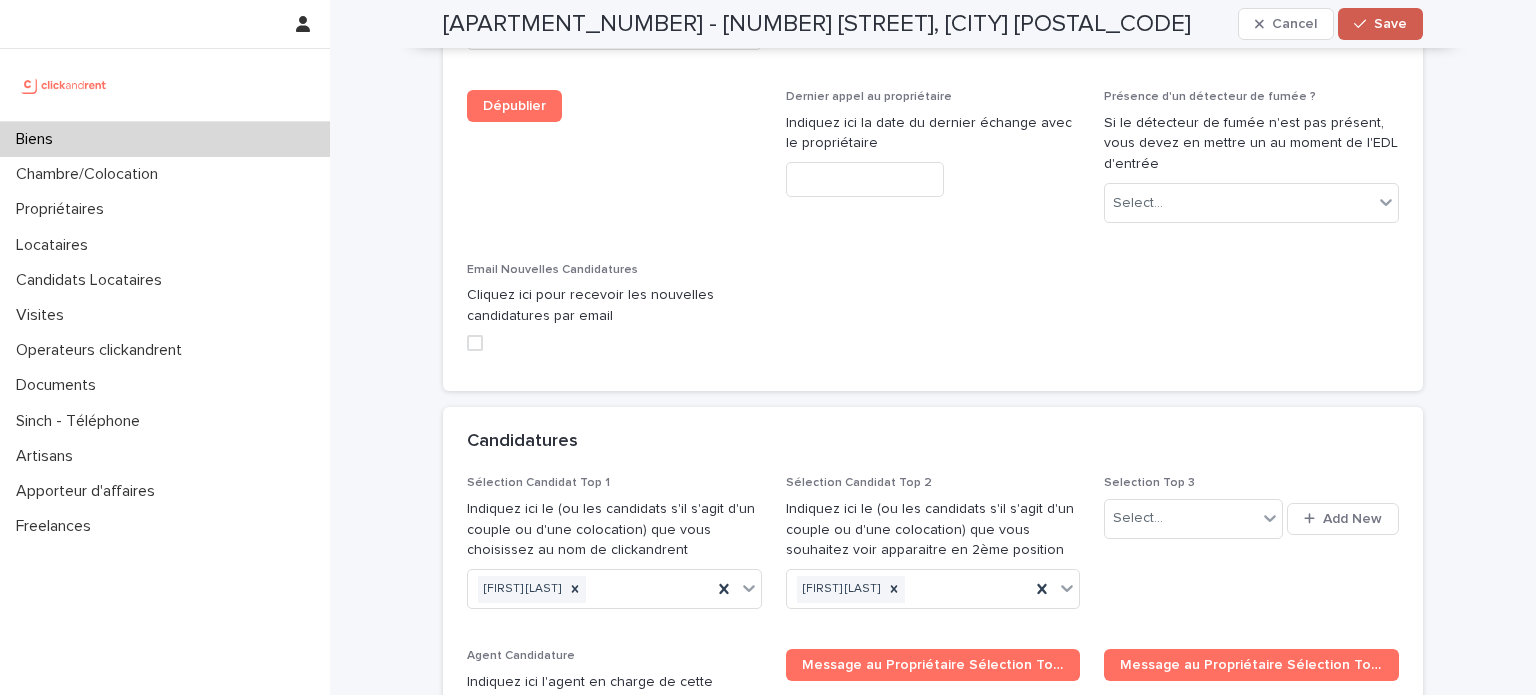 click on "Save" at bounding box center (1390, 24) 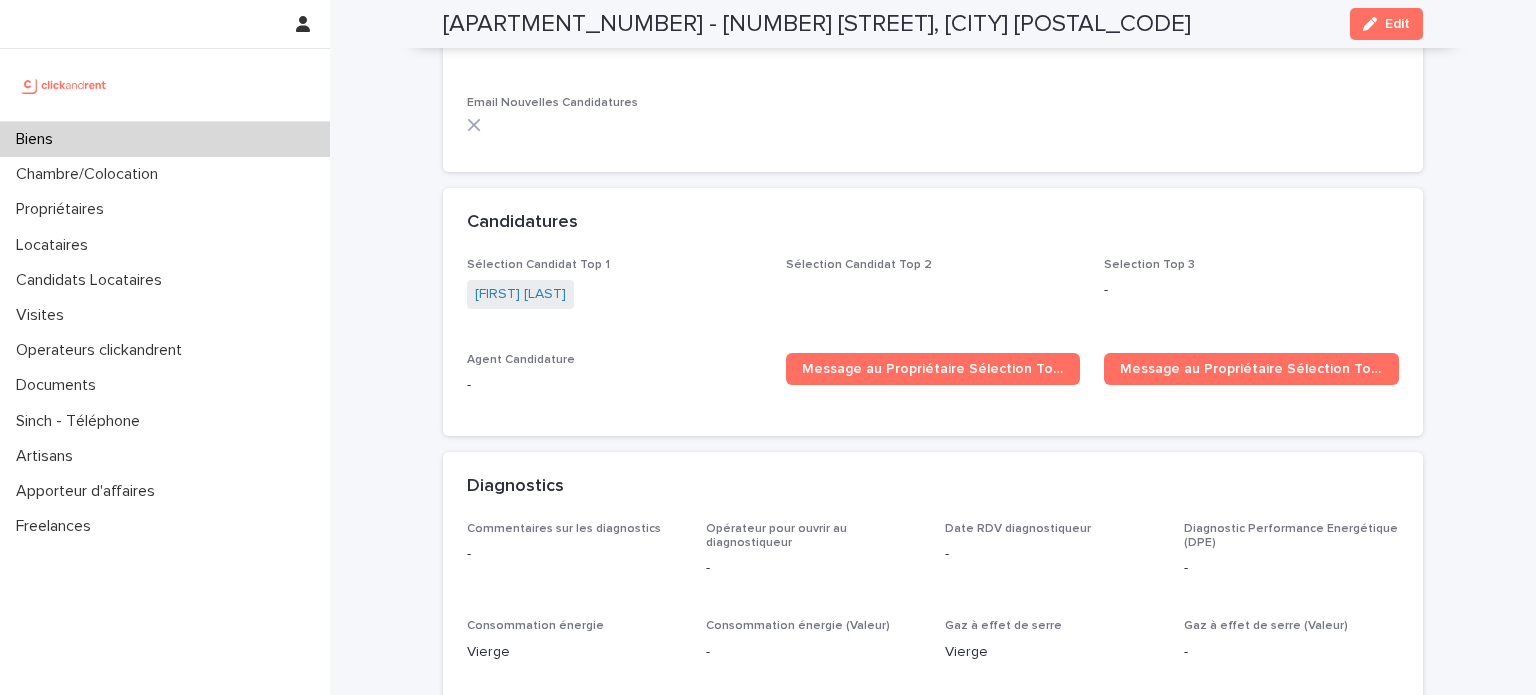 scroll, scrollTop: 5579, scrollLeft: 0, axis: vertical 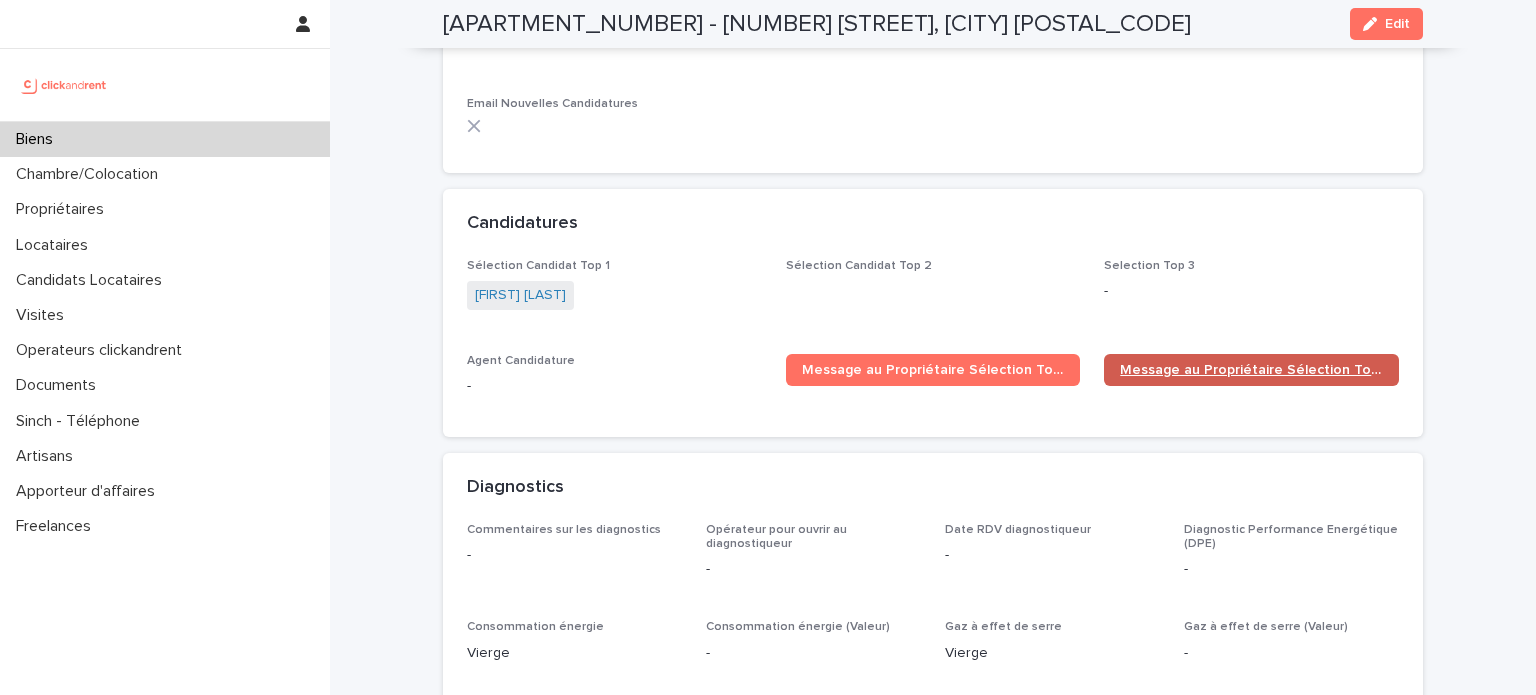 click on "Message au Propriétaire Sélection Top 2" at bounding box center (1251, 370) 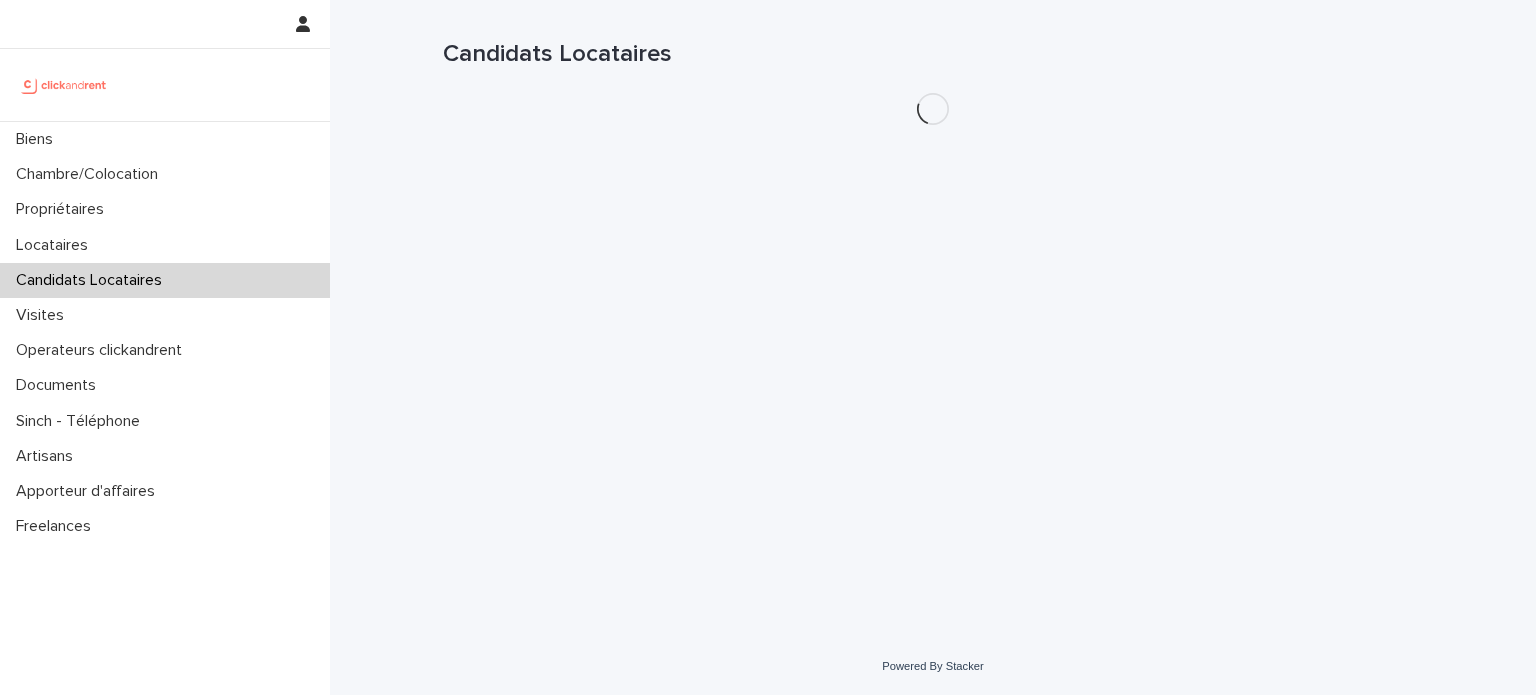 scroll, scrollTop: 0, scrollLeft: 0, axis: both 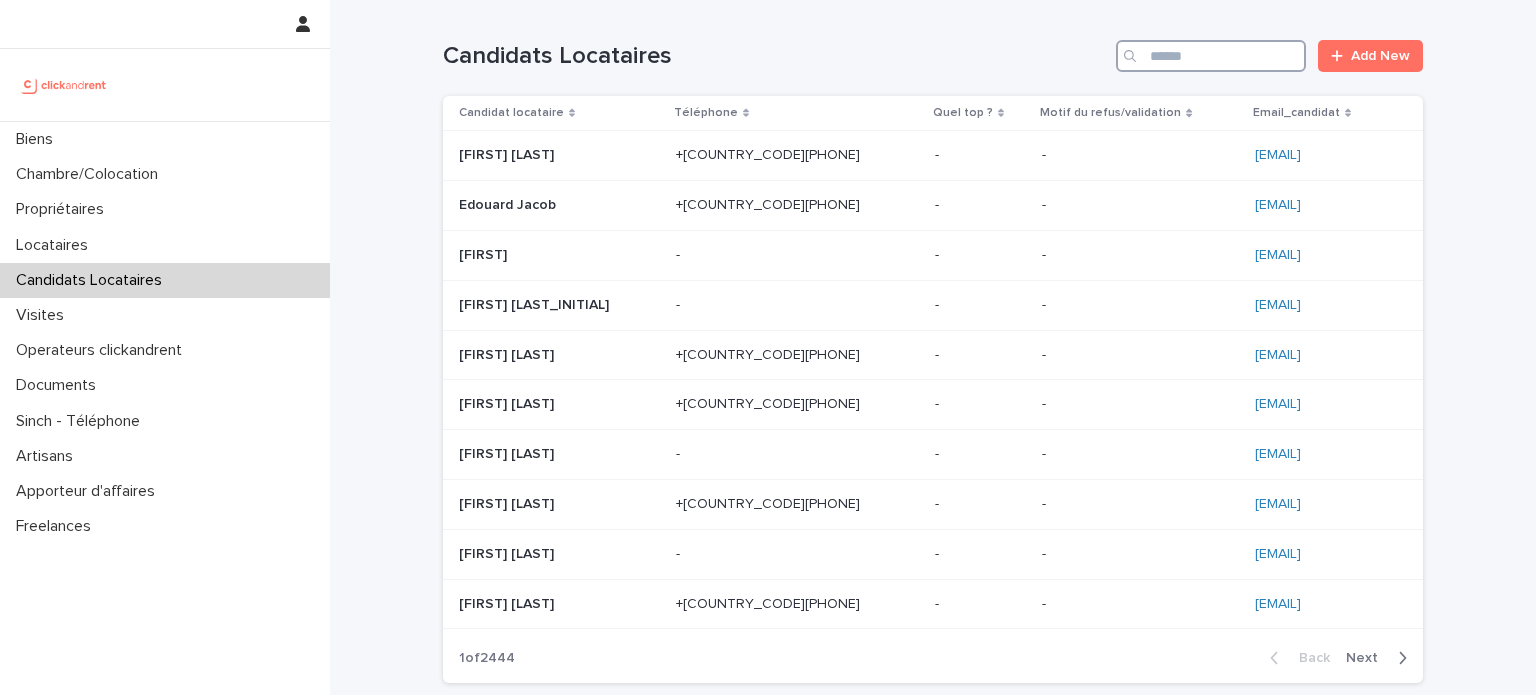 click at bounding box center (1211, 56) 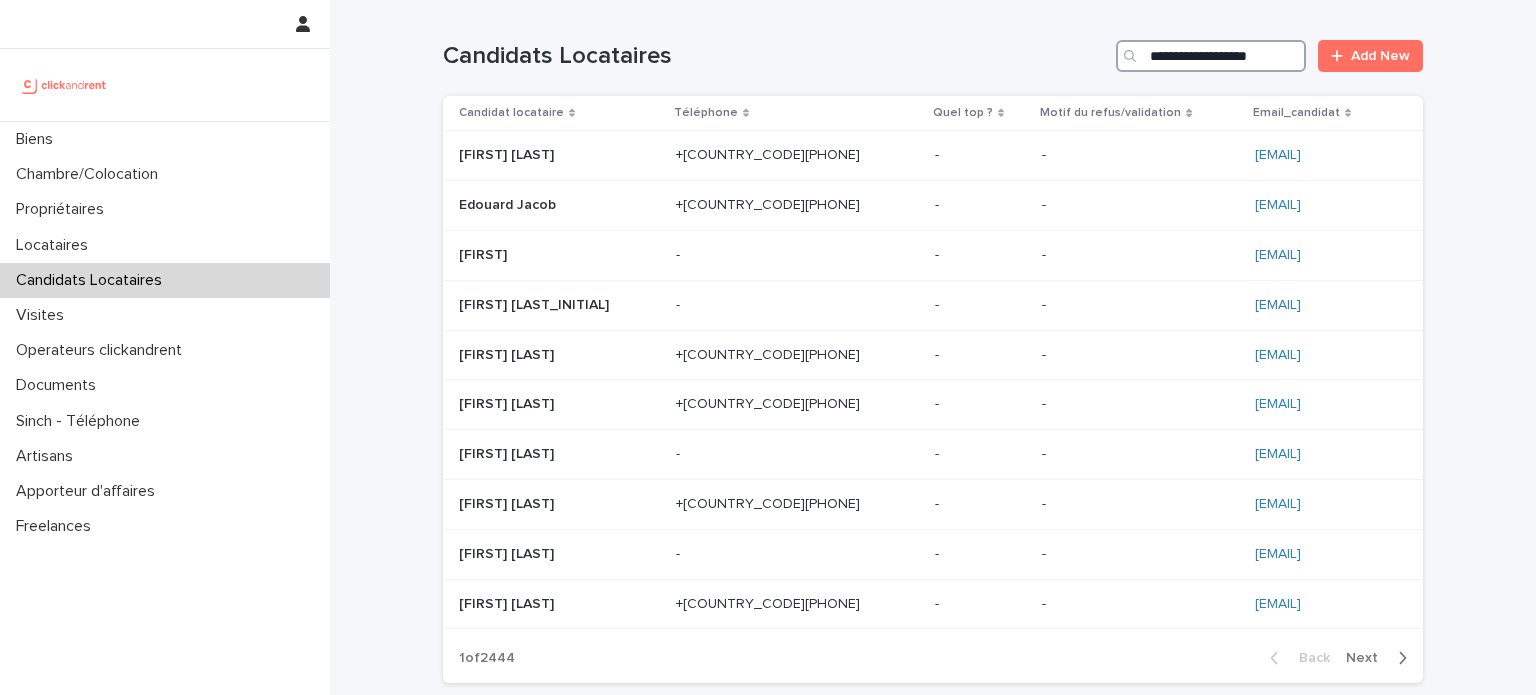 scroll, scrollTop: 0, scrollLeft: 24, axis: horizontal 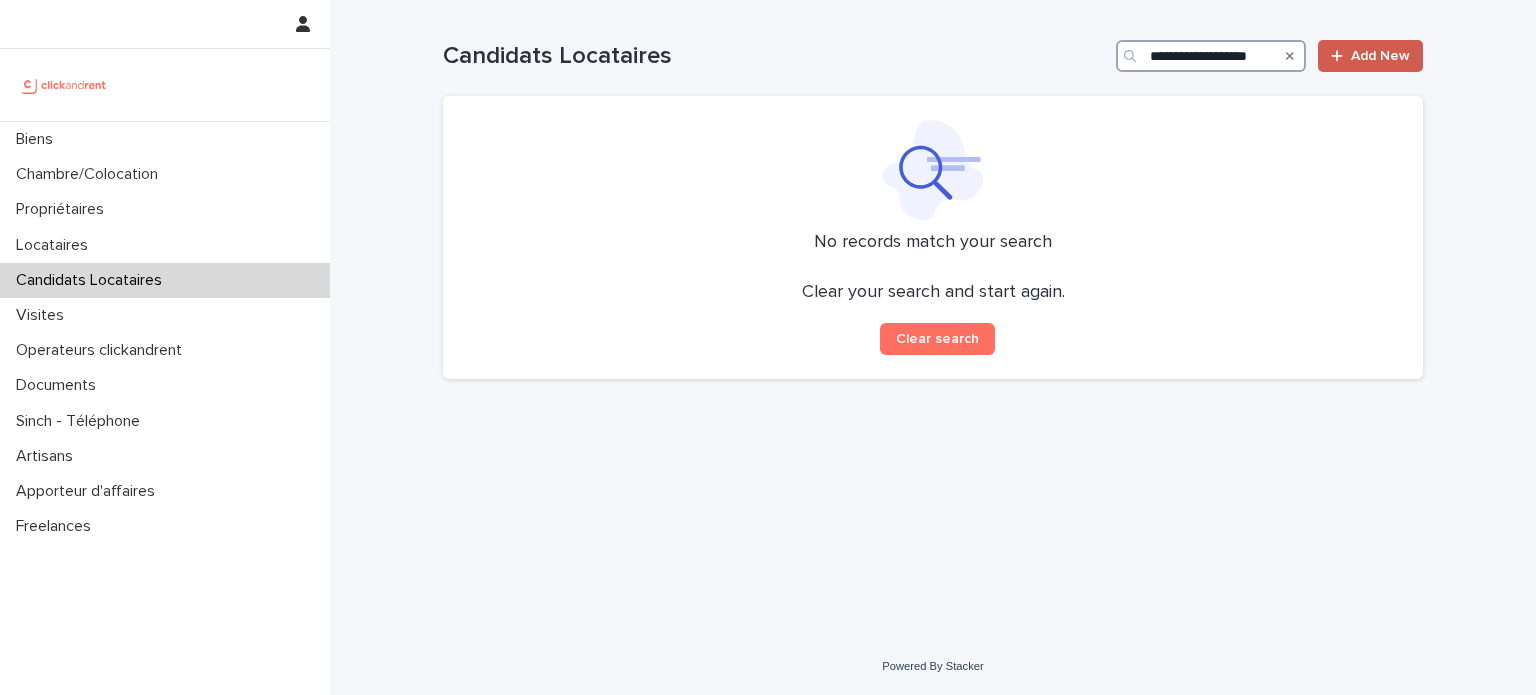 type on "**********" 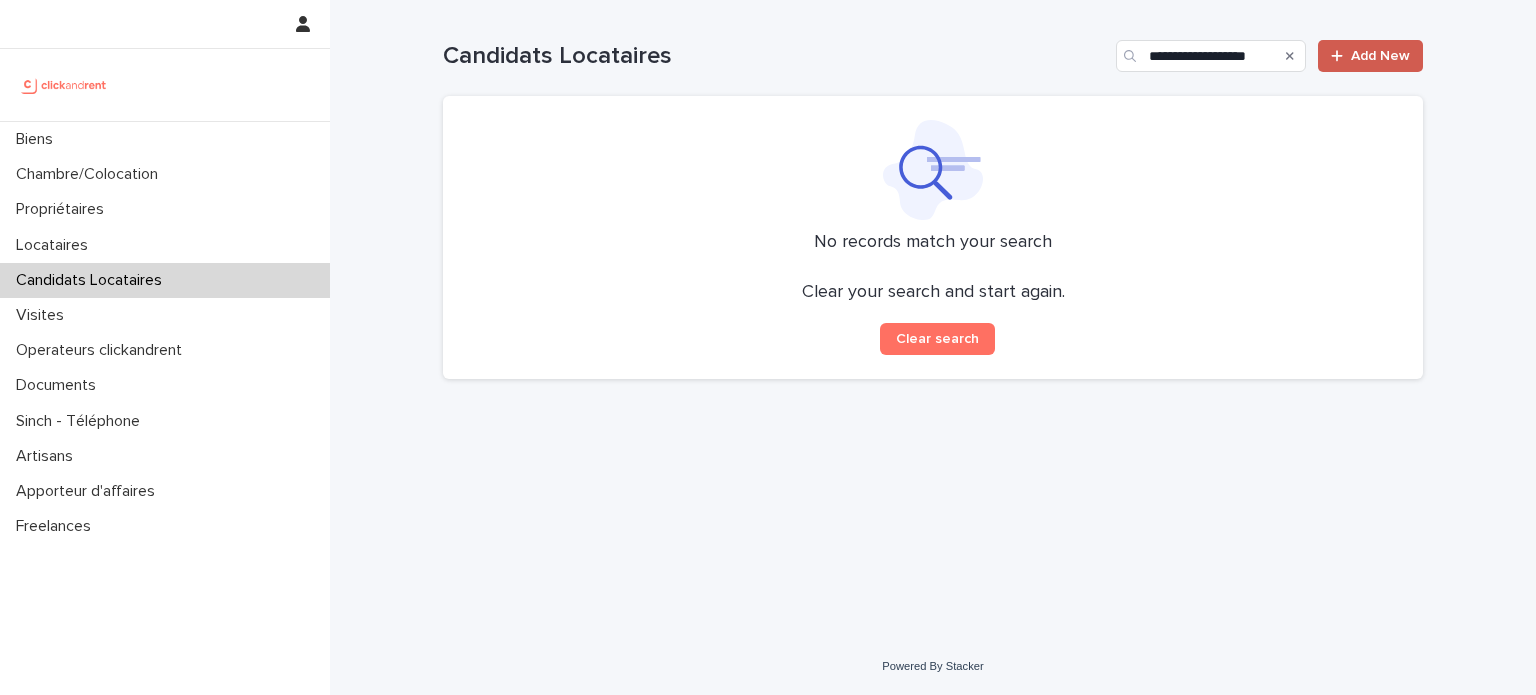scroll, scrollTop: 0, scrollLeft: 0, axis: both 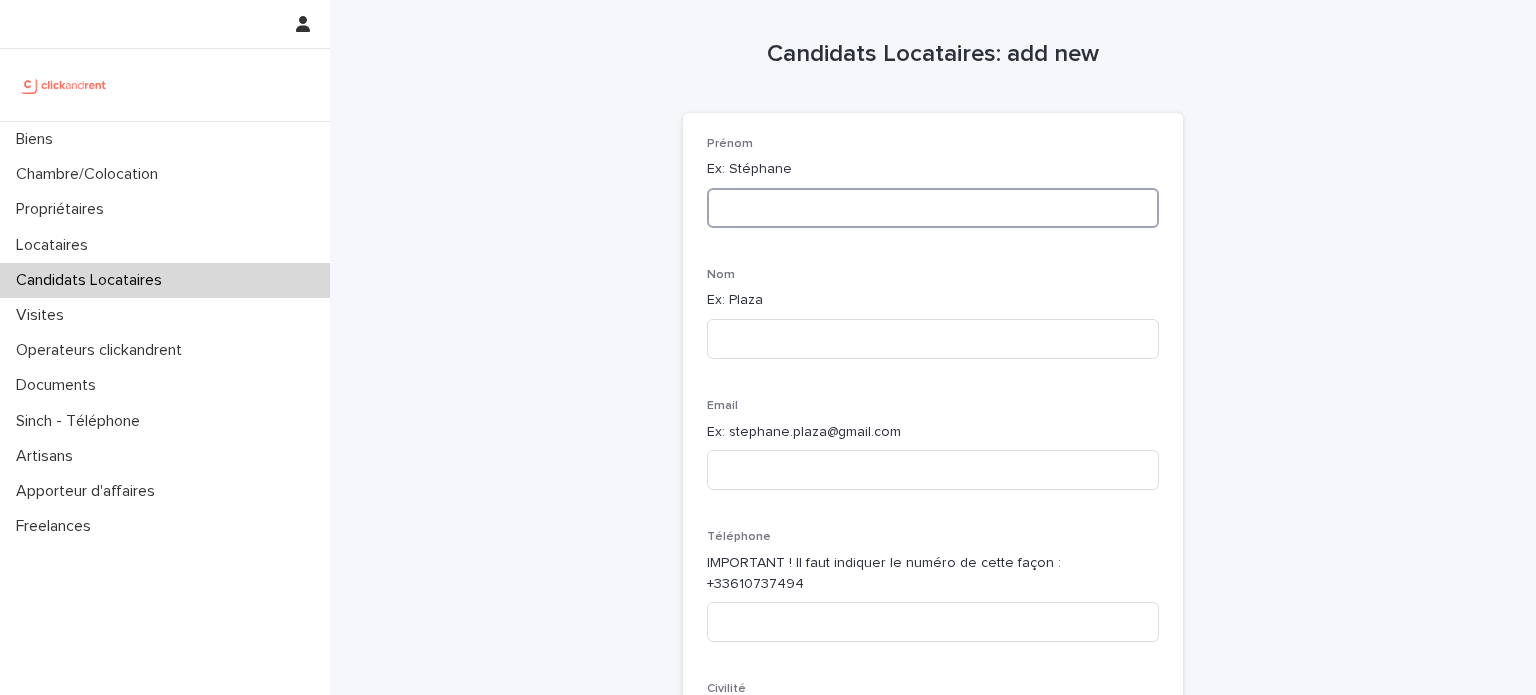 click at bounding box center [933, 208] 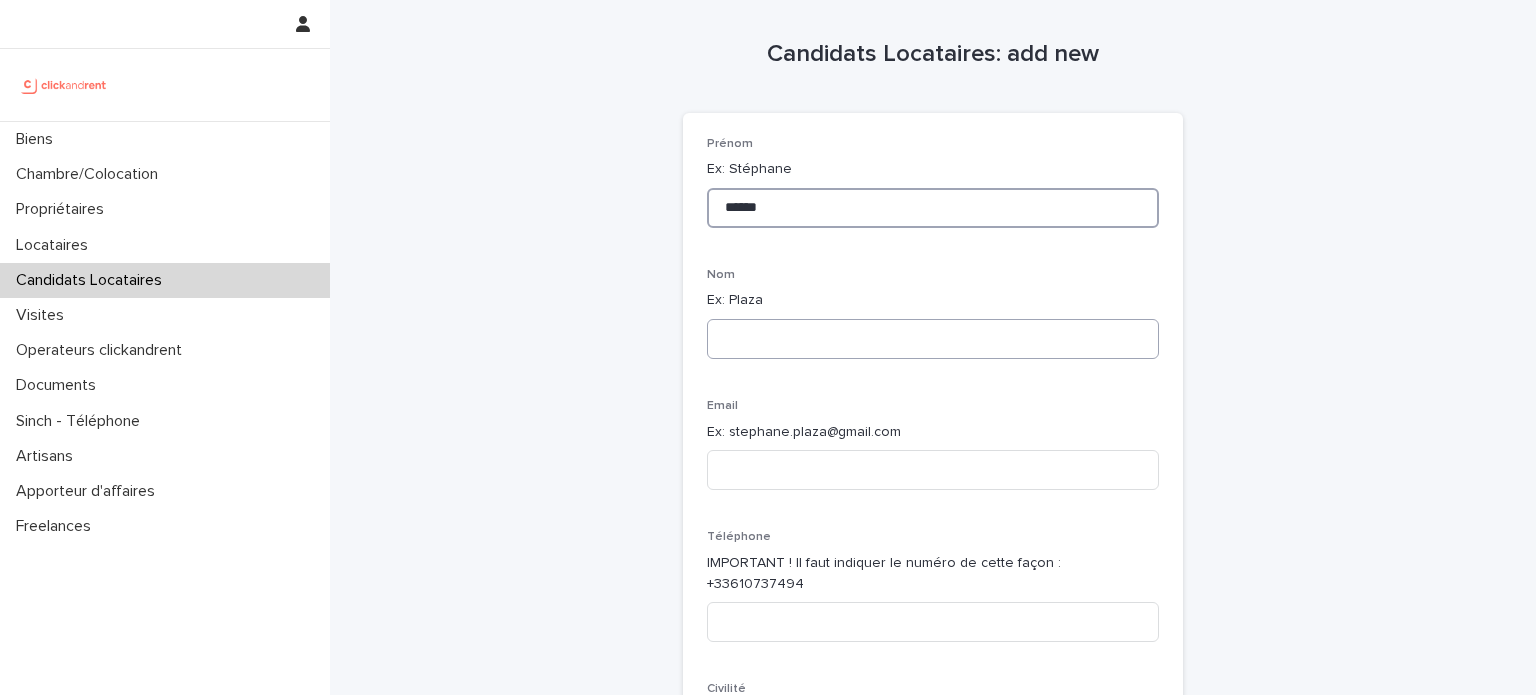 type on "******" 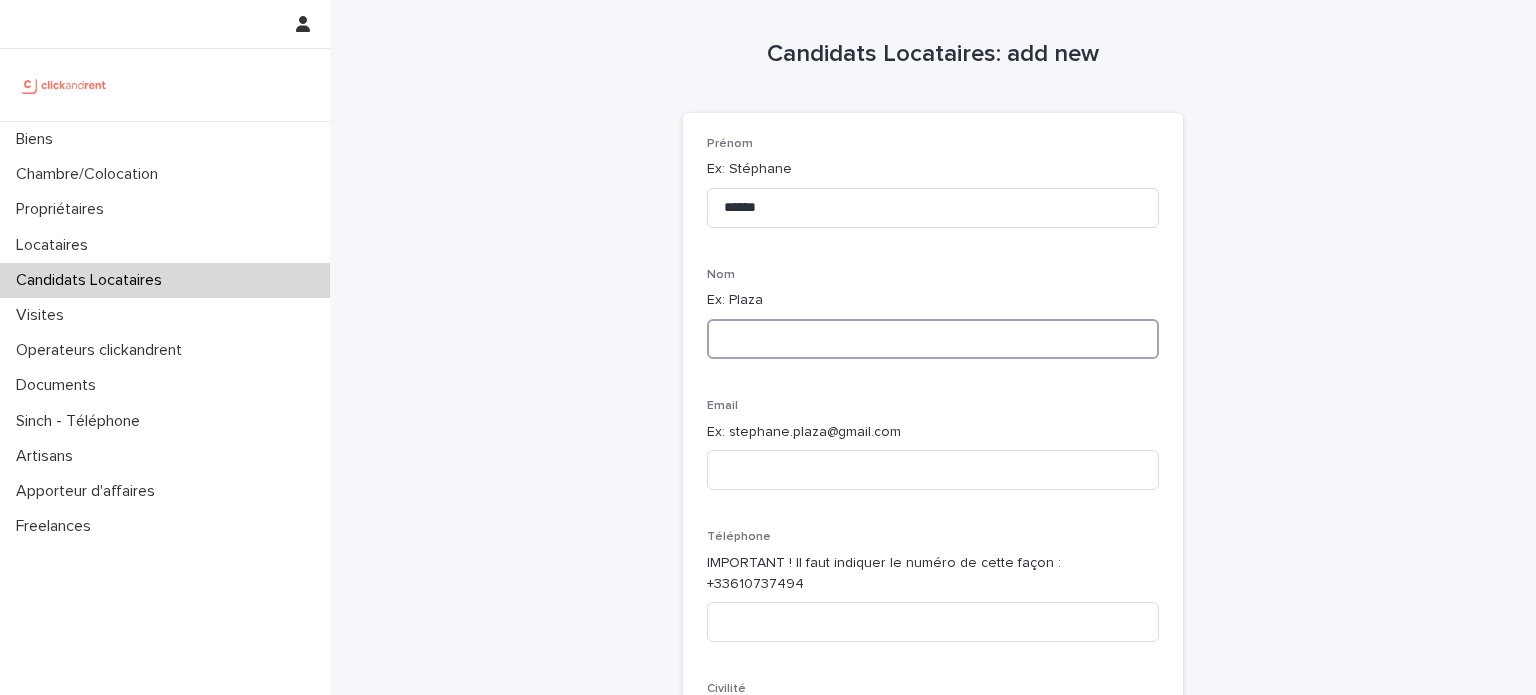 click at bounding box center (933, 339) 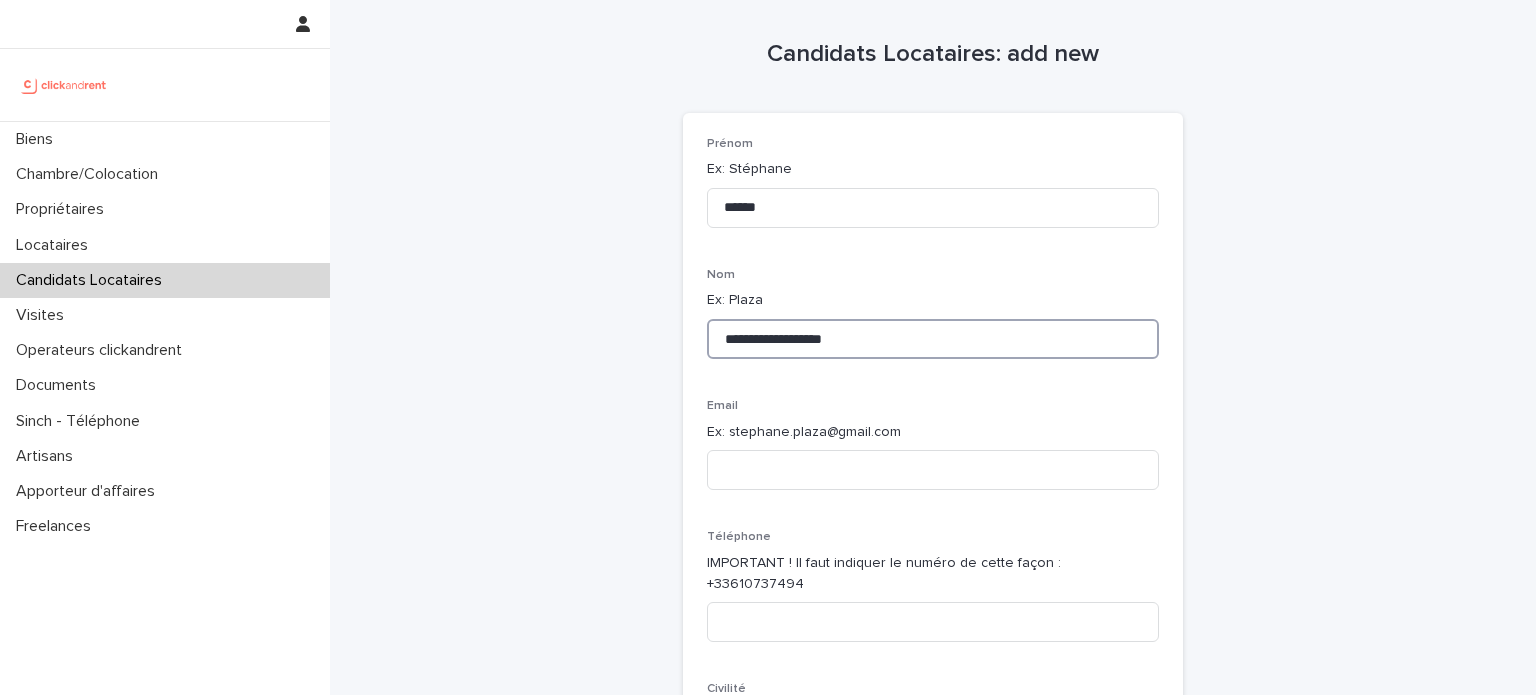 click on "**********" at bounding box center [933, 339] 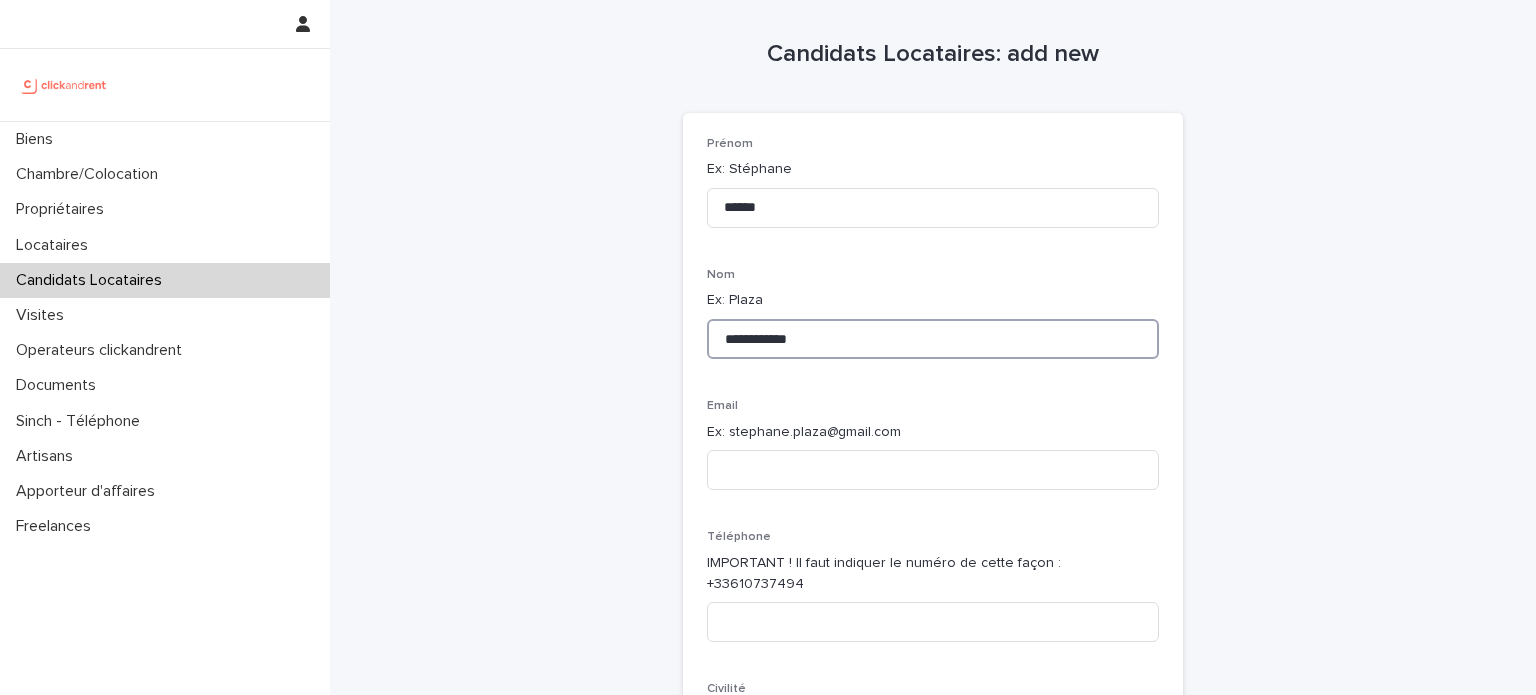 type on "**********" 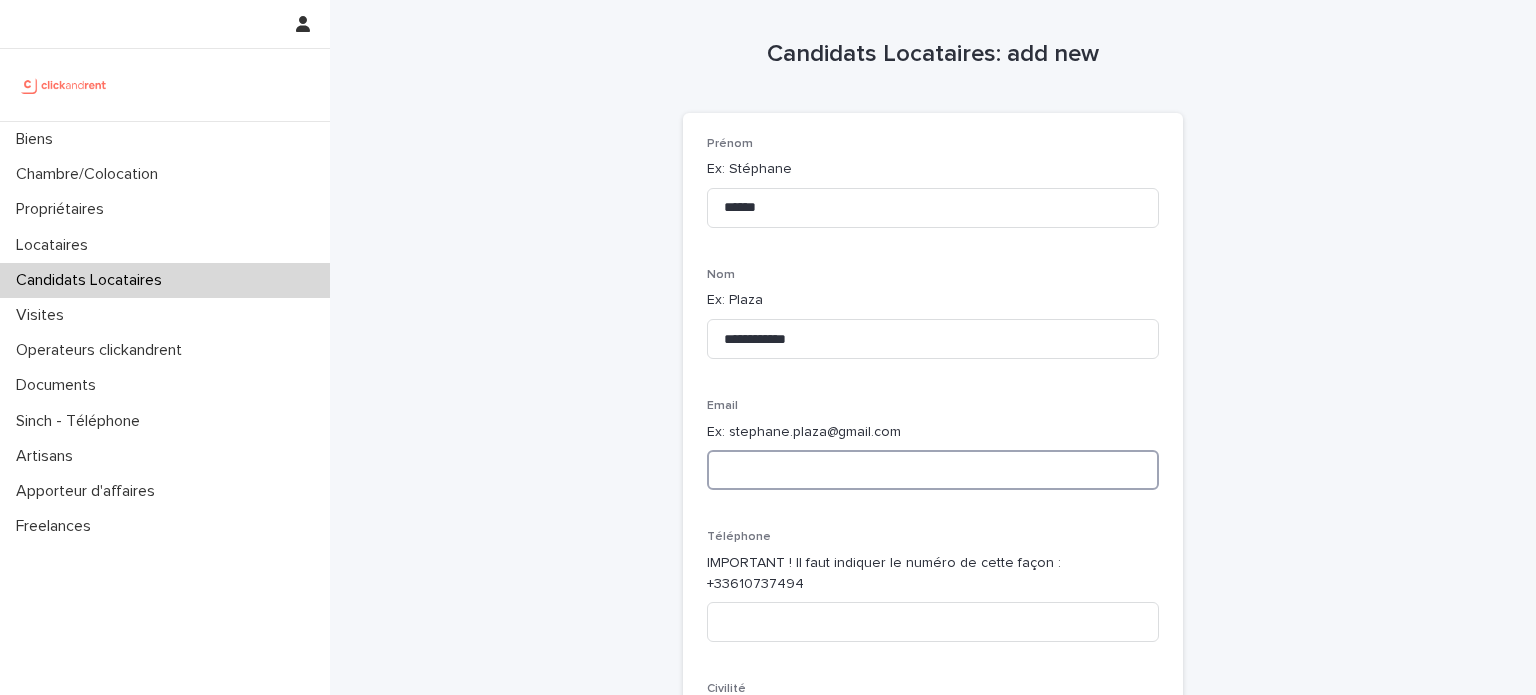 click at bounding box center (933, 470) 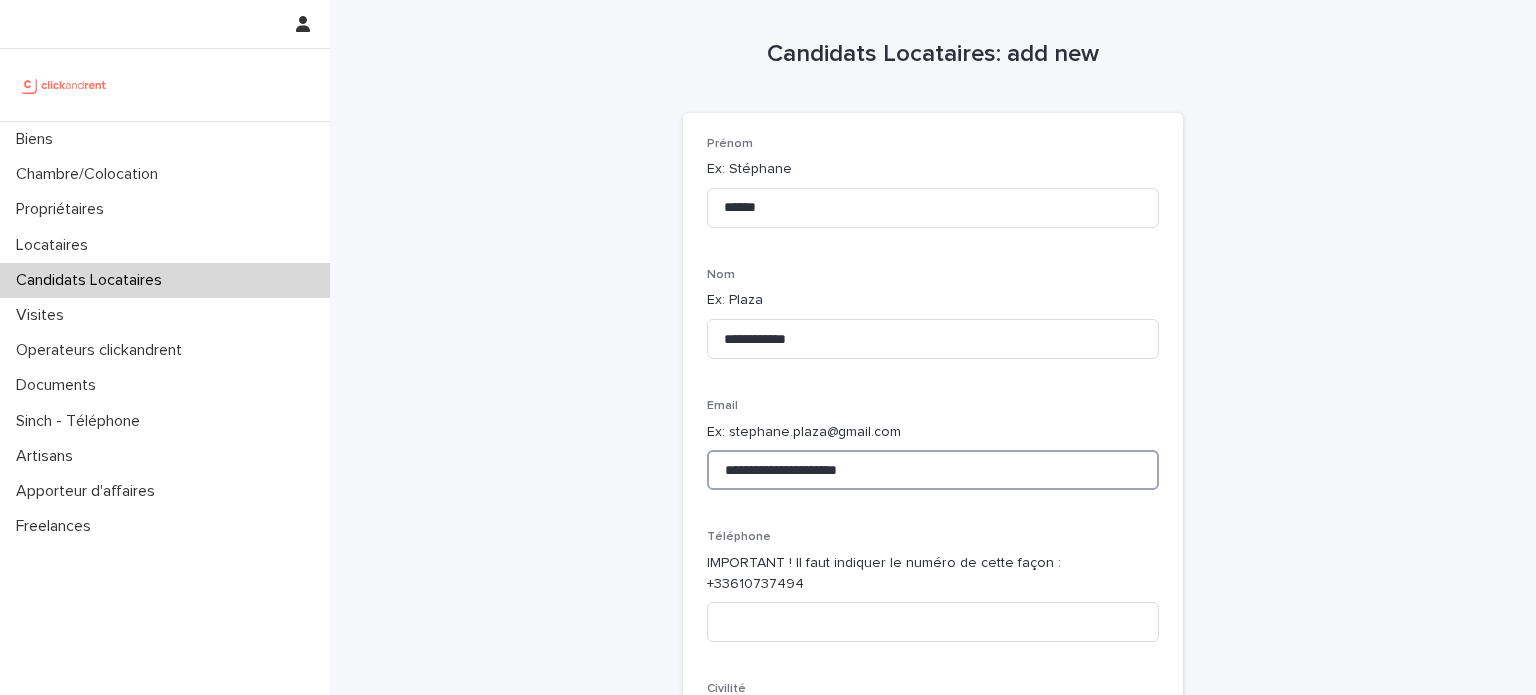 type on "**********" 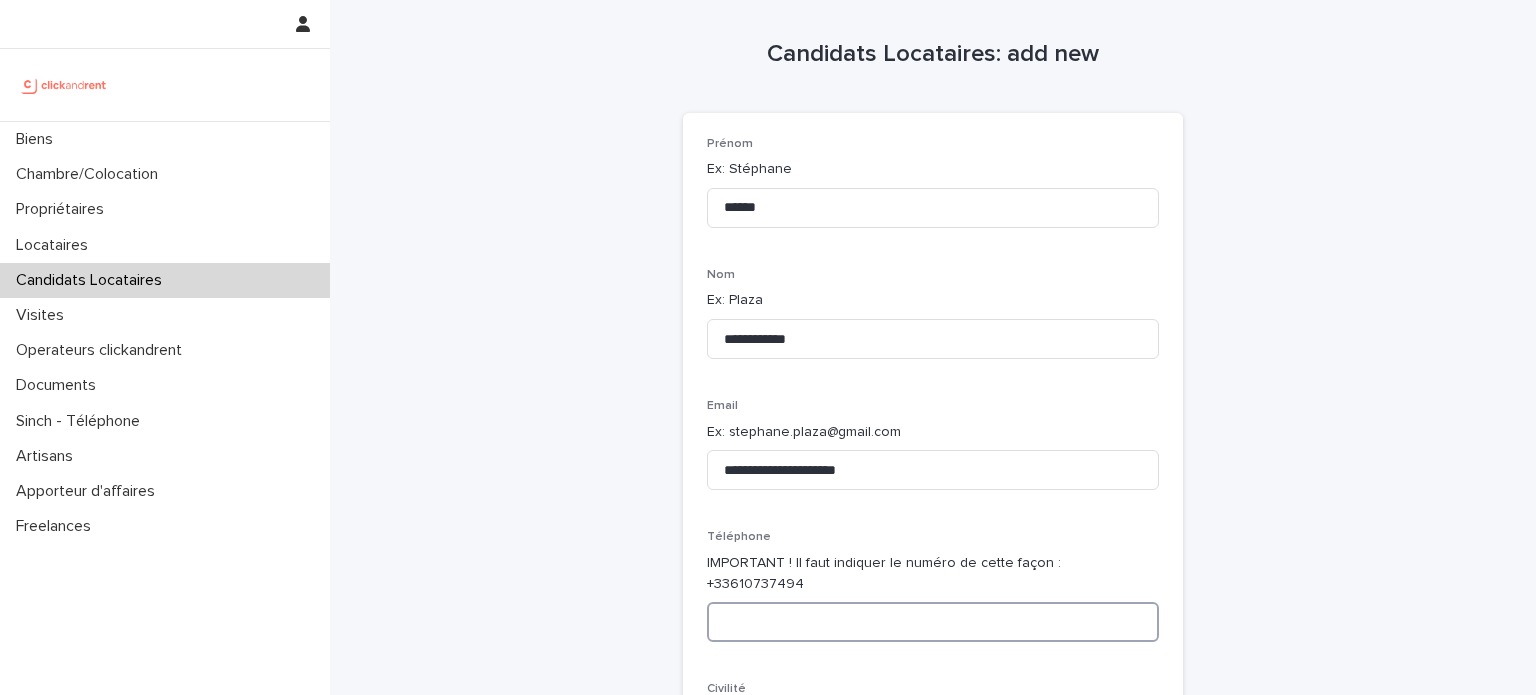 click at bounding box center (933, 622) 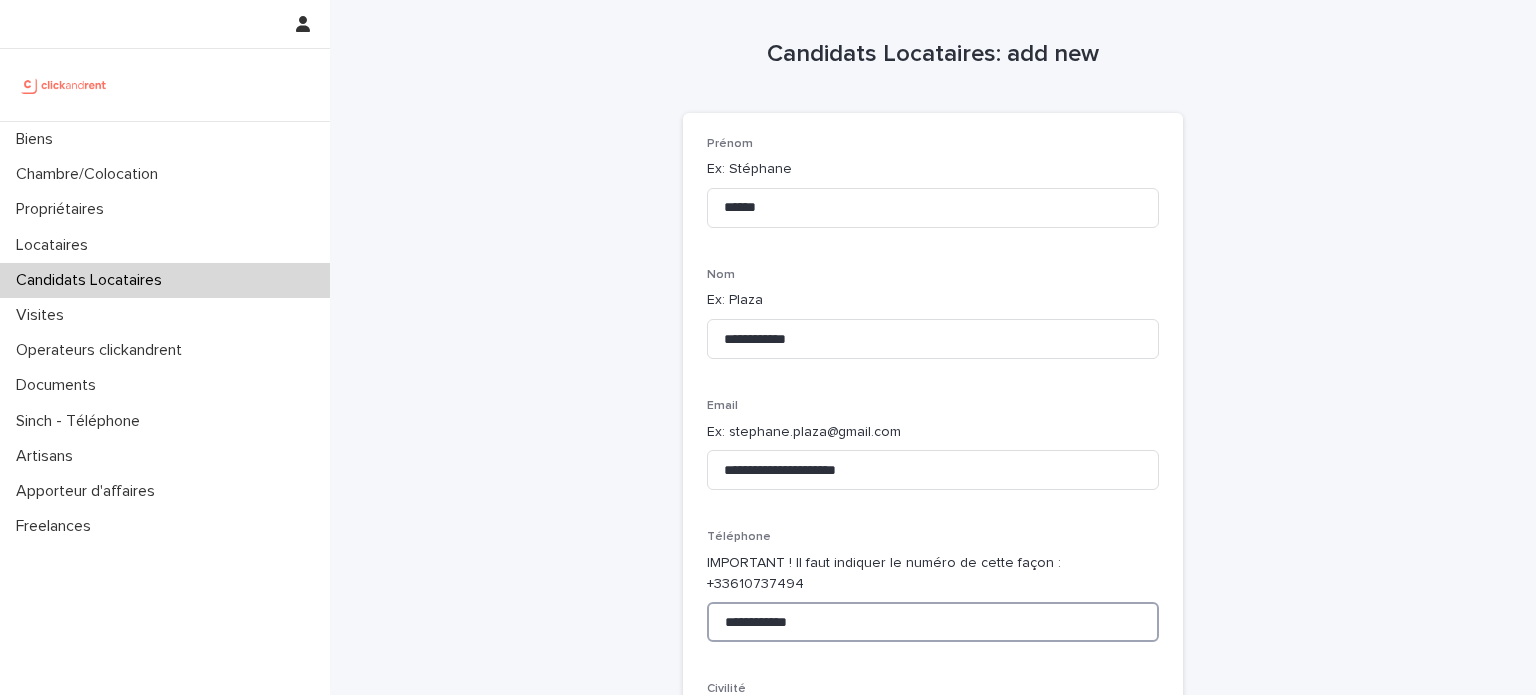 scroll, scrollTop: 1294, scrollLeft: 0, axis: vertical 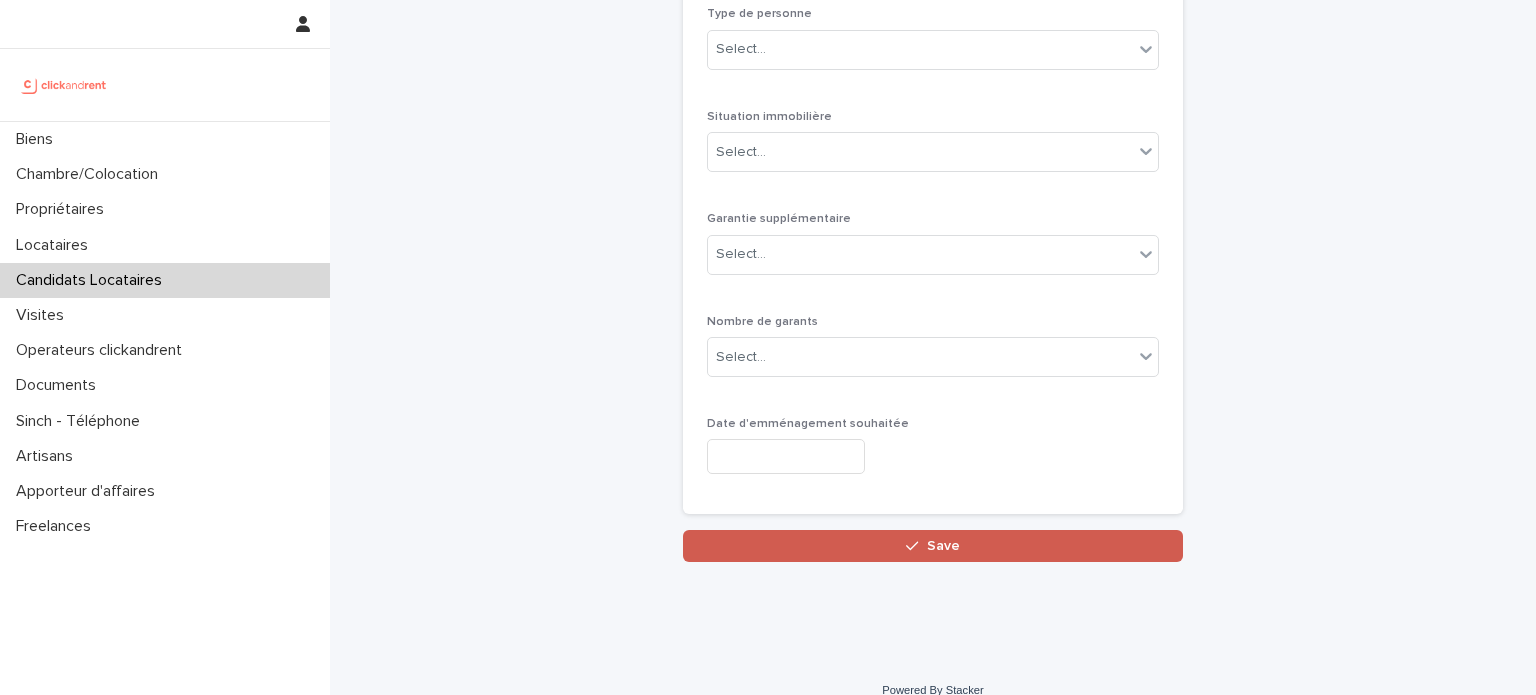 type on "**********" 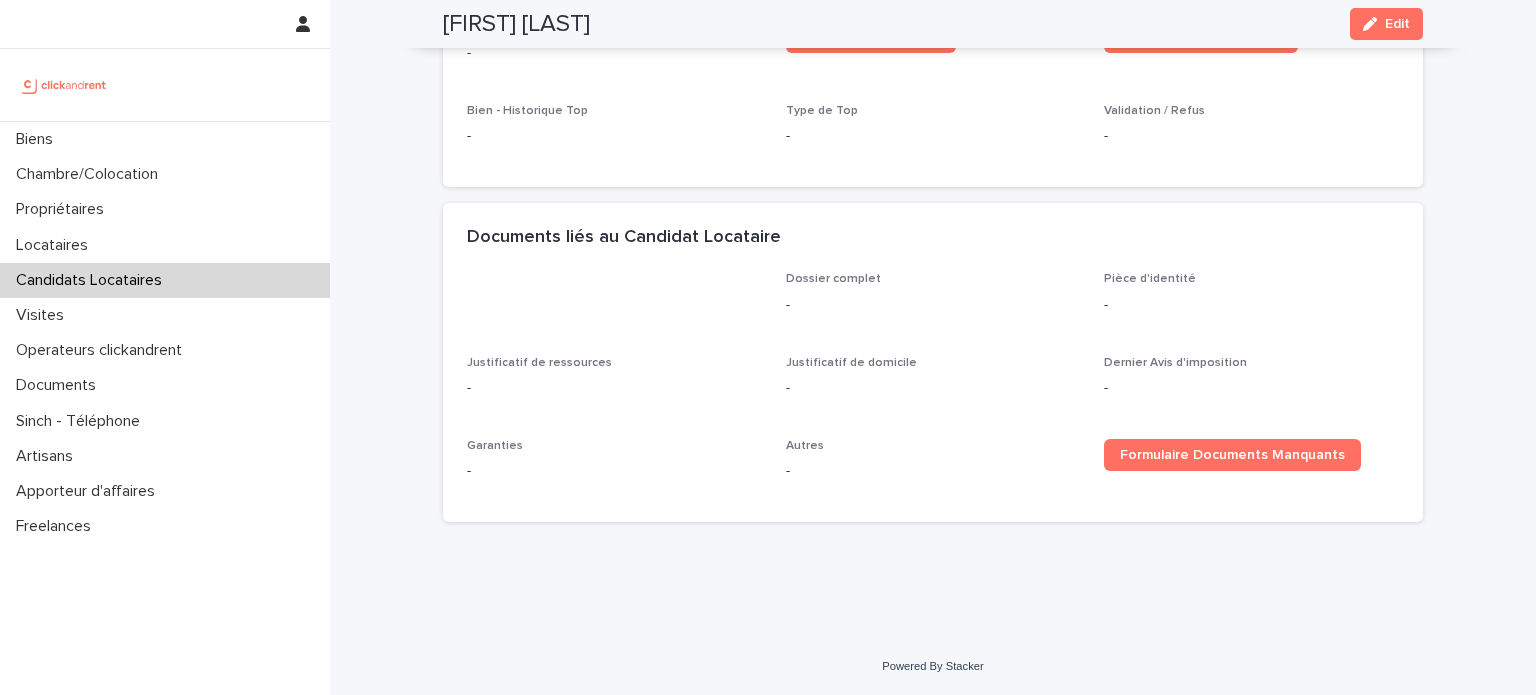 scroll, scrollTop: 423, scrollLeft: 0, axis: vertical 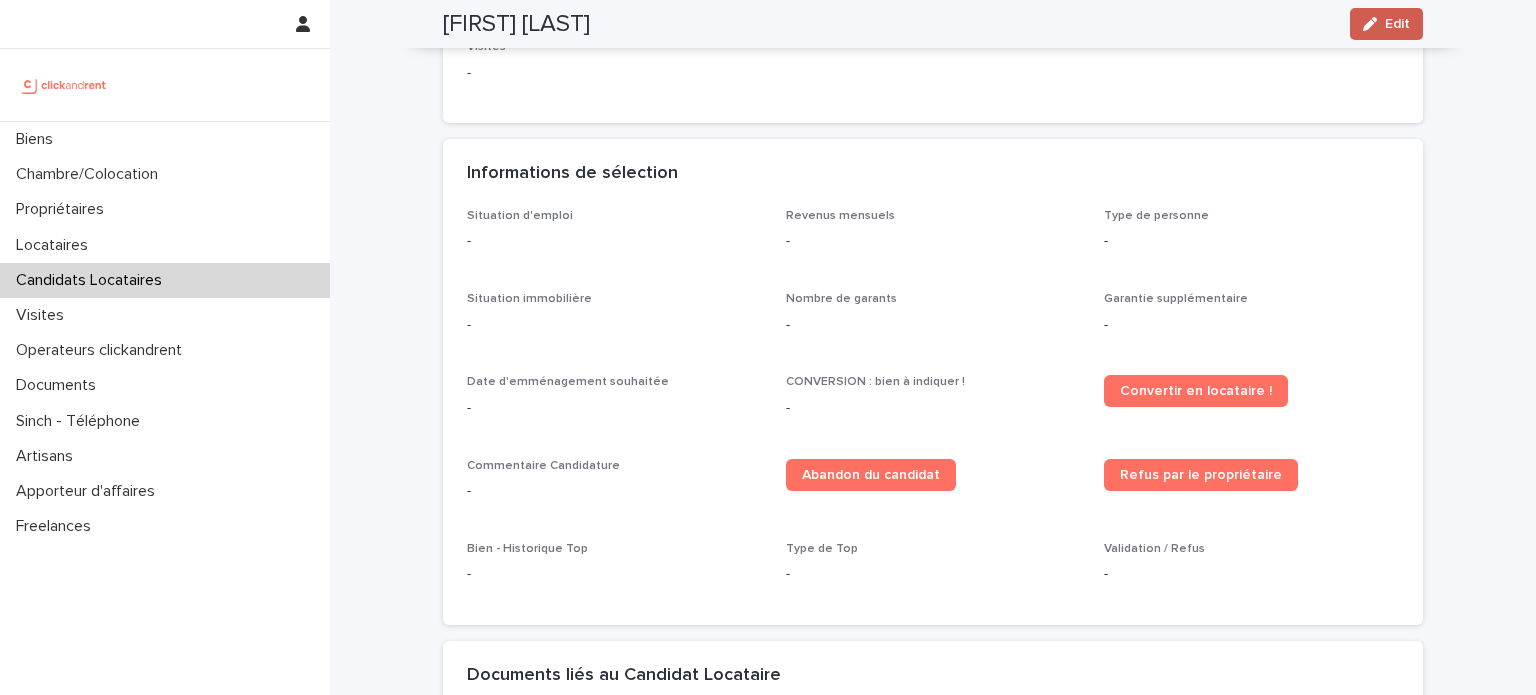 click on "Edit" at bounding box center [1386, 24] 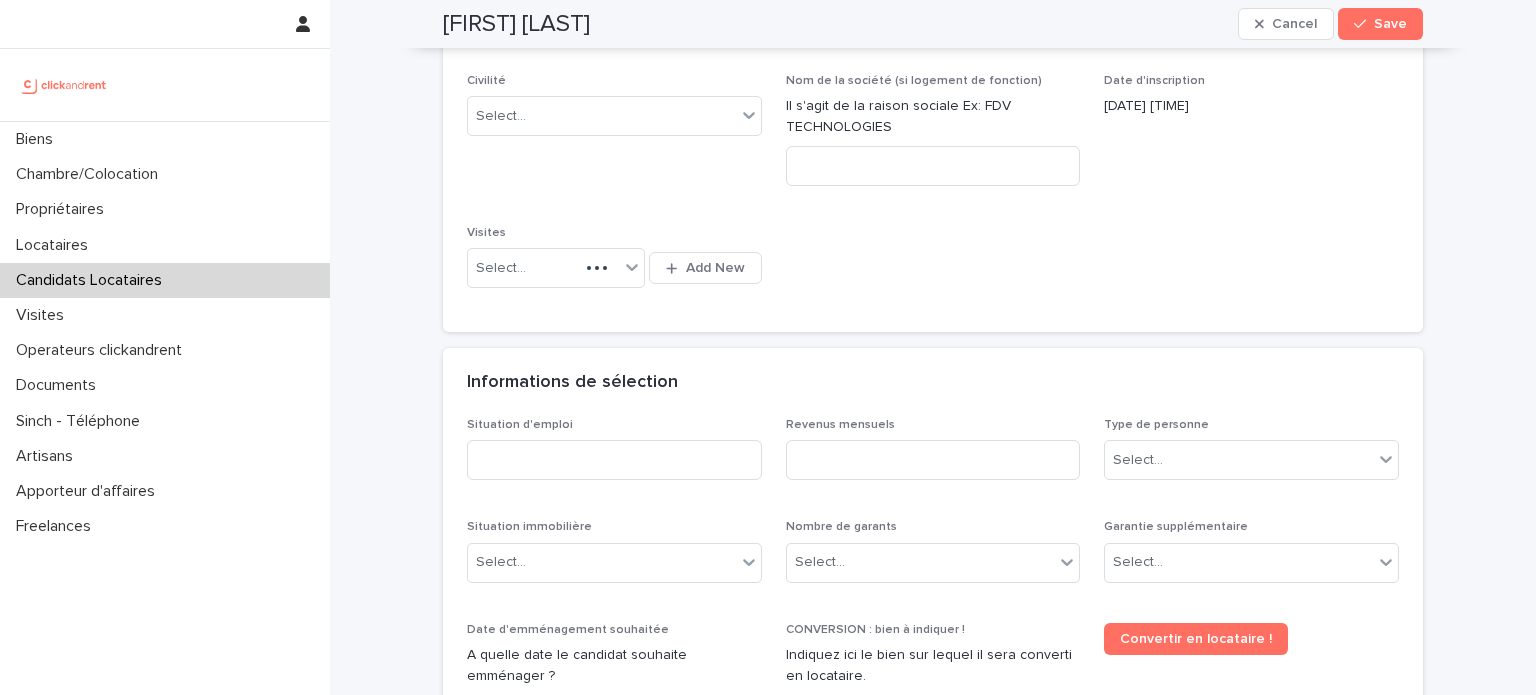 scroll, scrollTop: 726, scrollLeft: 0, axis: vertical 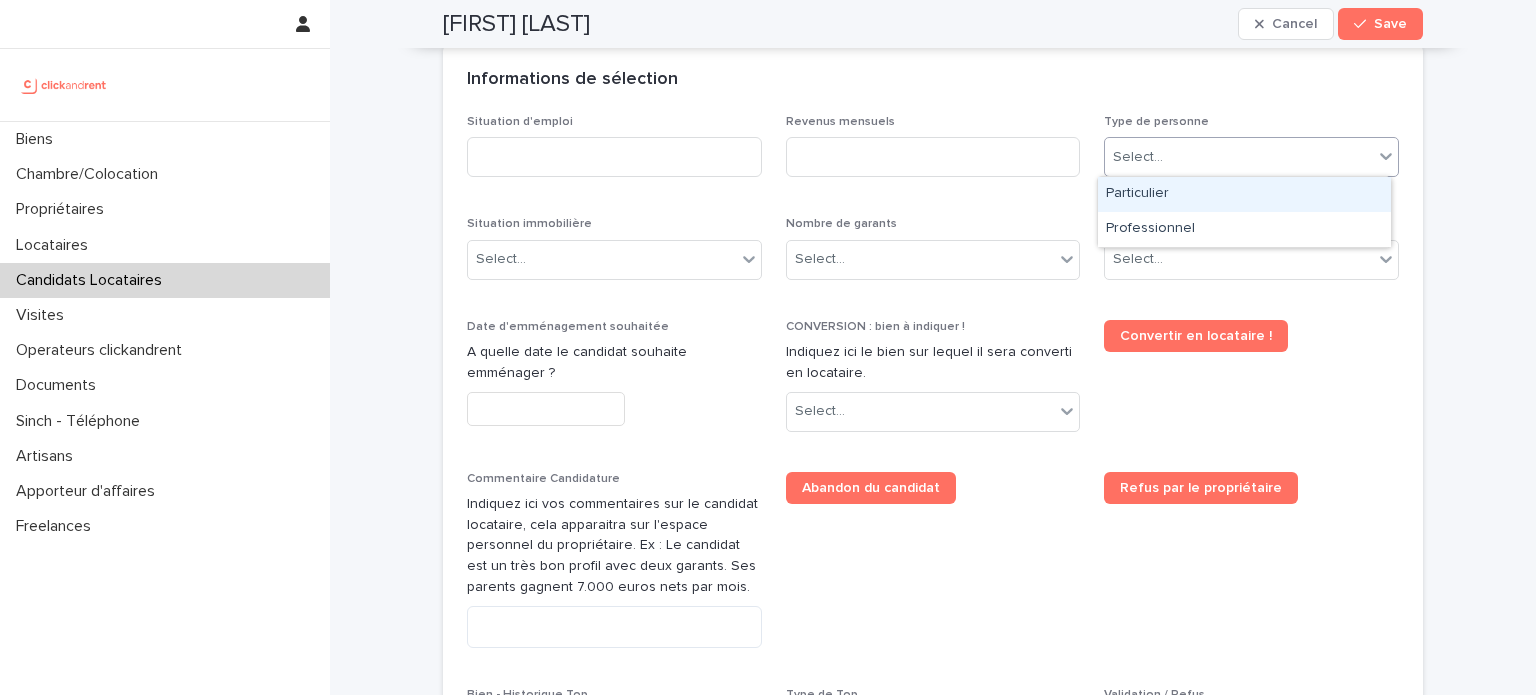 click on "**********" at bounding box center (768, 347) 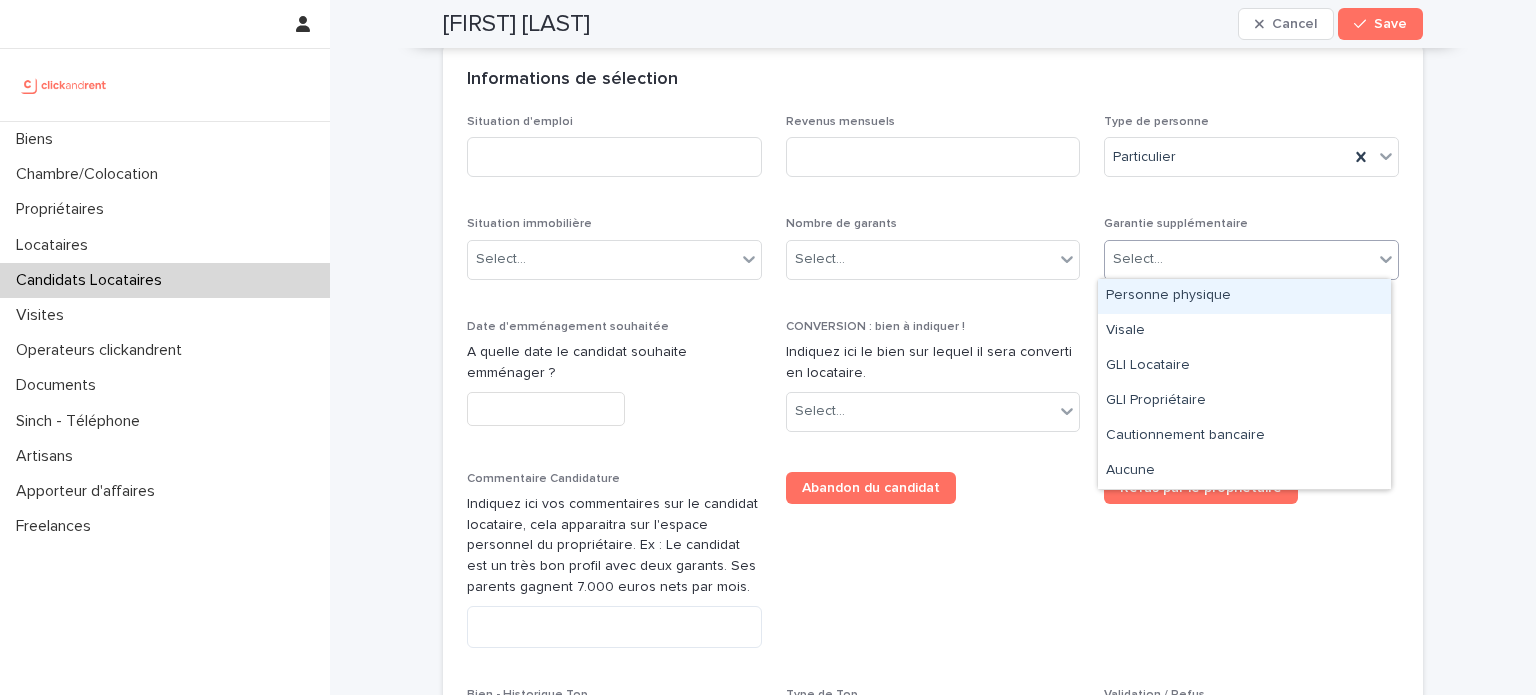 click on "Select..." at bounding box center [1239, 259] 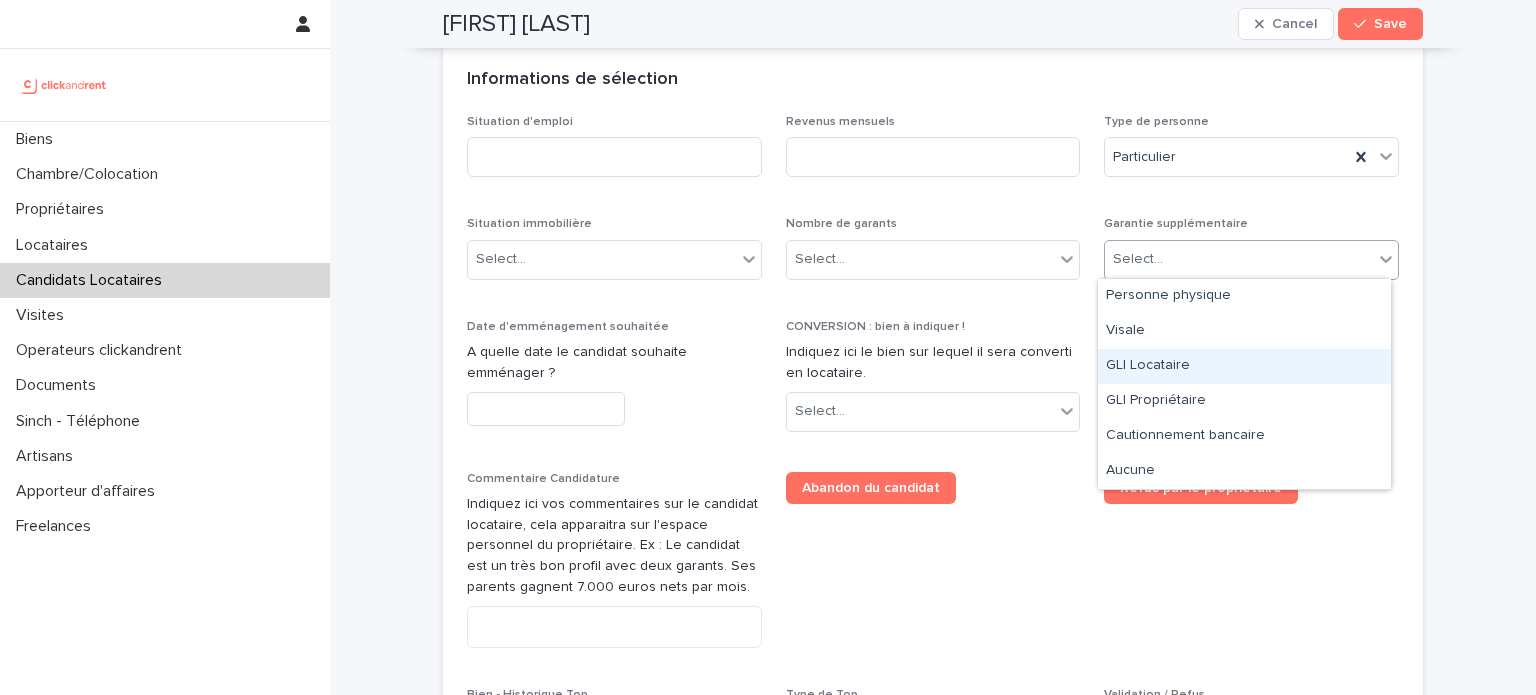 click on "GLI Locataire" at bounding box center [1244, 366] 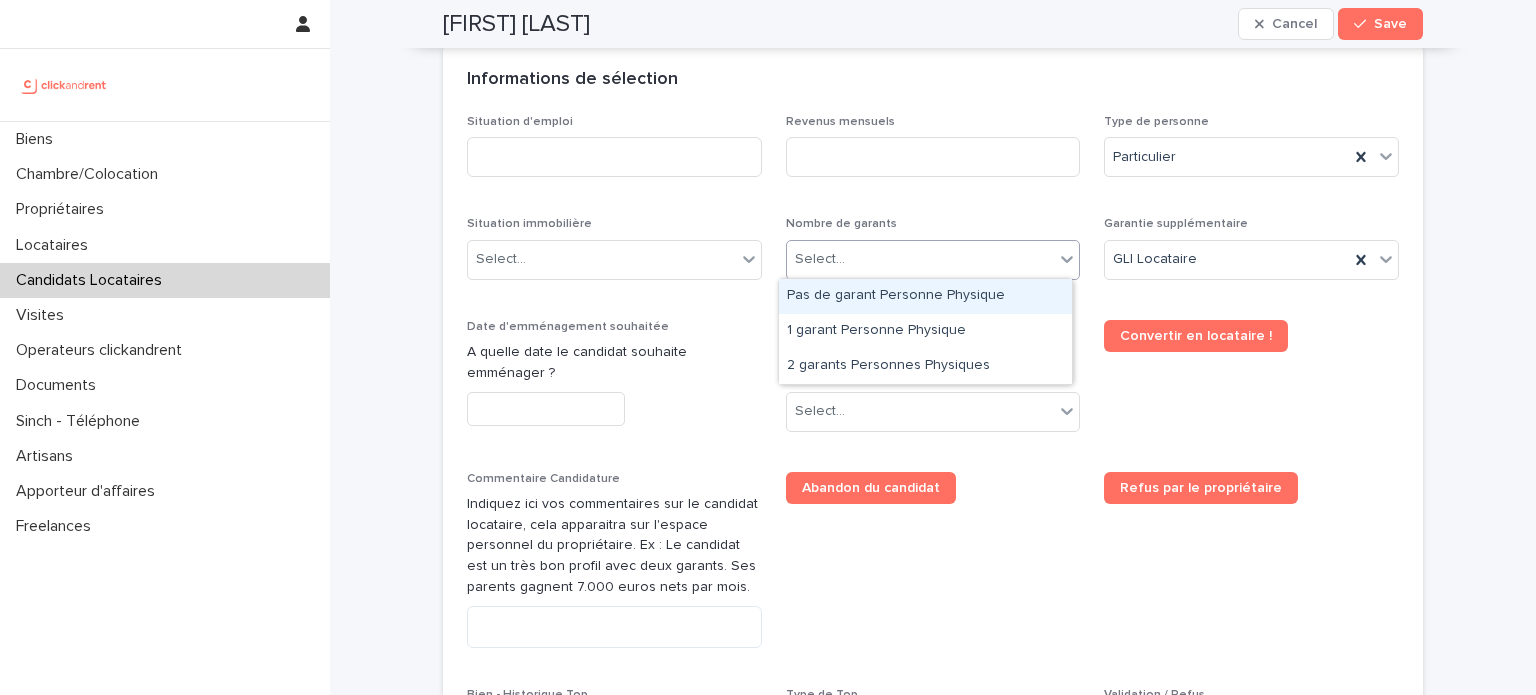 click on "Select..." at bounding box center (921, 259) 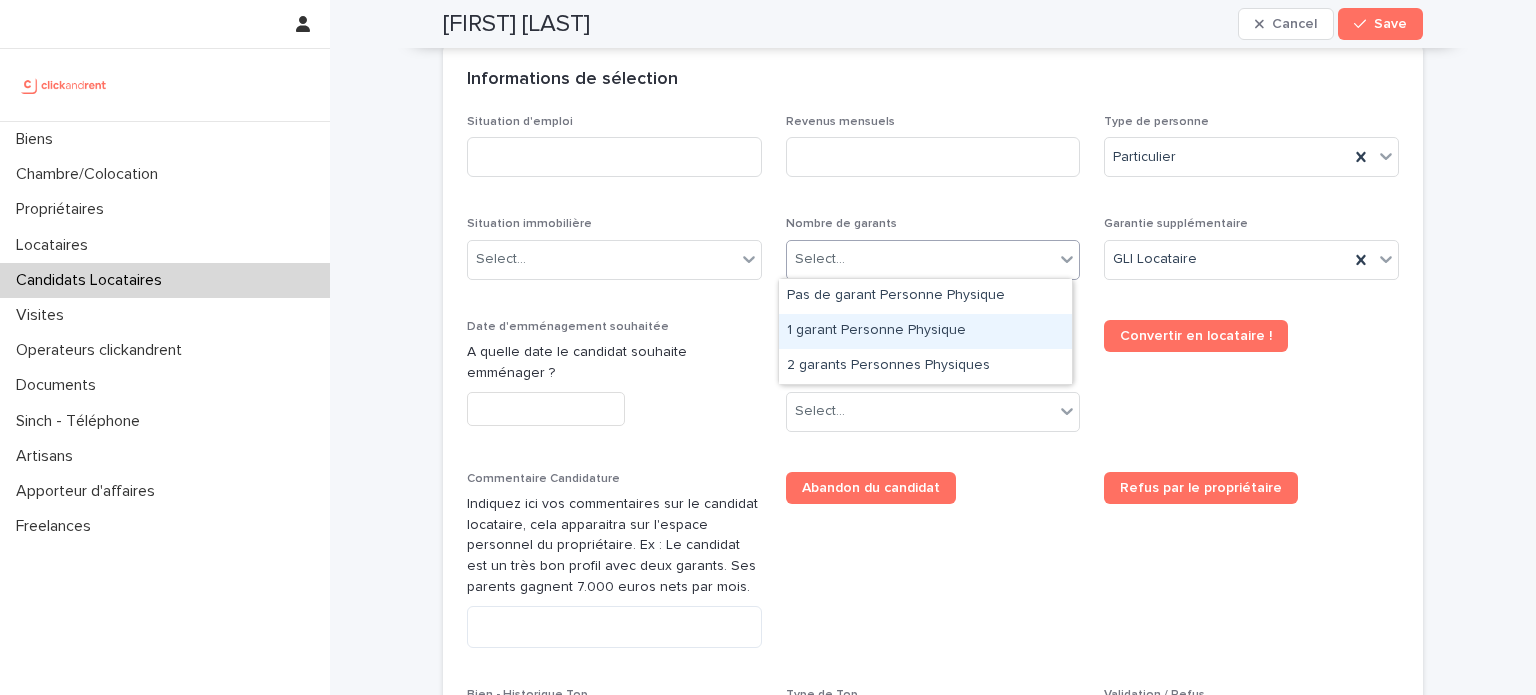 click on "1 garant Personne Physique" at bounding box center (925, 331) 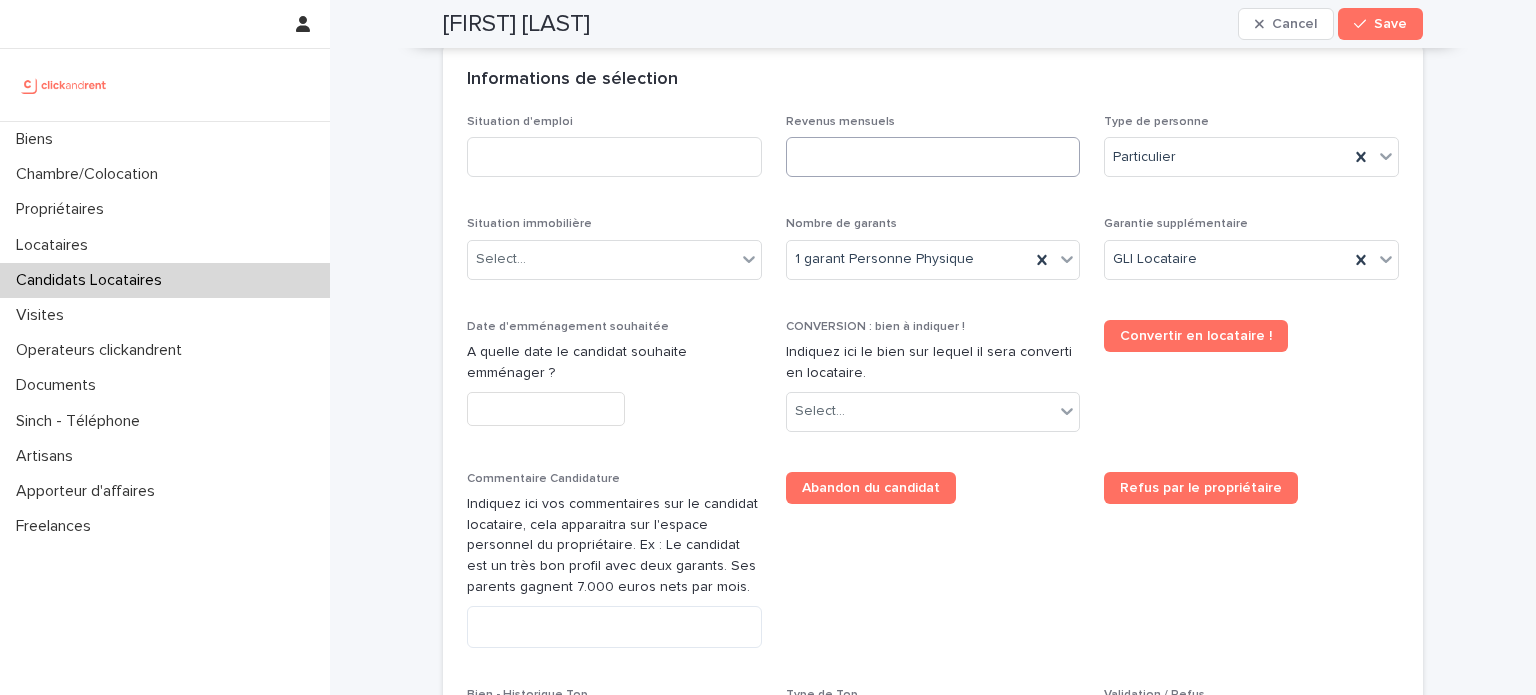 drag, startPoint x: 821, startPoint y: 177, endPoint x: 844, endPoint y: 167, distance: 25.079872 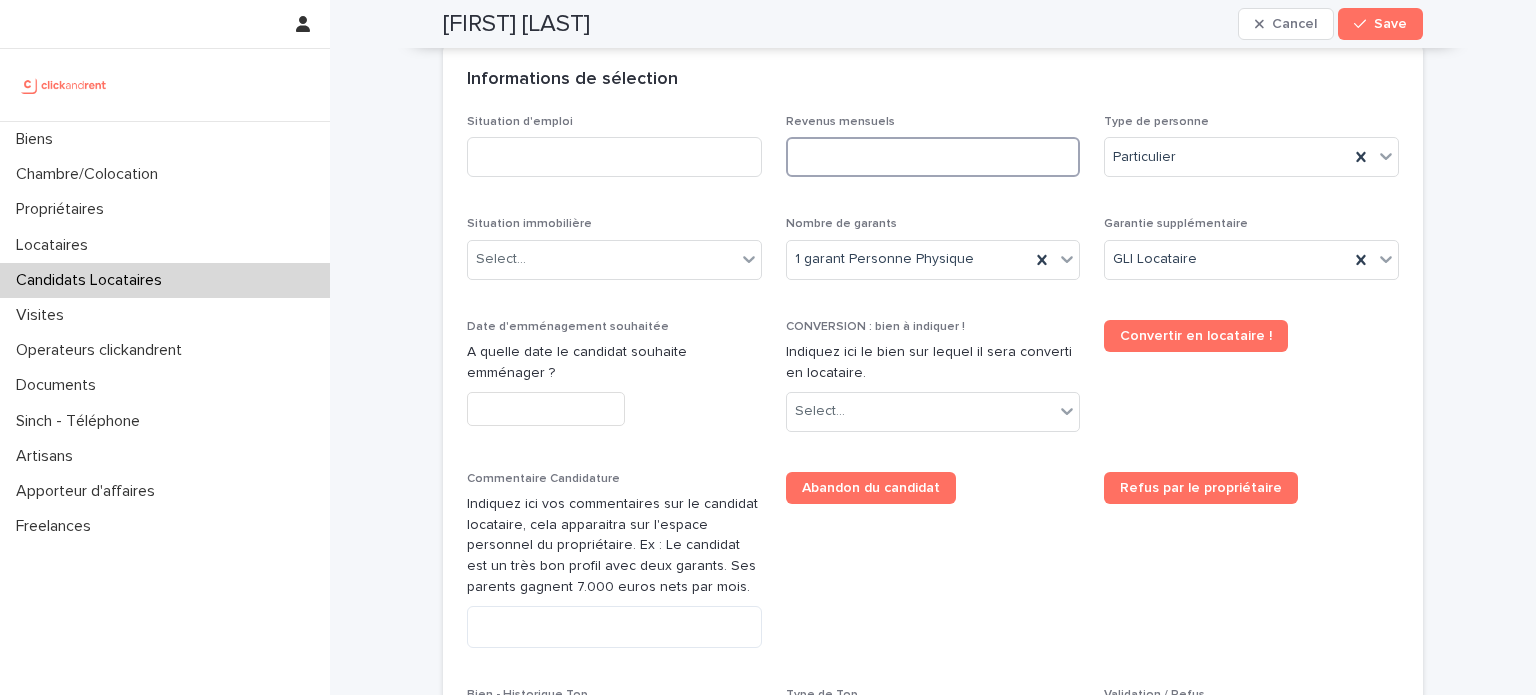 click at bounding box center [933, 157] 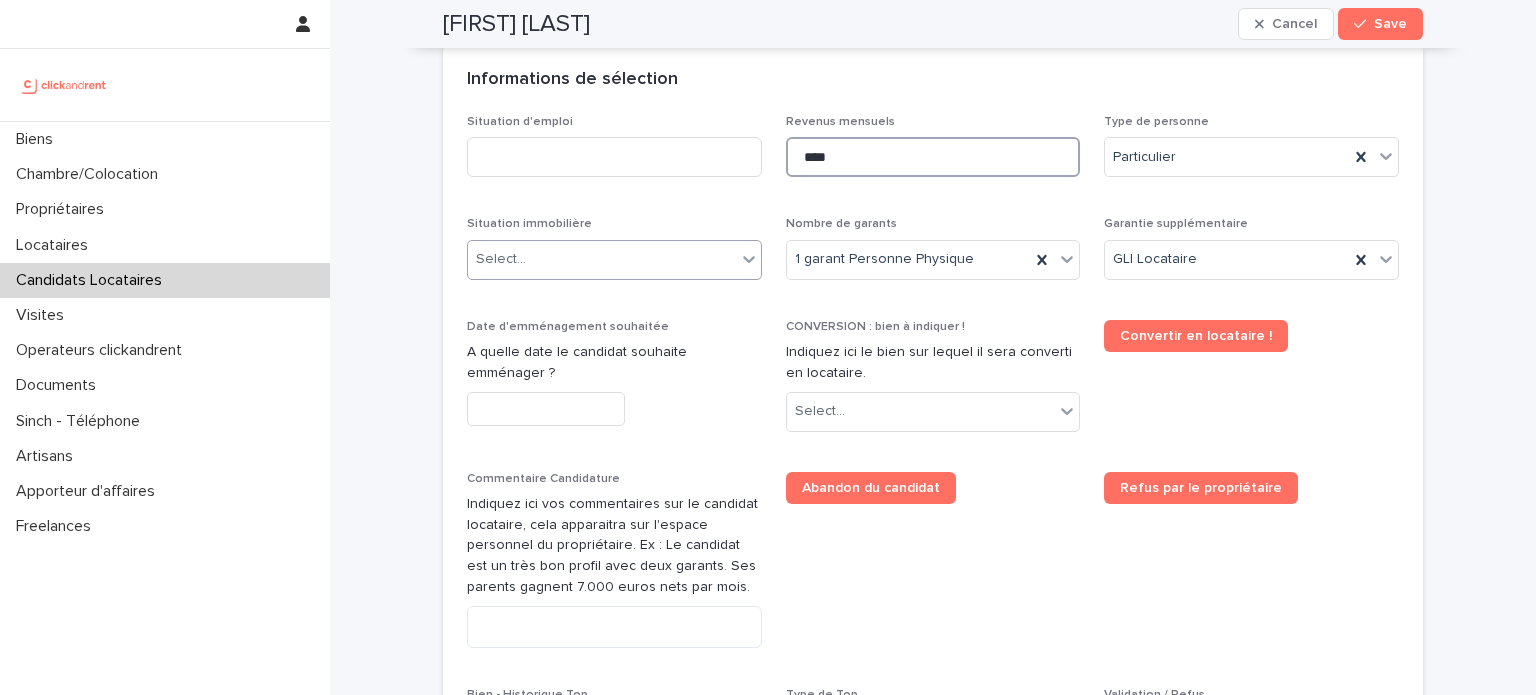 type on "****" 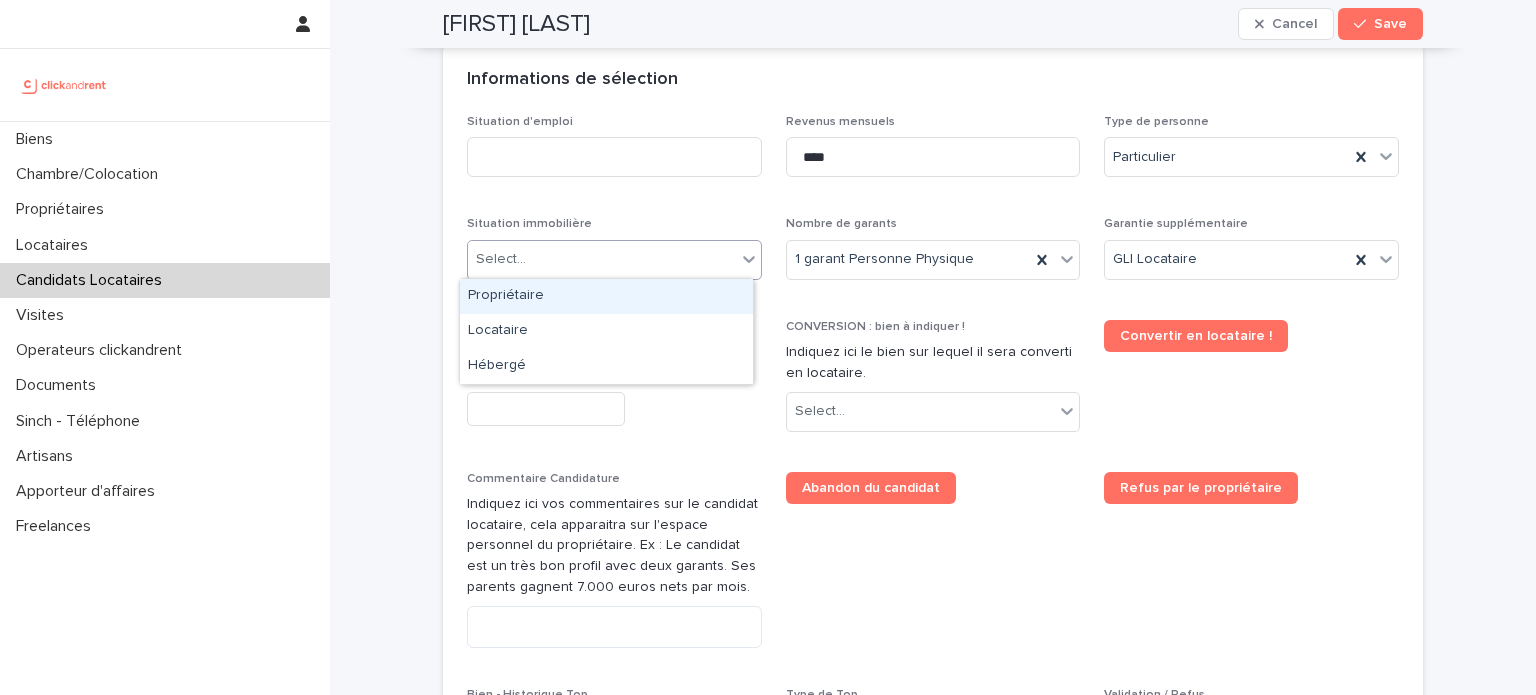 click at bounding box center (529, 259) 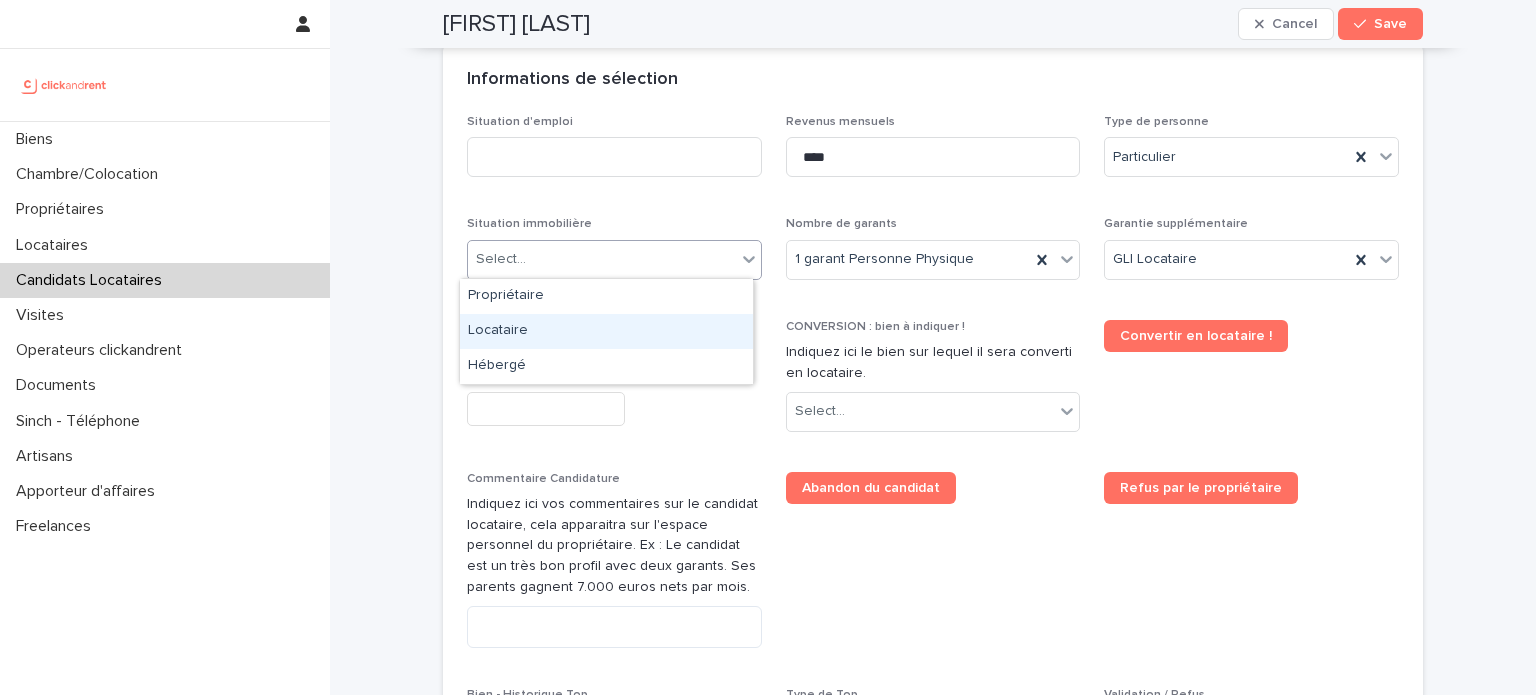 click on "Locataire" at bounding box center (606, 331) 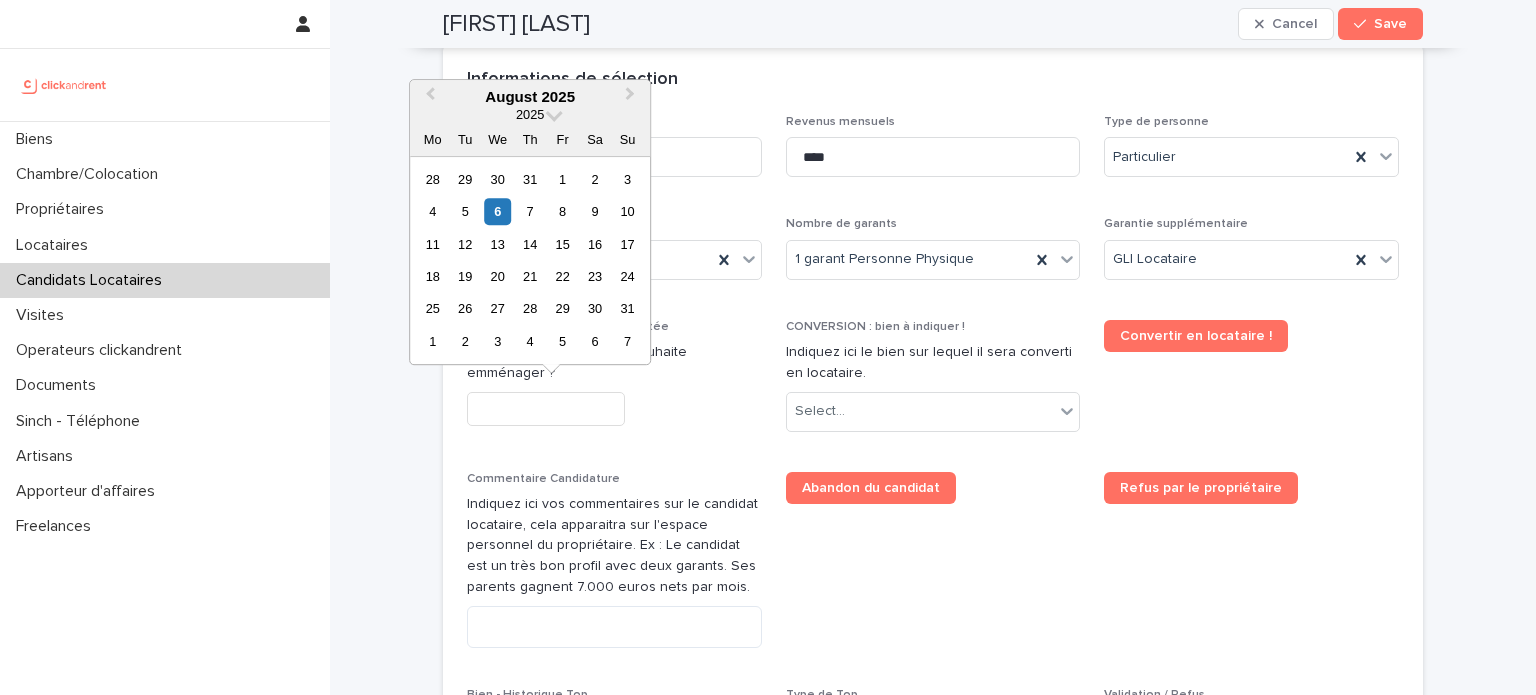 click at bounding box center (546, 409) 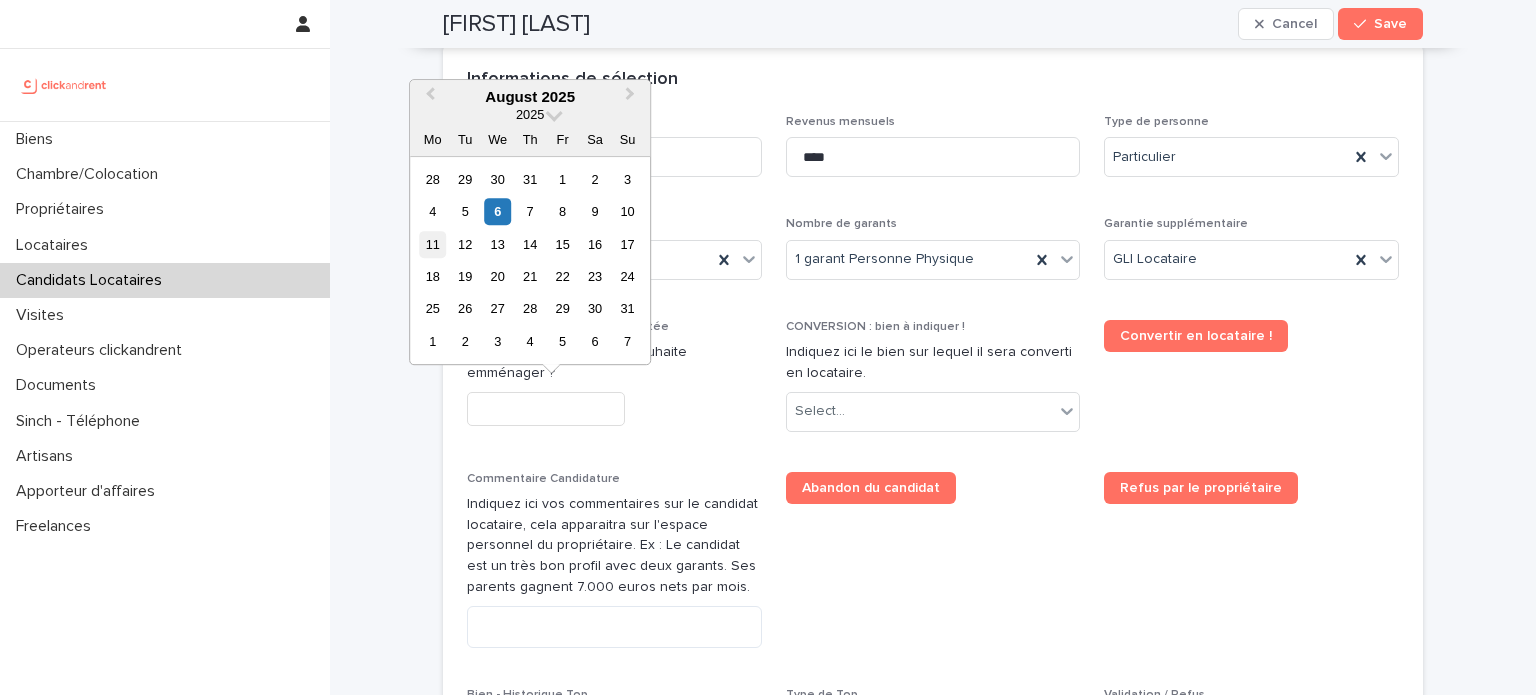 drag, startPoint x: 504, startPoint y: 399, endPoint x: 429, endPoint y: 251, distance: 165.91866 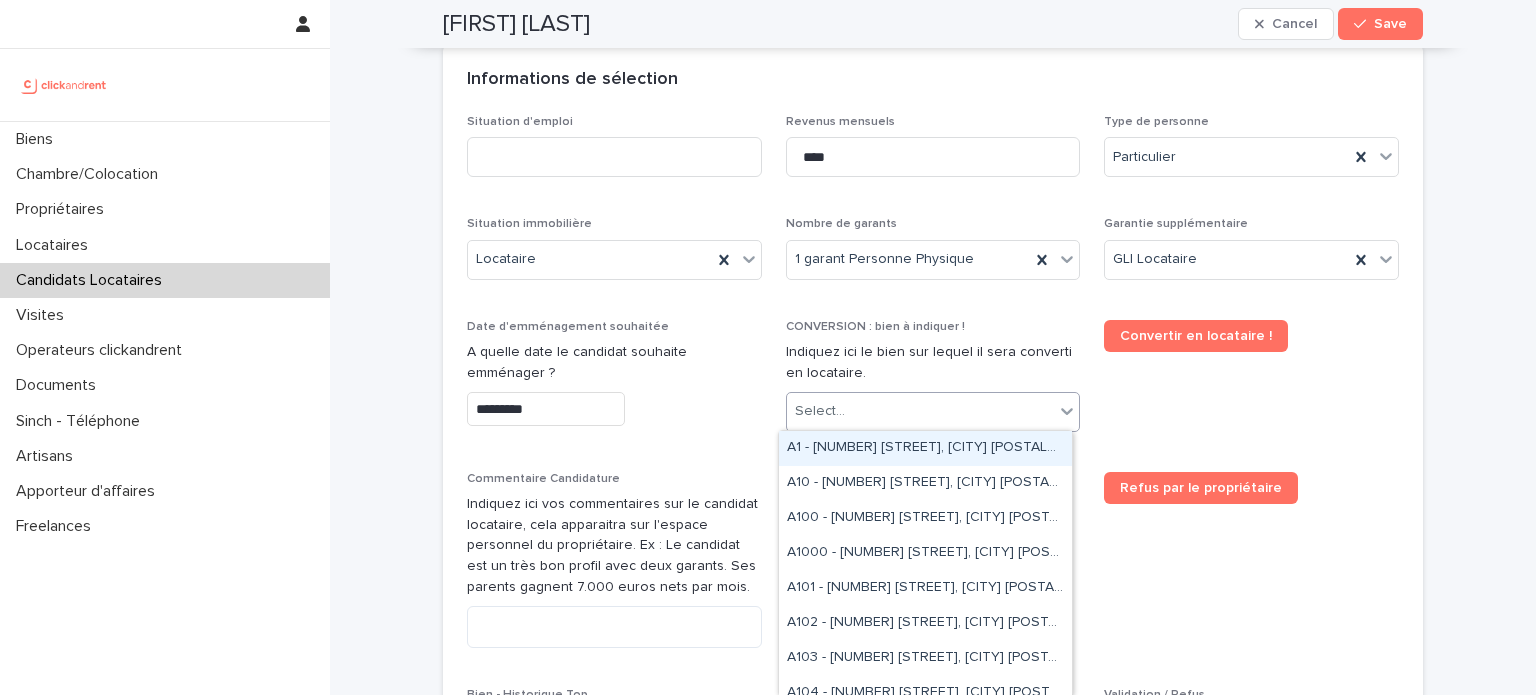 click on "Select..." at bounding box center (921, 411) 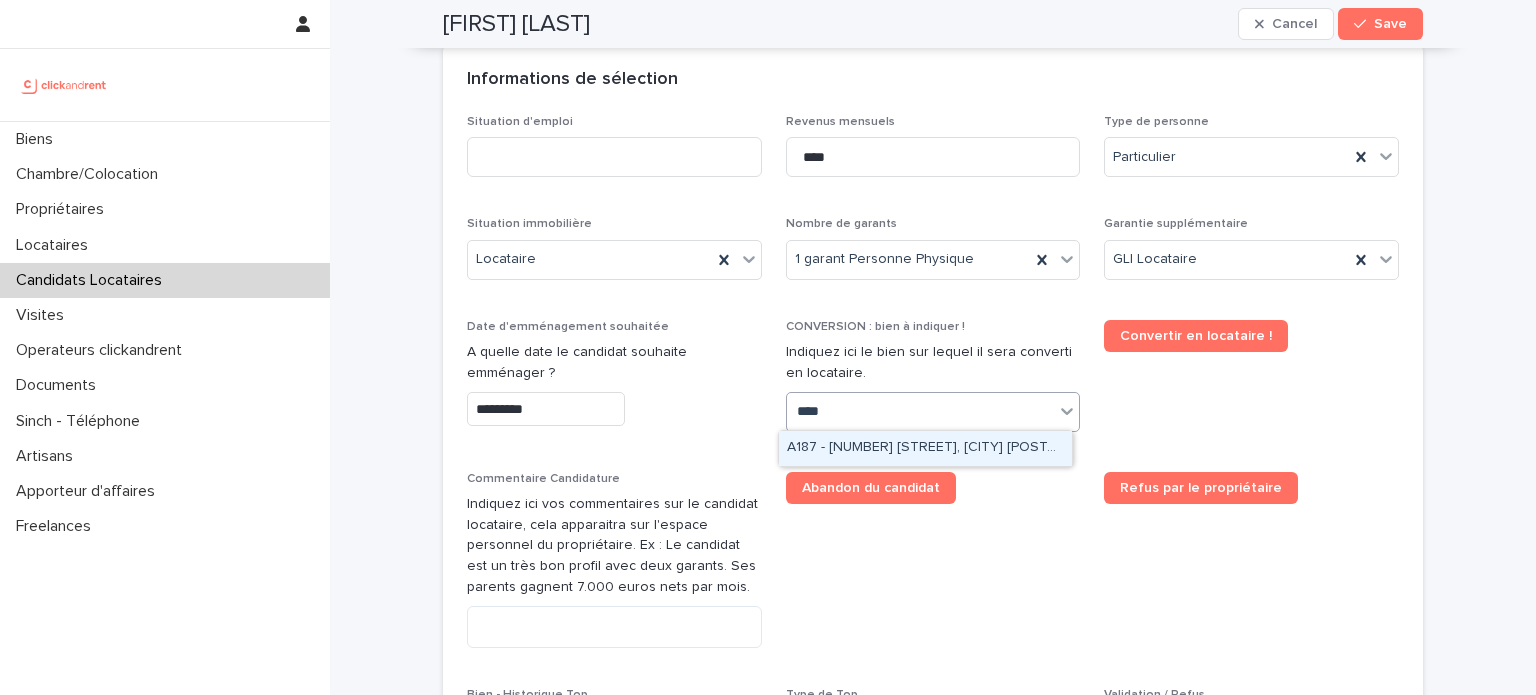 type on "*****" 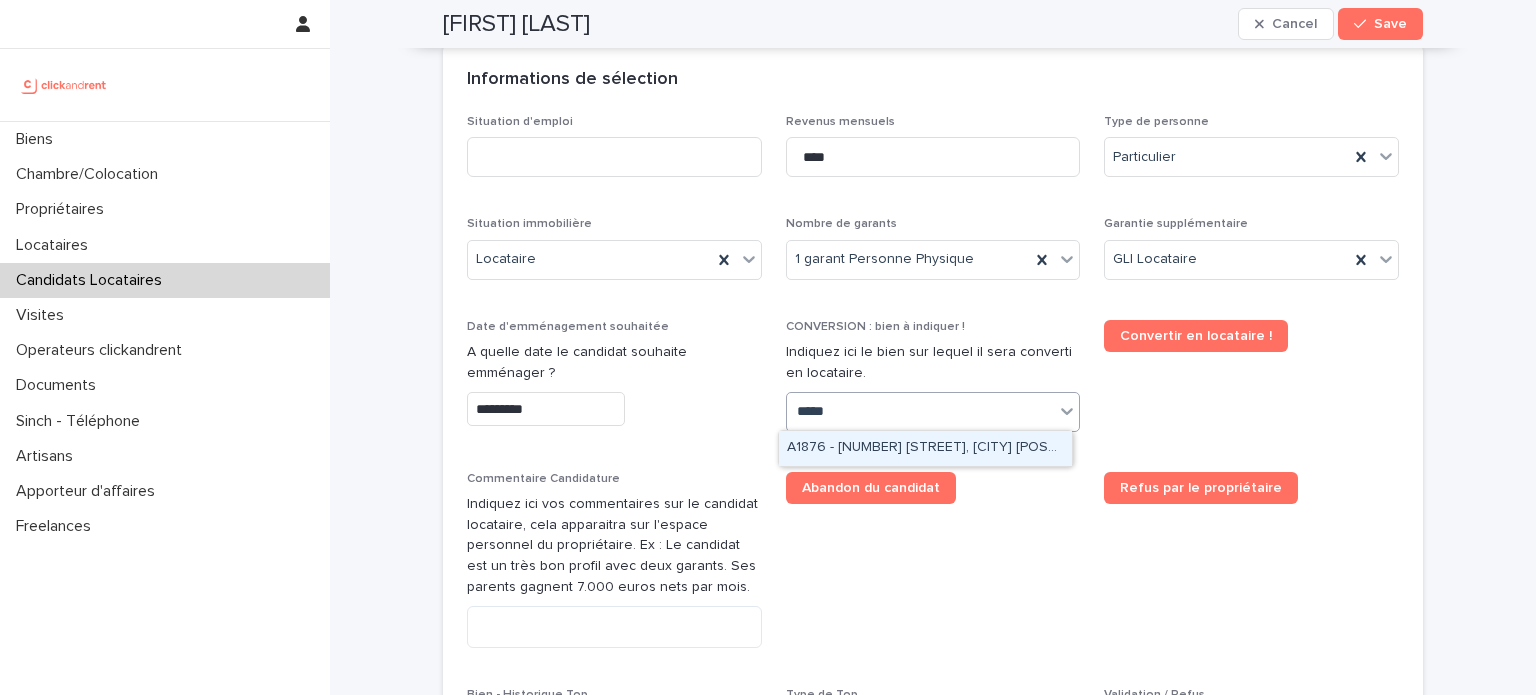 click on "A1876 - [NUMBER] [STREET], [CITY] [POSTAL_CODE]" at bounding box center (925, 448) 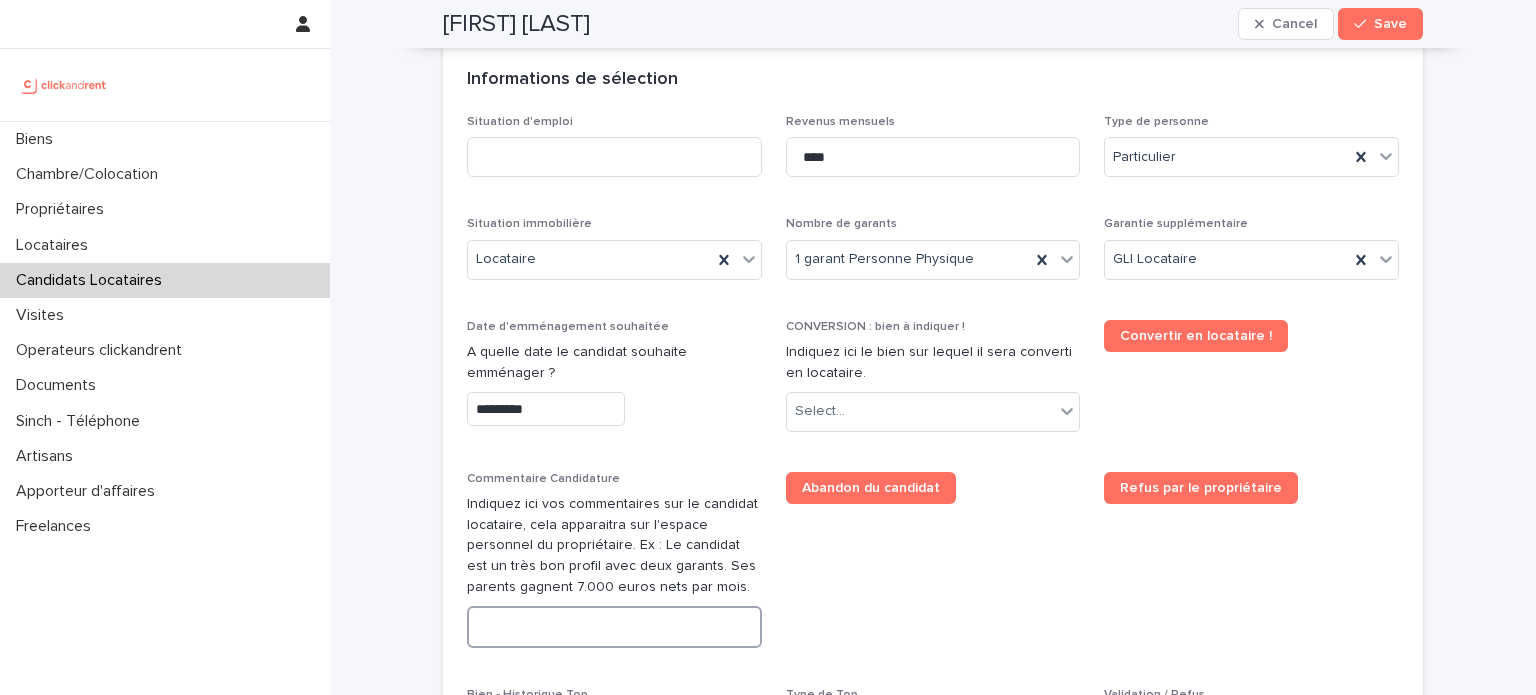 click at bounding box center [614, 627] 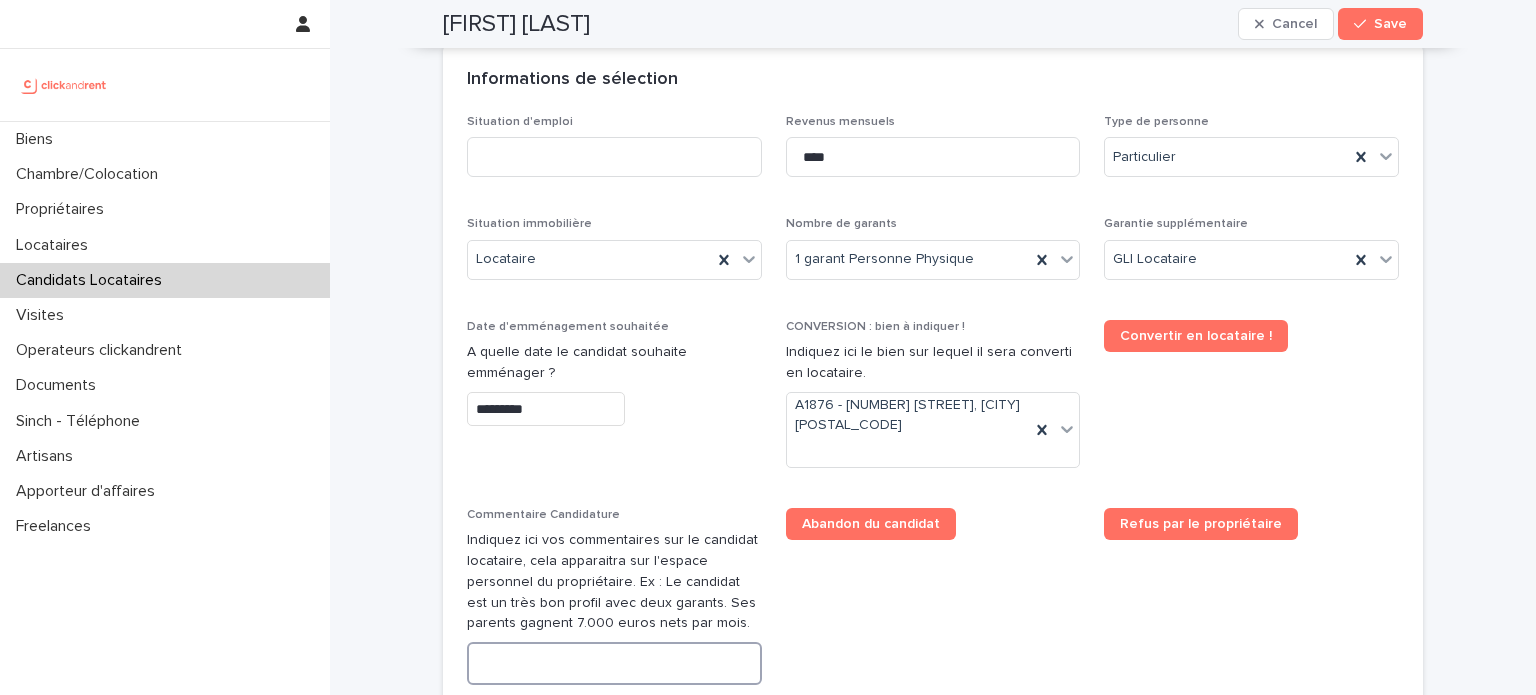 paste on "**********" 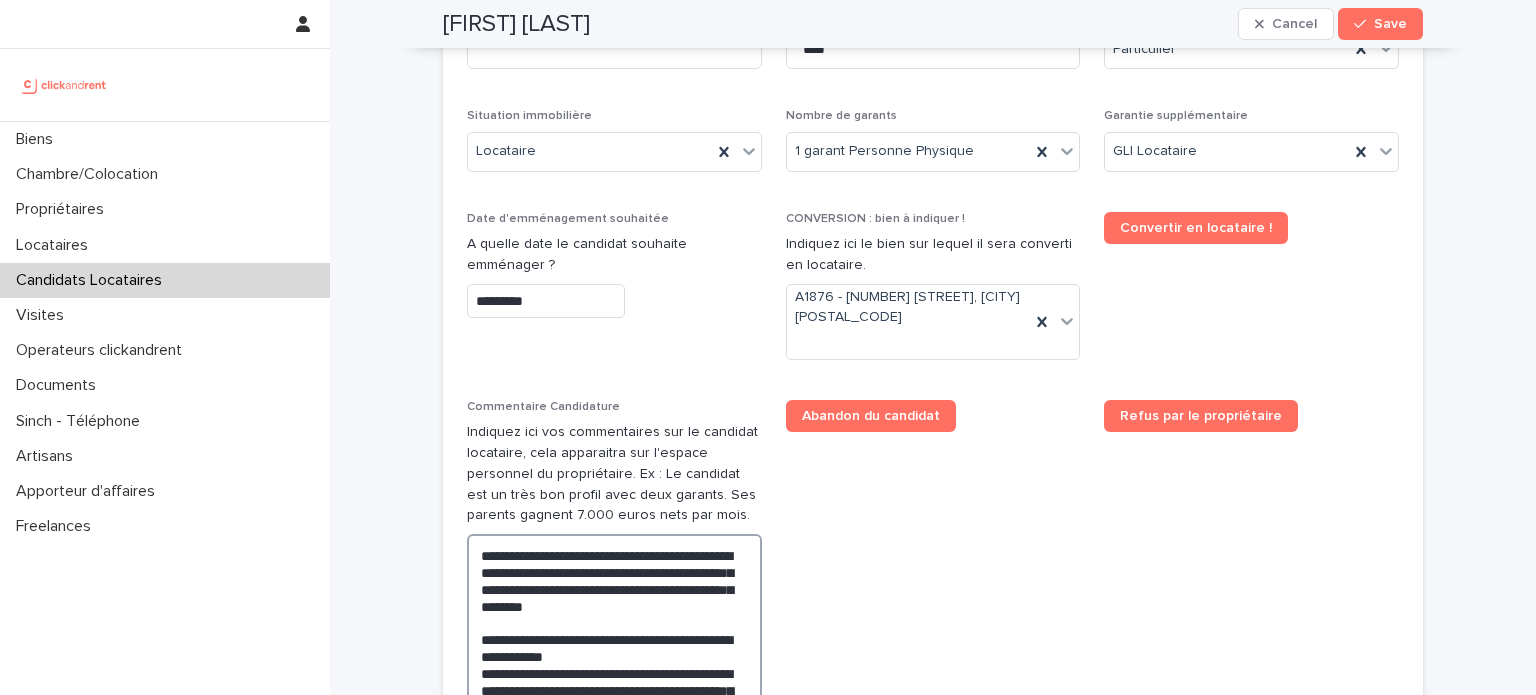 scroll, scrollTop: 828, scrollLeft: 0, axis: vertical 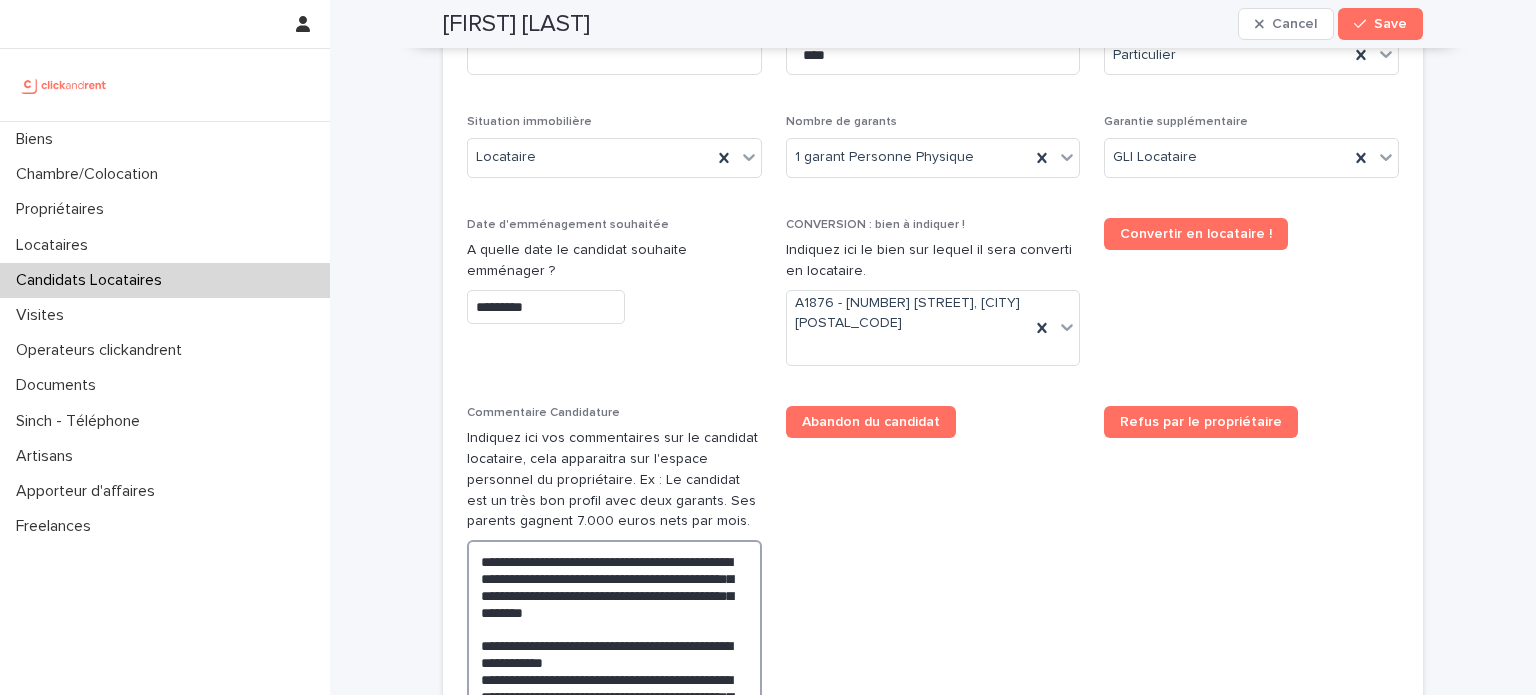 type on "**********" 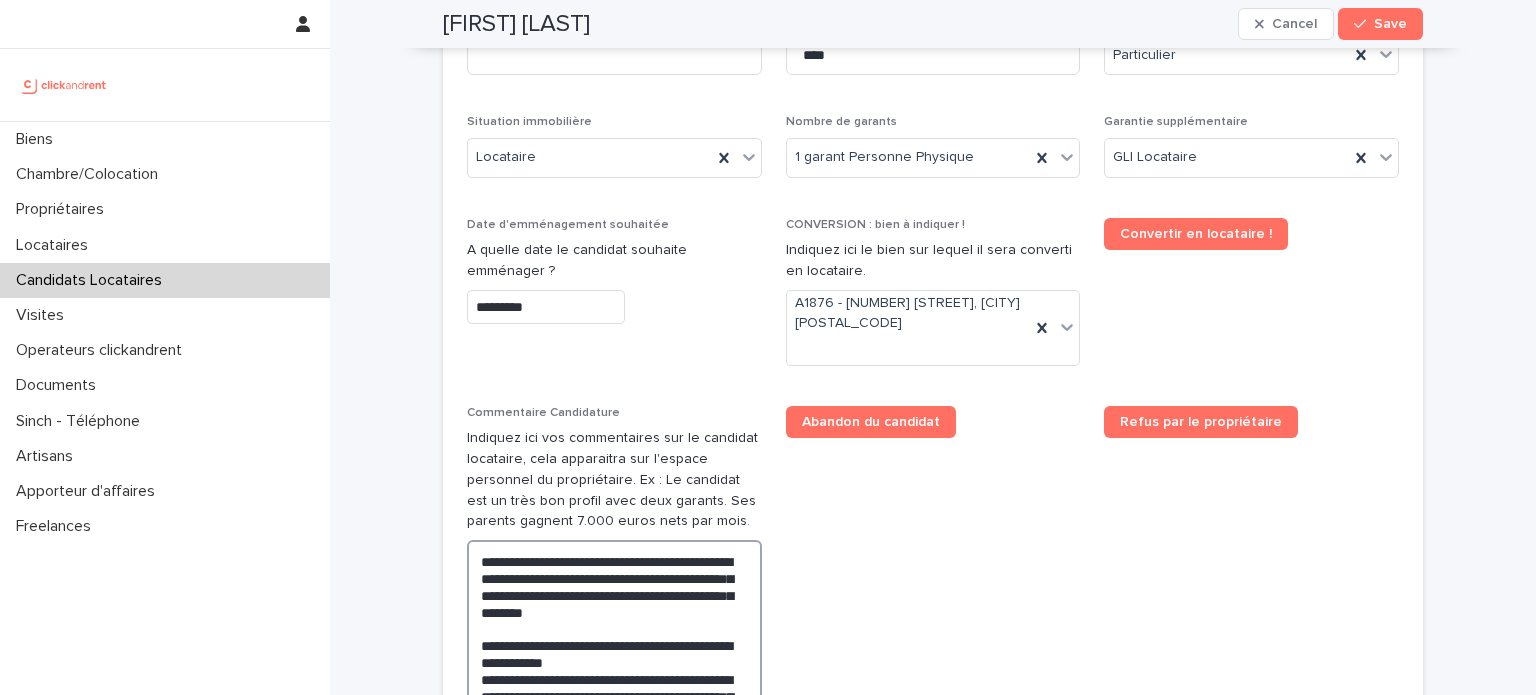 scroll, scrollTop: 738, scrollLeft: 0, axis: vertical 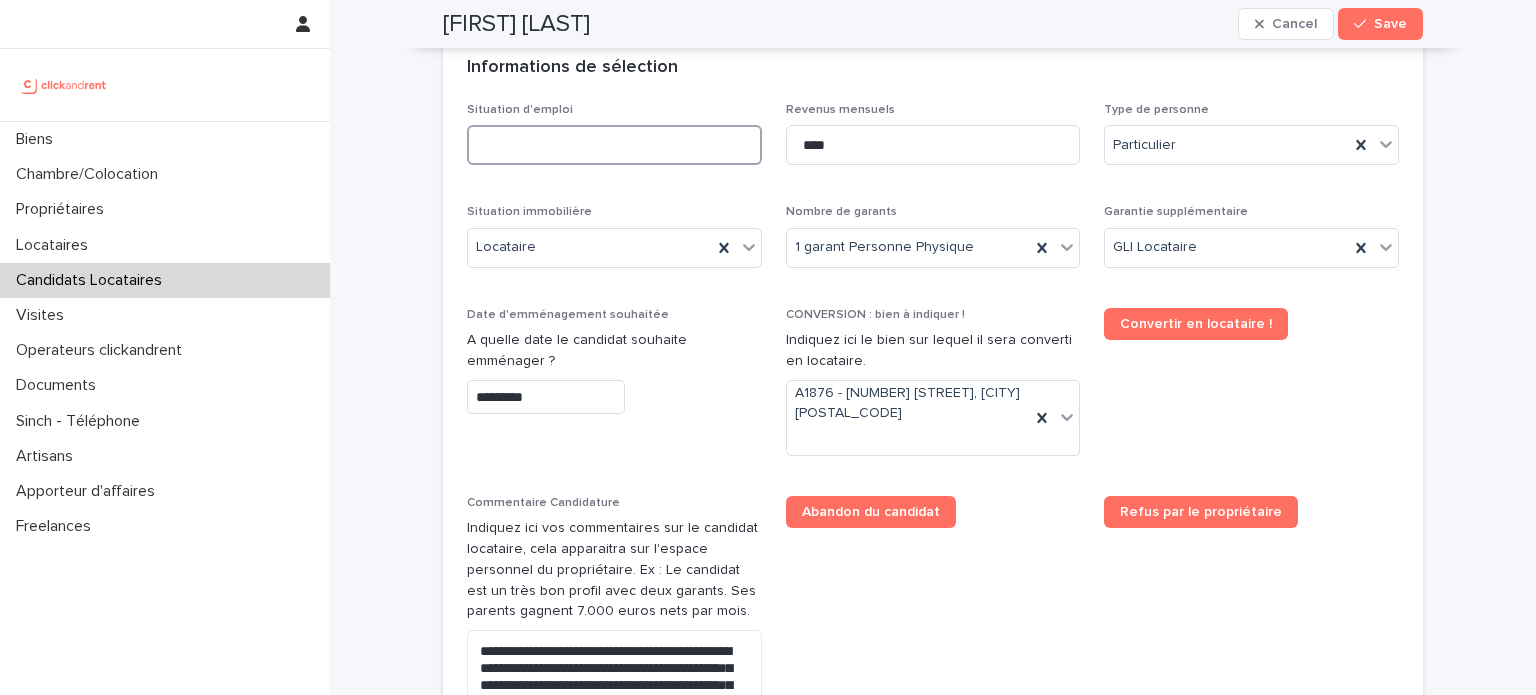 click at bounding box center (614, 145) 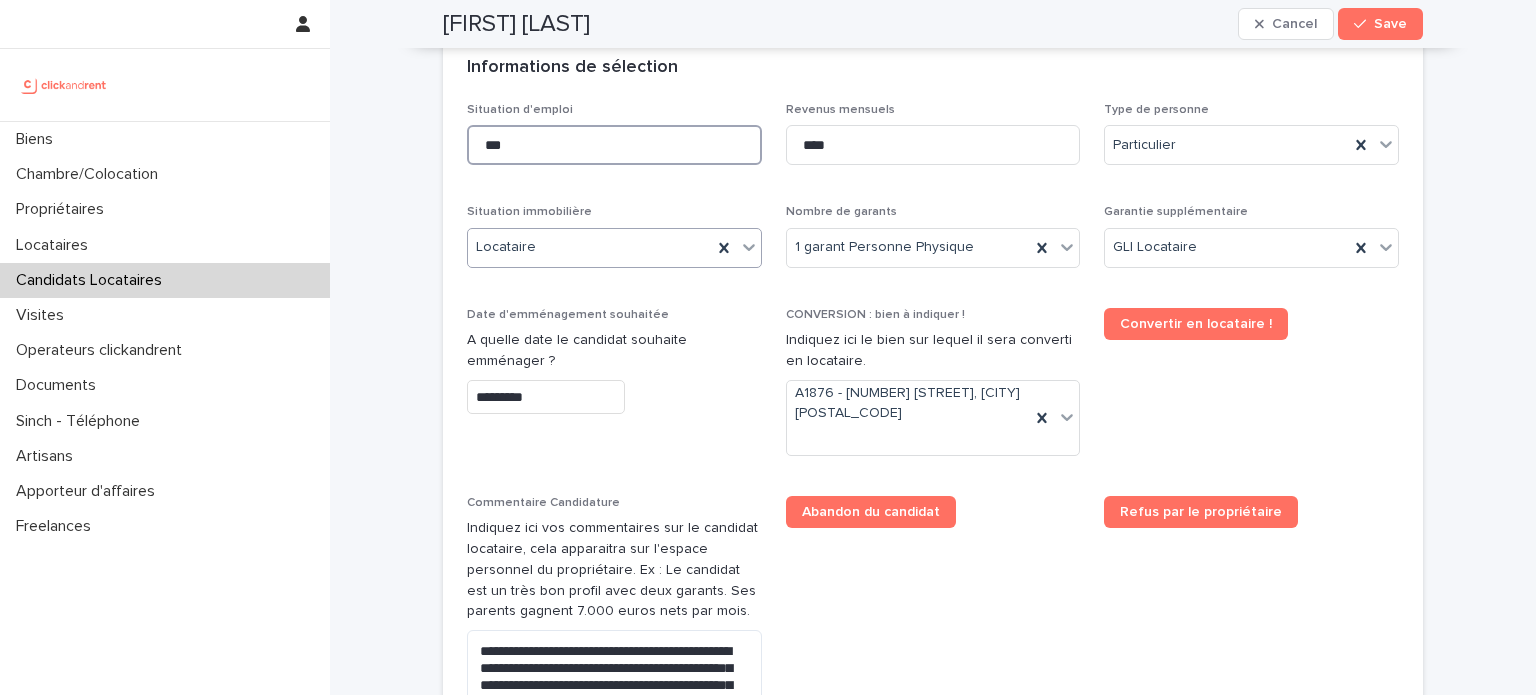 type on "***" 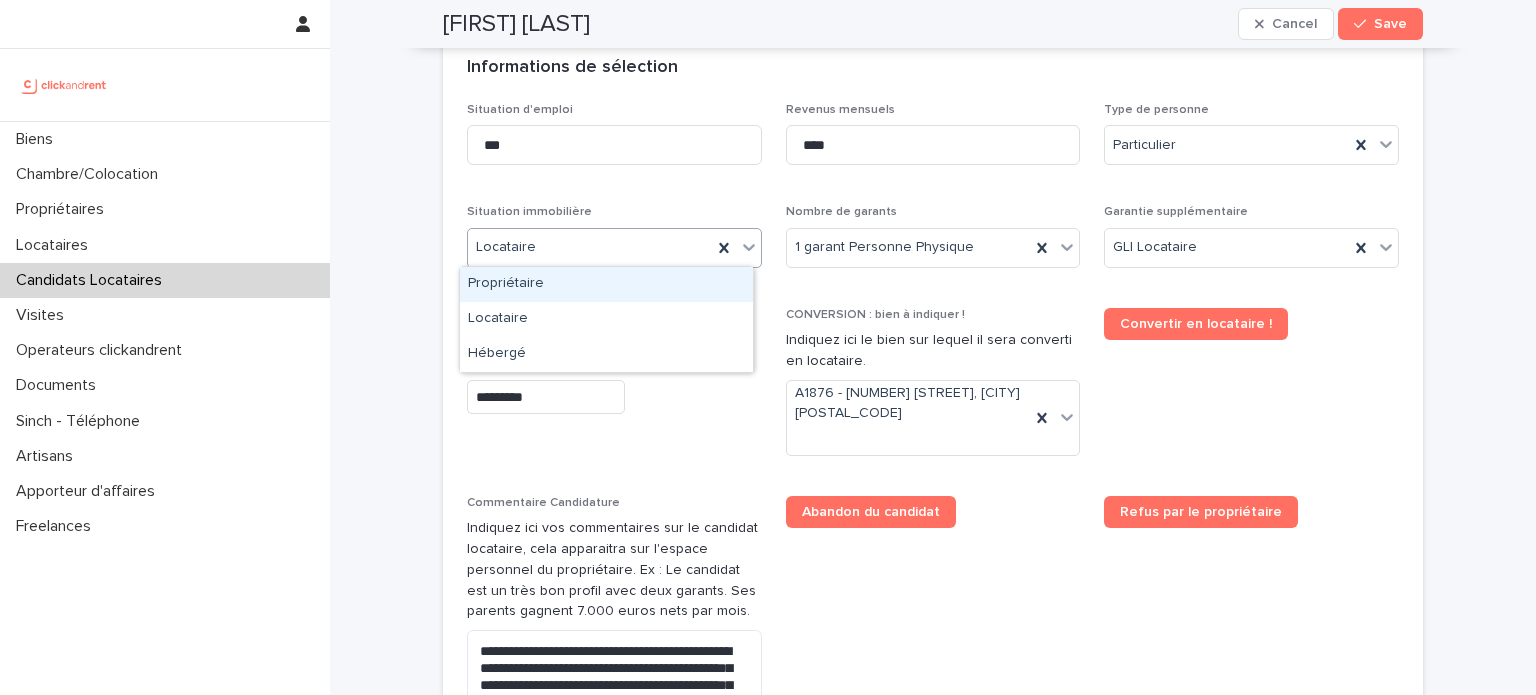 click on "Locataire" at bounding box center [614, 248] 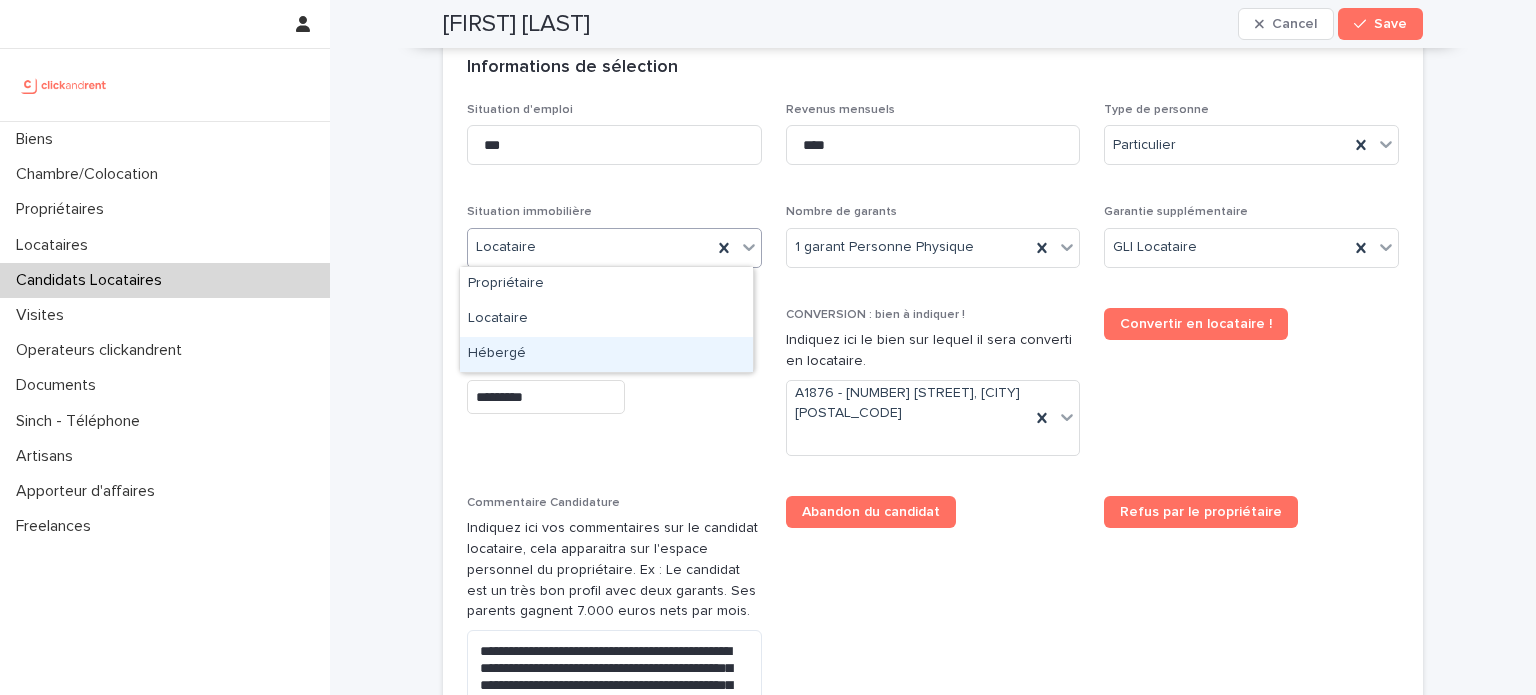 click on "Hébergé" at bounding box center [606, 354] 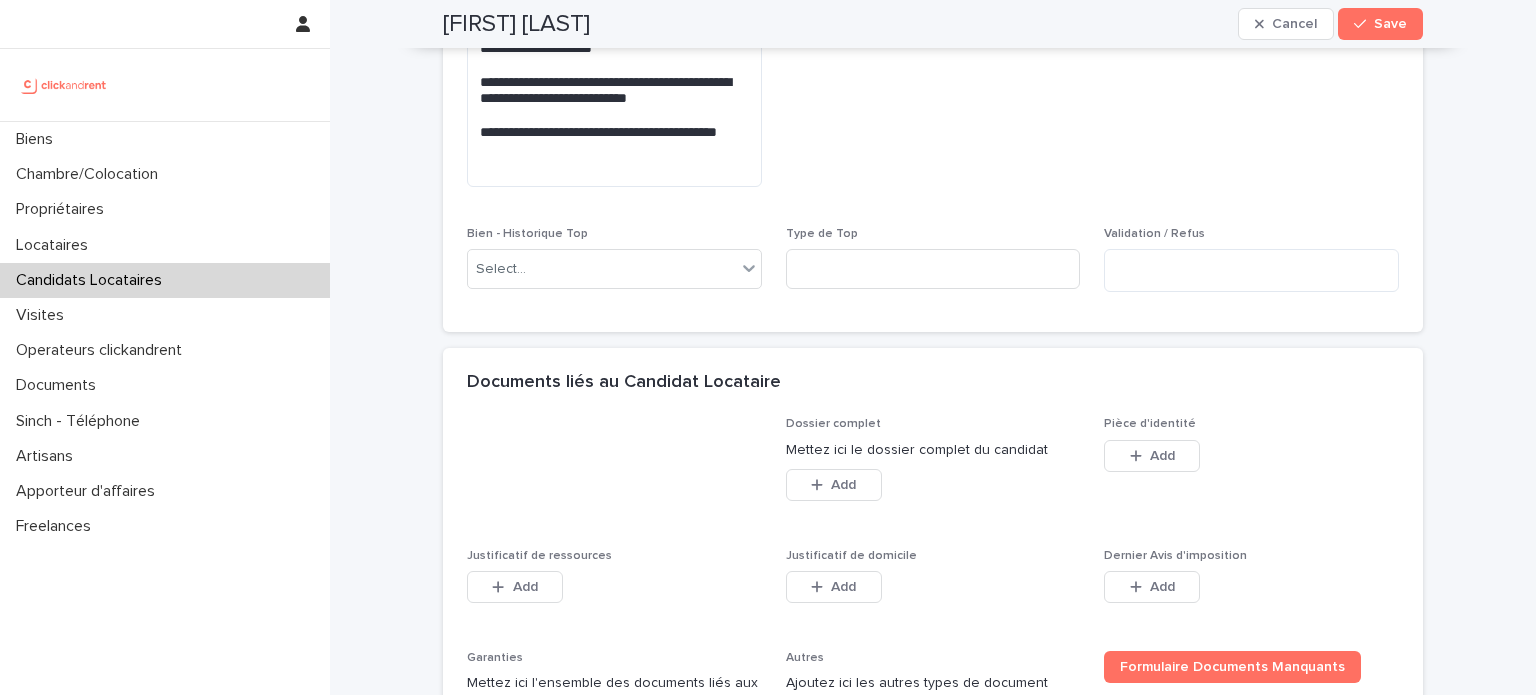 scroll, scrollTop: 1527, scrollLeft: 0, axis: vertical 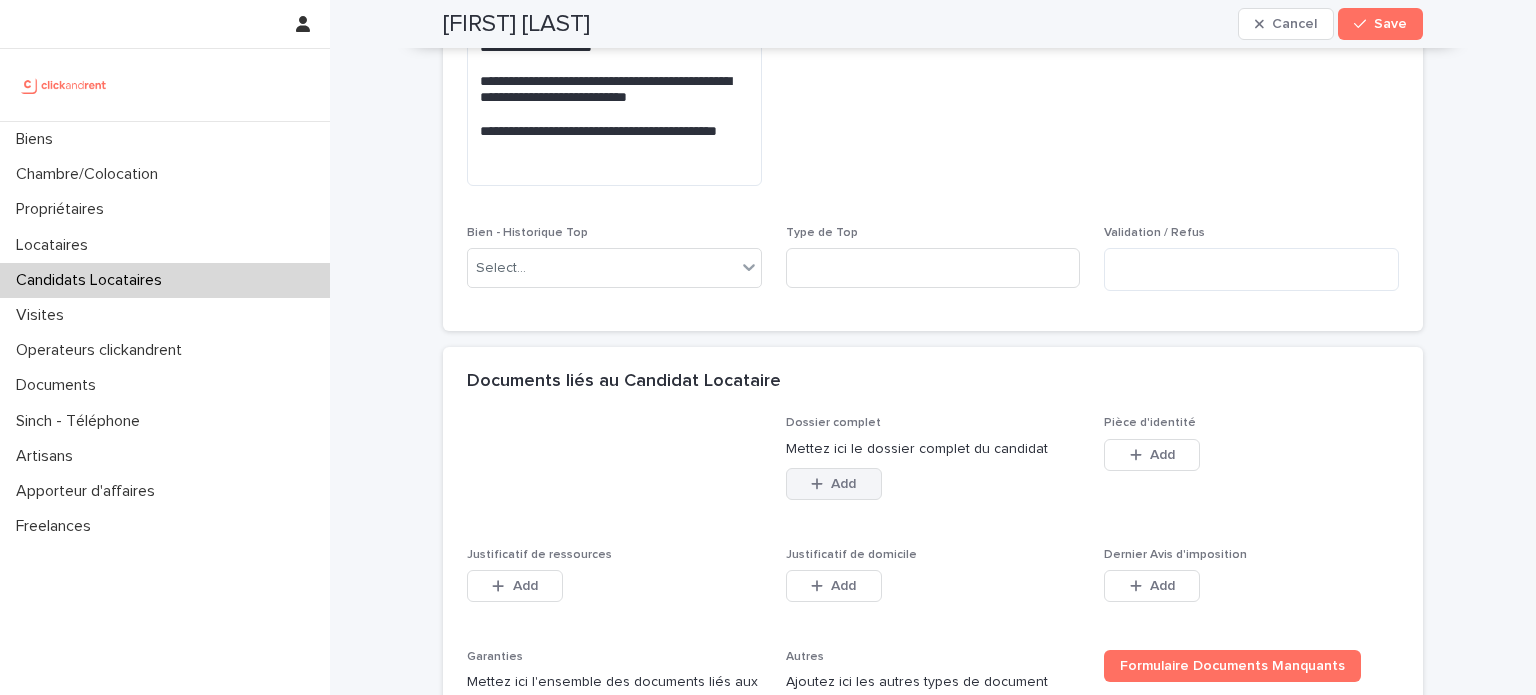 click on "Add" at bounding box center (834, 484) 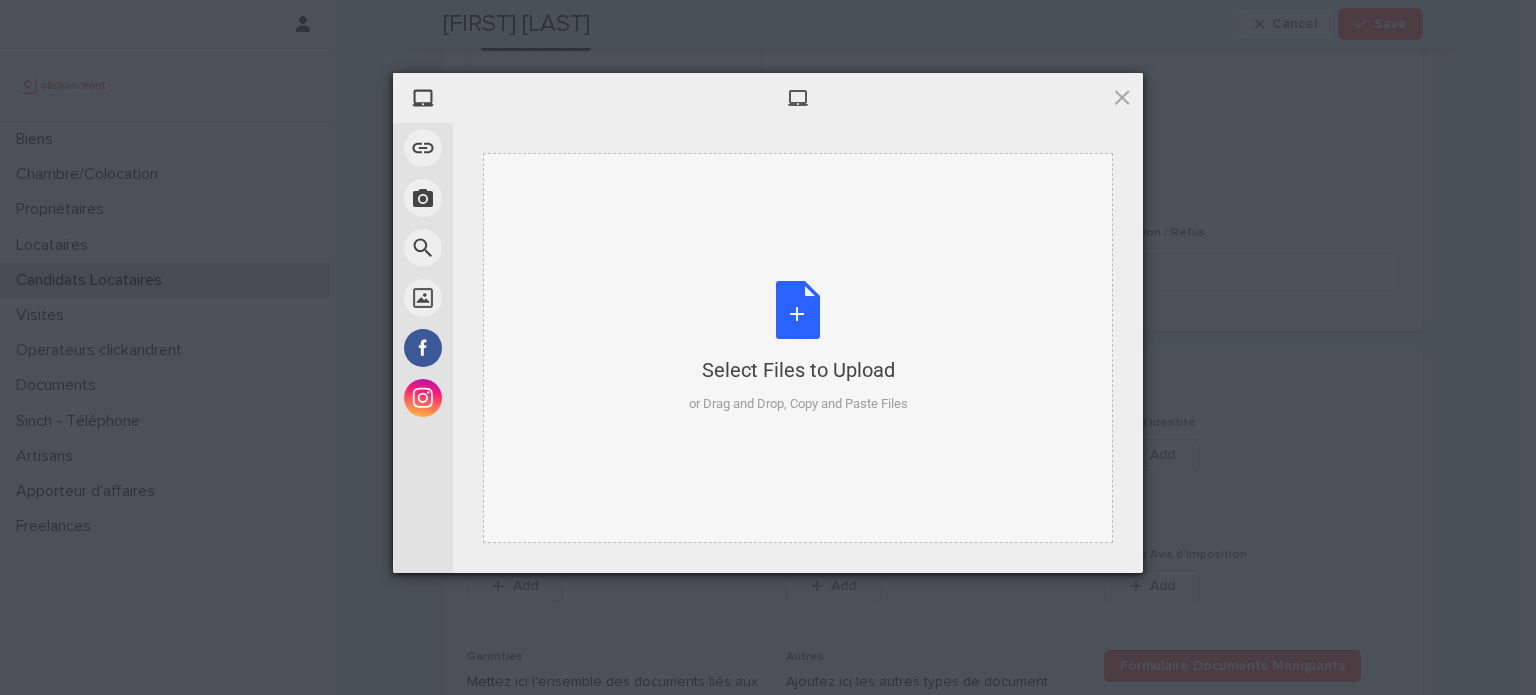 click on "Select Files to Upload
or Drag and Drop, Copy and Paste Files" at bounding box center [798, 348] 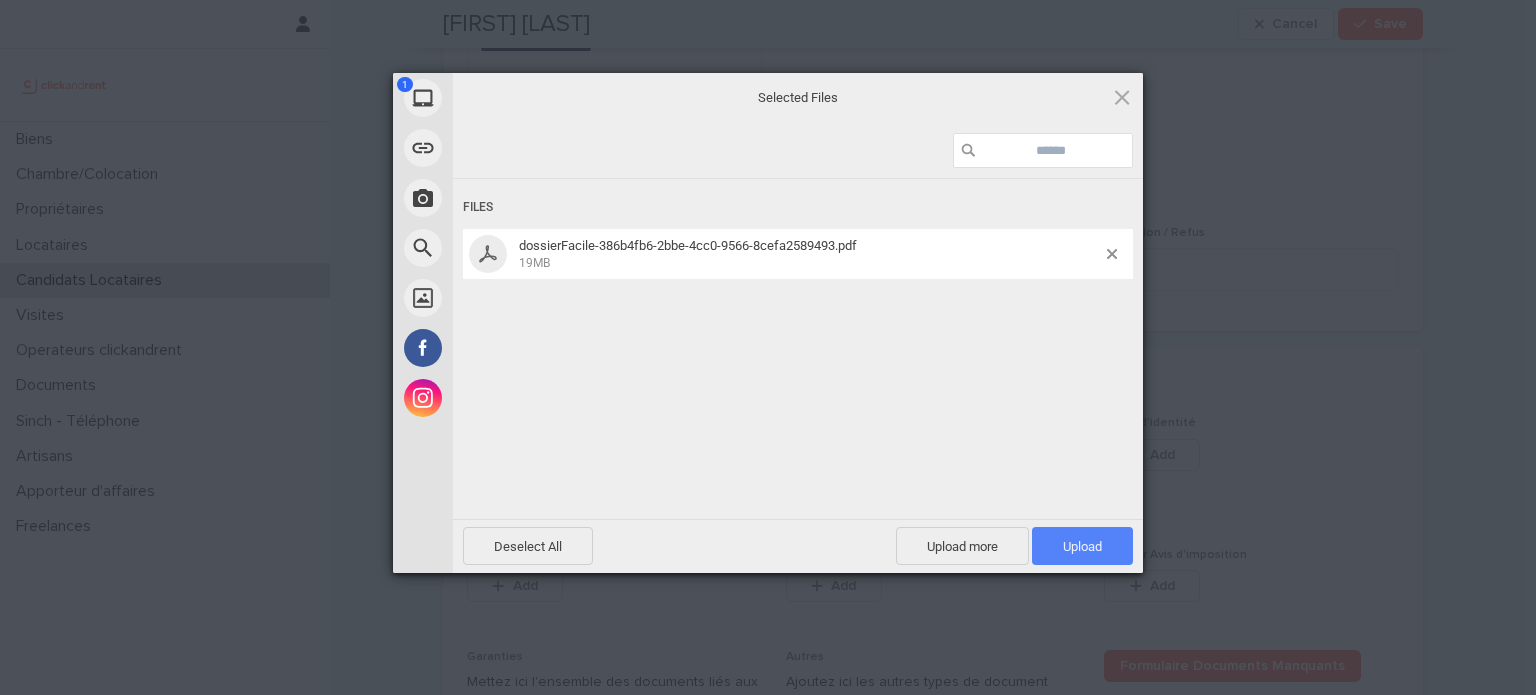 click on "Upload
1" at bounding box center [1082, 546] 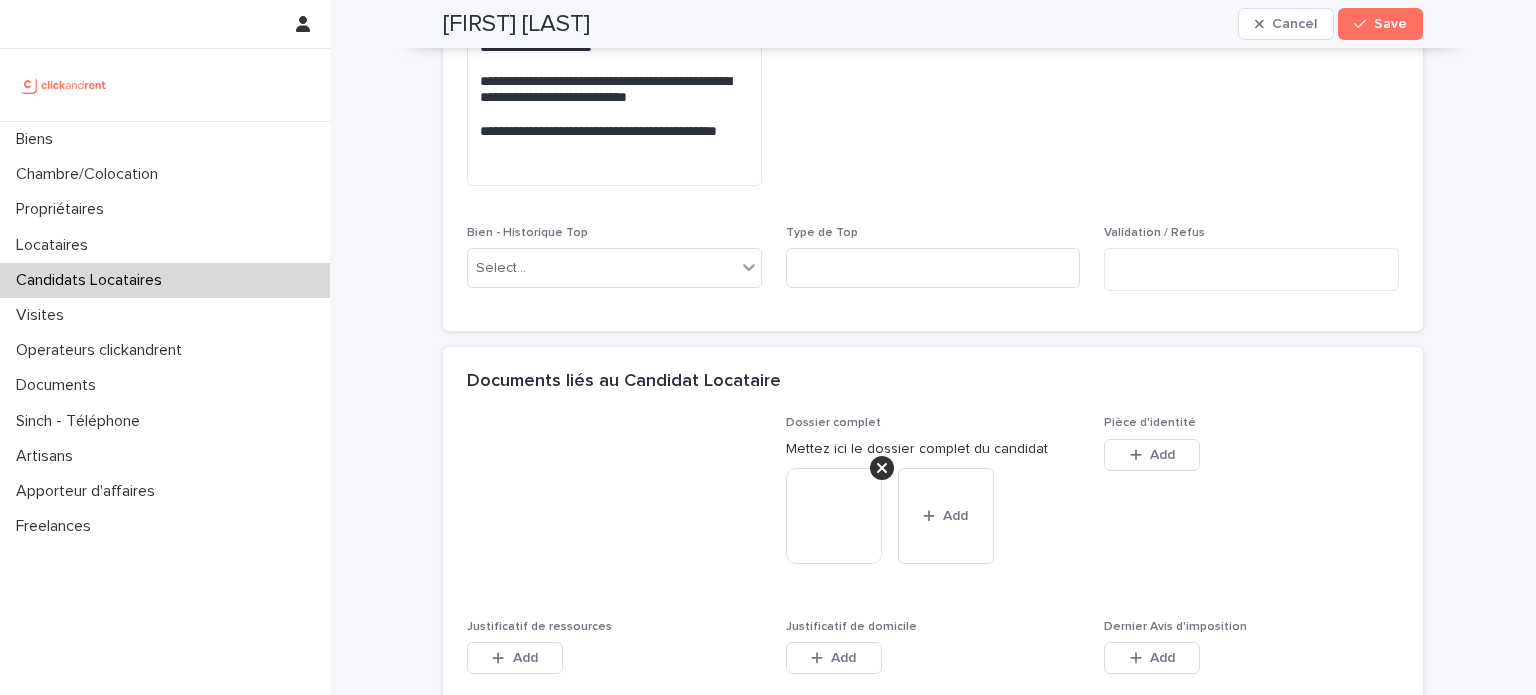 scroll, scrollTop: 1841, scrollLeft: 0, axis: vertical 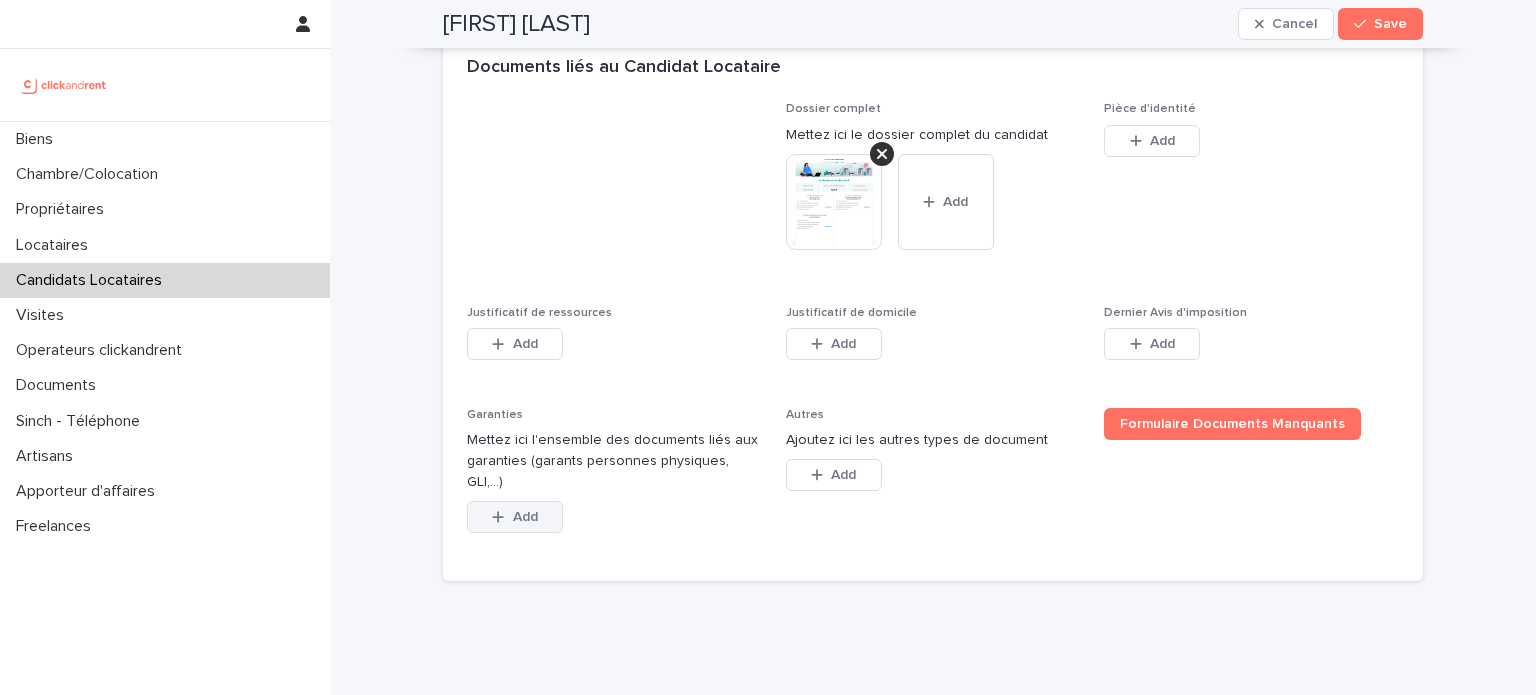click on "Add" at bounding box center (515, 517) 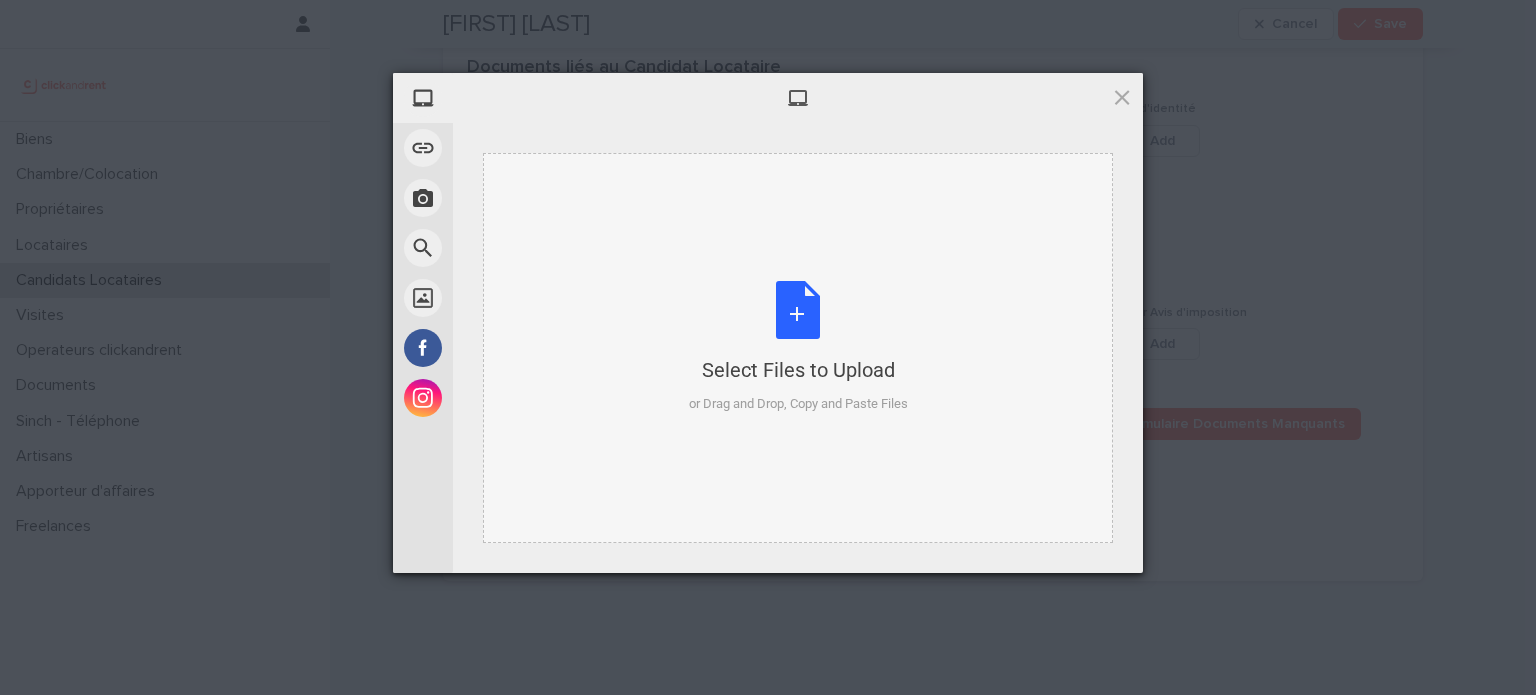 click on "Select Files to Upload
or Drag and Drop, Copy and Paste Files" at bounding box center (798, 347) 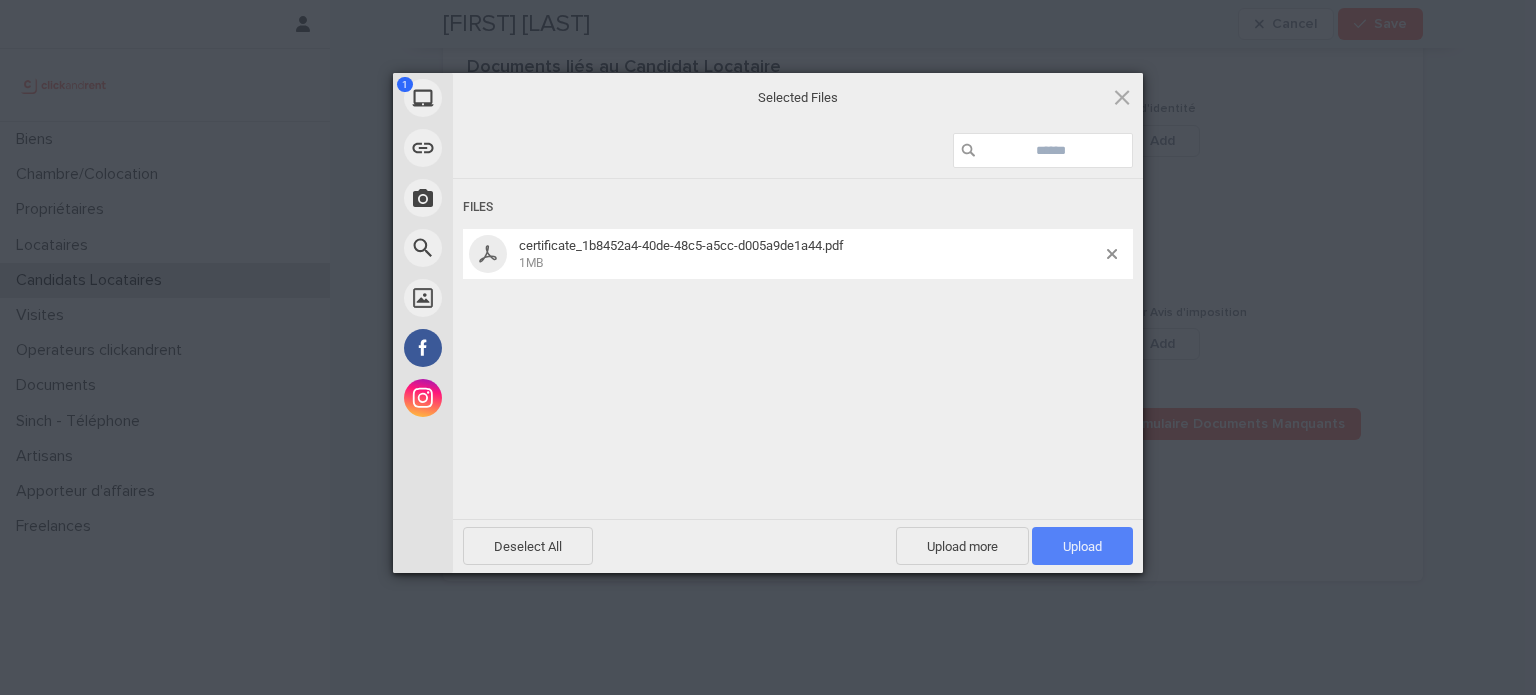 click on "Upload
1" at bounding box center (1082, 546) 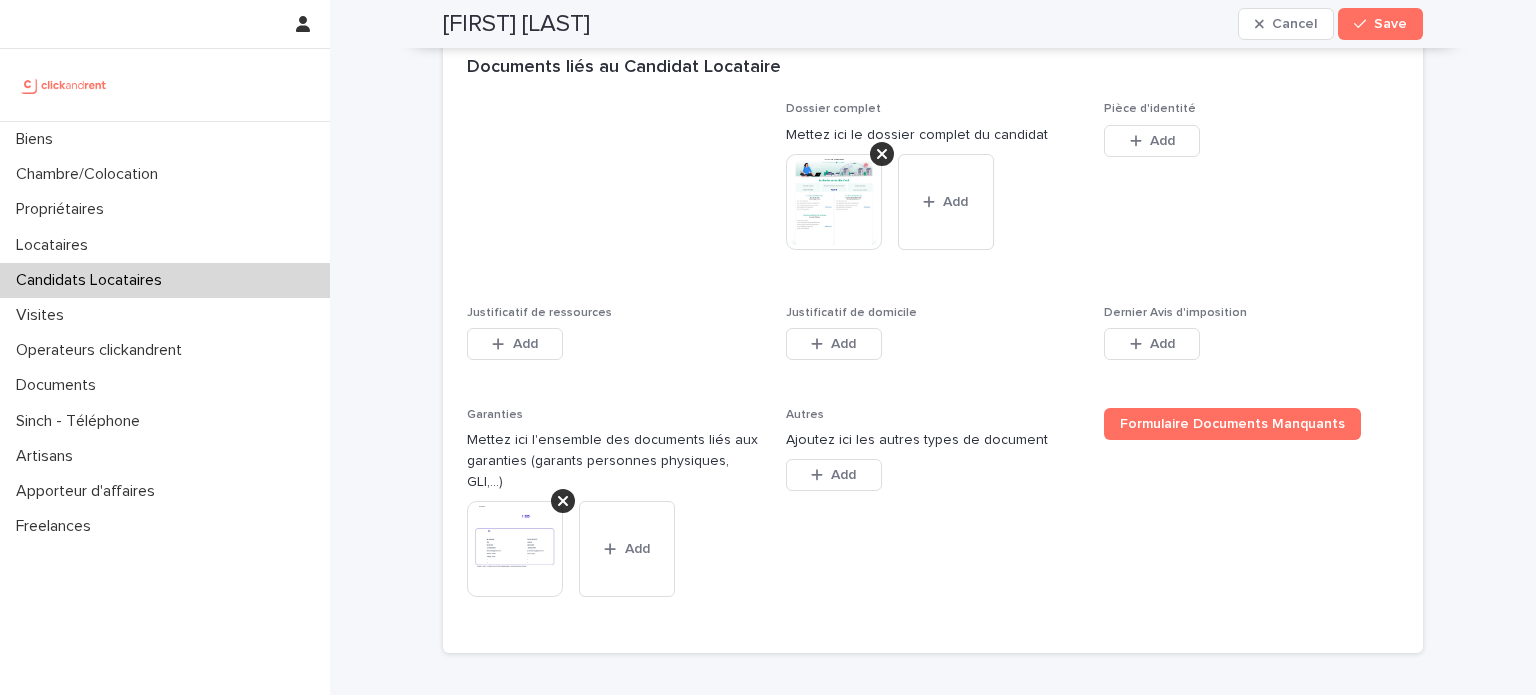 drag, startPoint x: 796, startPoint y: 455, endPoint x: 850, endPoint y: 413, distance: 68.41052 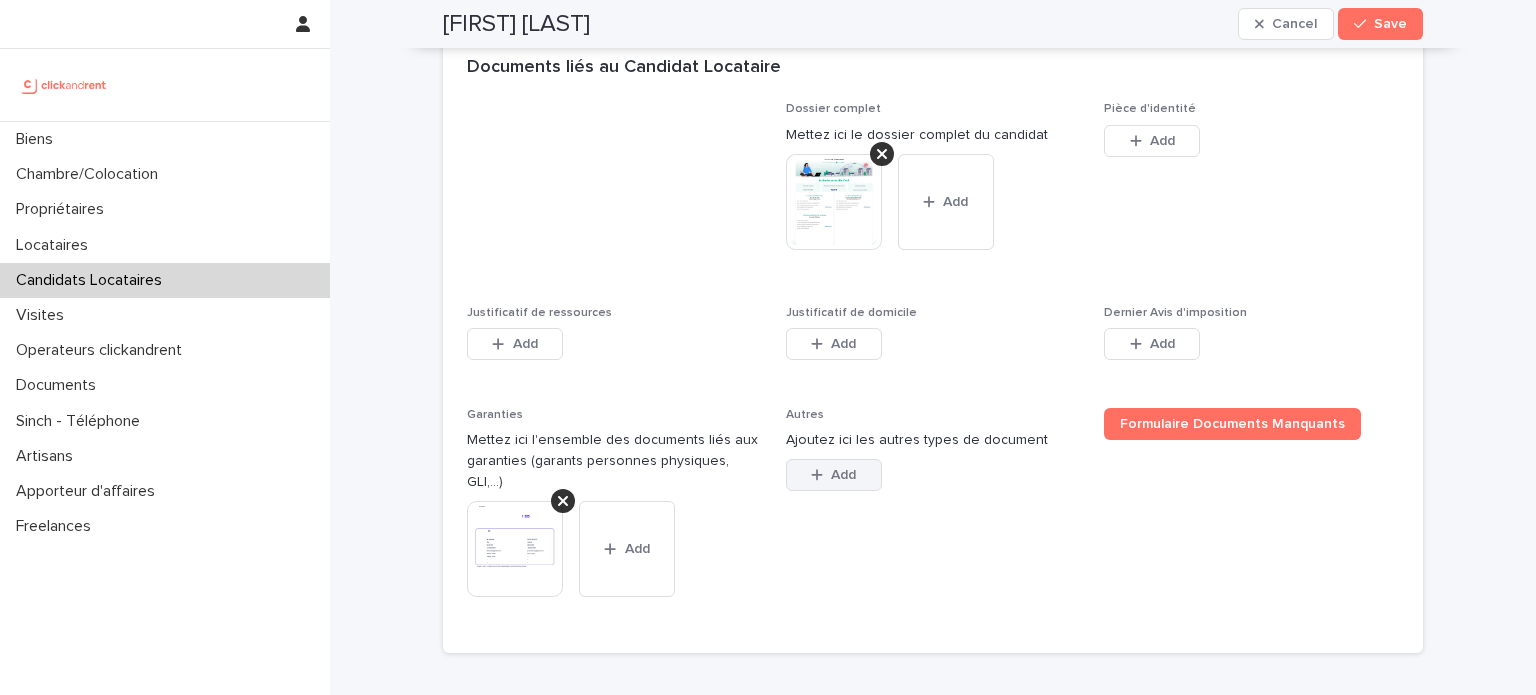 click on "Add" at bounding box center (843, 475) 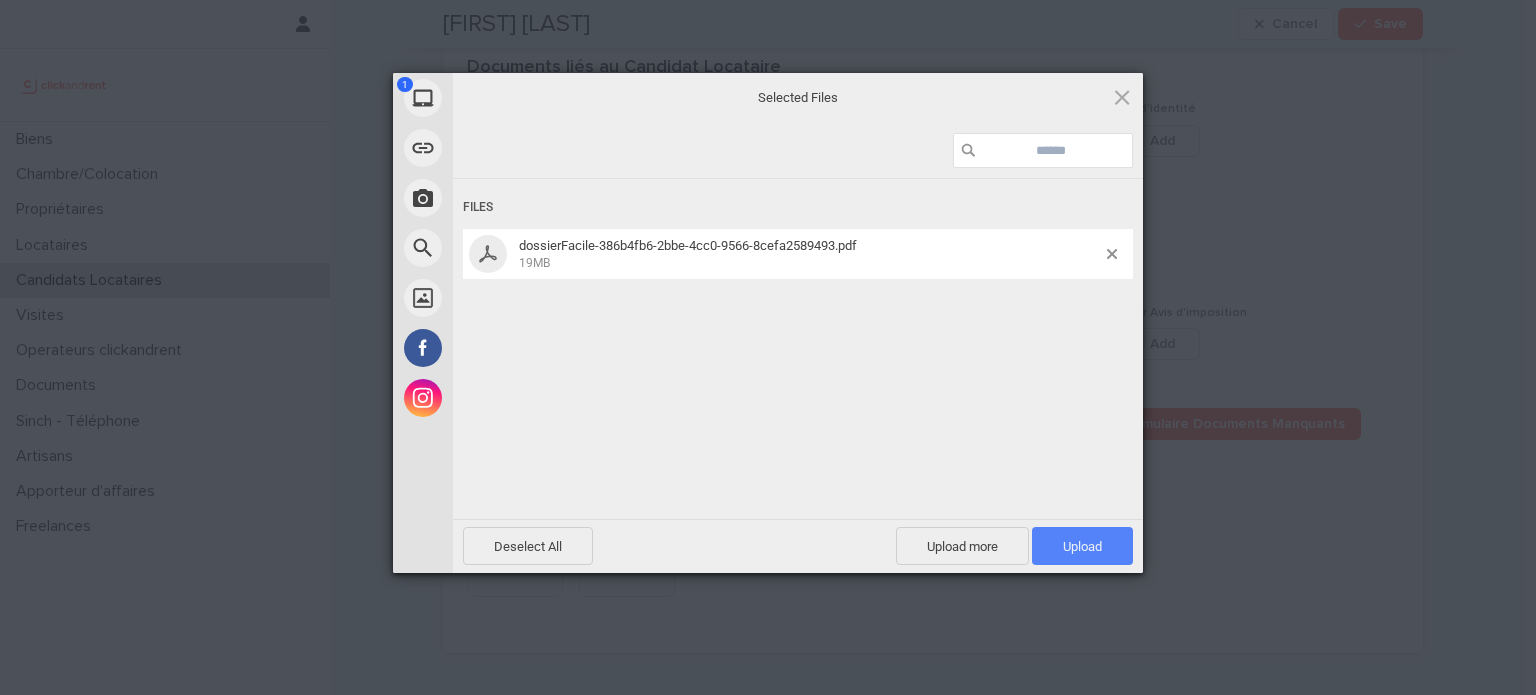 click on "Upload
1" at bounding box center [1082, 546] 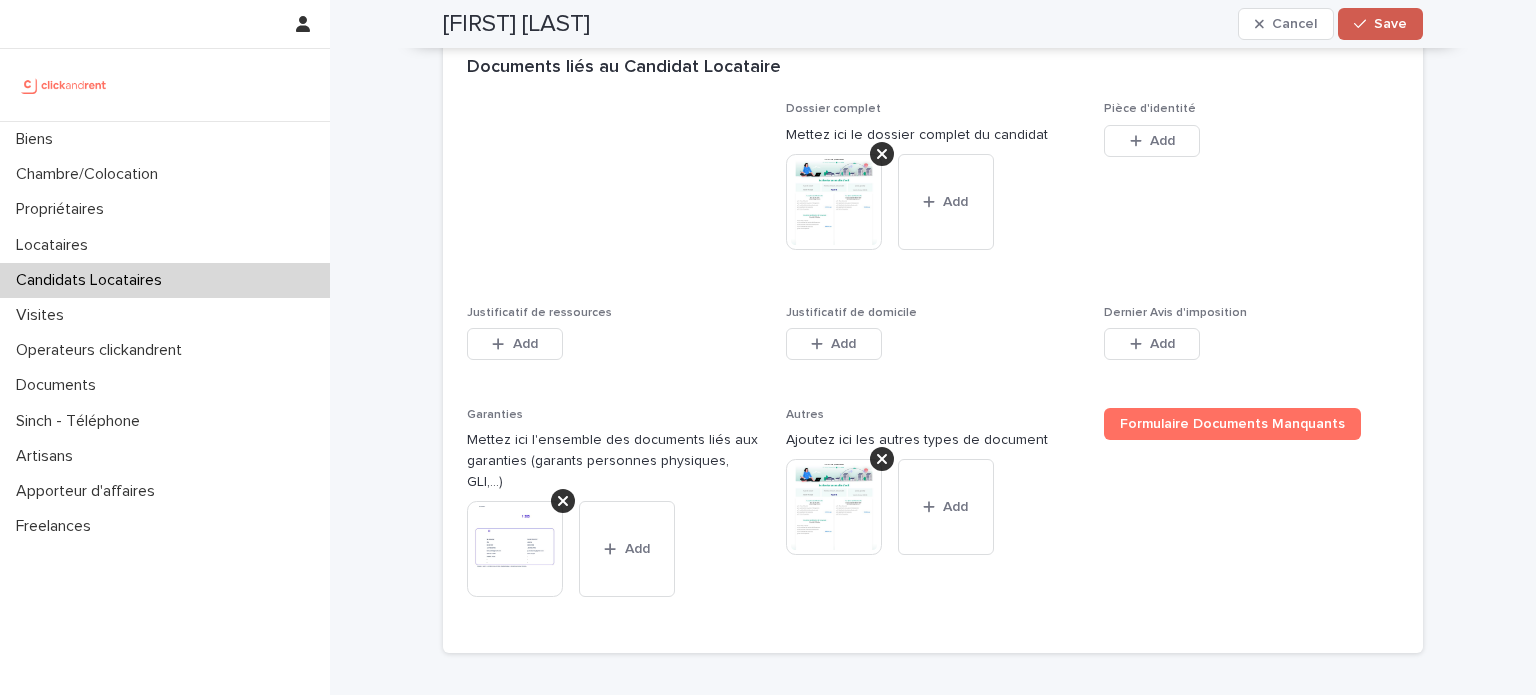 click on "Save" at bounding box center (1380, 24) 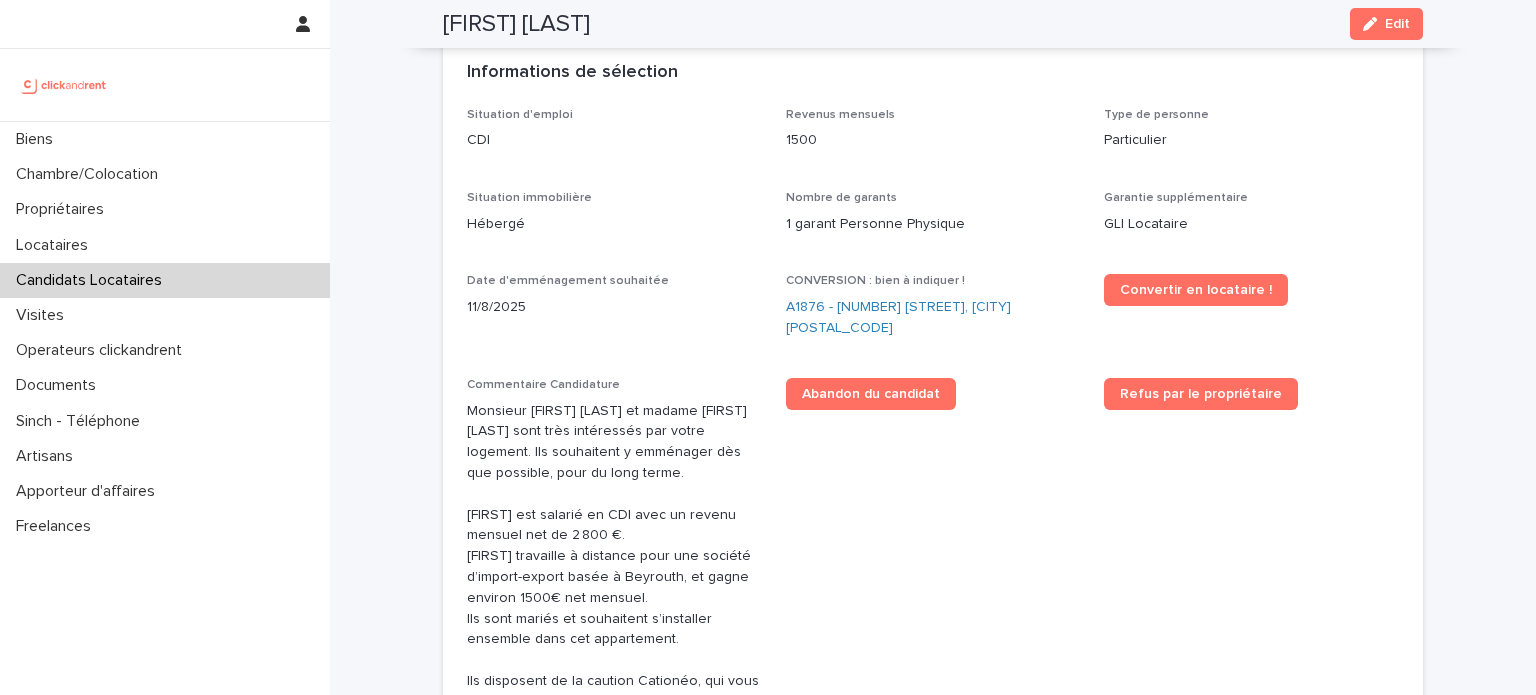 scroll, scrollTop: 414, scrollLeft: 0, axis: vertical 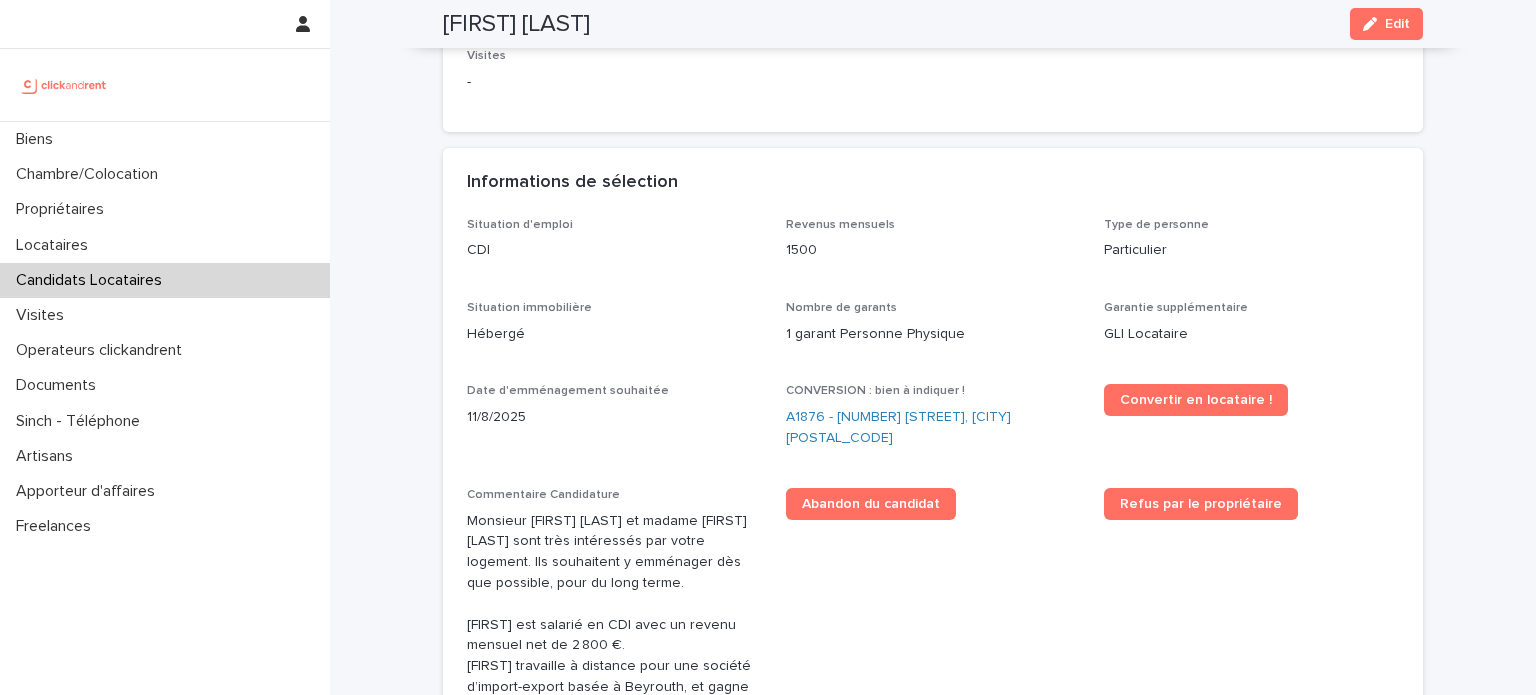 drag, startPoint x: 696, startPoint y: 27, endPoint x: 435, endPoint y: 13, distance: 261.3752 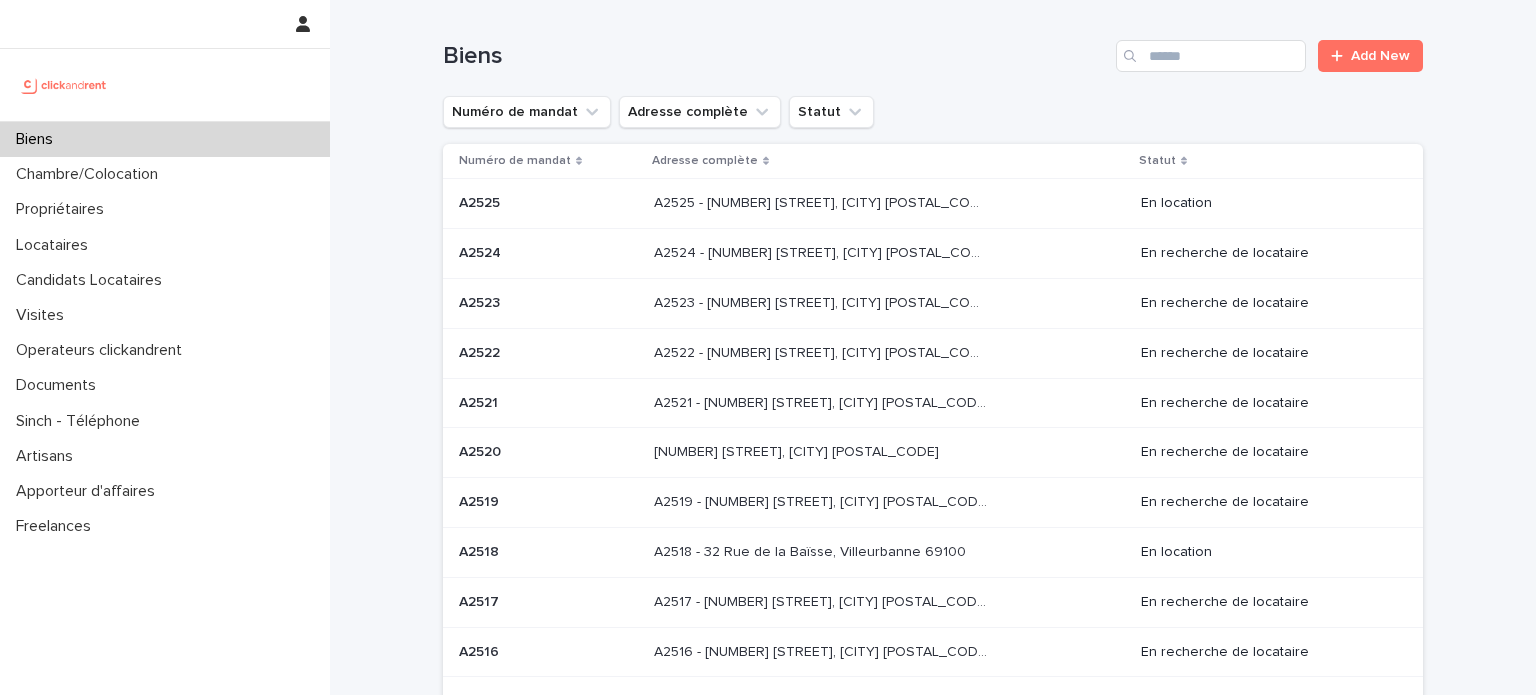 scroll, scrollTop: 0, scrollLeft: 0, axis: both 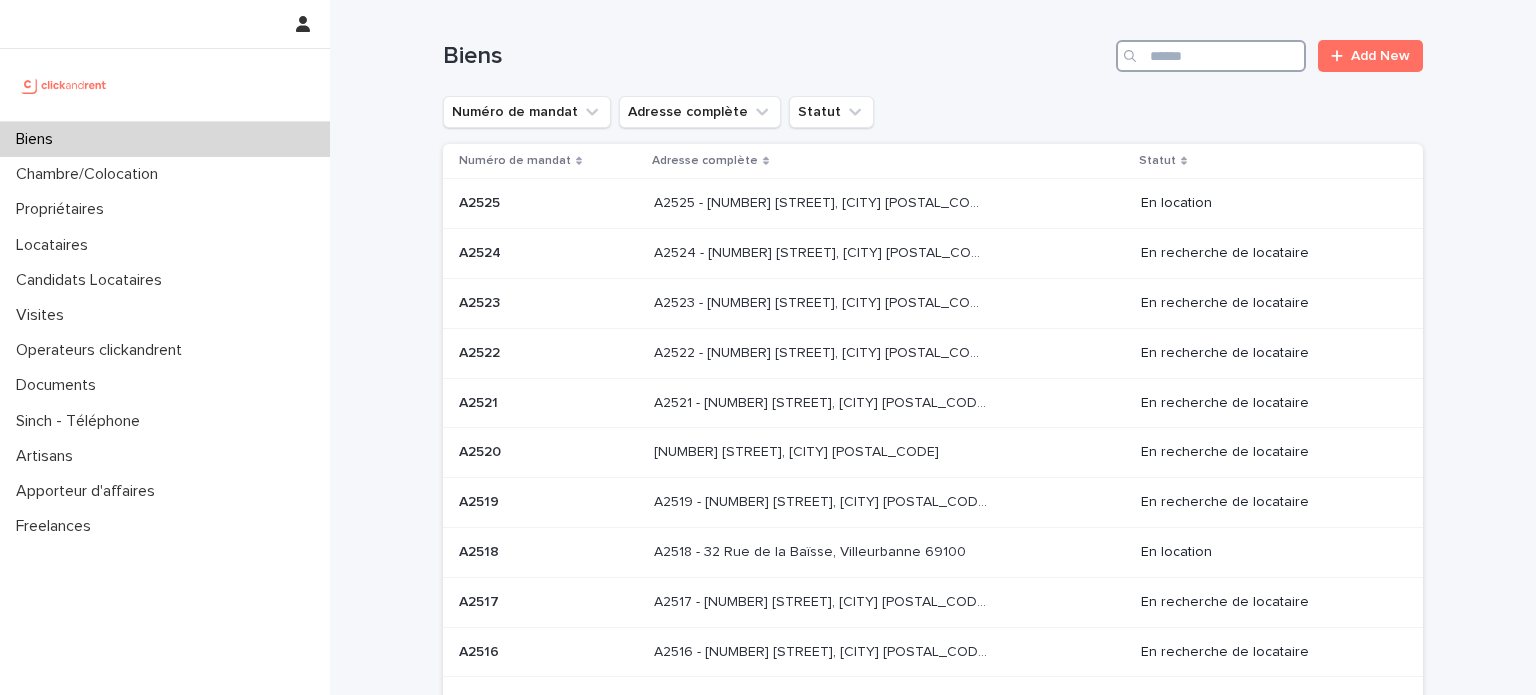 click at bounding box center [1211, 56] 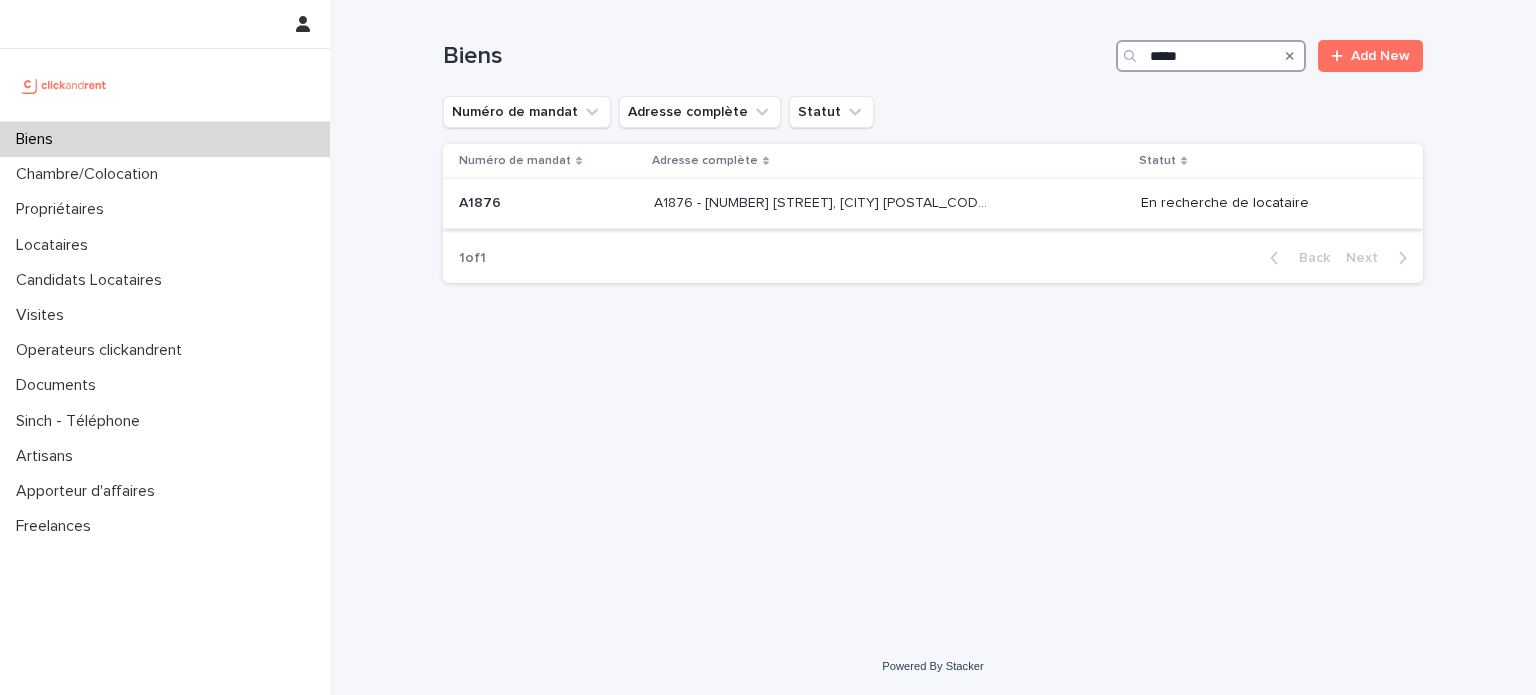 type on "*****" 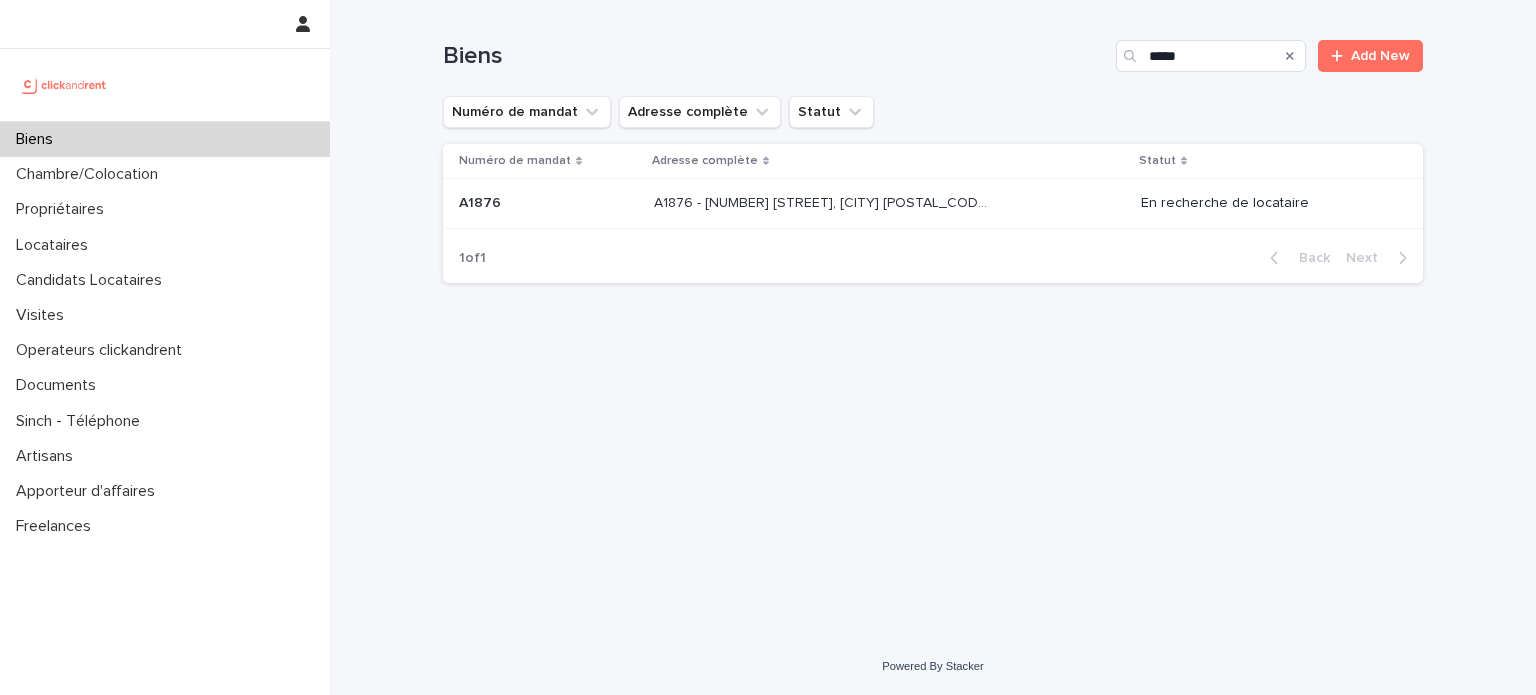 click at bounding box center (820, 203) 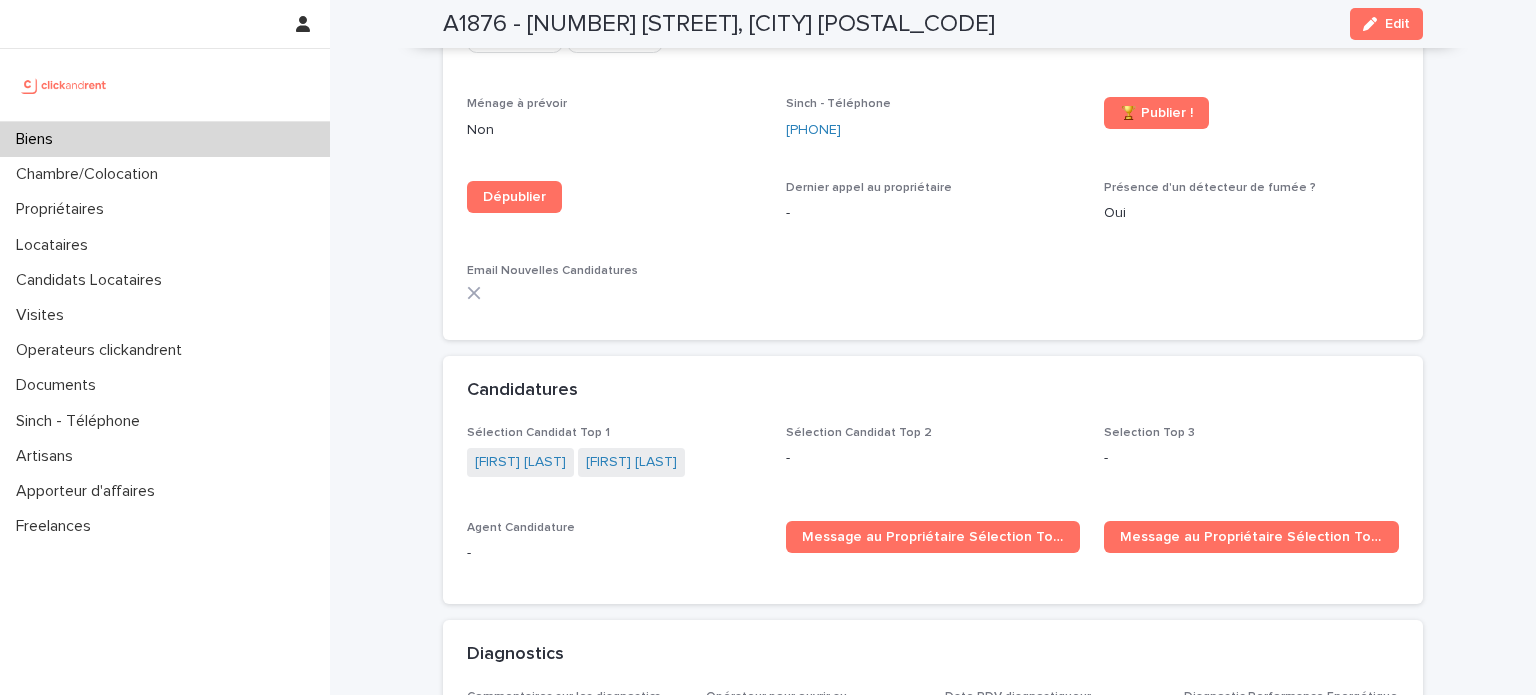 scroll, scrollTop: 5772, scrollLeft: 0, axis: vertical 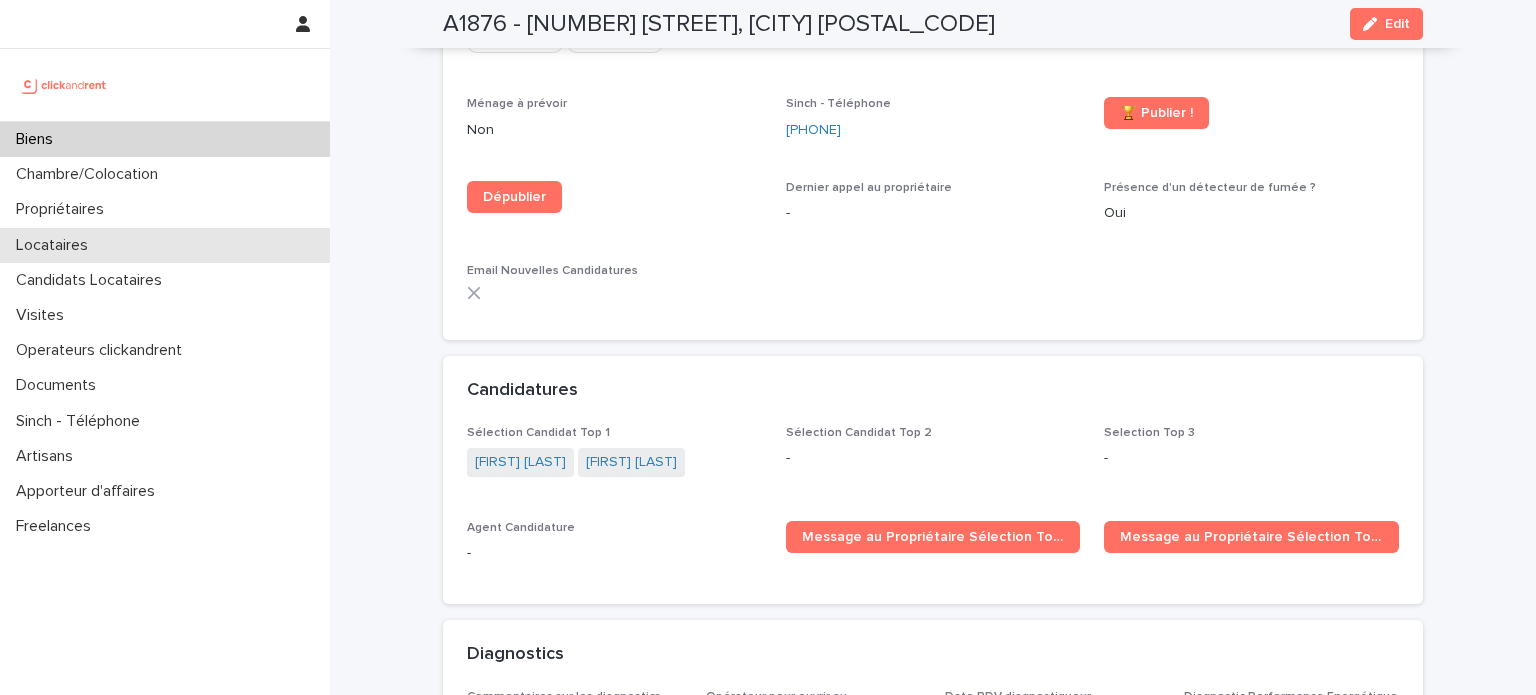 click on "Locataires" at bounding box center (165, 245) 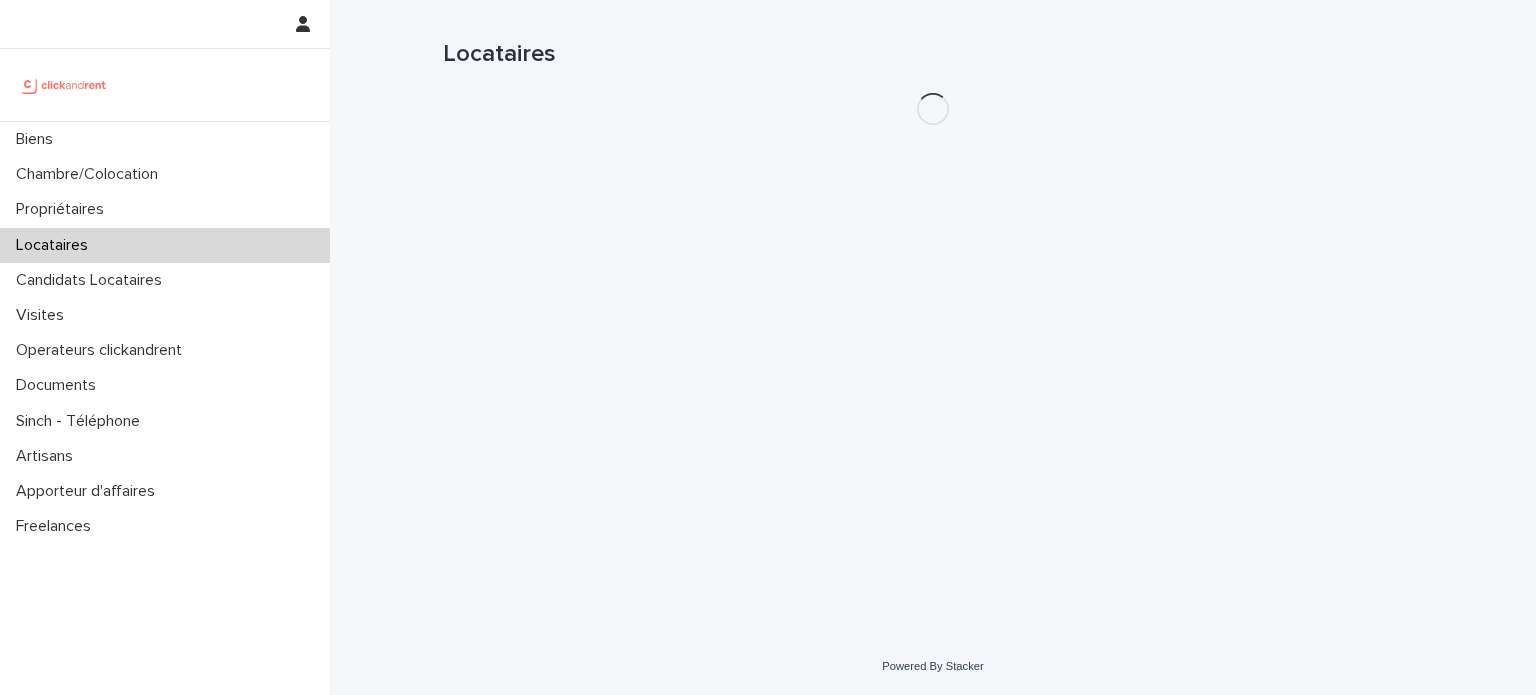scroll, scrollTop: 0, scrollLeft: 0, axis: both 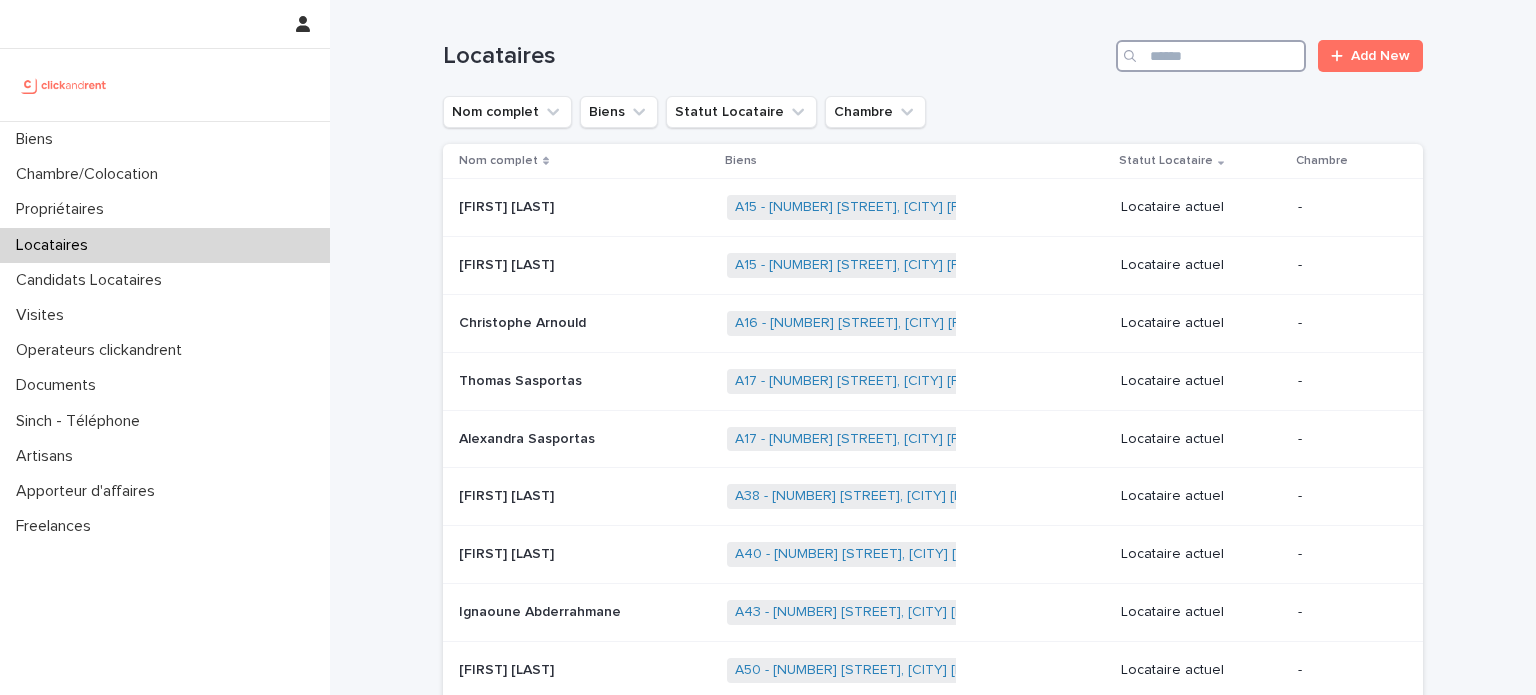 click at bounding box center [1211, 56] 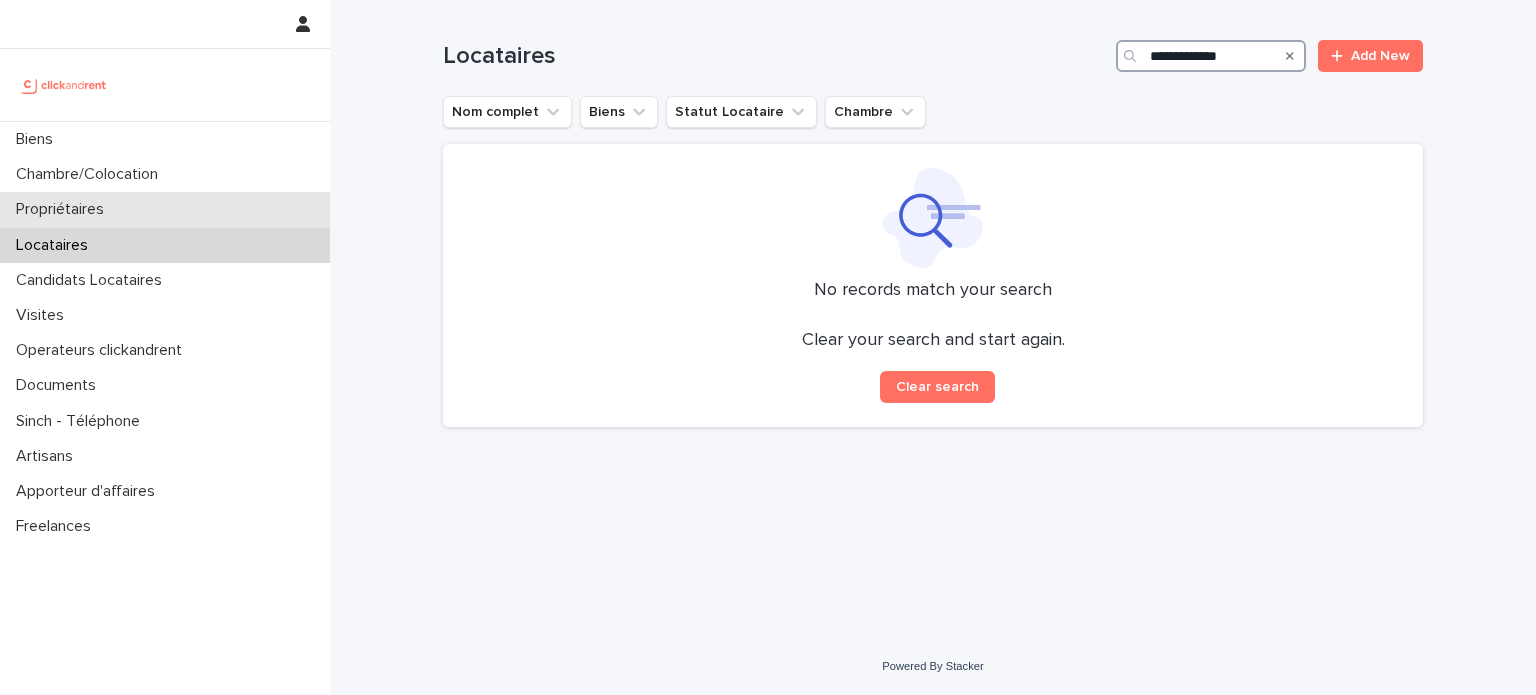 type on "**********" 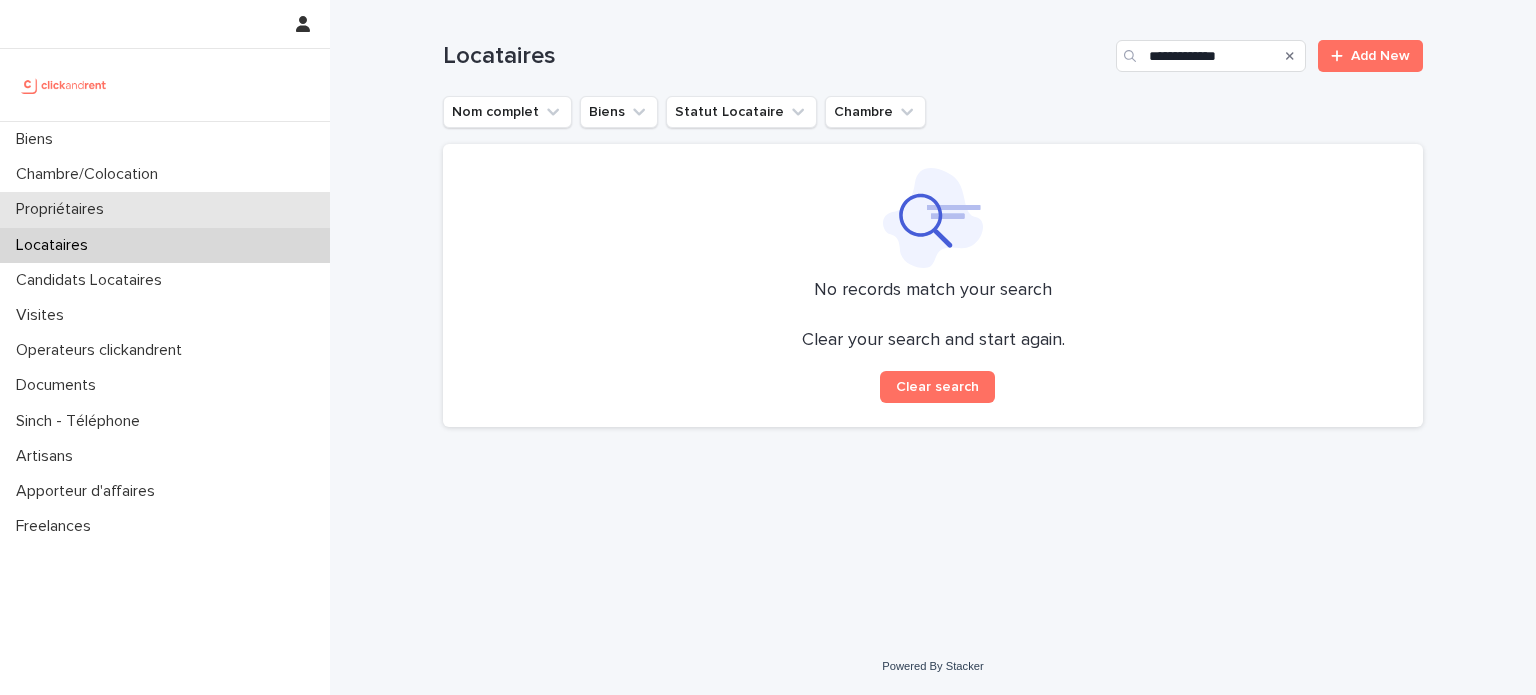 click on "Propriétaires" at bounding box center [165, 209] 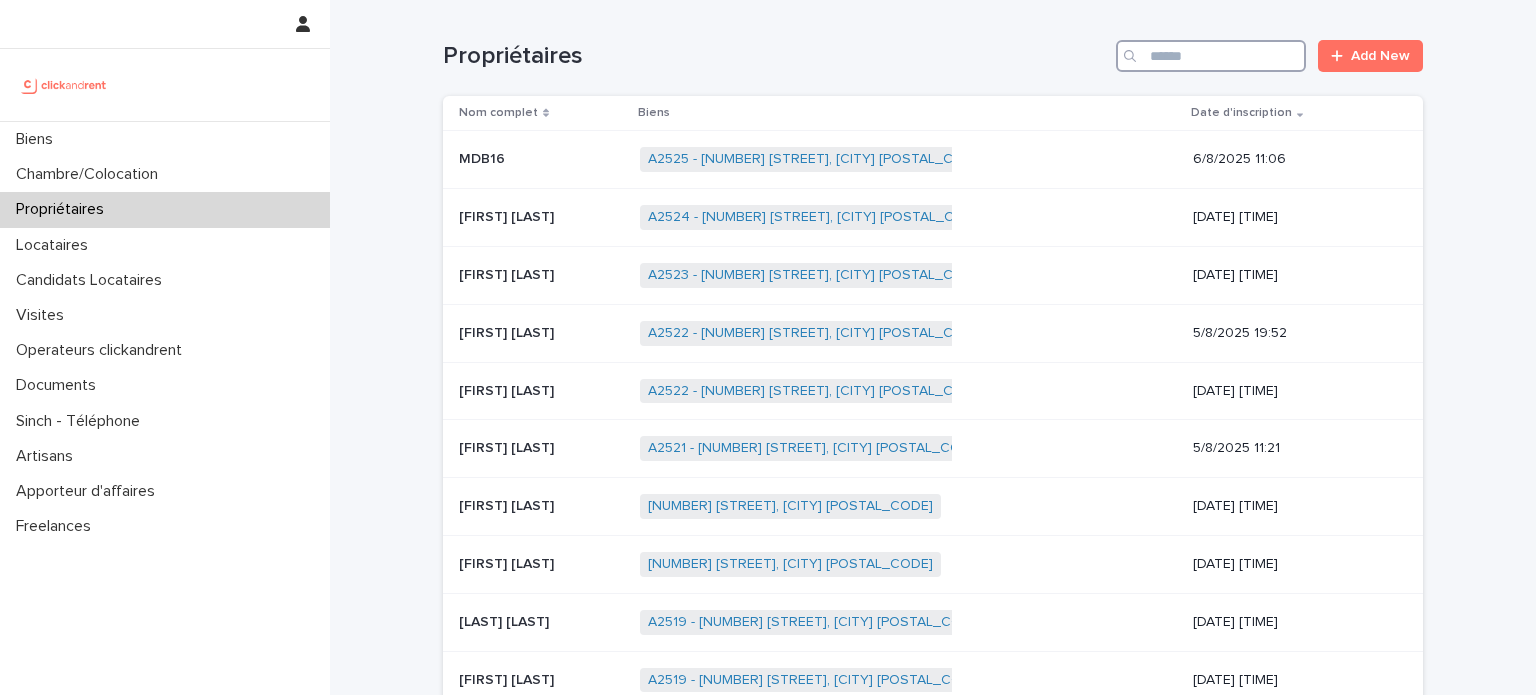 click at bounding box center [1211, 56] 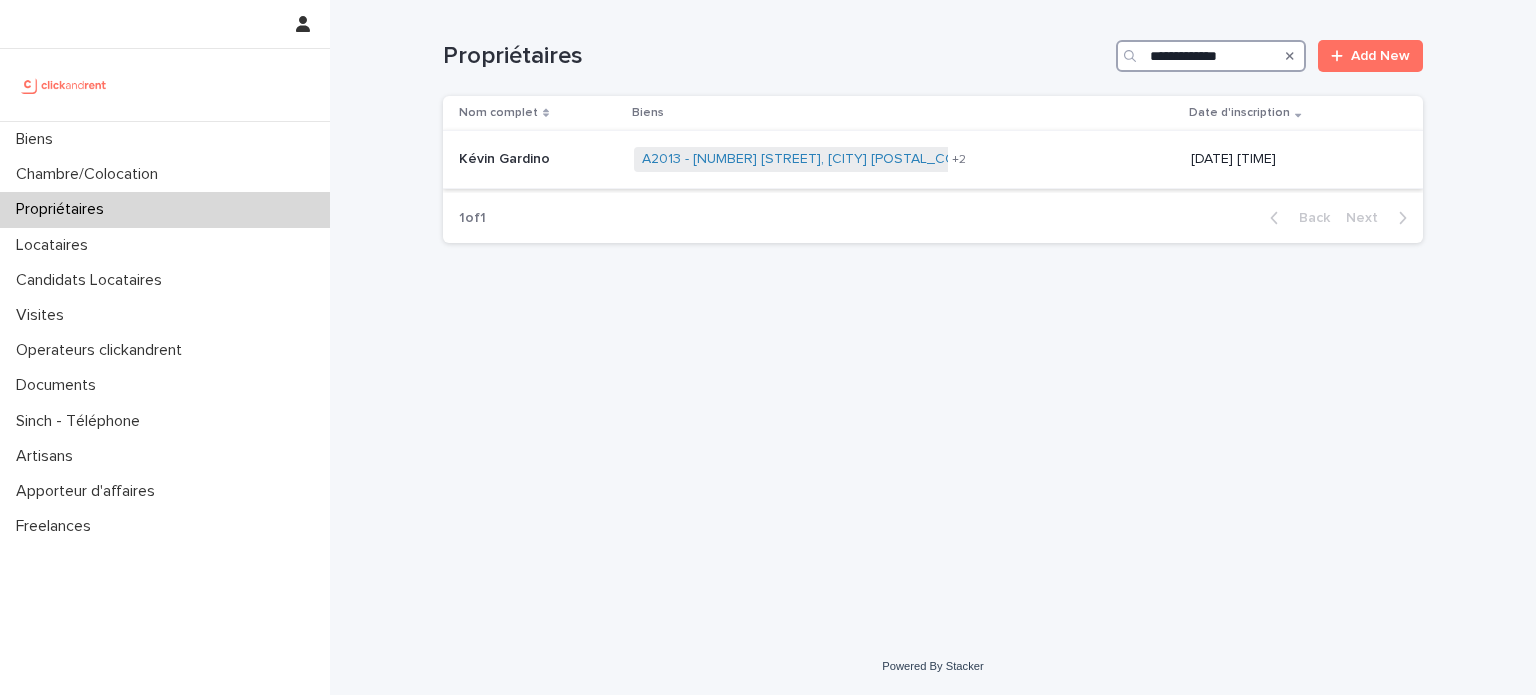 type on "**********" 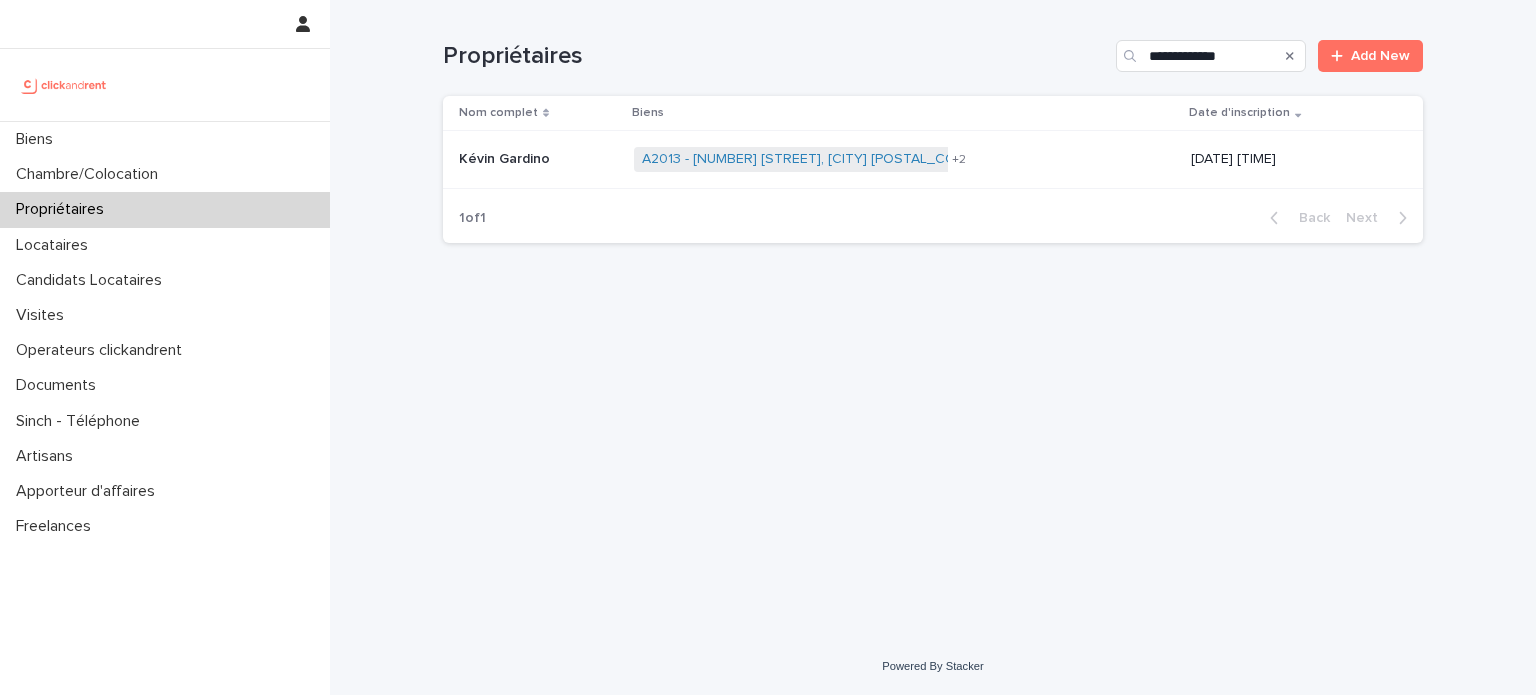 click on "+ 2" at bounding box center [958, 160] 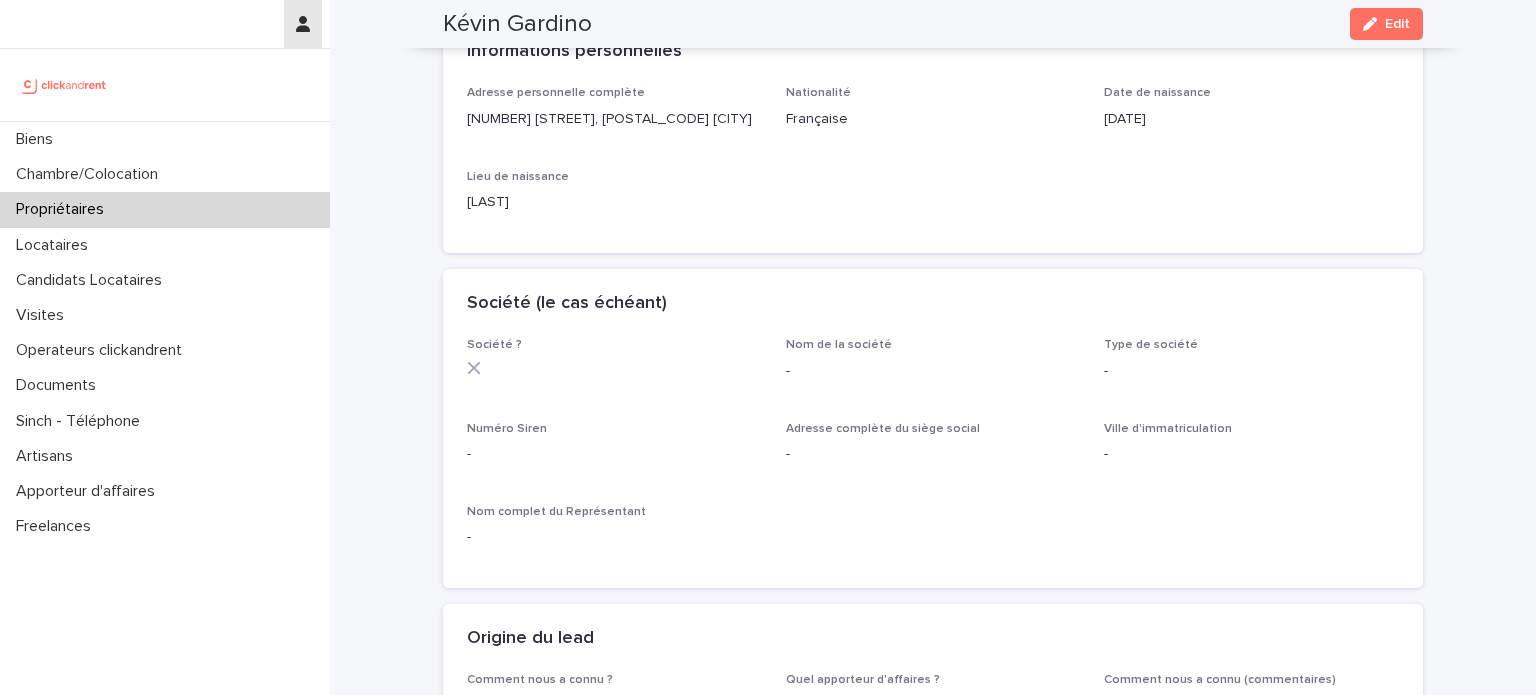 scroll, scrollTop: 494, scrollLeft: 0, axis: vertical 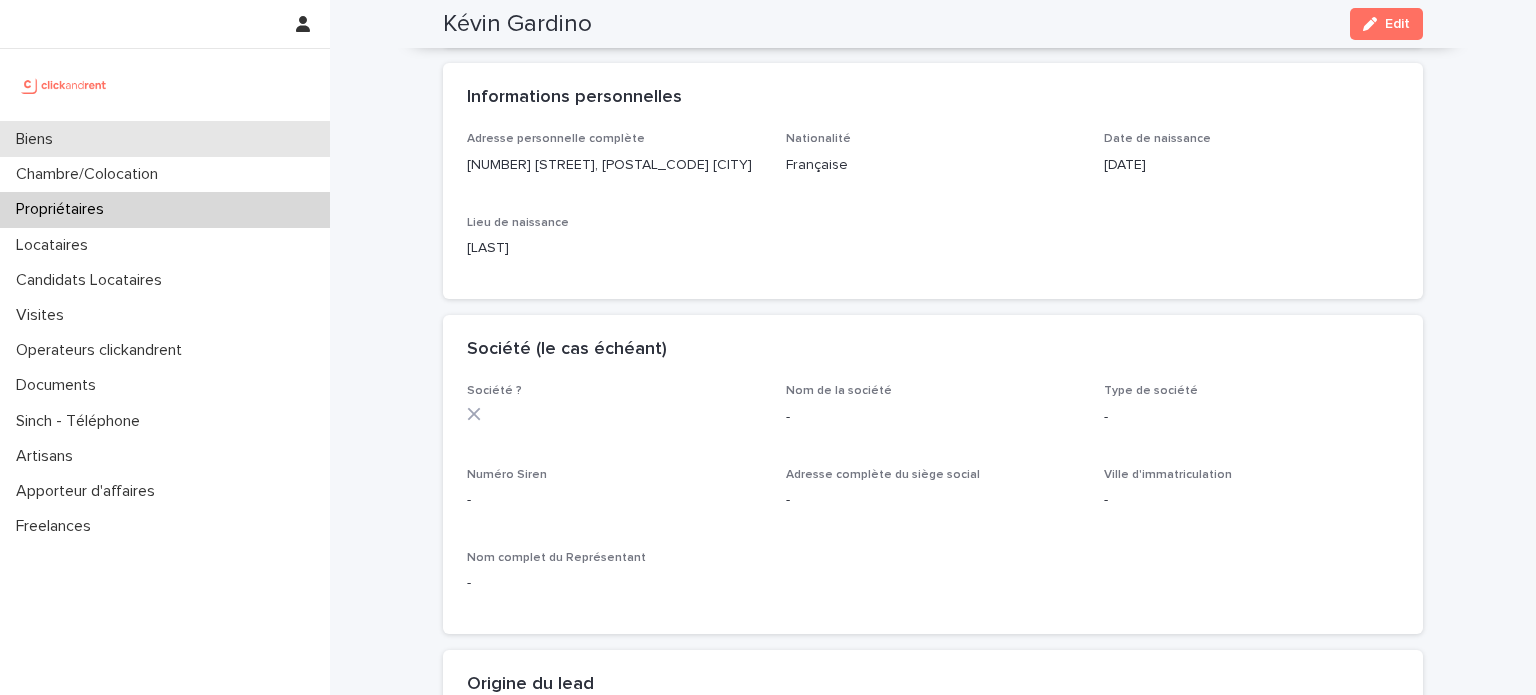 click on "Biens" at bounding box center (165, 139) 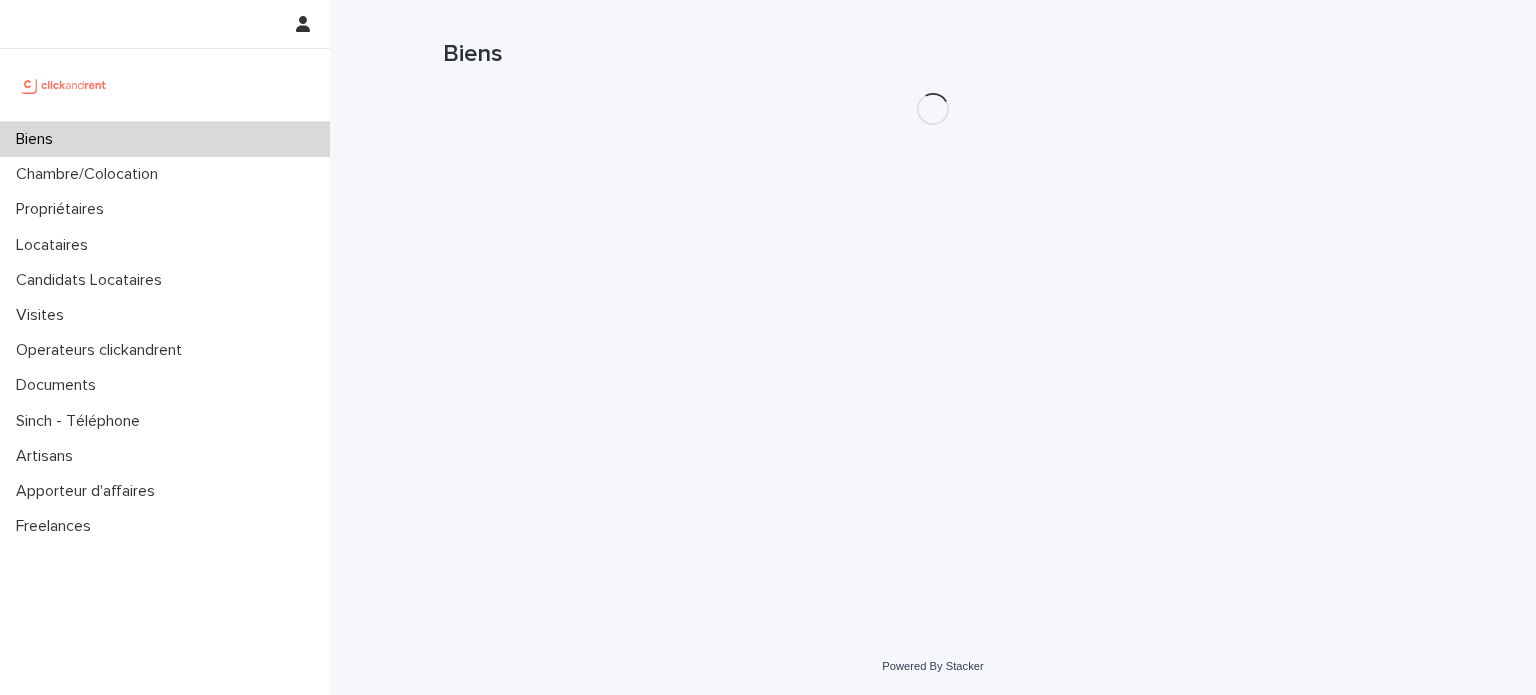 scroll, scrollTop: 0, scrollLeft: 0, axis: both 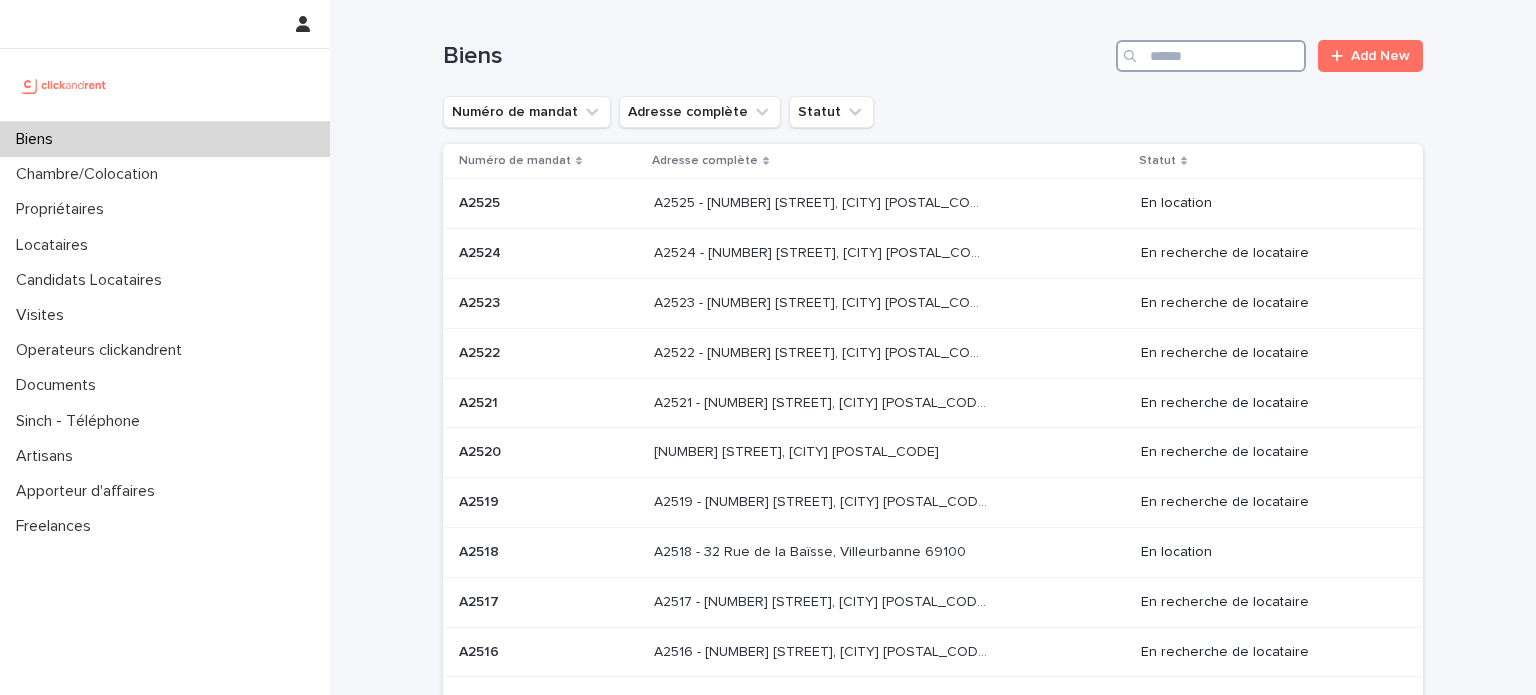 click at bounding box center (1211, 56) 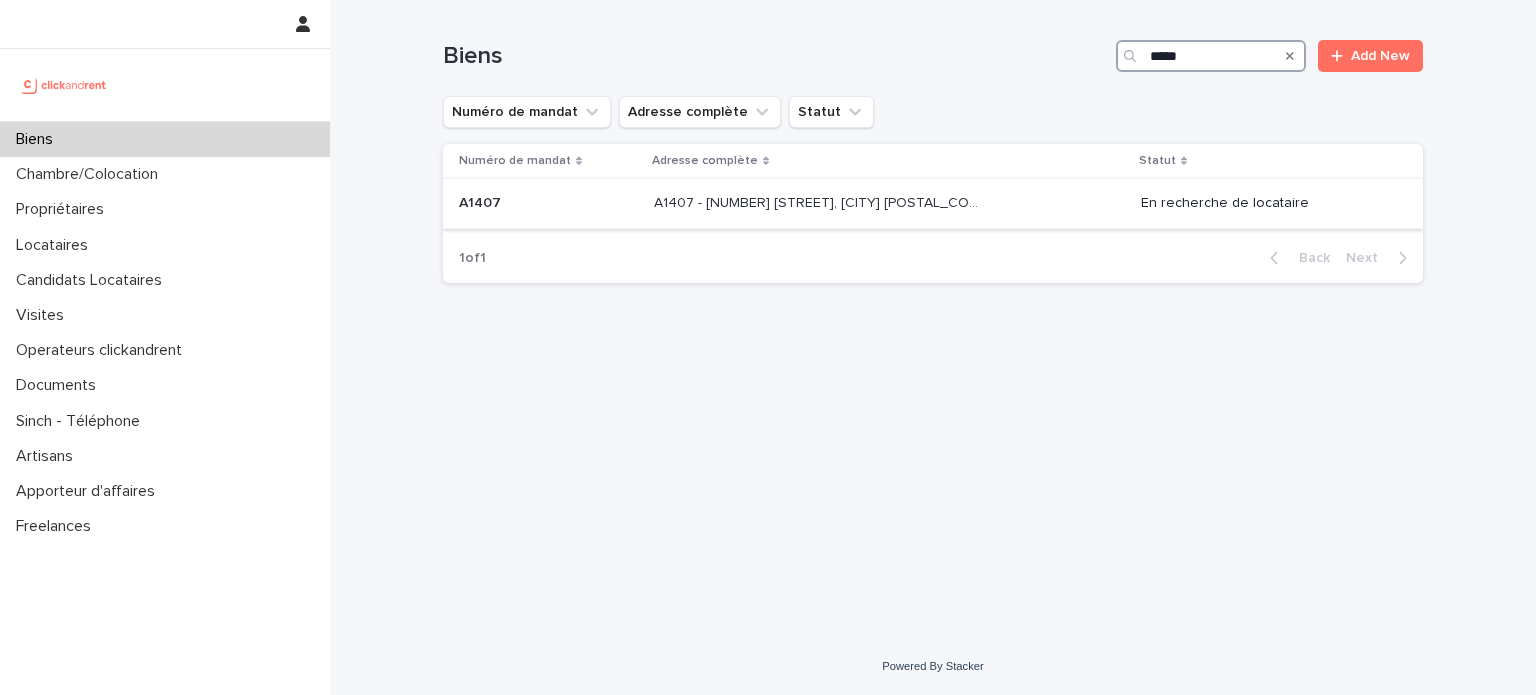 type on "*****" 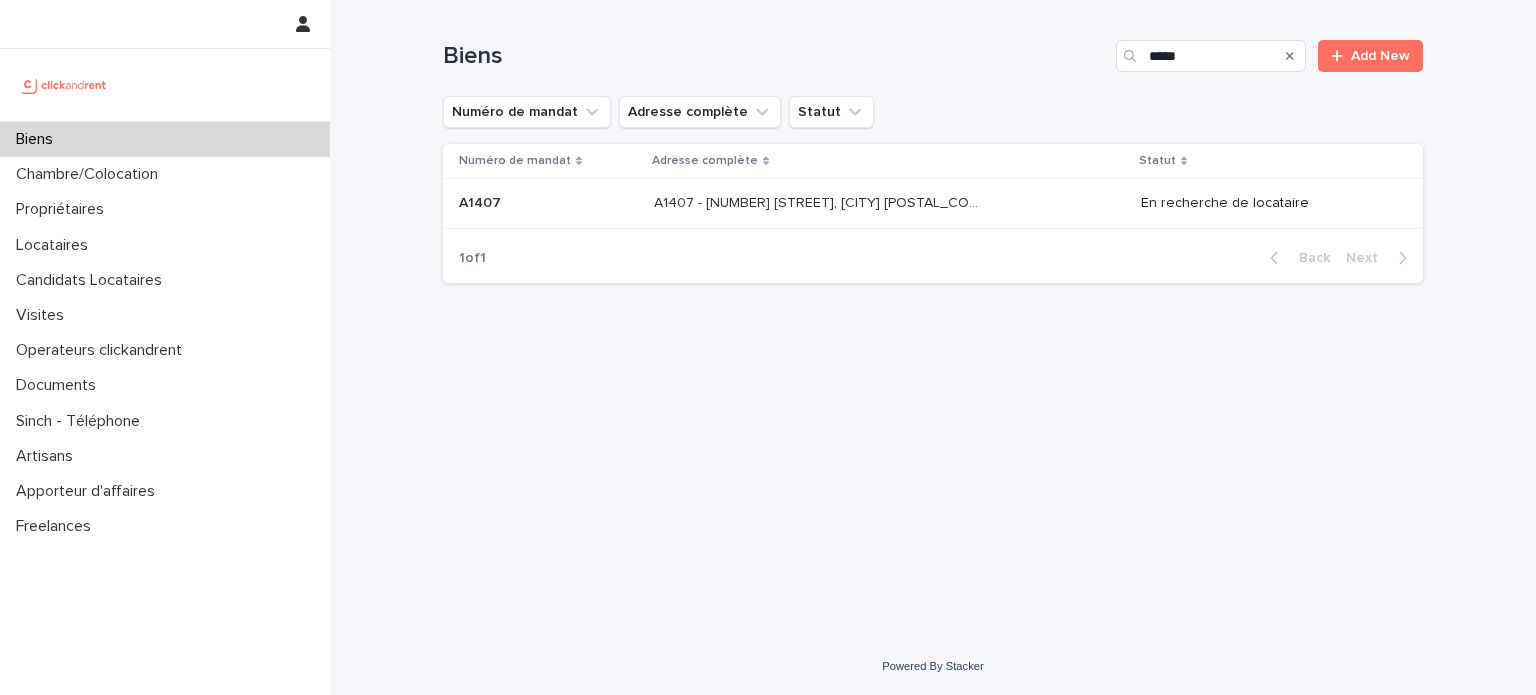 click on "A1407 - 15 Rue du Docteur Fillioux,  Villiers-sur-Marne 94350 A1407 - 15 Rue du Docteur Fillioux,  Villiers-sur-Marne 94350" at bounding box center [889, 203] 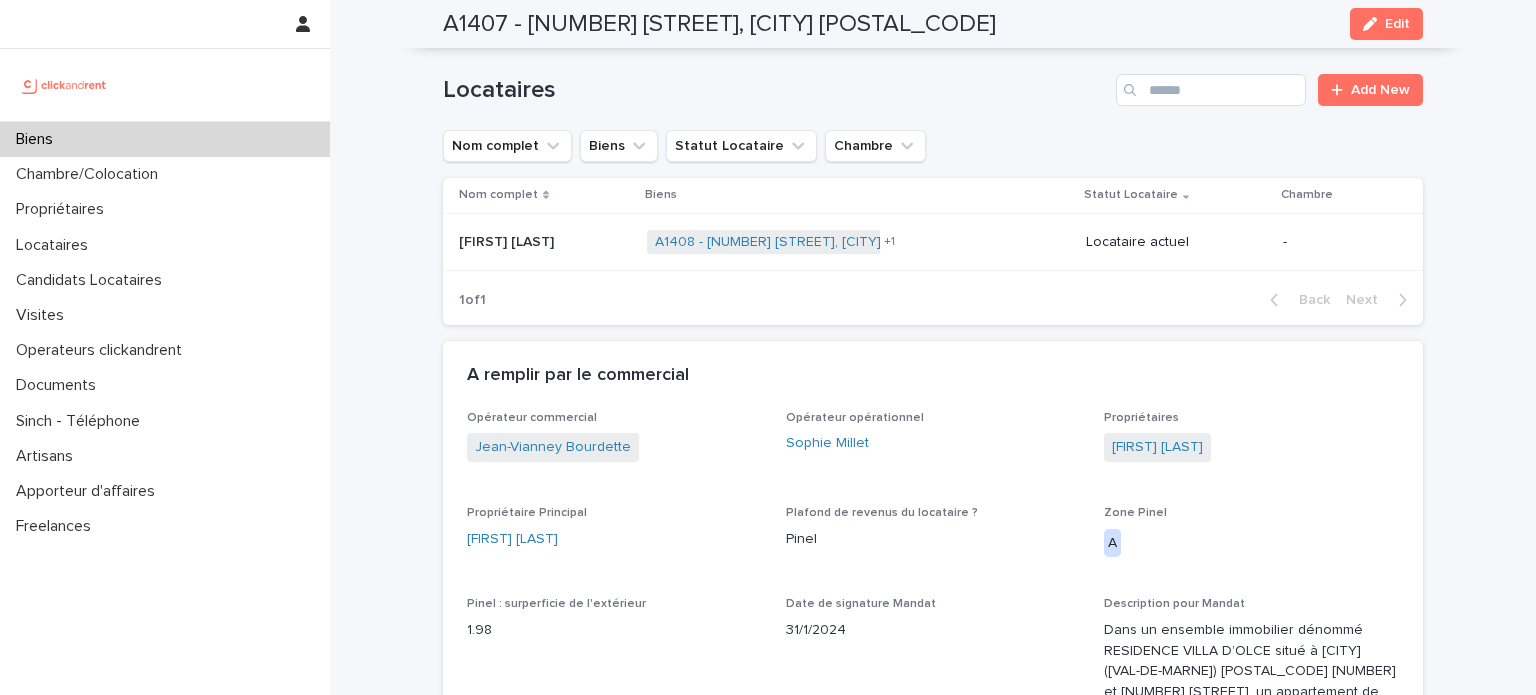 scroll, scrollTop: 940, scrollLeft: 0, axis: vertical 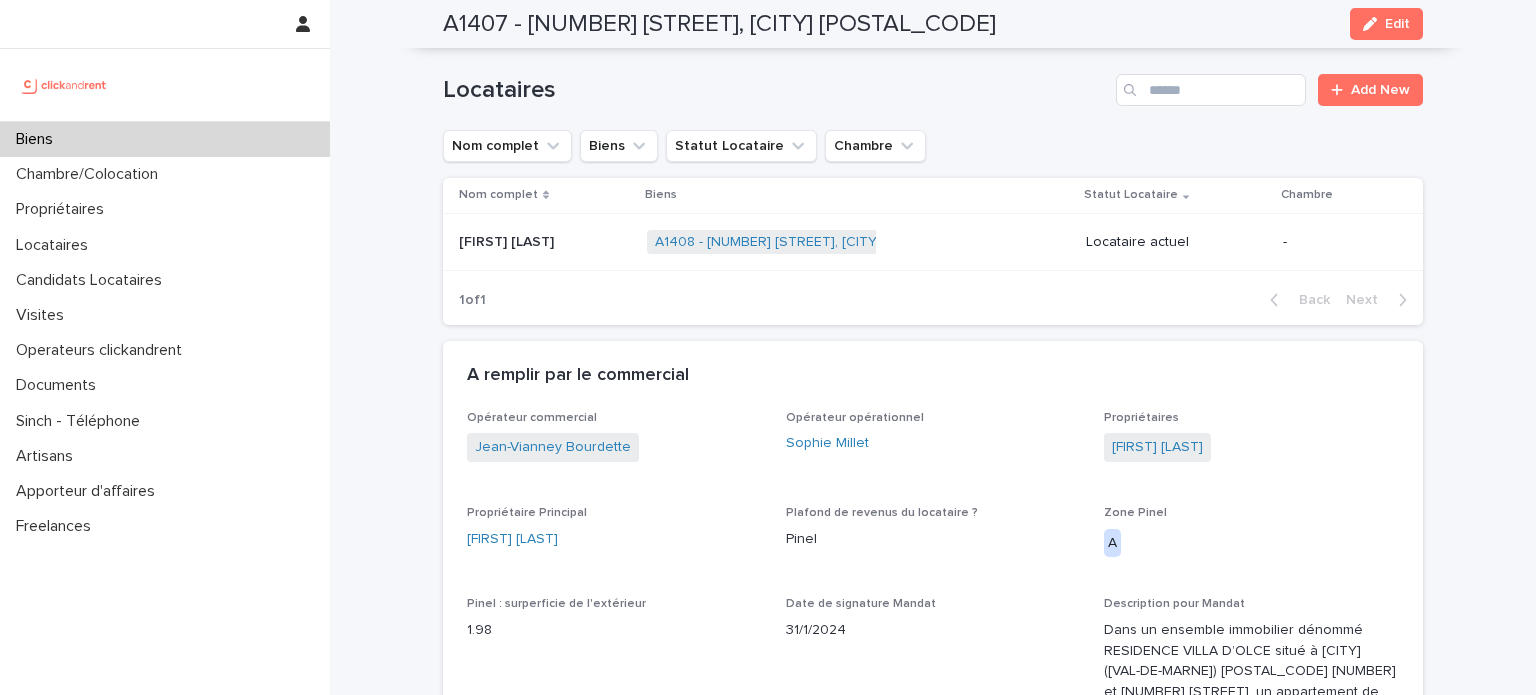 click on "Biens" at bounding box center (165, 139) 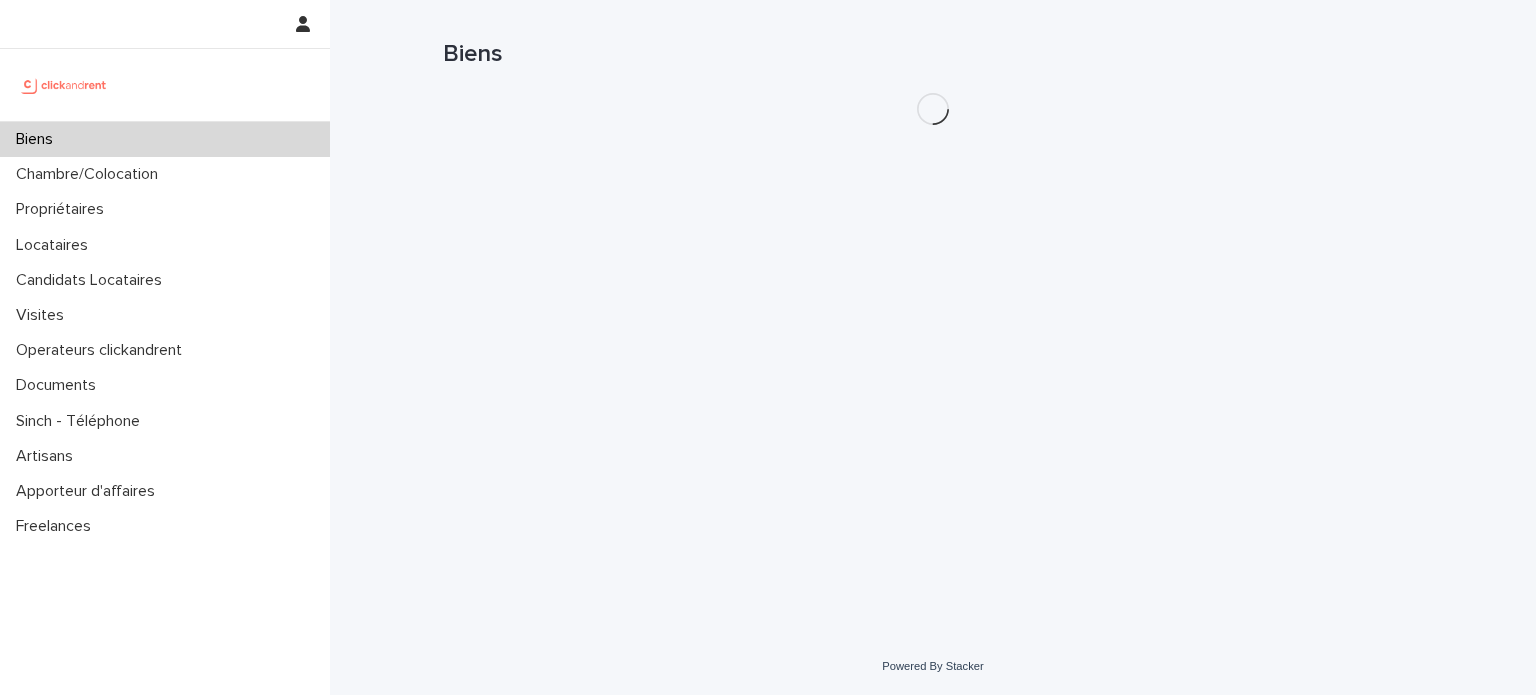 scroll, scrollTop: 0, scrollLeft: 0, axis: both 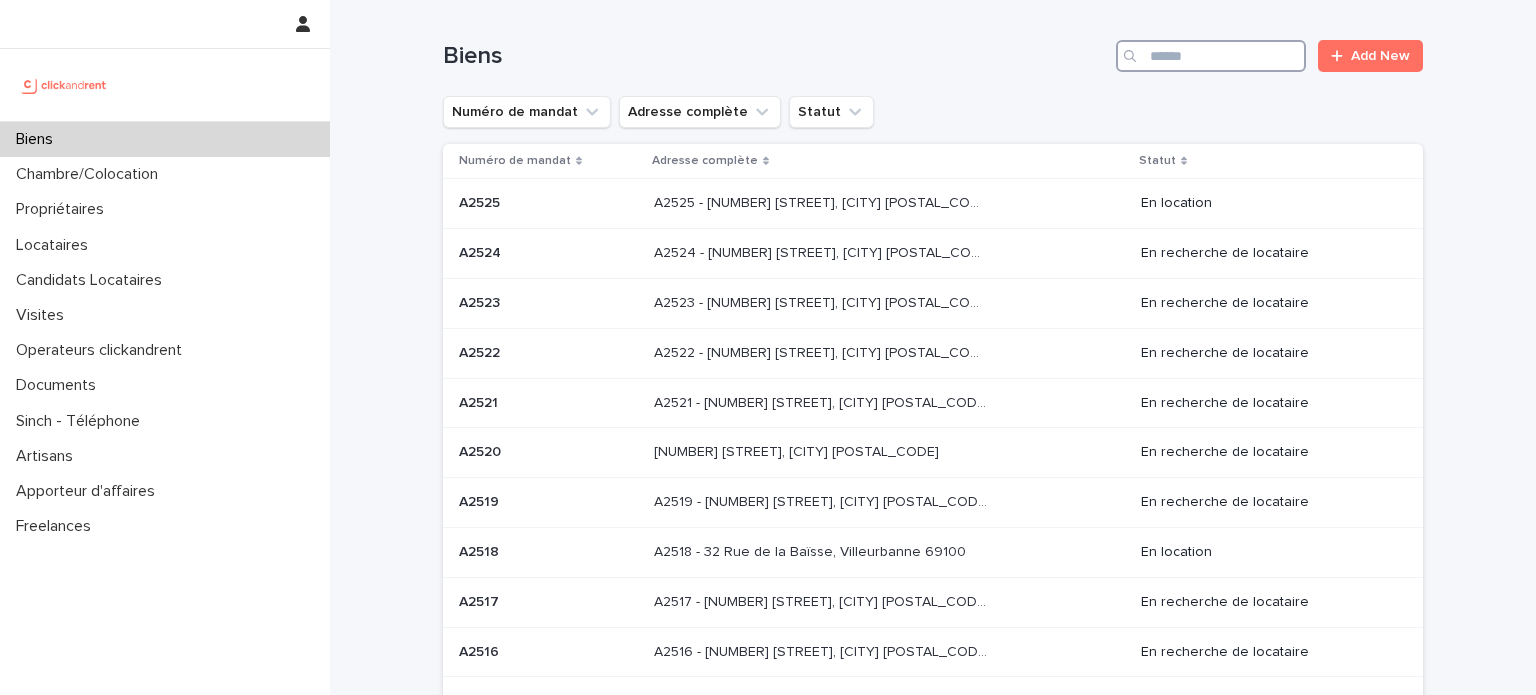 click at bounding box center (1211, 56) 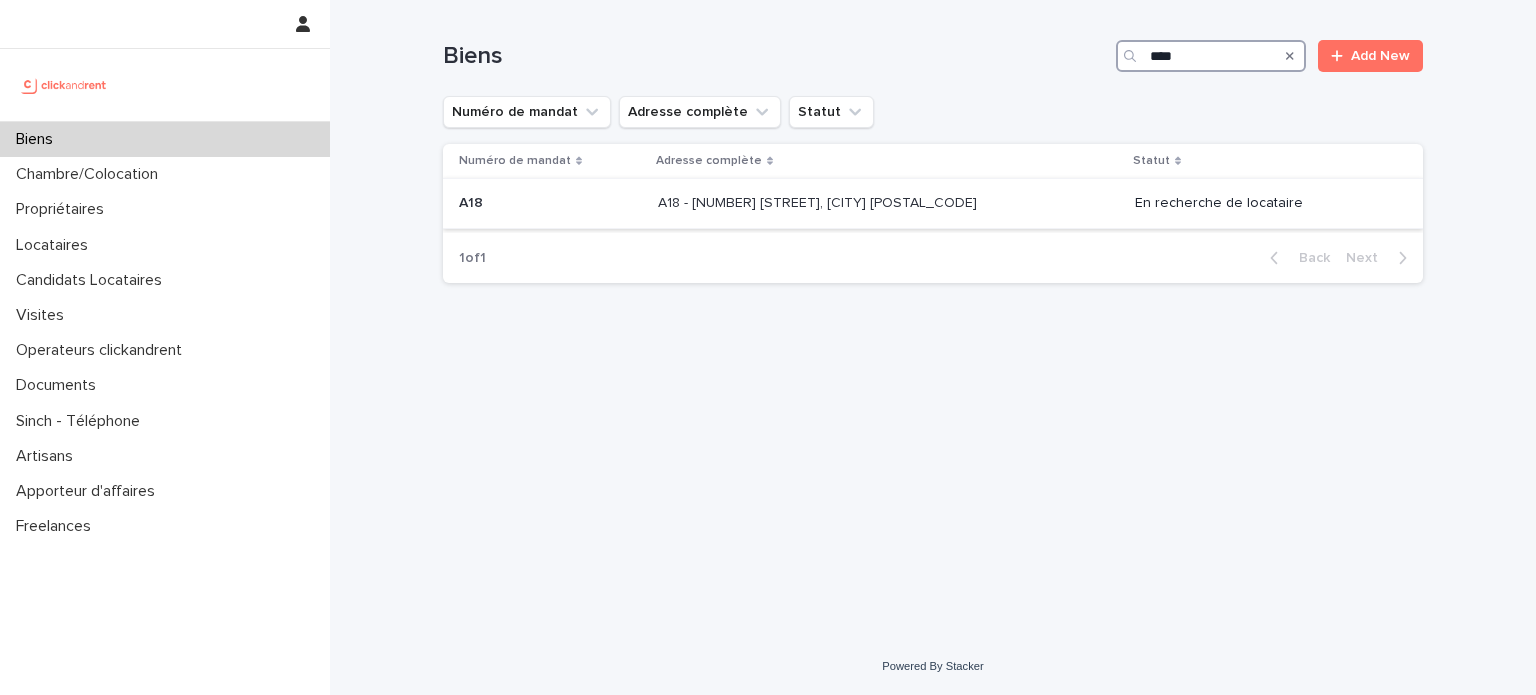 type on "***" 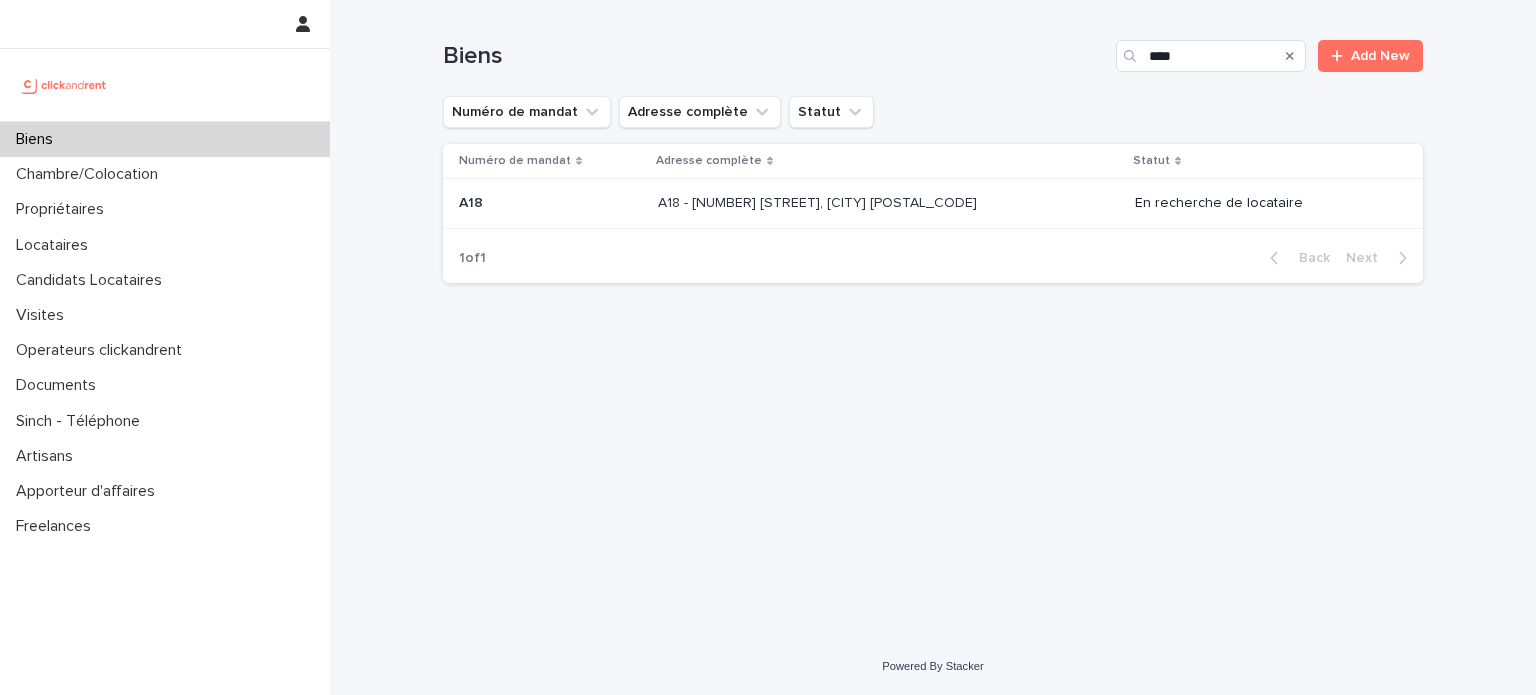 click on "A18 - 61 rue Édouard Vaillant,  Levallois-Perret 92300 A18 - 61 rue Édouard Vaillant,  Levallois-Perret 92300" at bounding box center [888, 203] 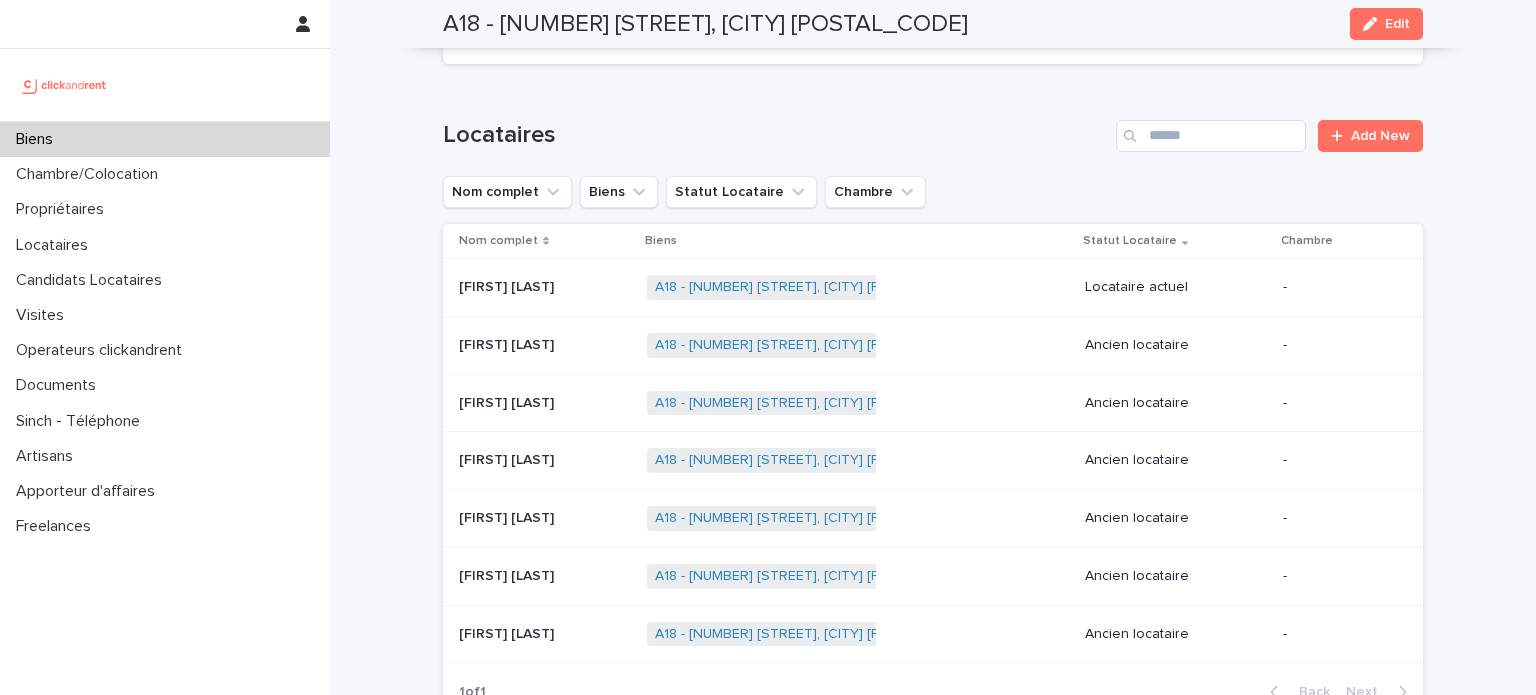 scroll, scrollTop: 647, scrollLeft: 0, axis: vertical 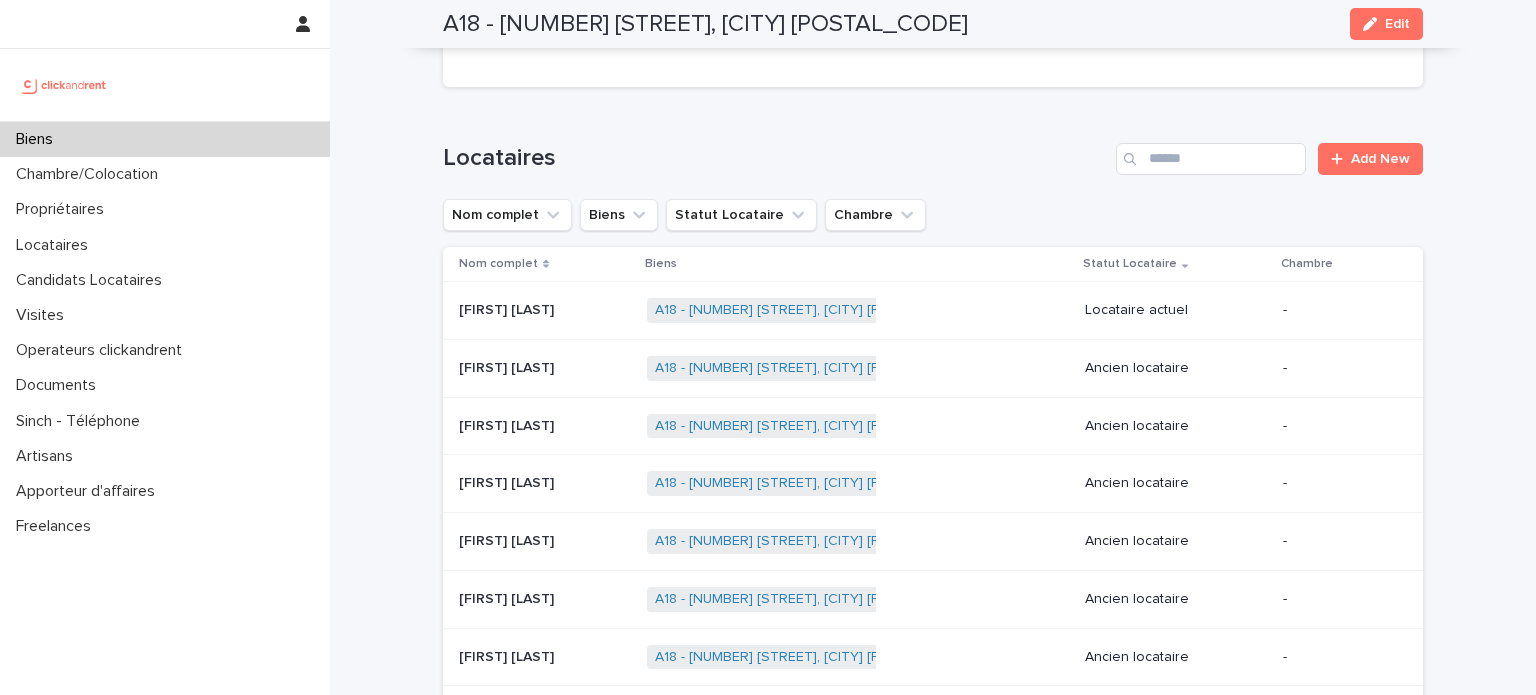 click on "A18 - 61 rue Édouard Vaillant,  Levallois-Perret 92300   + 0" at bounding box center [858, 310] 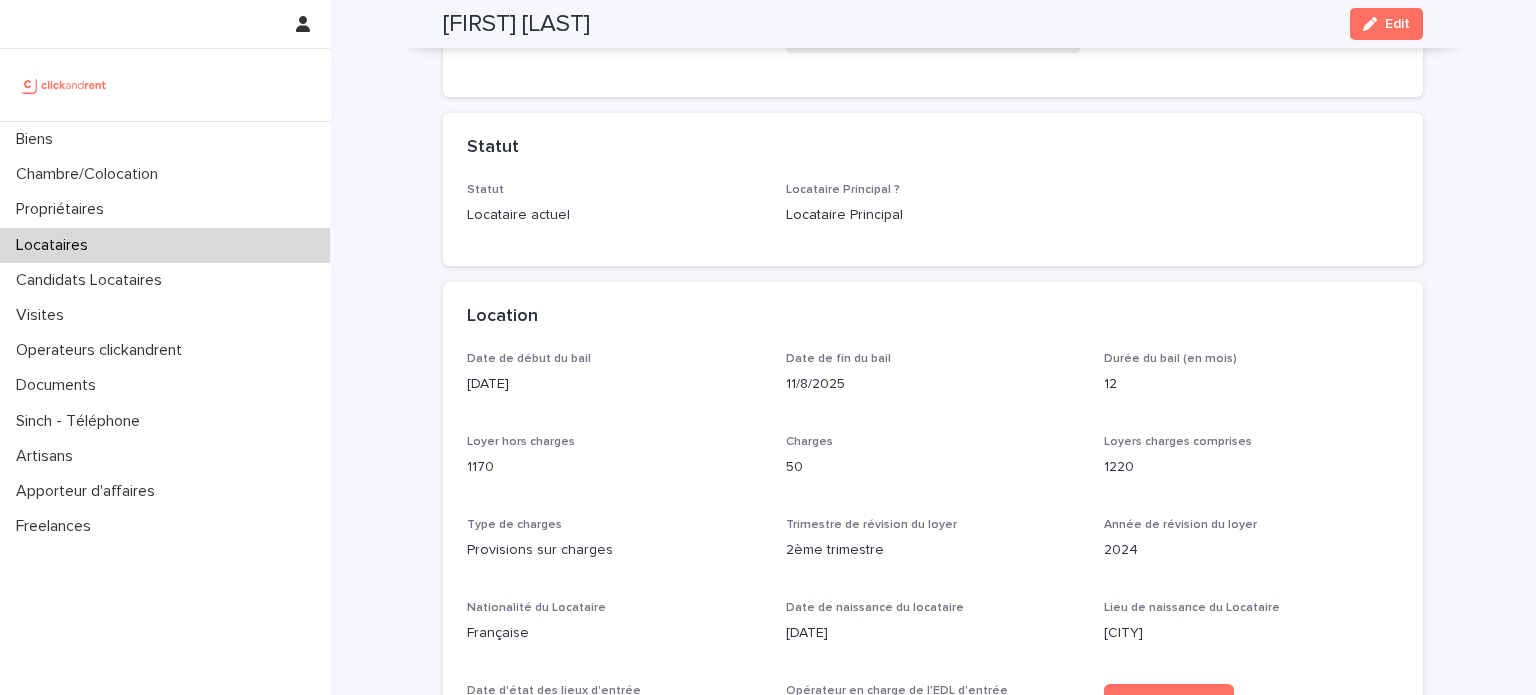 scroll, scrollTop: 0, scrollLeft: 0, axis: both 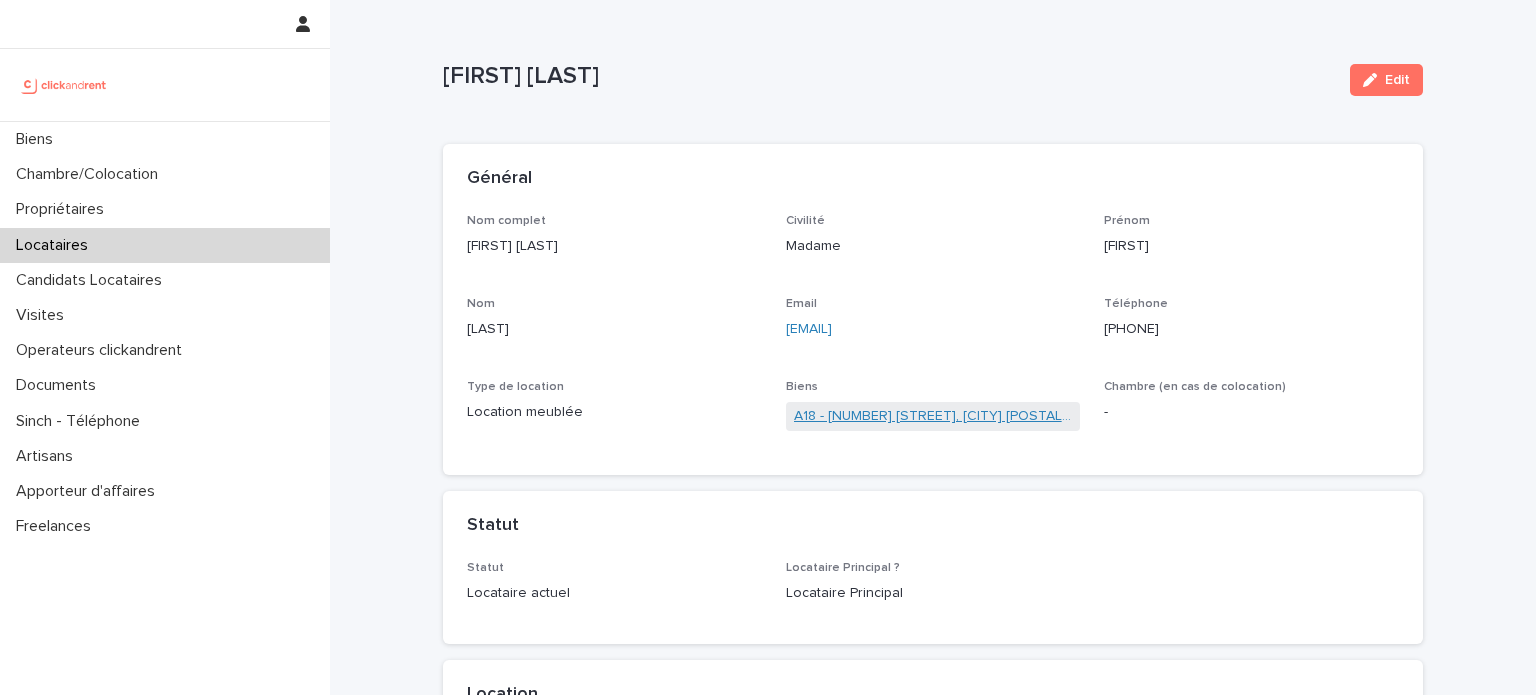click on "A18 - 61 rue Édouard Vaillant,  Levallois-Perret 92300" at bounding box center [933, 416] 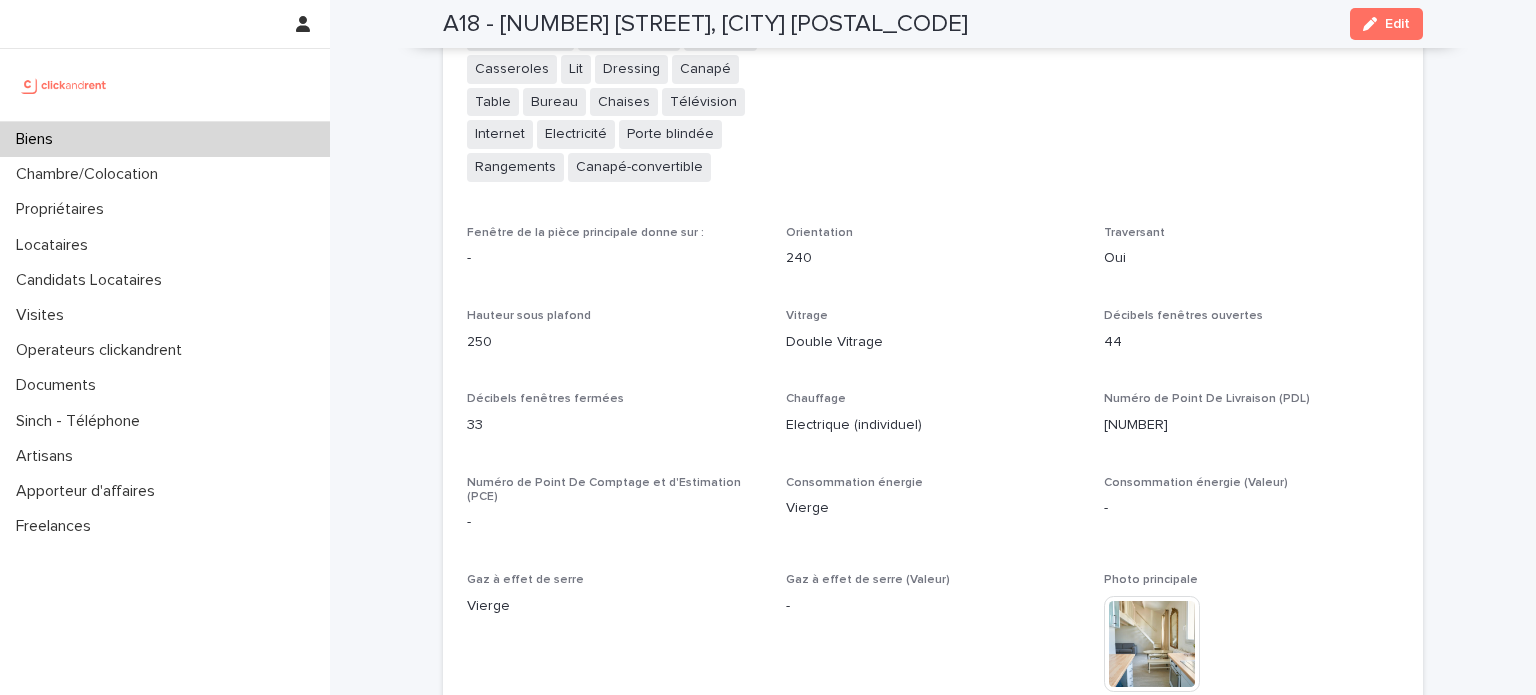 scroll, scrollTop: 4588, scrollLeft: 0, axis: vertical 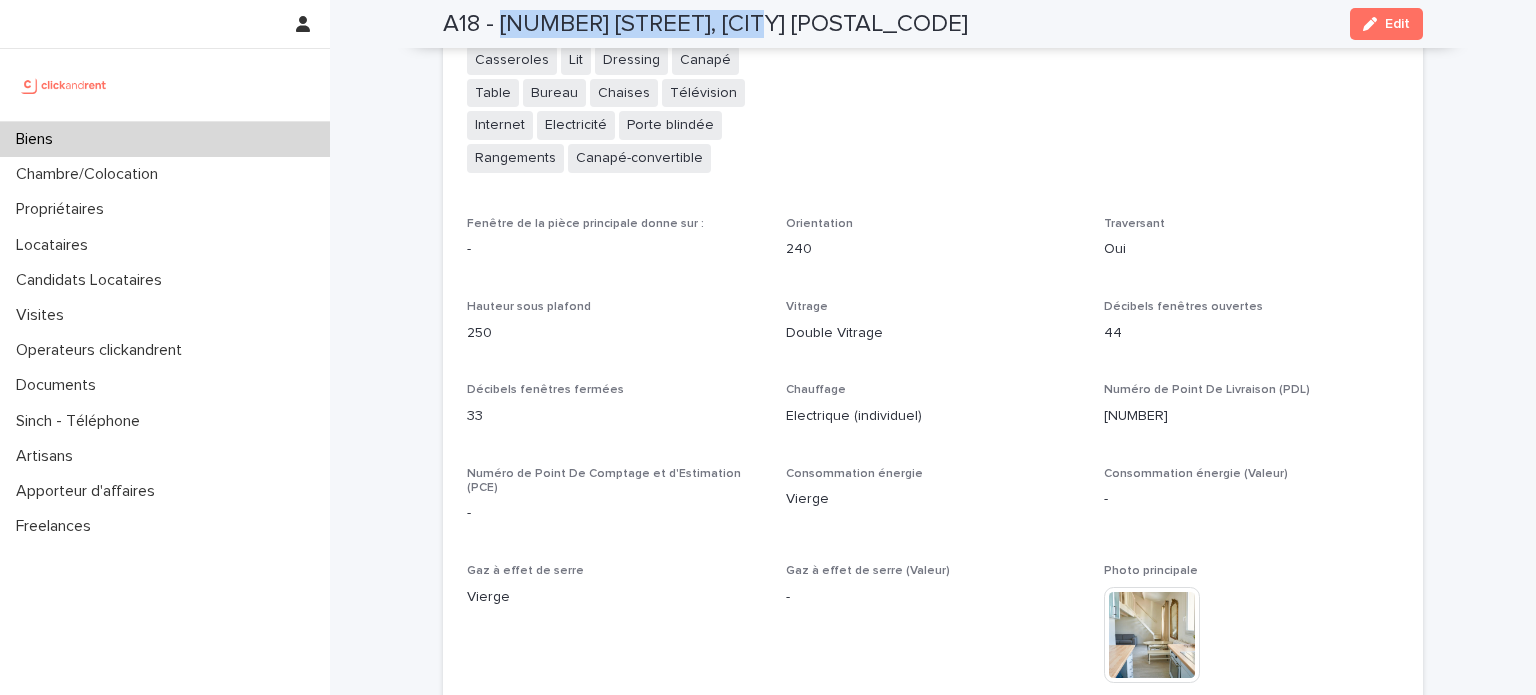 drag, startPoint x: 493, startPoint y: 23, endPoint x: 731, endPoint y: 19, distance: 238.03362 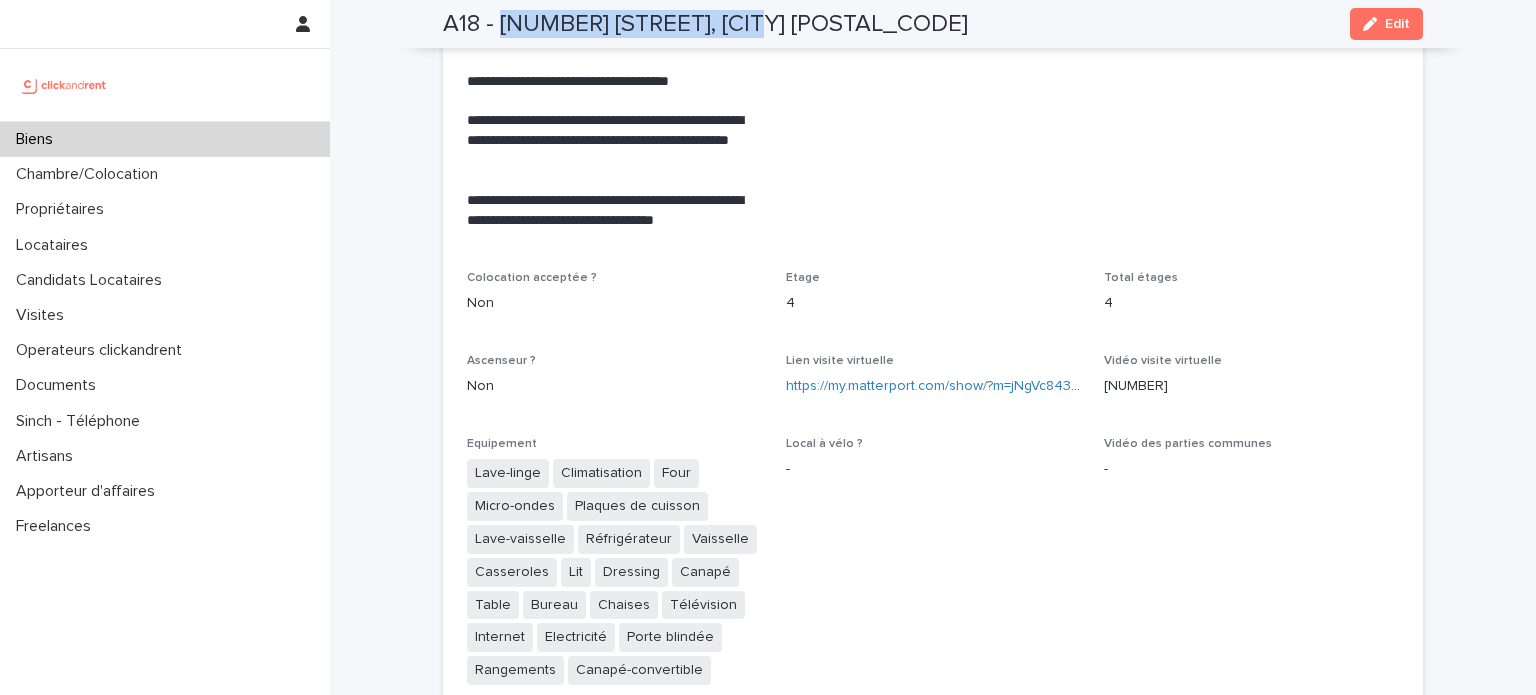 scroll, scrollTop: 4024, scrollLeft: 0, axis: vertical 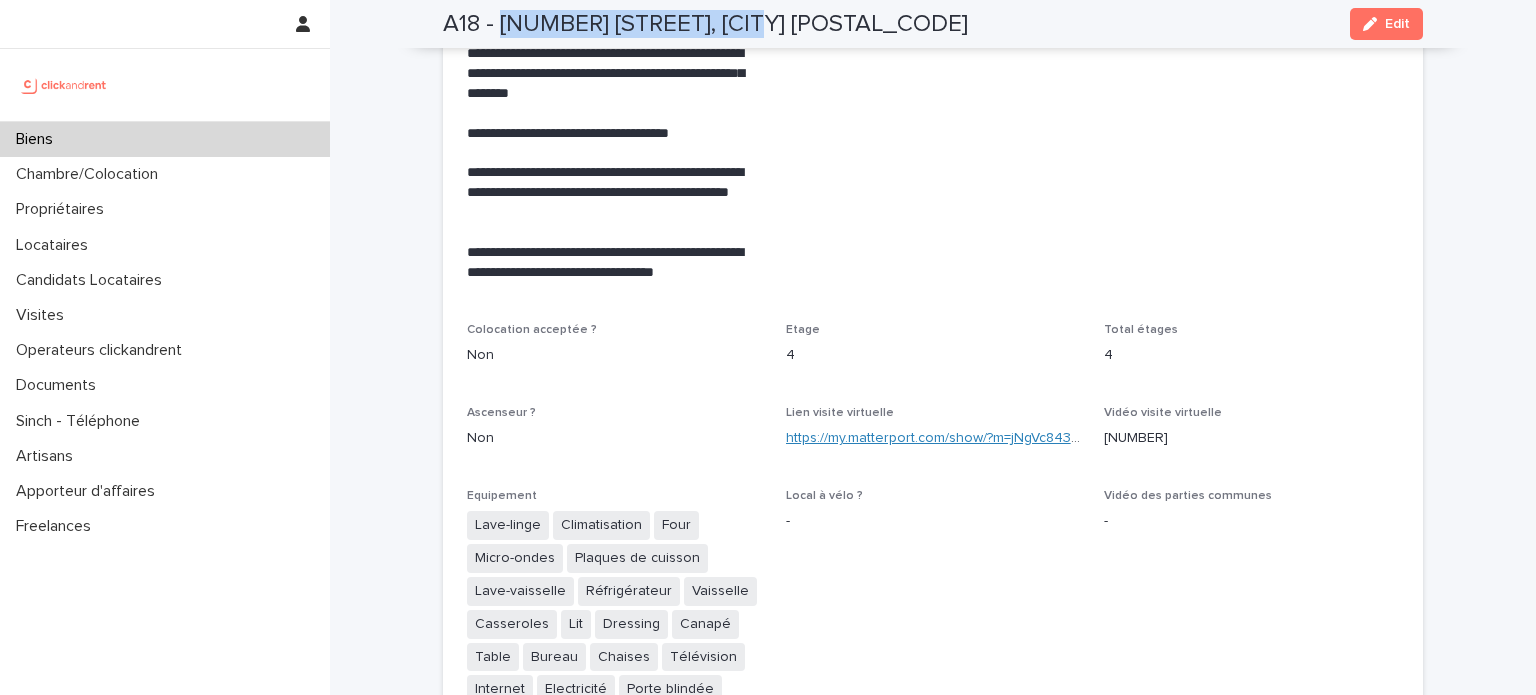 click on "https://my.matterport.com/show/?m=jNgVc843Fbo" at bounding box center (940, 438) 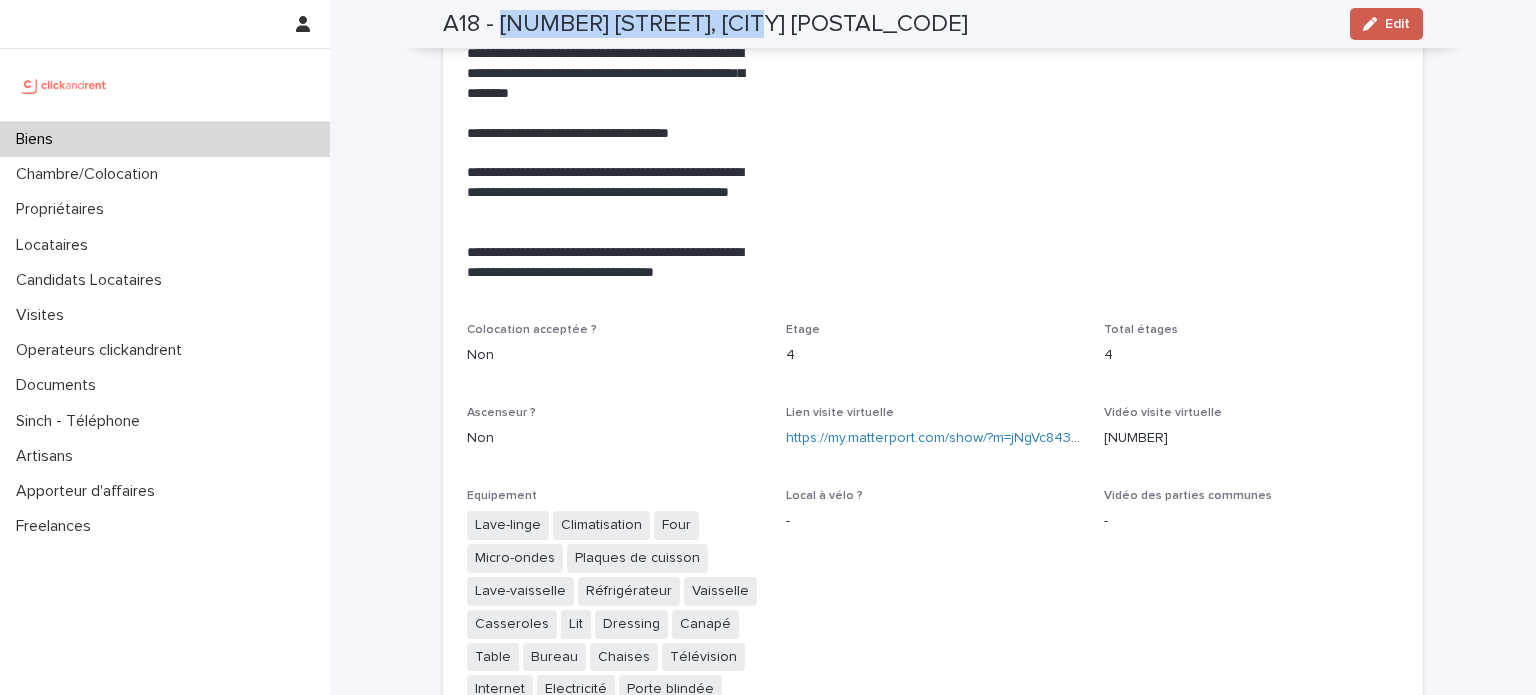 click on "Edit" at bounding box center (1397, 24) 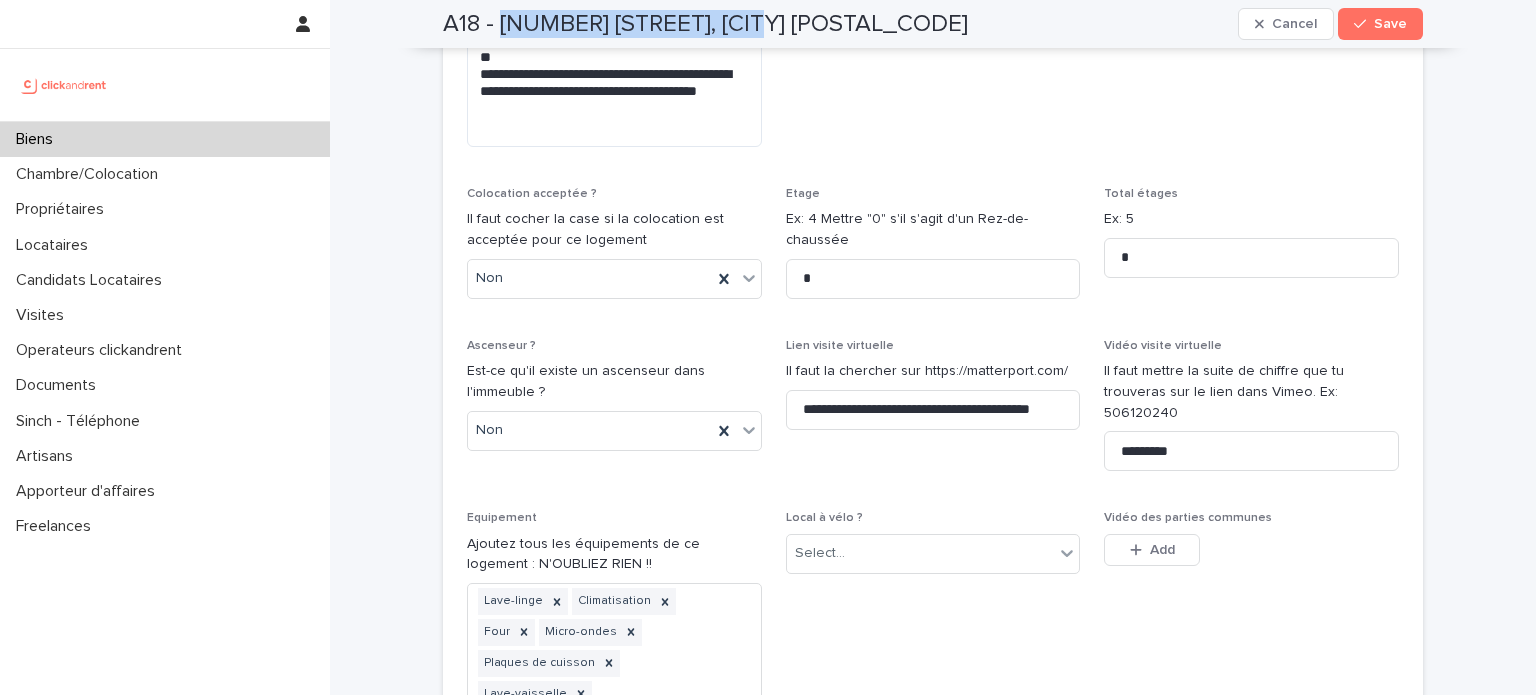 scroll, scrollTop: 6803, scrollLeft: 0, axis: vertical 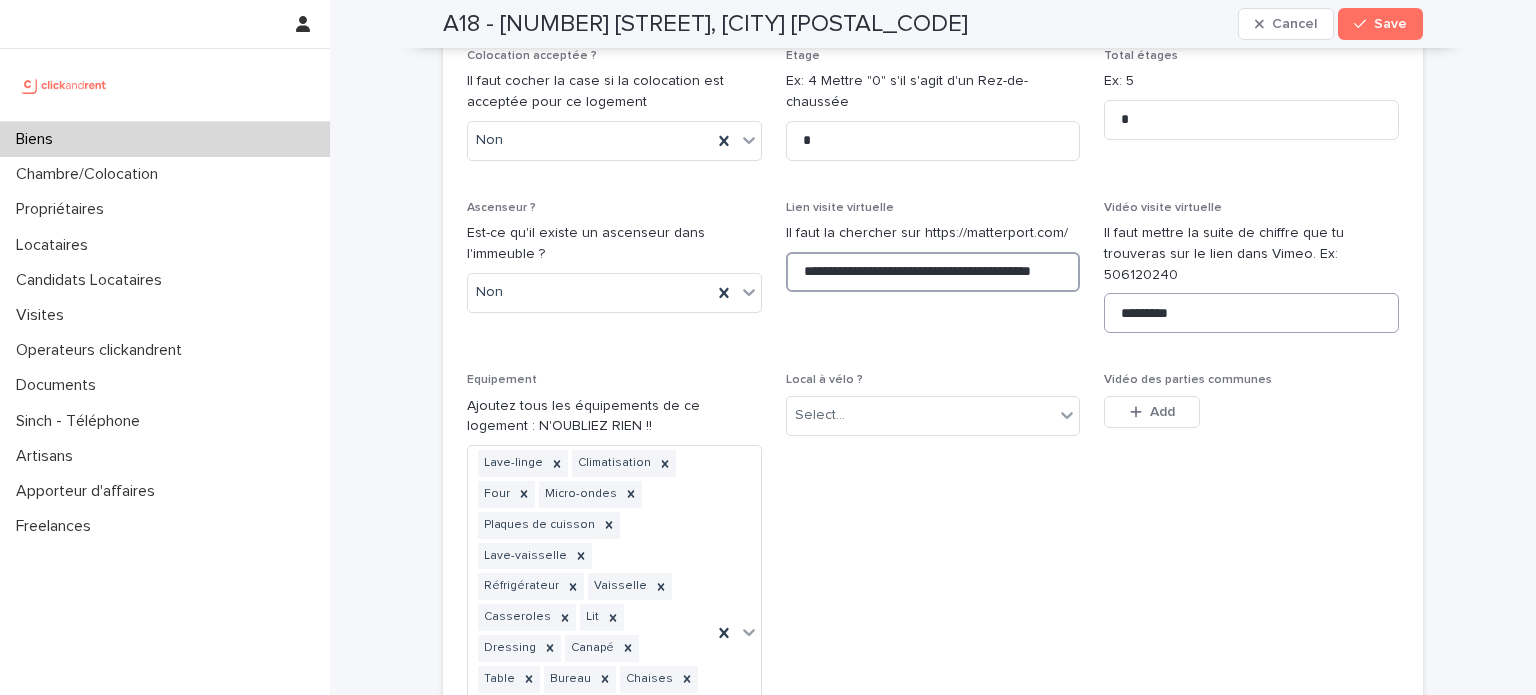 drag, startPoint x: 790, startPoint y: 146, endPoint x: 1124, endPoint y: 159, distance: 334.2529 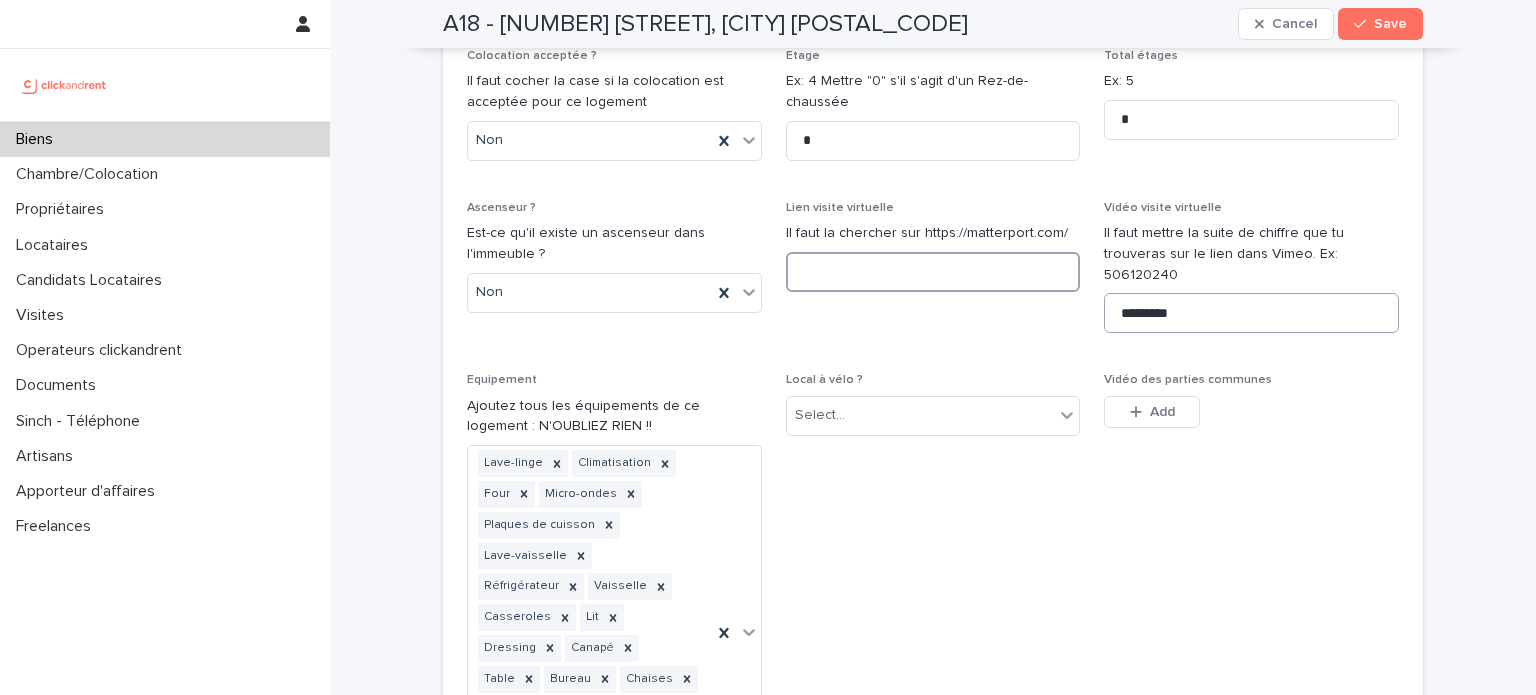 scroll, scrollTop: 0, scrollLeft: 0, axis: both 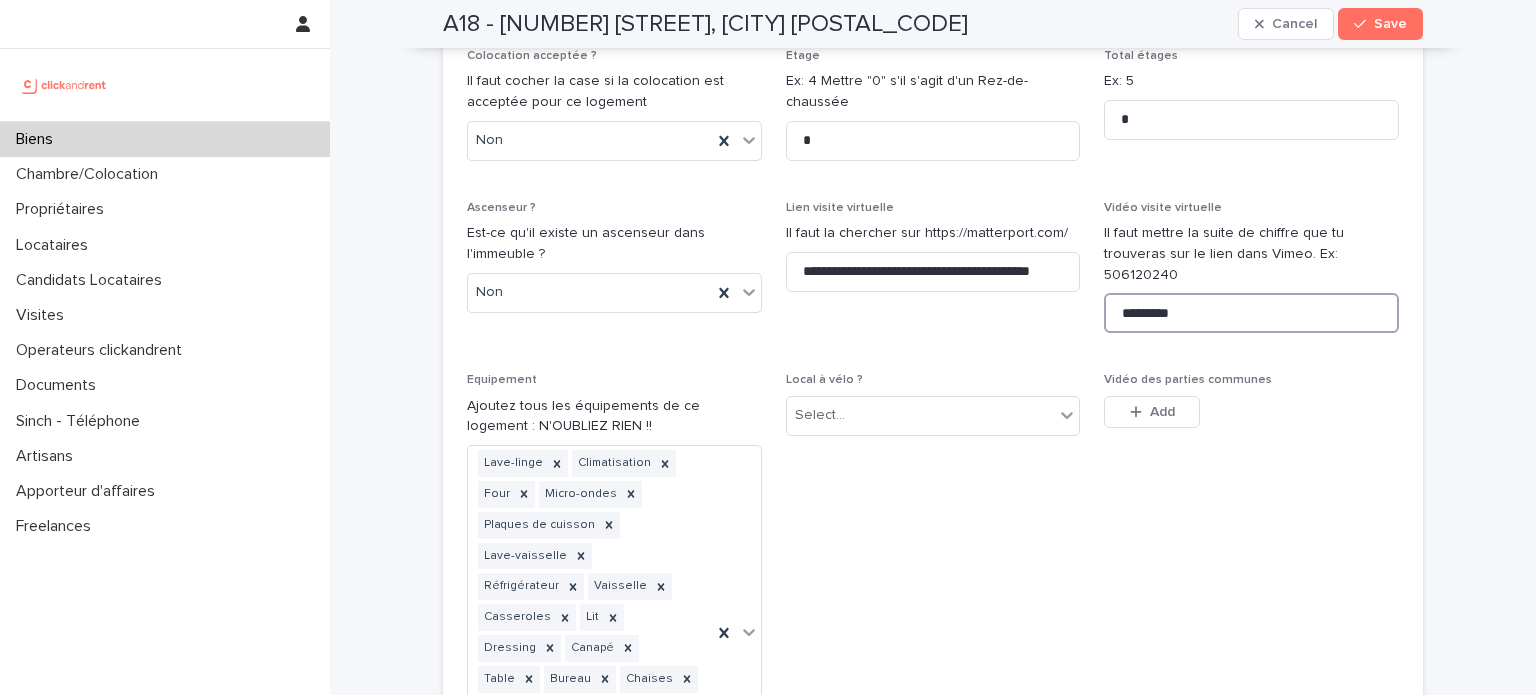 click on "*********" at bounding box center [1251, 313] 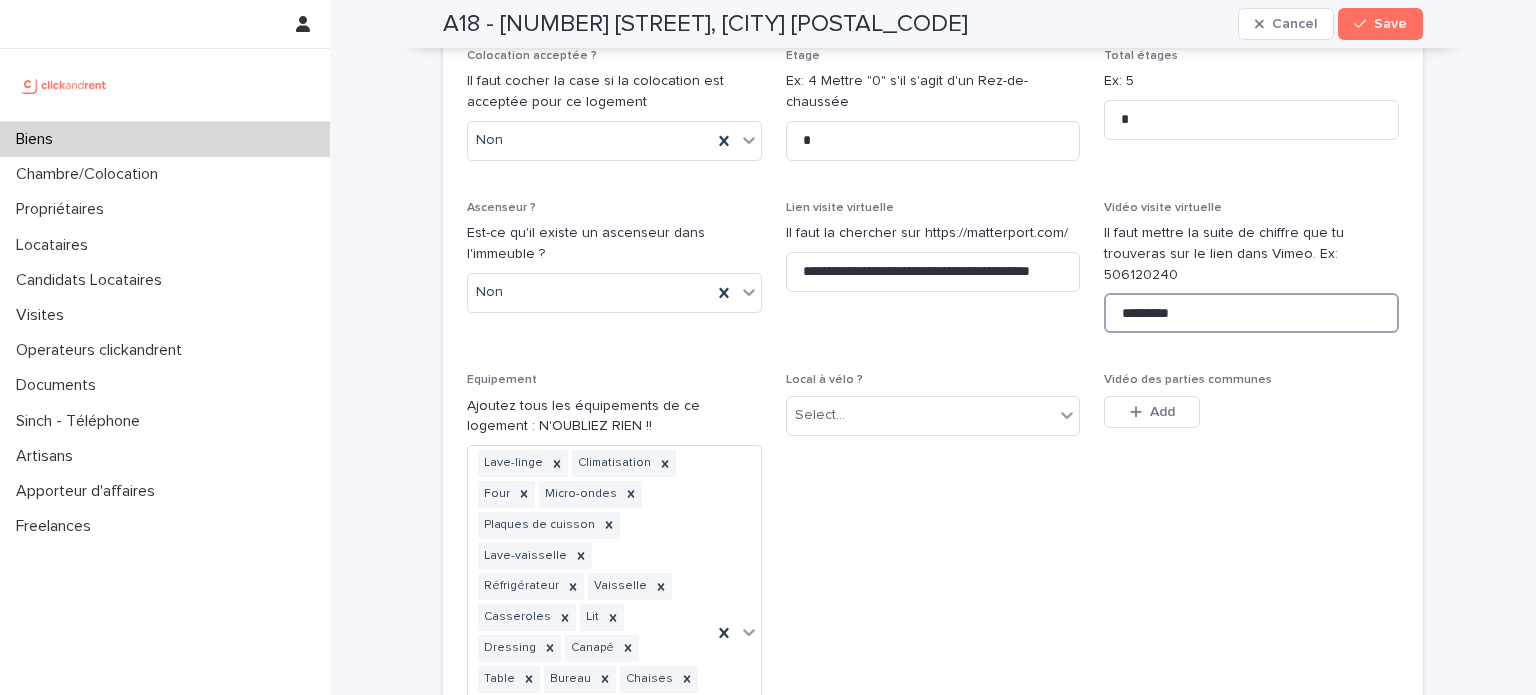 scroll, scrollTop: 0, scrollLeft: 0, axis: both 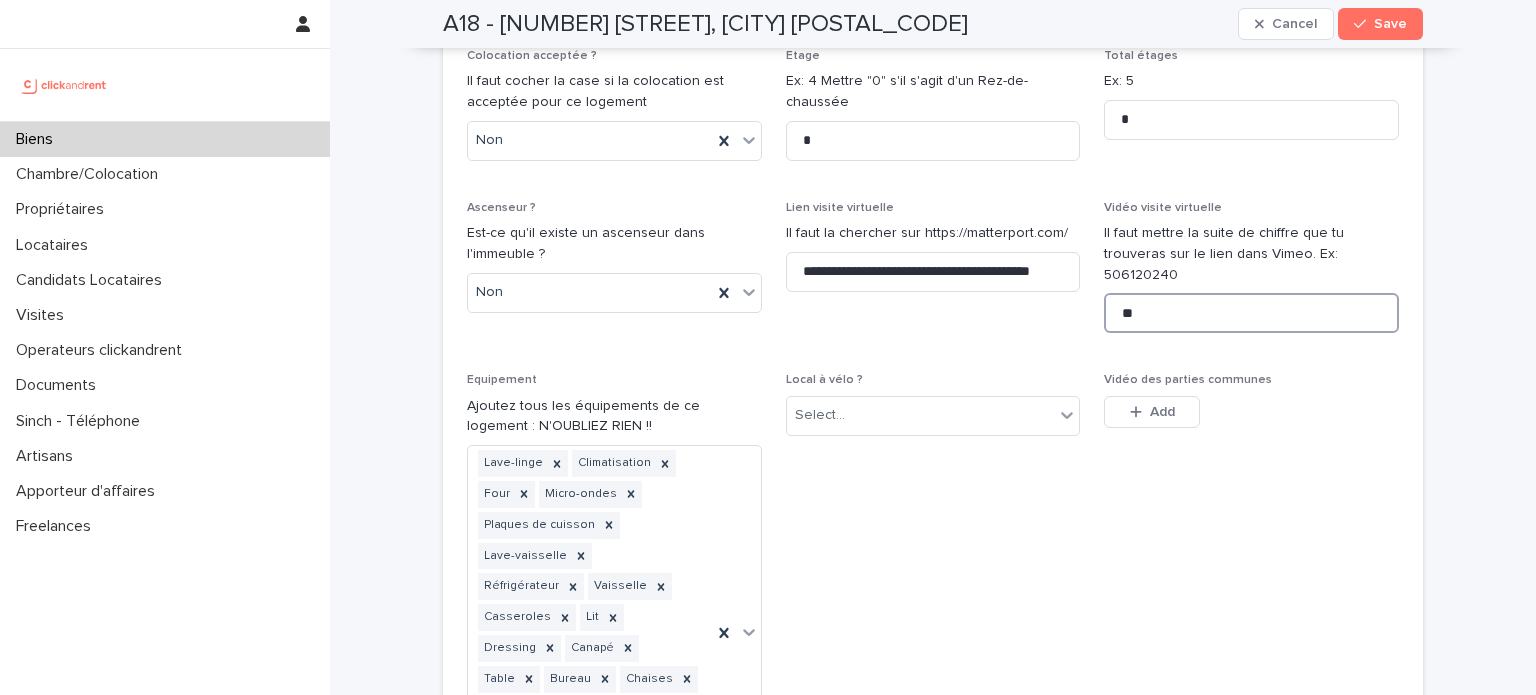 click on "**" at bounding box center [1251, 313] 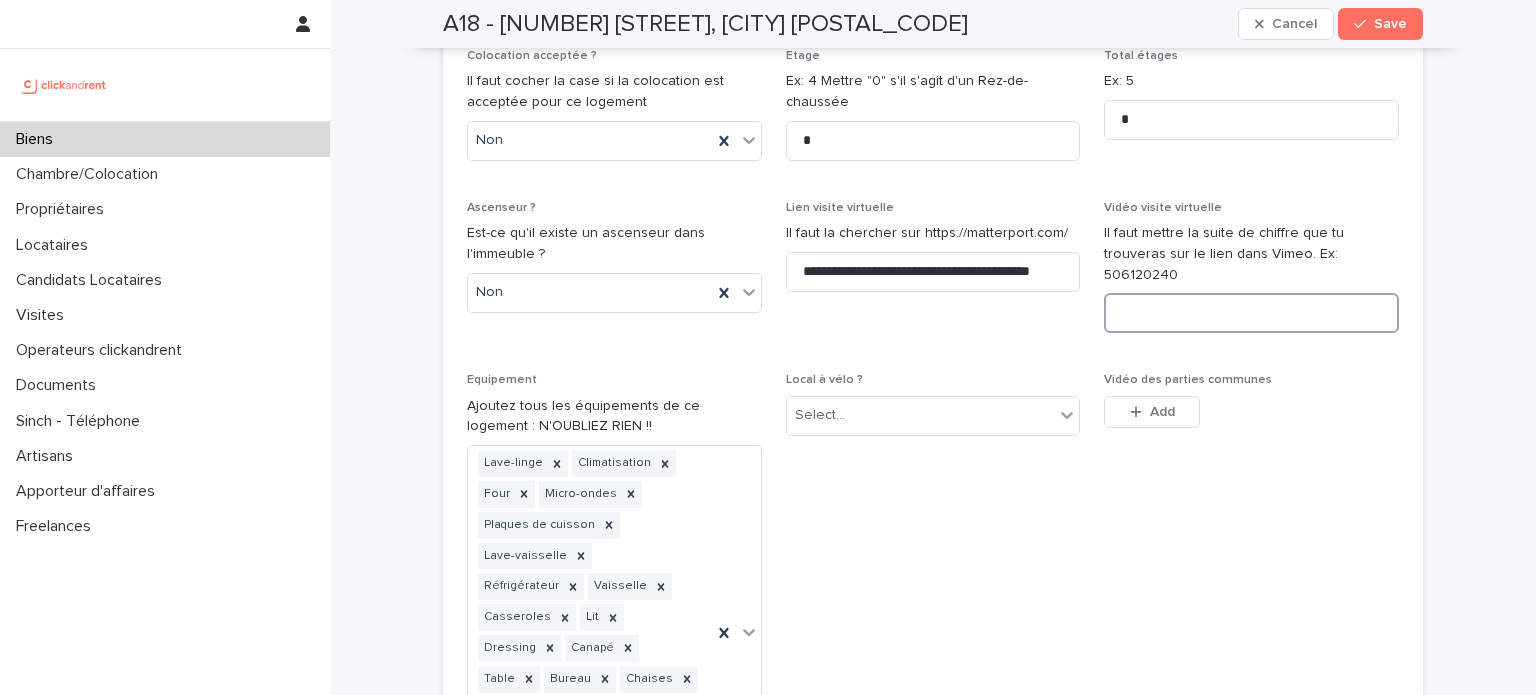 paste on "**********" 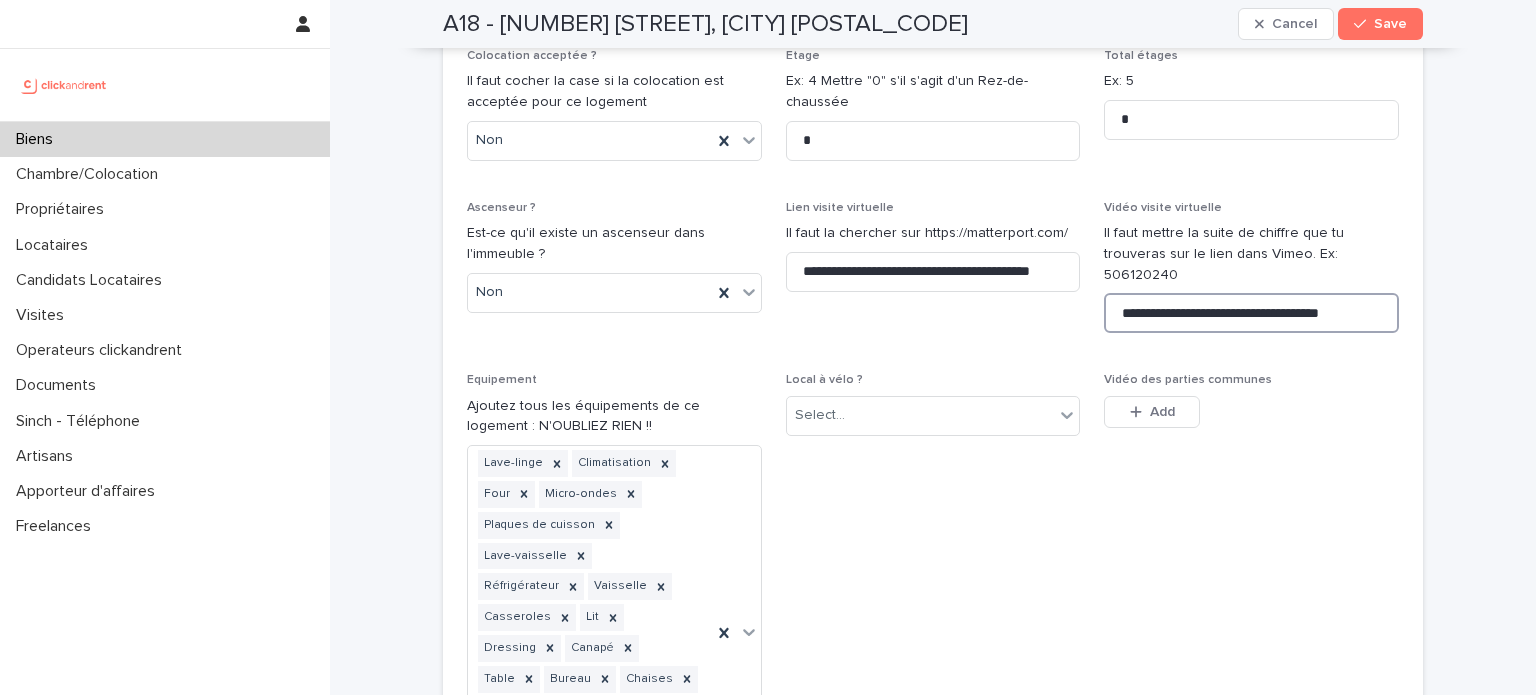 scroll, scrollTop: 0, scrollLeft: 4, axis: horizontal 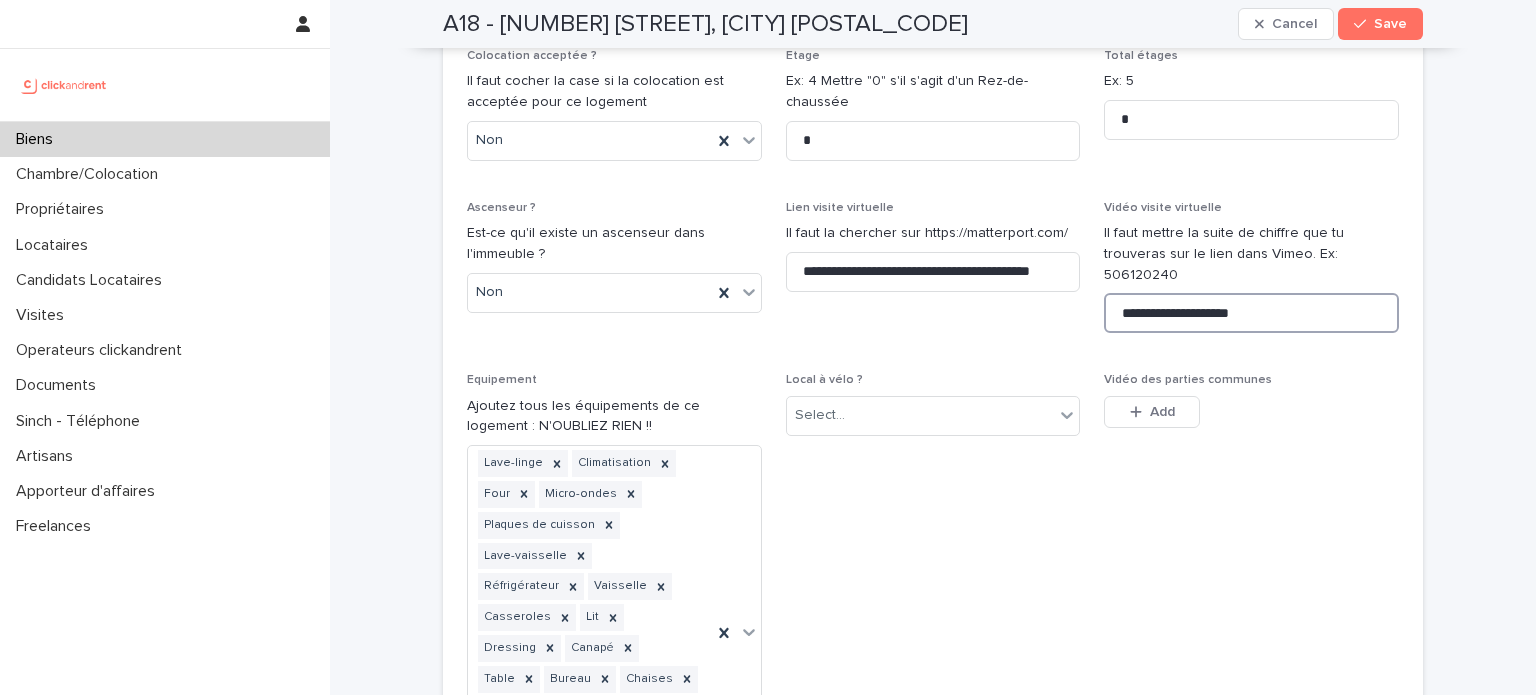 click on "**********" at bounding box center (1251, 313) 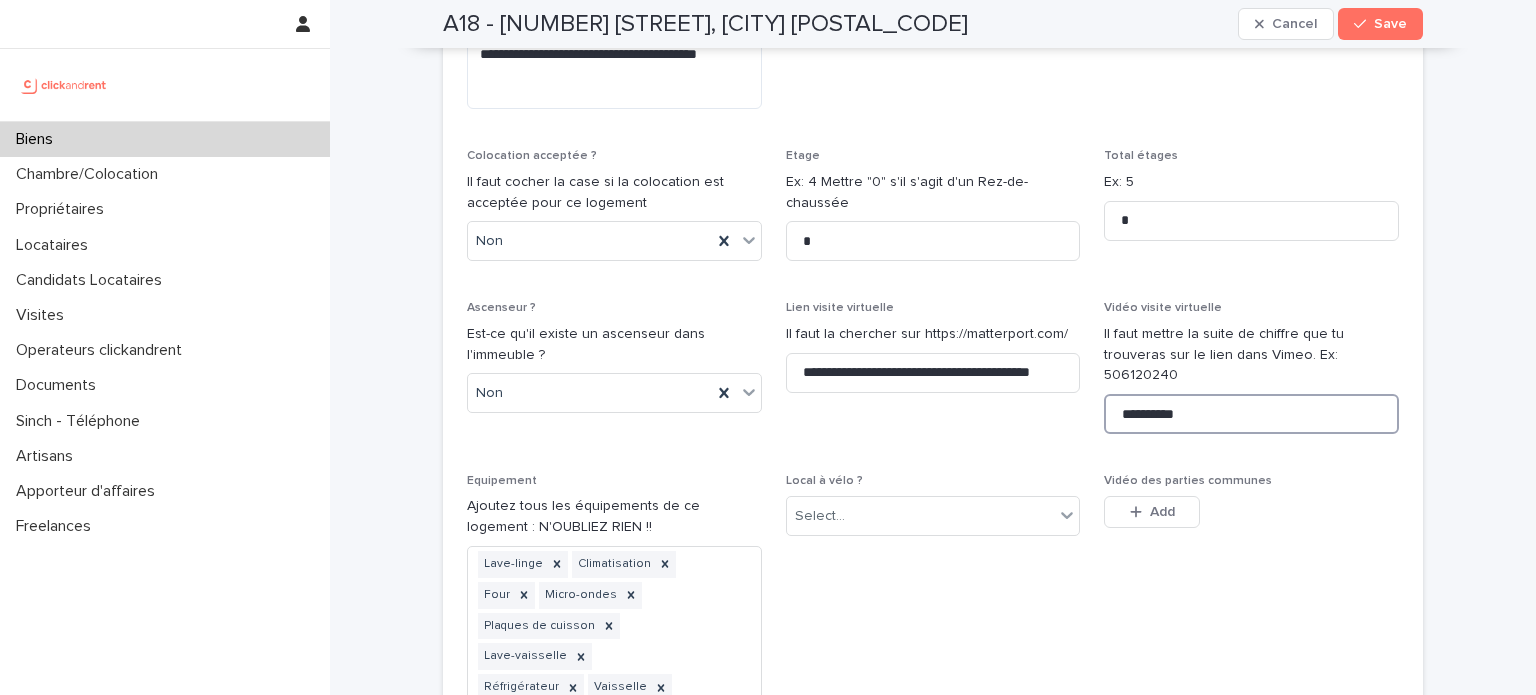 type on "**********" 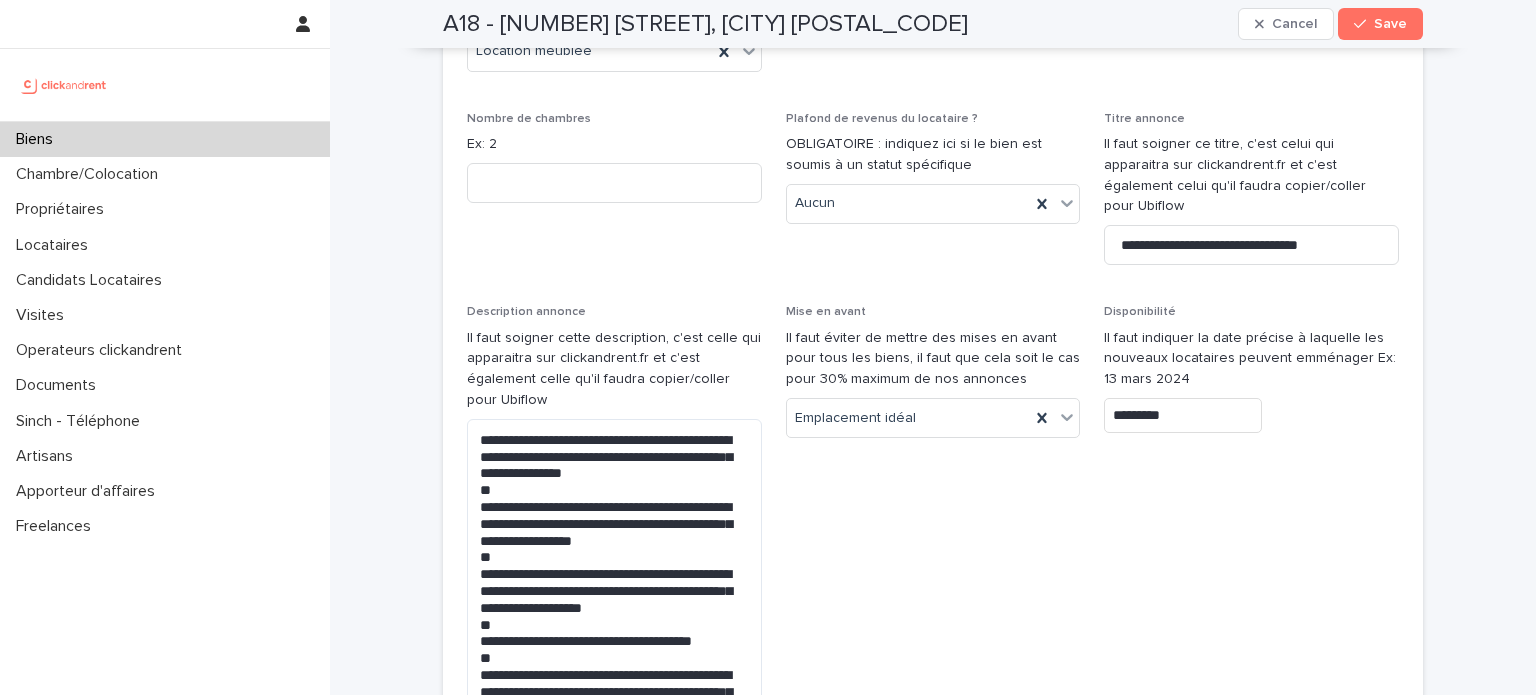 scroll, scrollTop: 6091, scrollLeft: 0, axis: vertical 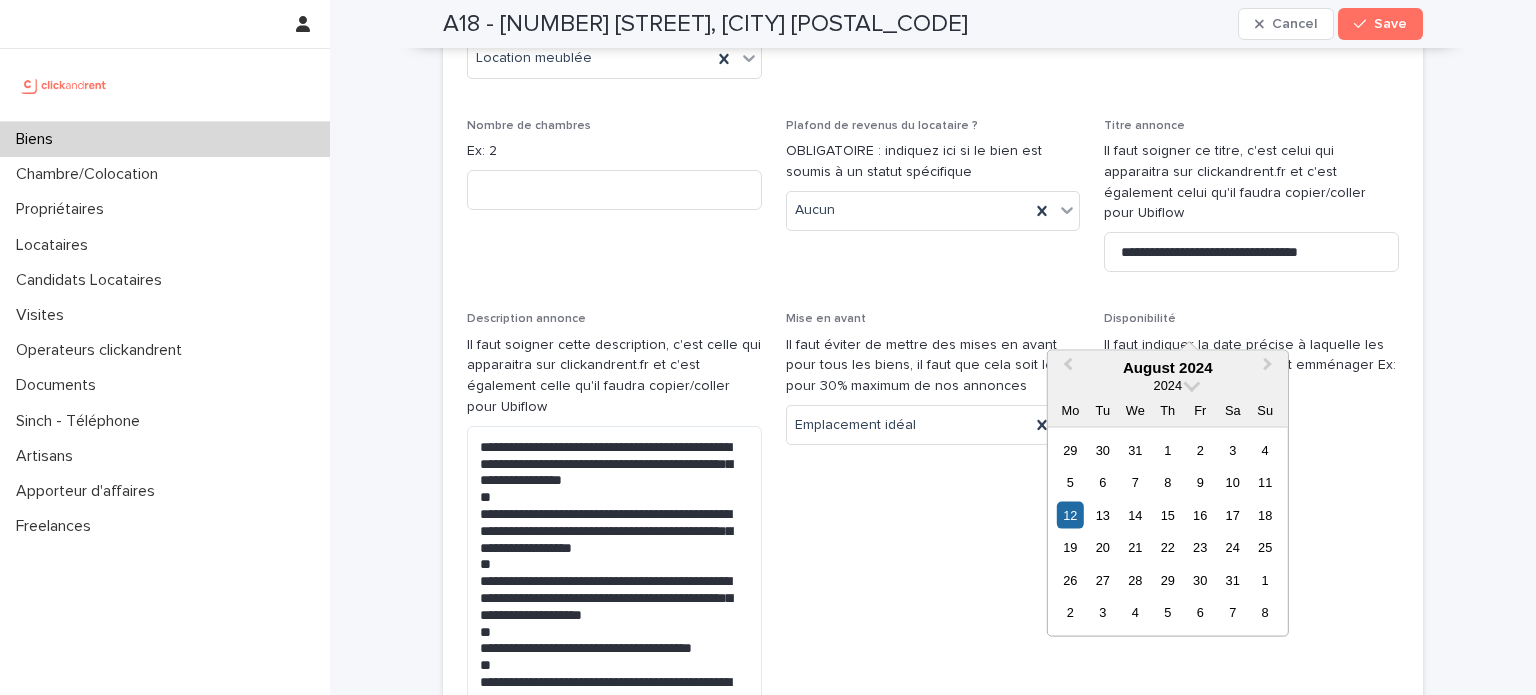 click on "*********" at bounding box center (1183, 422) 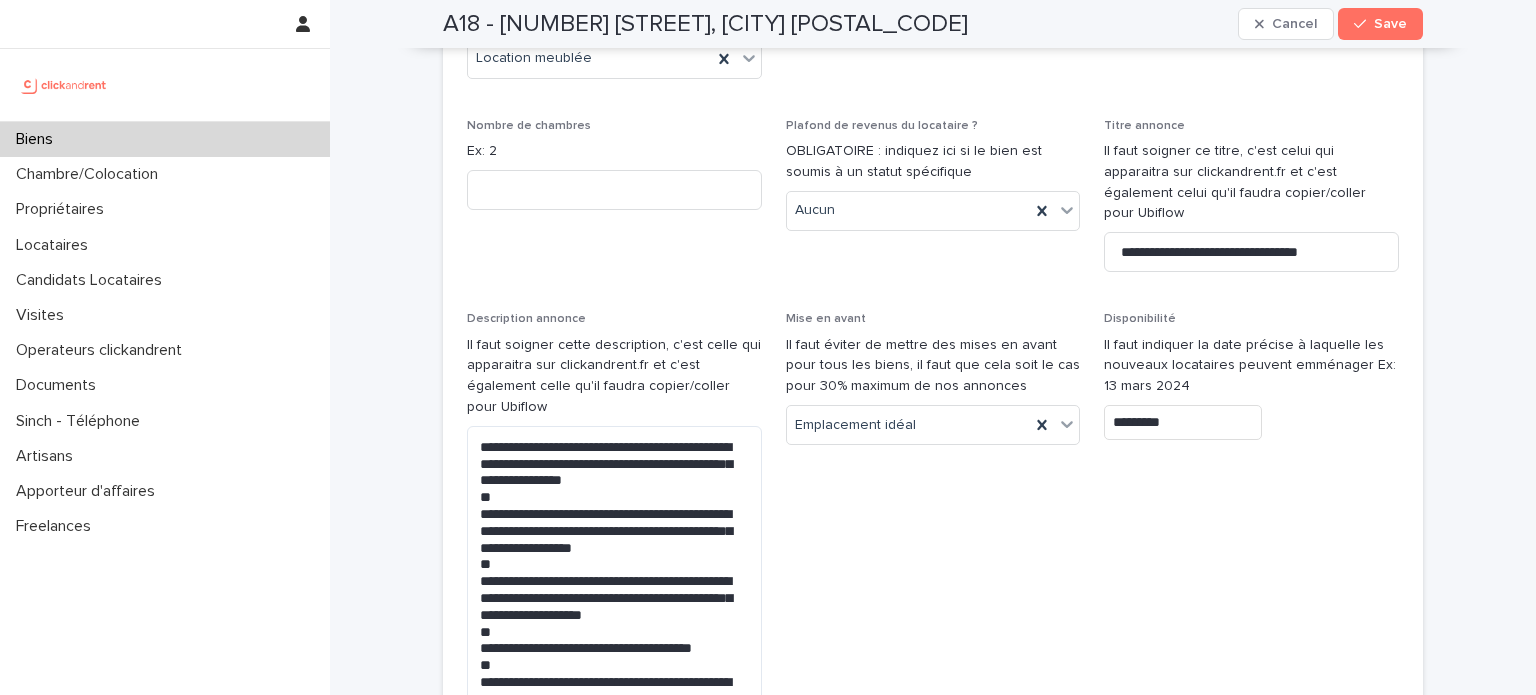 click on "Mise en avant Il faut éviter de mettre des mises en avant pour tous les biens, il faut que cela soit le cas pour 30% maximum de nos annonces Emplacement idéal" at bounding box center (933, 574) 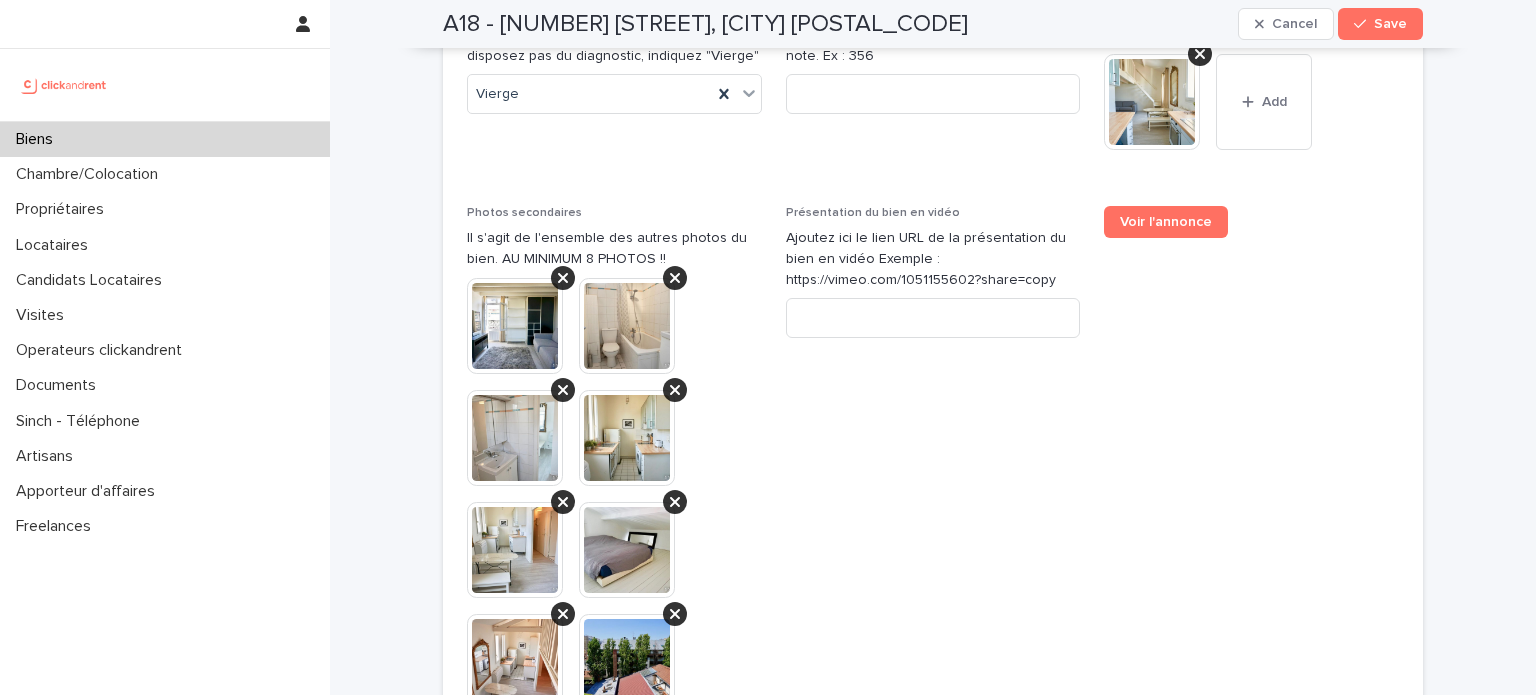 scroll, scrollTop: 8911, scrollLeft: 0, axis: vertical 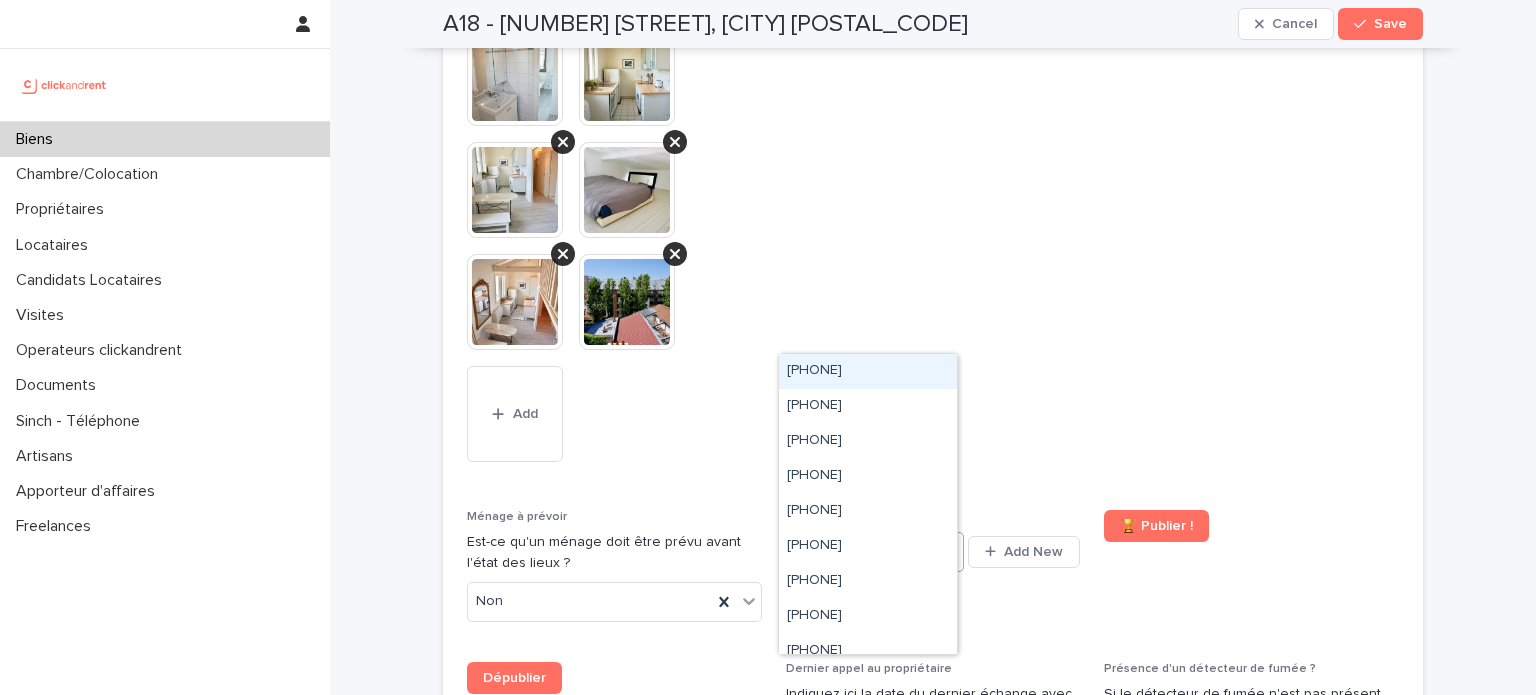 click on "Select..." at bounding box center [820, 552] 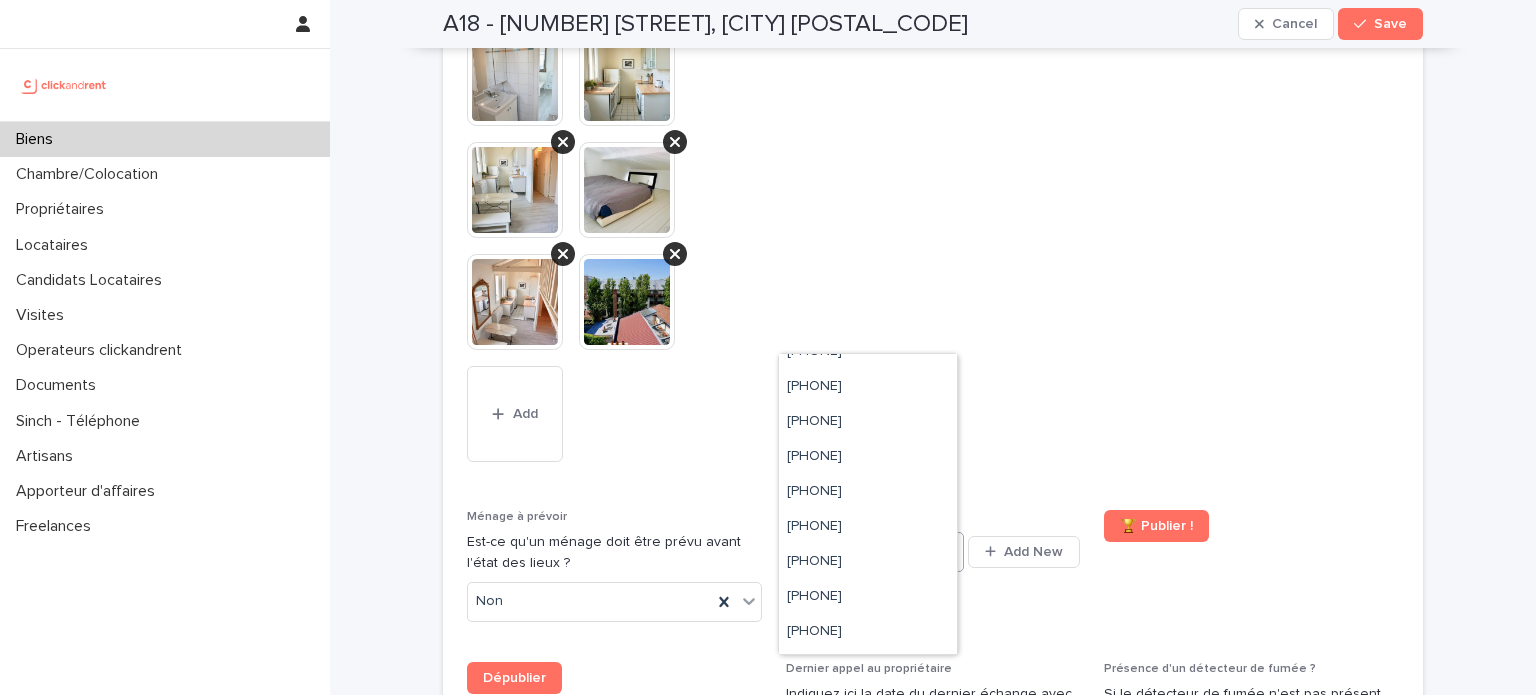 scroll, scrollTop: 610, scrollLeft: 0, axis: vertical 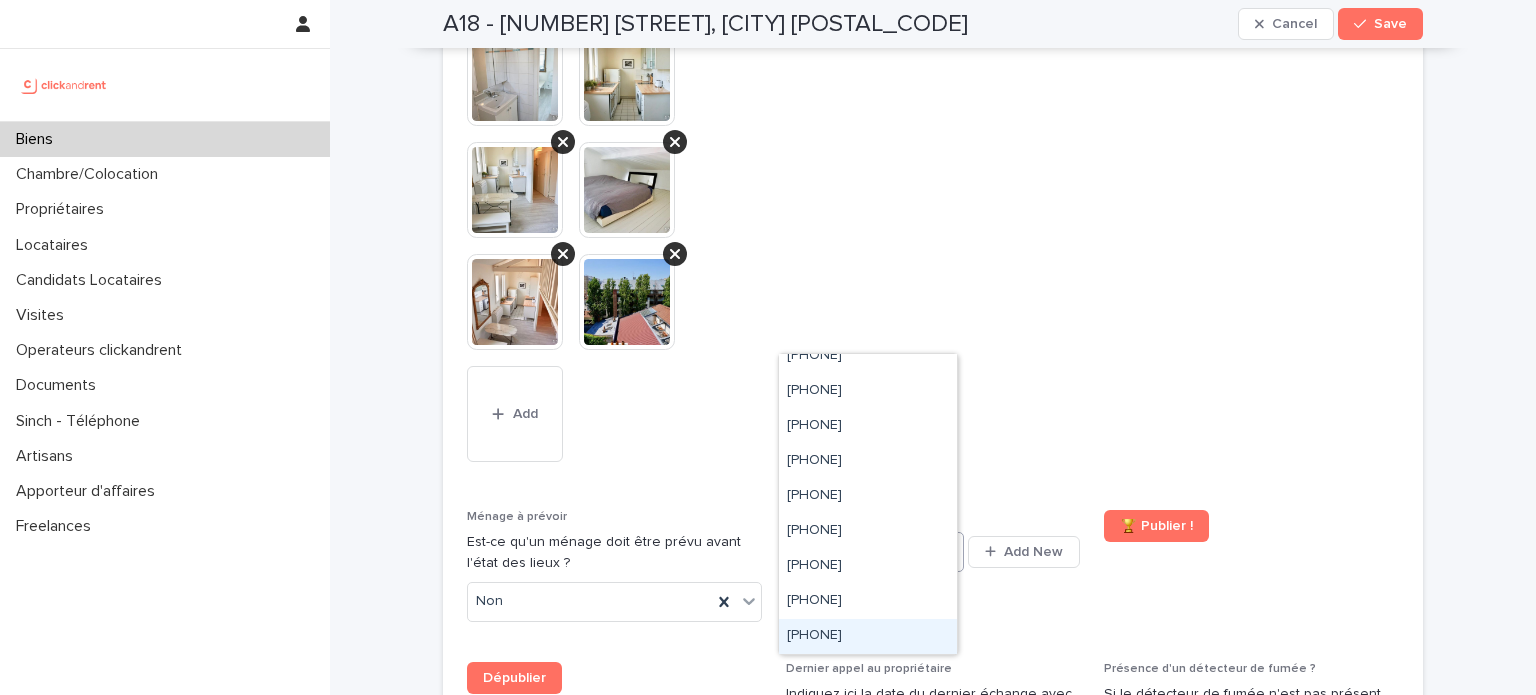 click on "+33939378127" at bounding box center (868, 636) 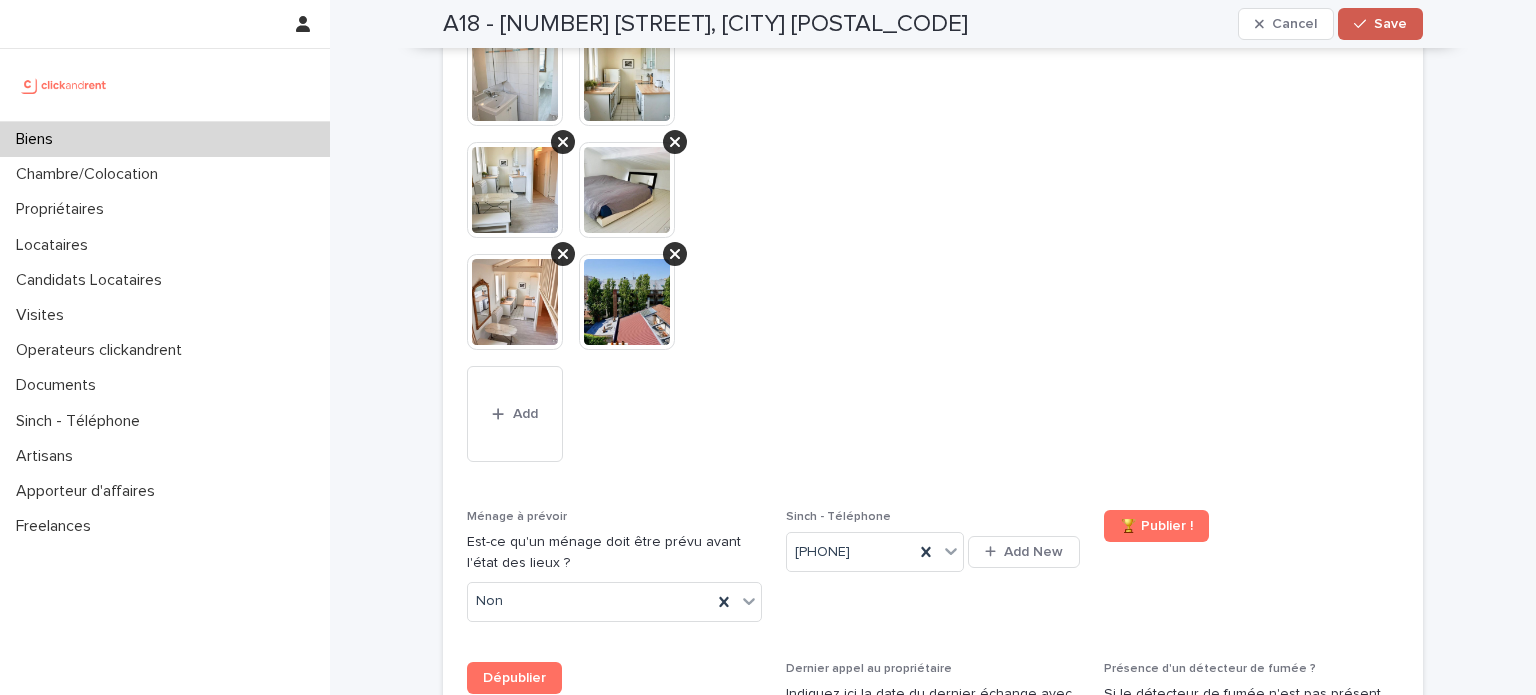 click on "Save" at bounding box center [1390, 24] 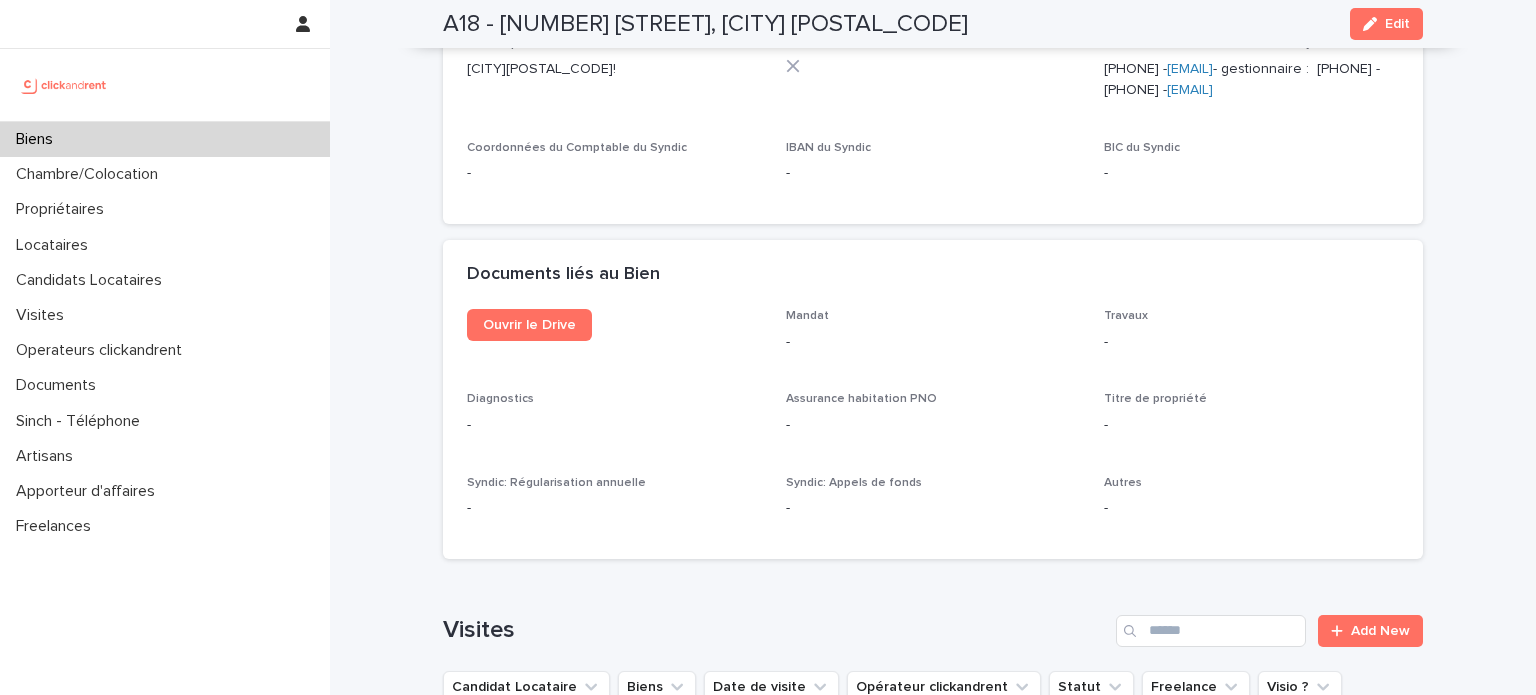 scroll, scrollTop: 7002, scrollLeft: 0, axis: vertical 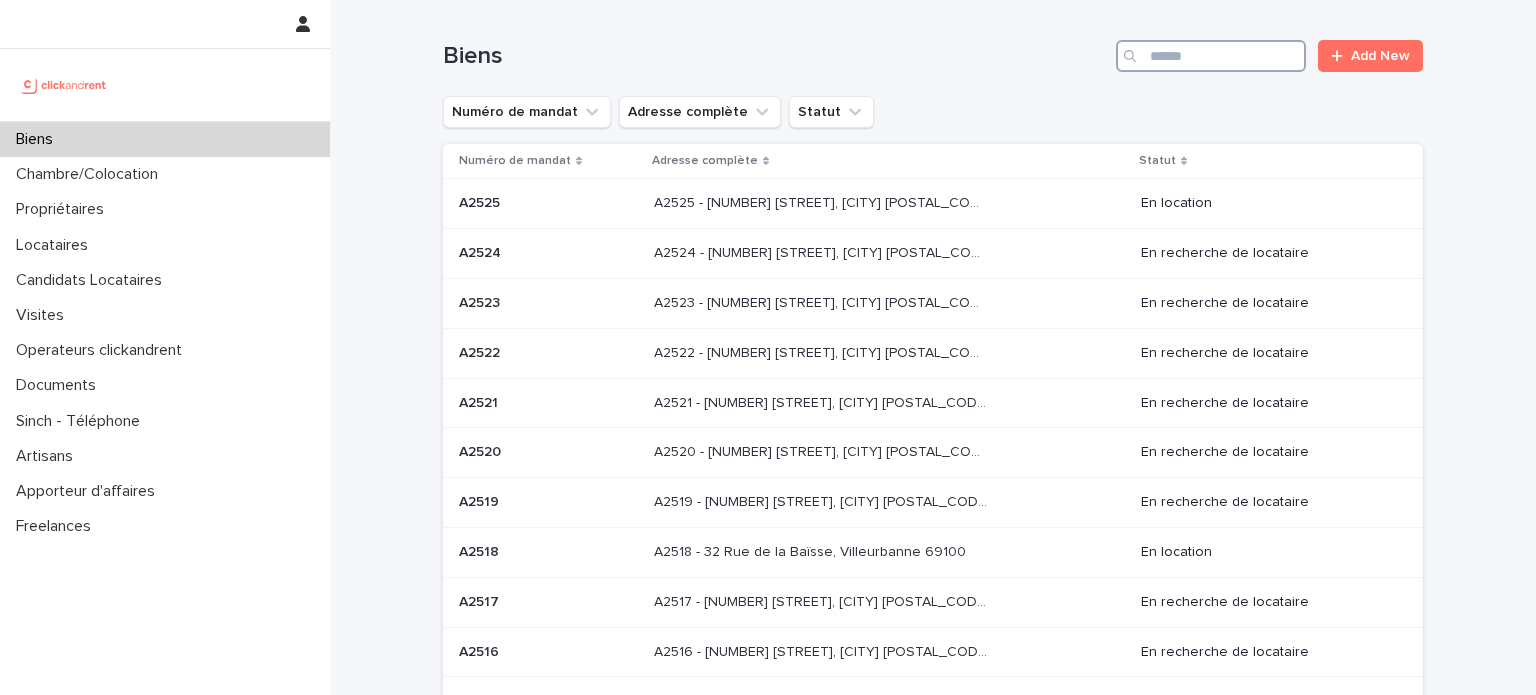 click at bounding box center (1211, 56) 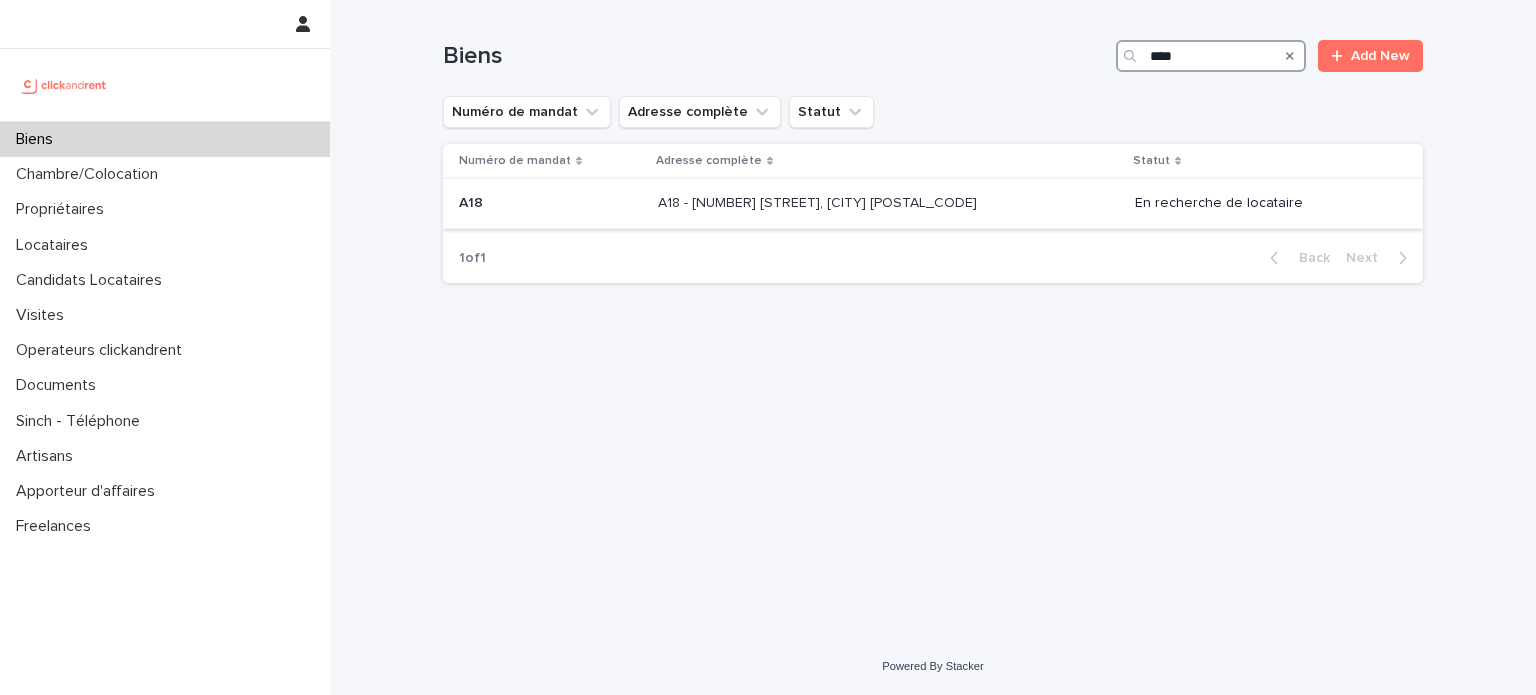 type on "***" 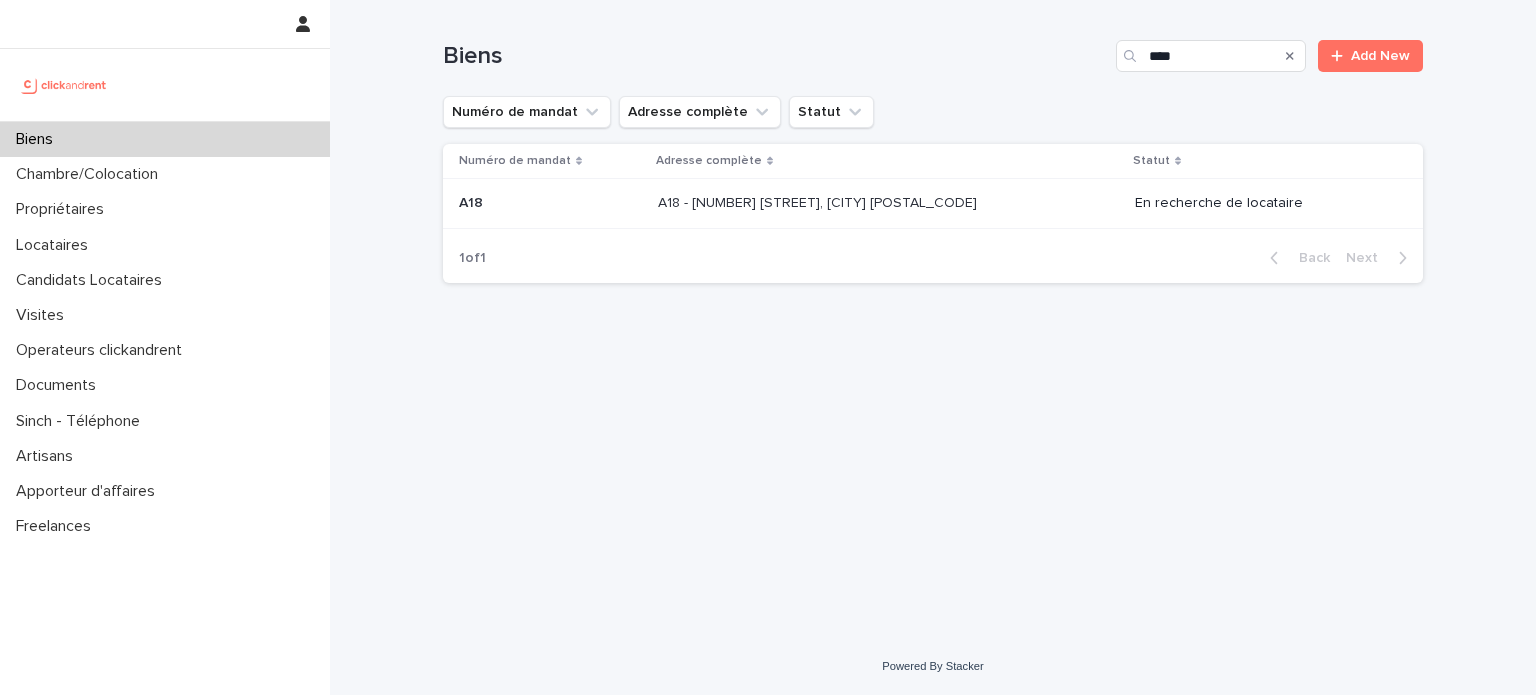click on "A18 - 61 rue Édouard Vaillant,  Levallois-Perret 92300 A18 - 61 rue Édouard Vaillant,  Levallois-Perret 92300" at bounding box center [888, 203] 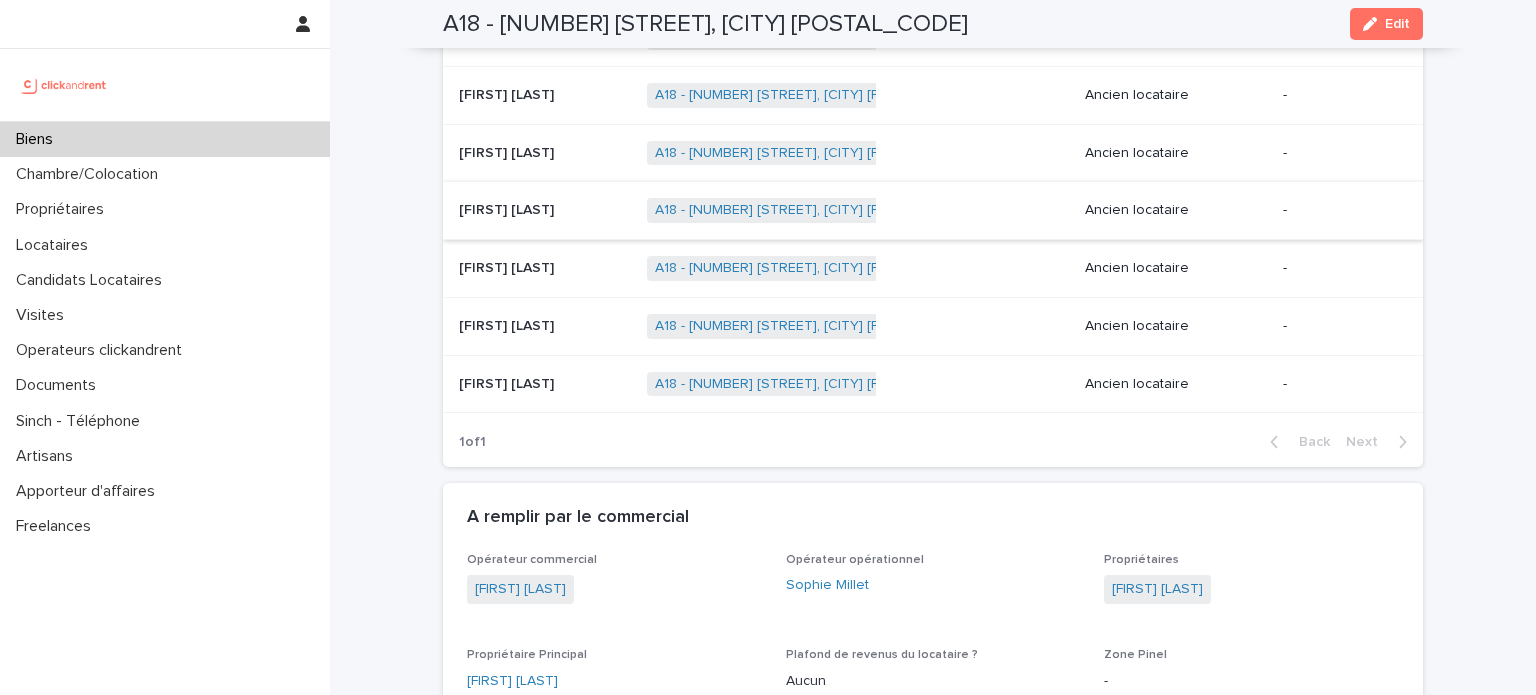 scroll, scrollTop: 692, scrollLeft: 0, axis: vertical 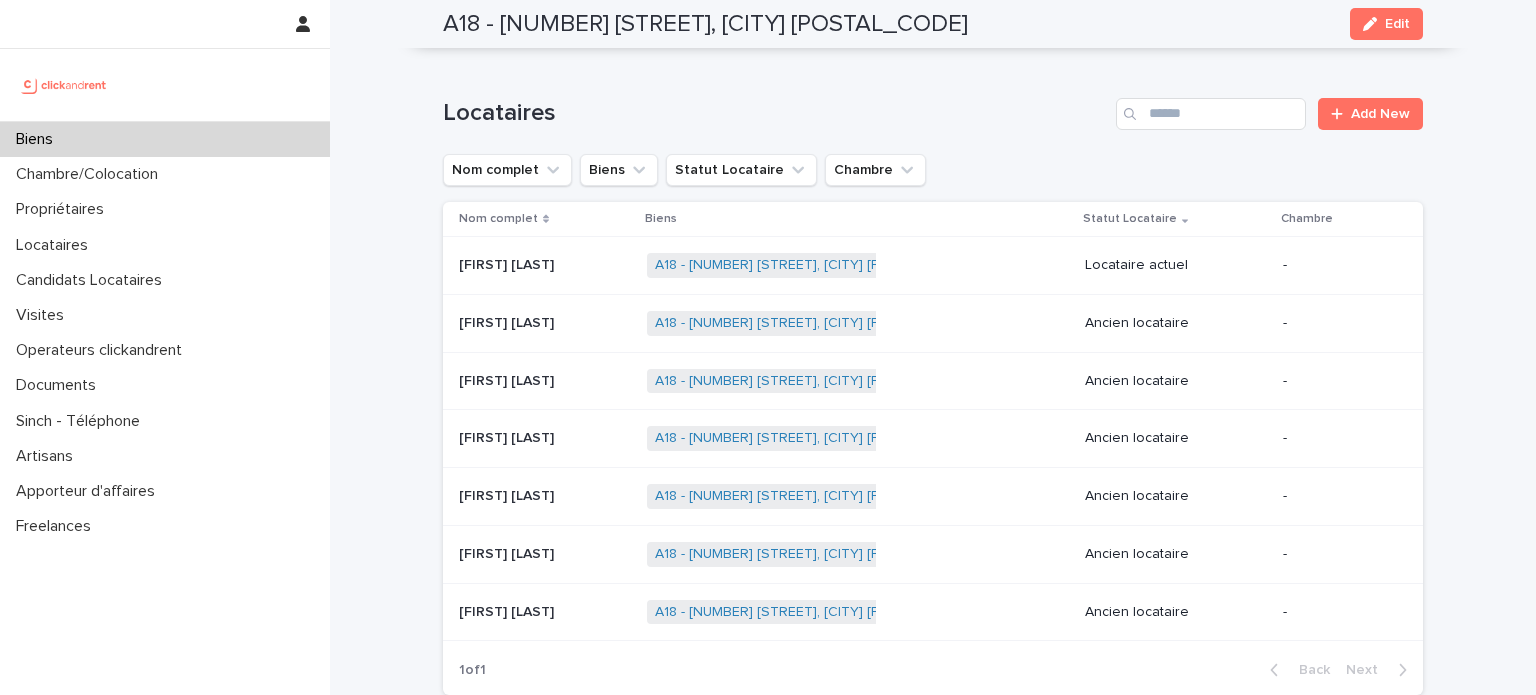 click on "A18 - 61 rue Édouard Vaillant,  Levallois-Perret 92300   + 0" at bounding box center (858, 265) 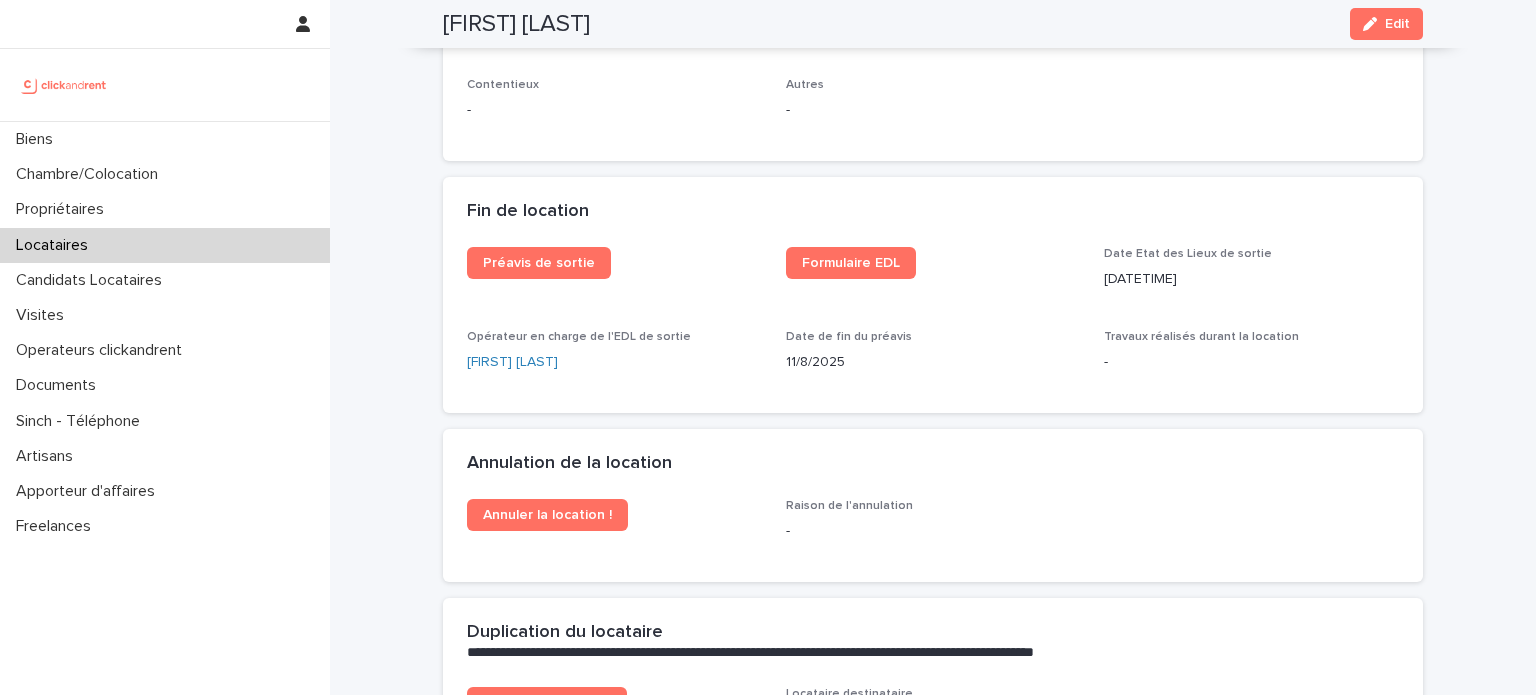 scroll, scrollTop: 2455, scrollLeft: 0, axis: vertical 